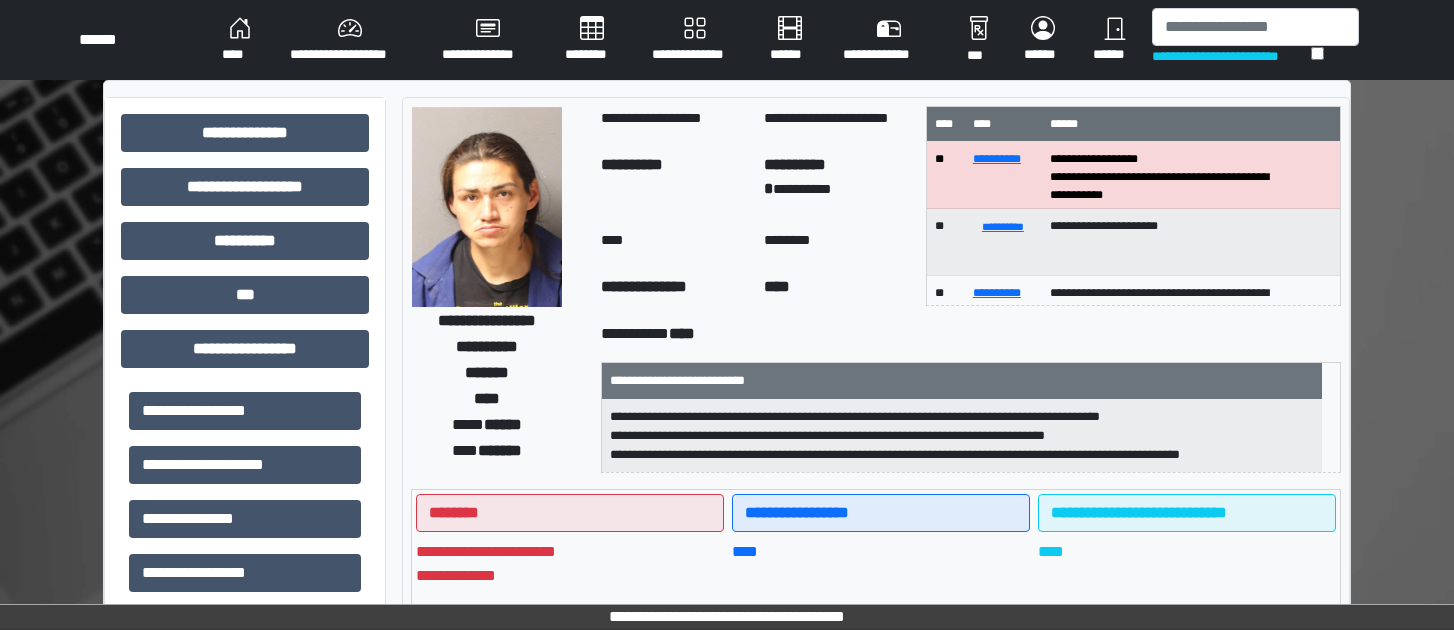 scroll, scrollTop: 0, scrollLeft: 0, axis: both 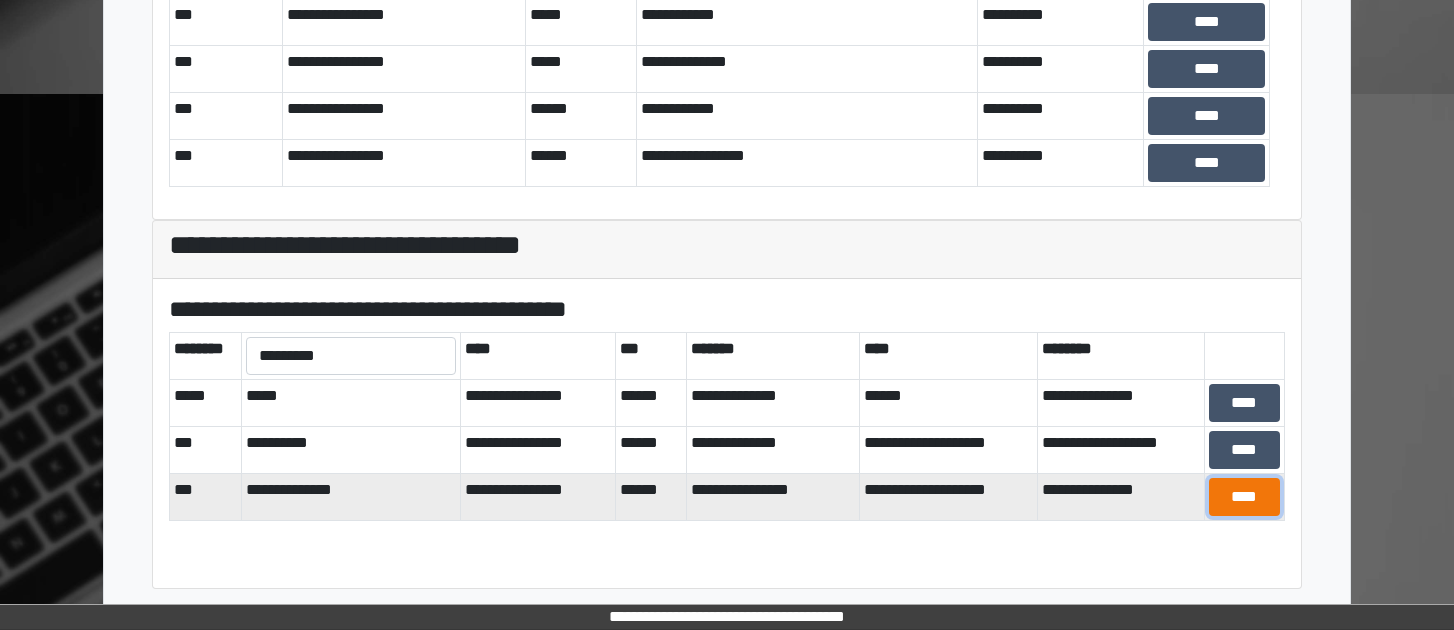 click on "****" at bounding box center [1244, 497] 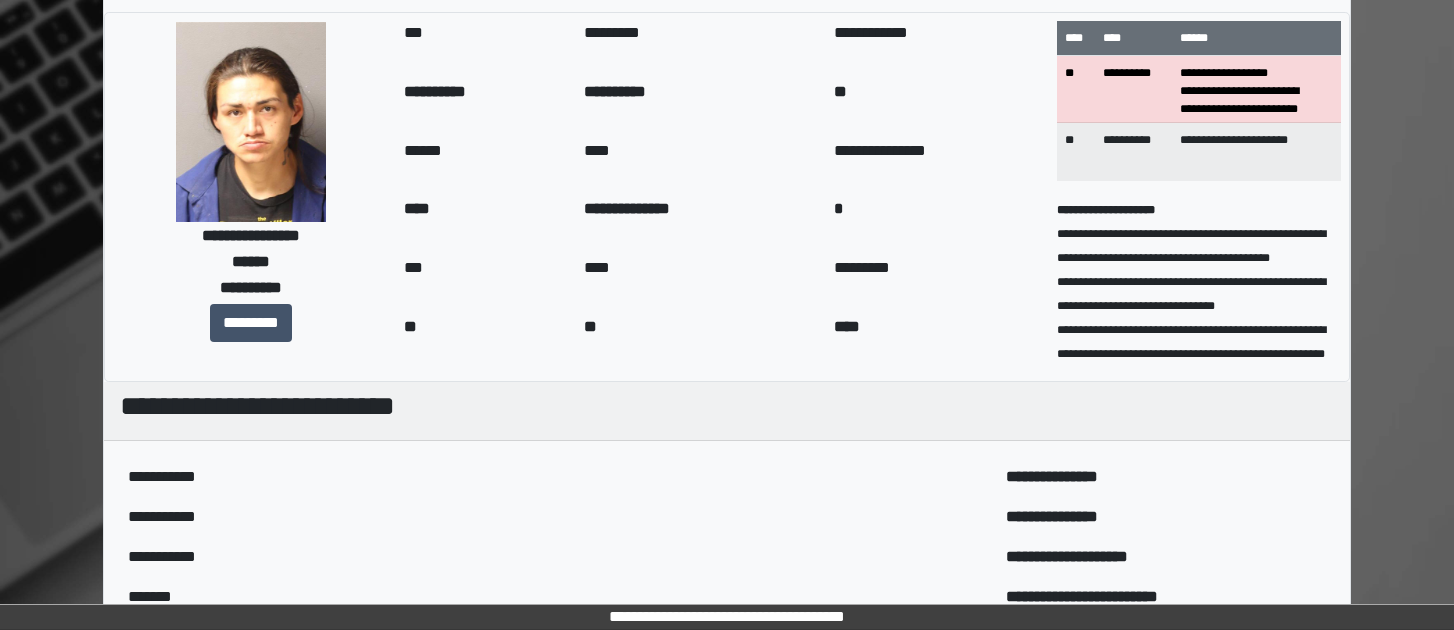 scroll, scrollTop: 0, scrollLeft: 0, axis: both 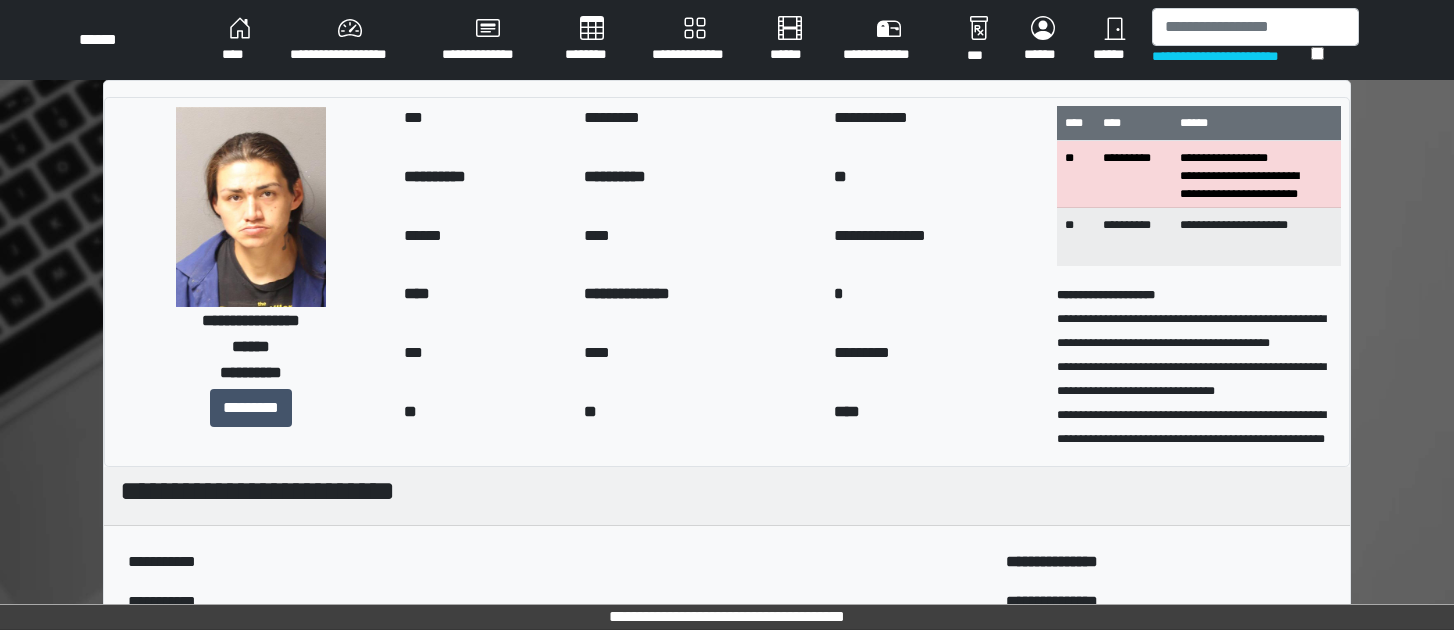 click on "****" at bounding box center (240, 40) 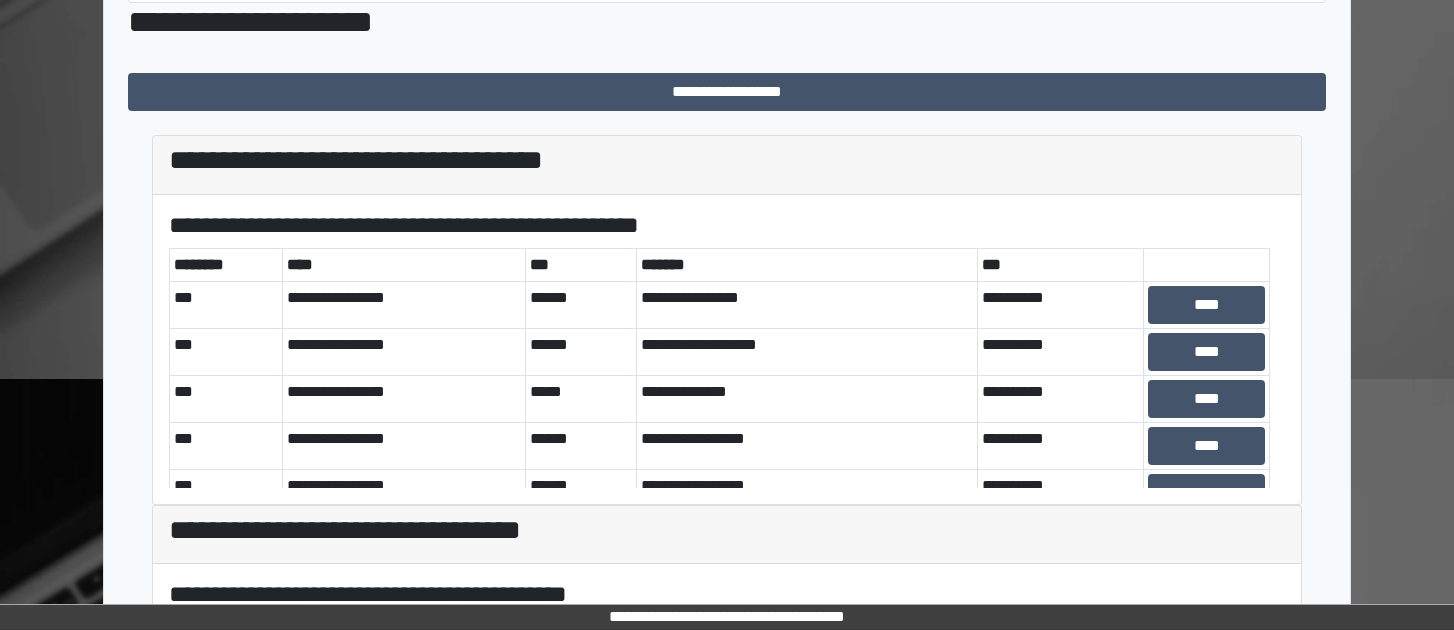 scroll, scrollTop: 685, scrollLeft: 0, axis: vertical 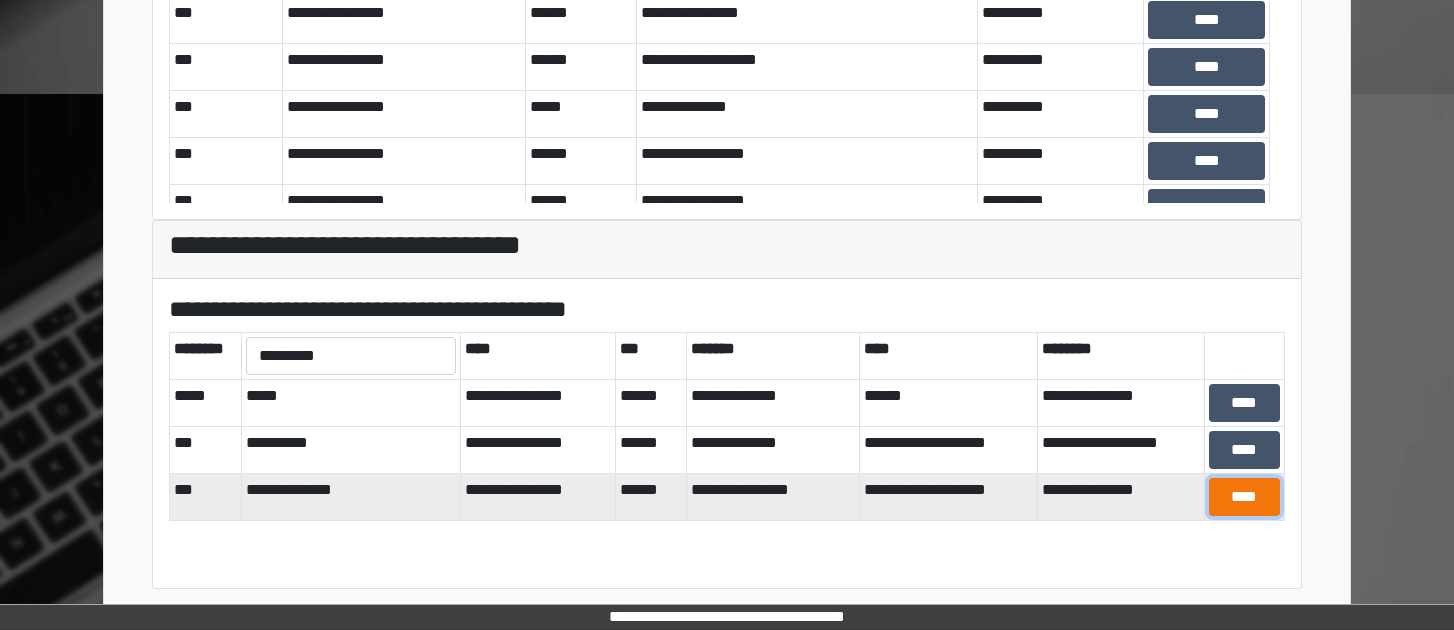 click on "****" at bounding box center [1244, 497] 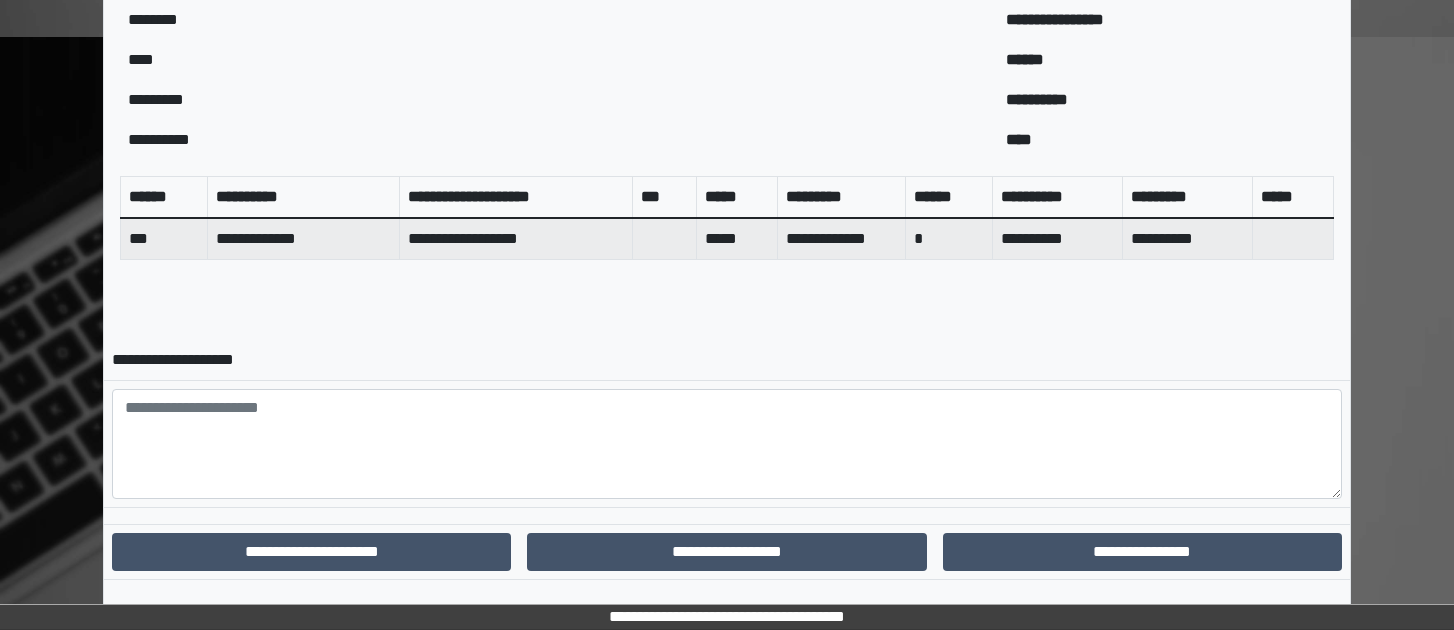 scroll, scrollTop: 773, scrollLeft: 0, axis: vertical 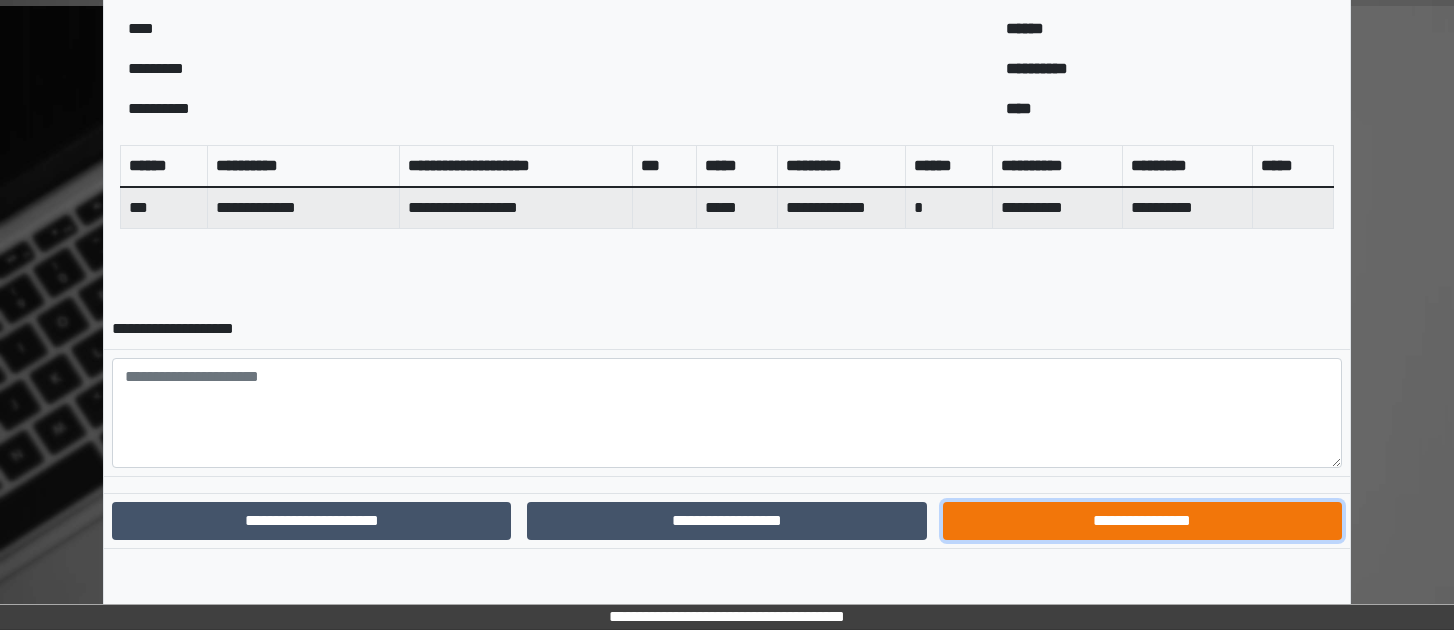 click on "**********" at bounding box center (1142, 521) 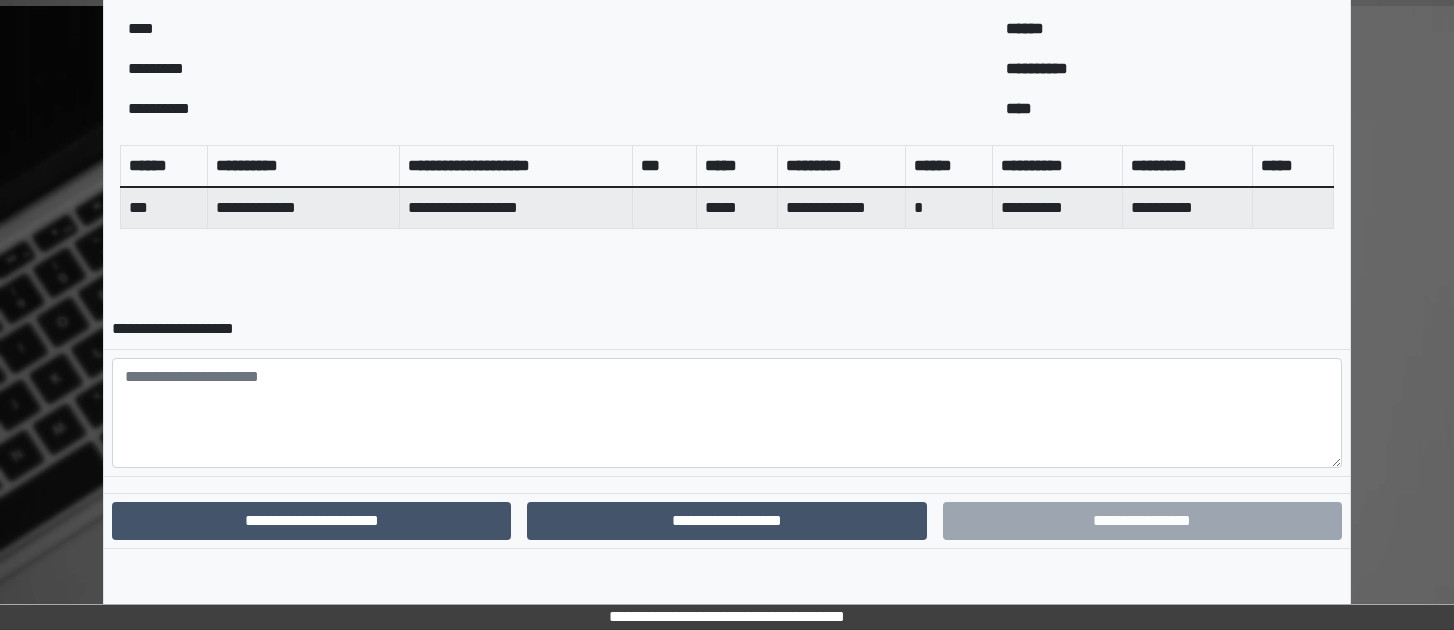 scroll, scrollTop: 670, scrollLeft: 0, axis: vertical 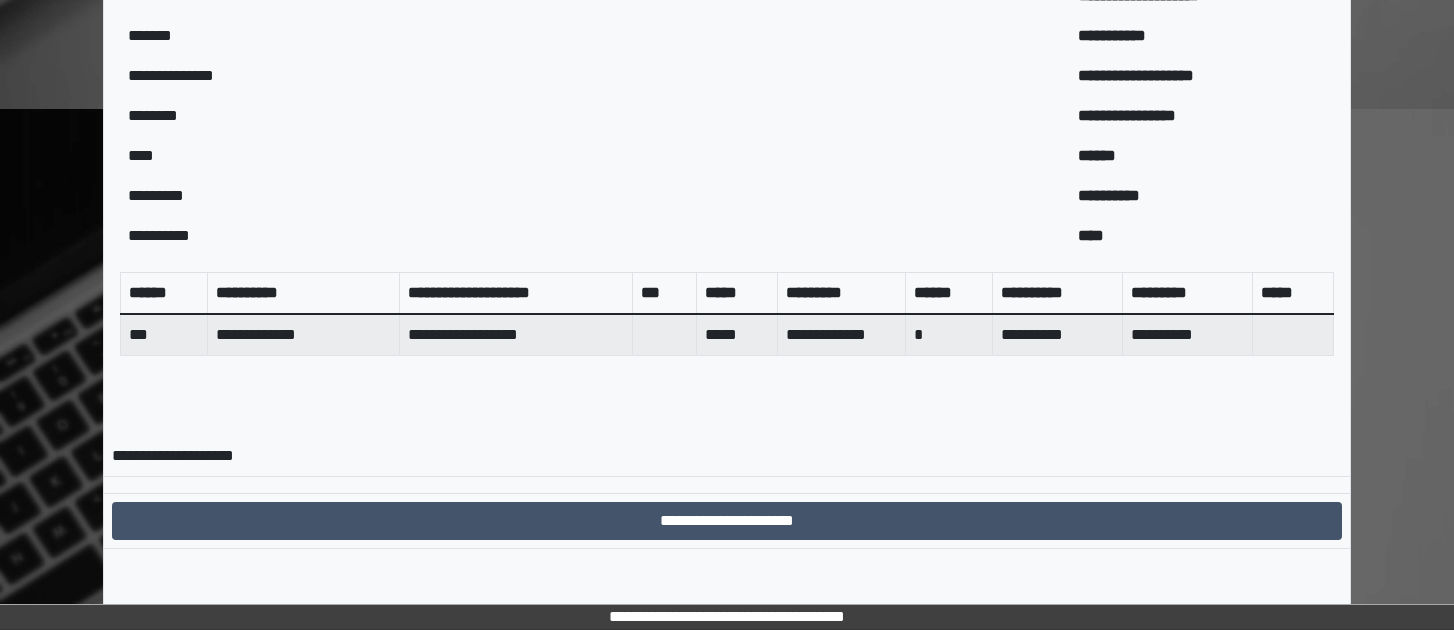 click on "**********" at bounding box center [727, 520] 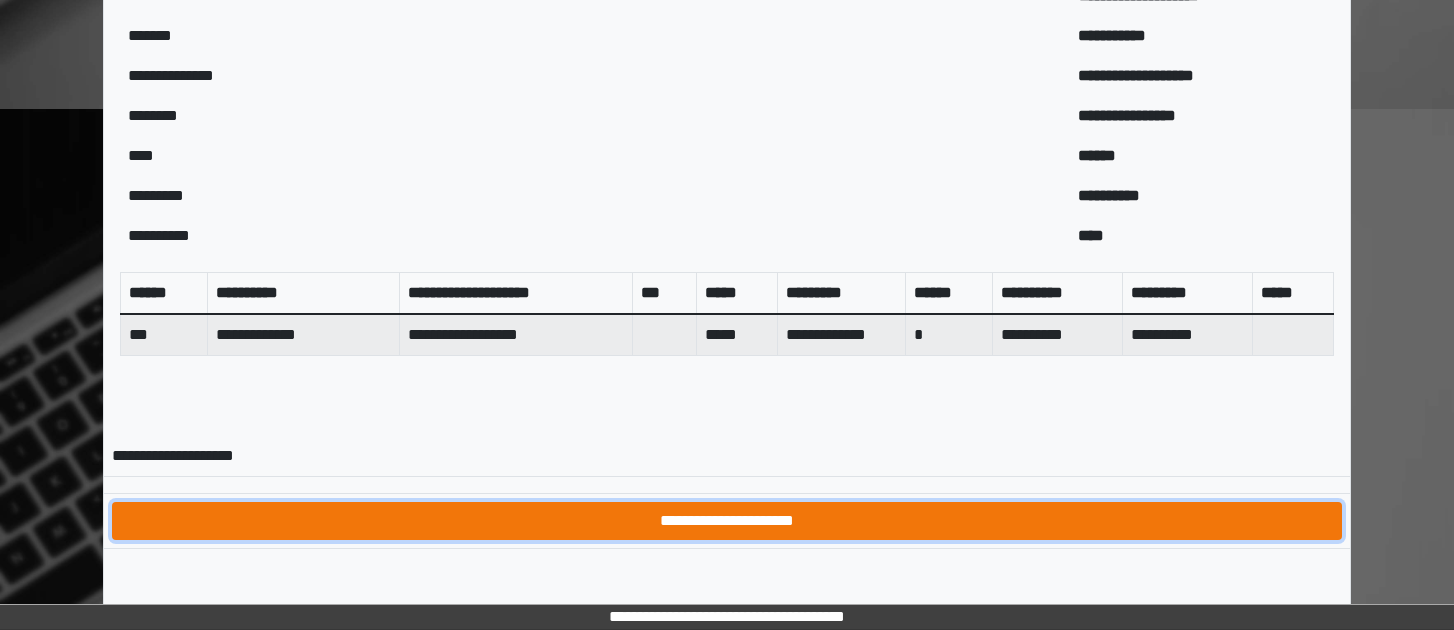 click on "**********" at bounding box center [727, 521] 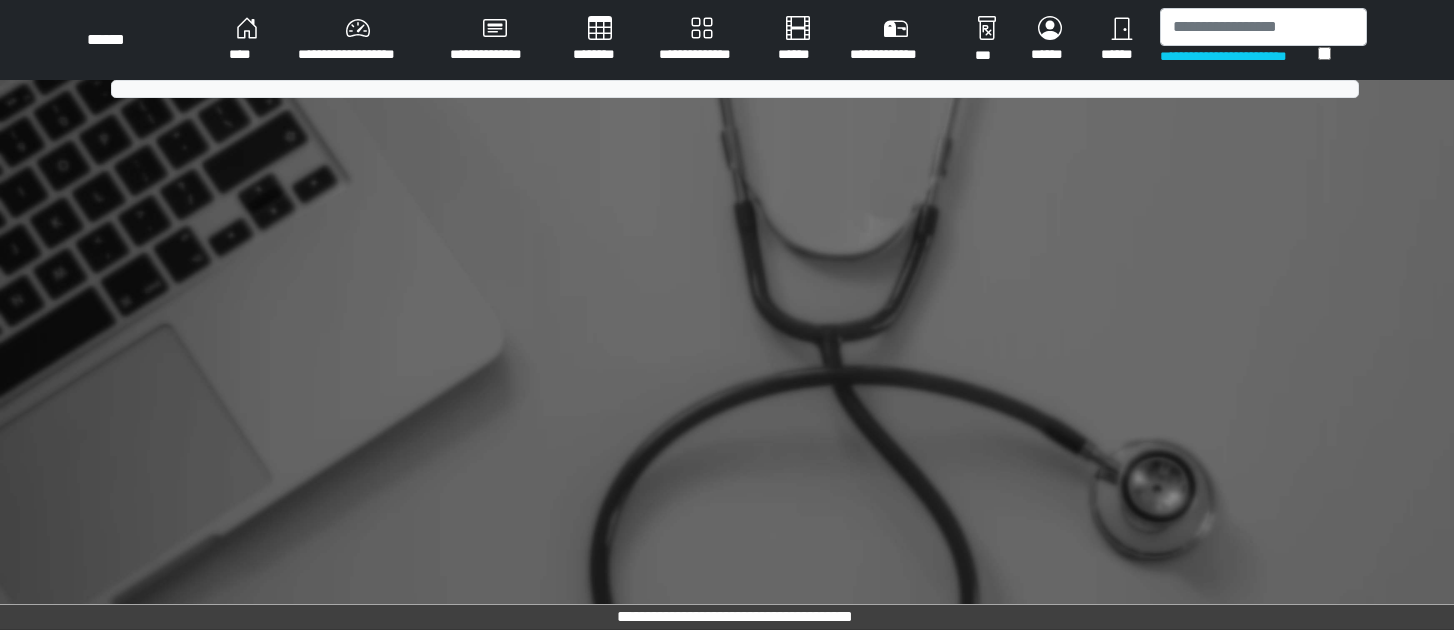scroll, scrollTop: 0, scrollLeft: 0, axis: both 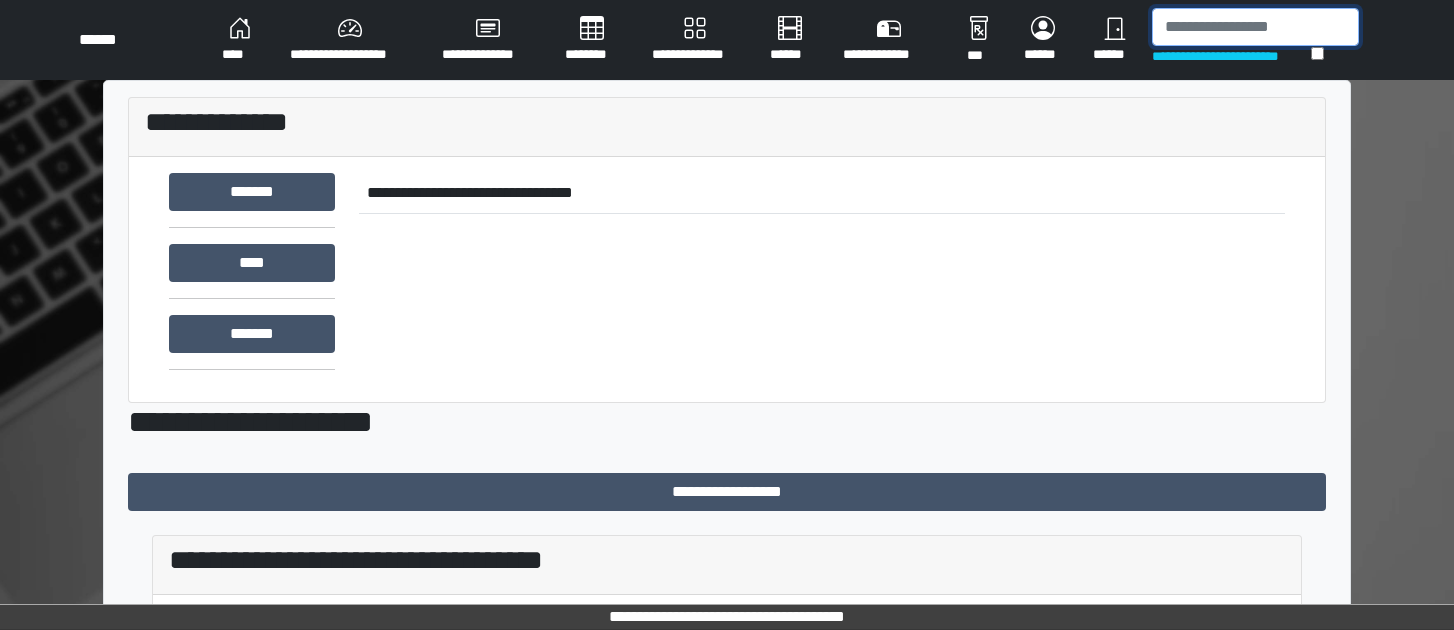 click at bounding box center [1255, 27] 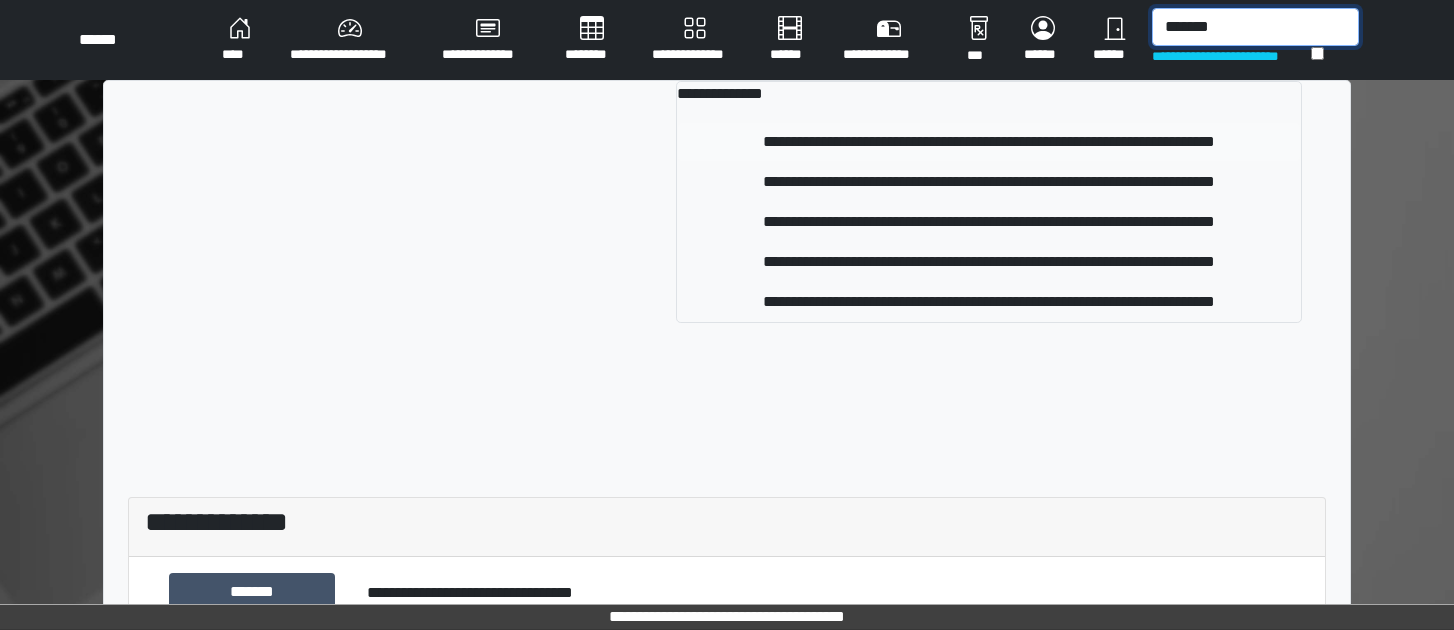 type on "*******" 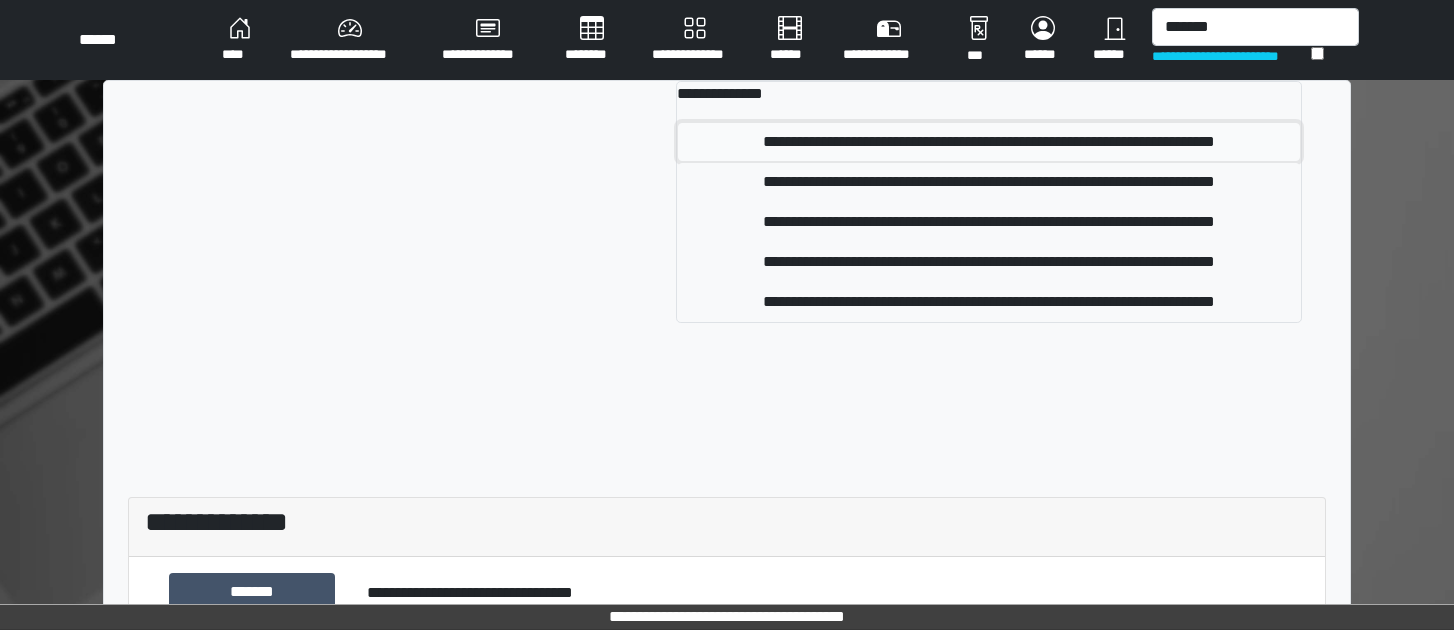 click on "**********" at bounding box center (989, 142) 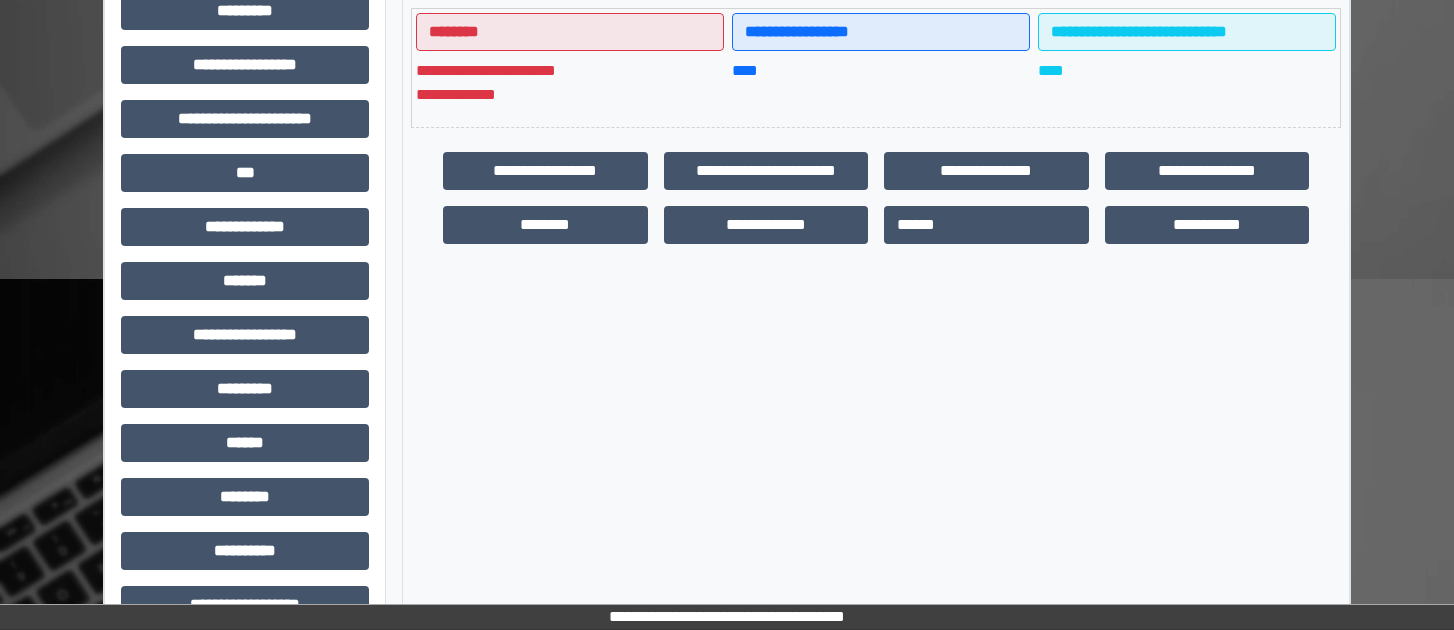 scroll, scrollTop: 544, scrollLeft: 0, axis: vertical 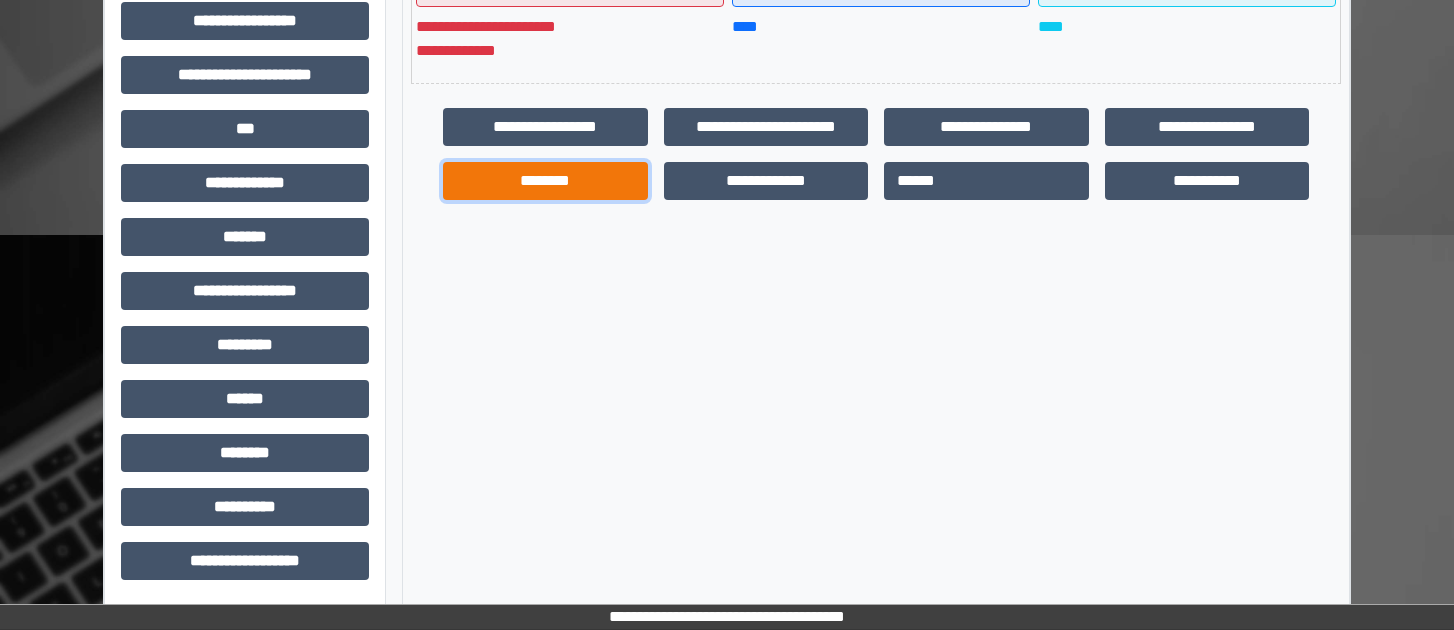 click on "********" at bounding box center (545, 181) 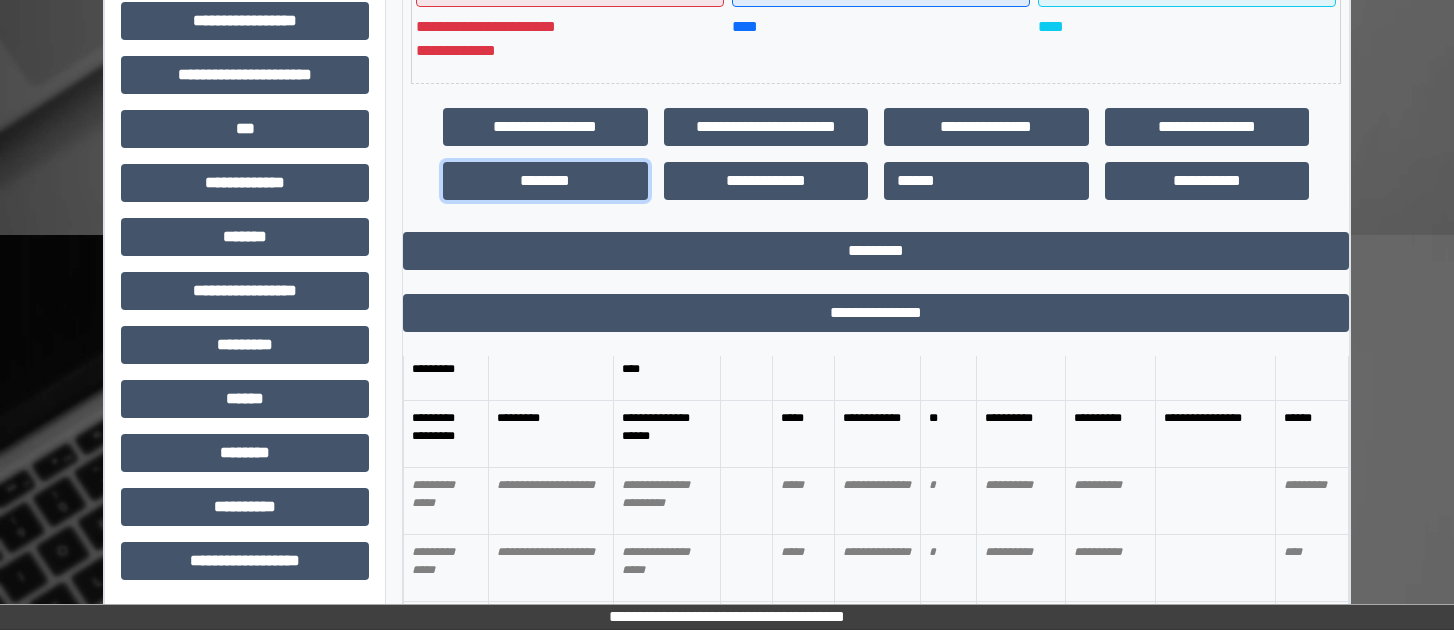 scroll, scrollTop: 100, scrollLeft: 0, axis: vertical 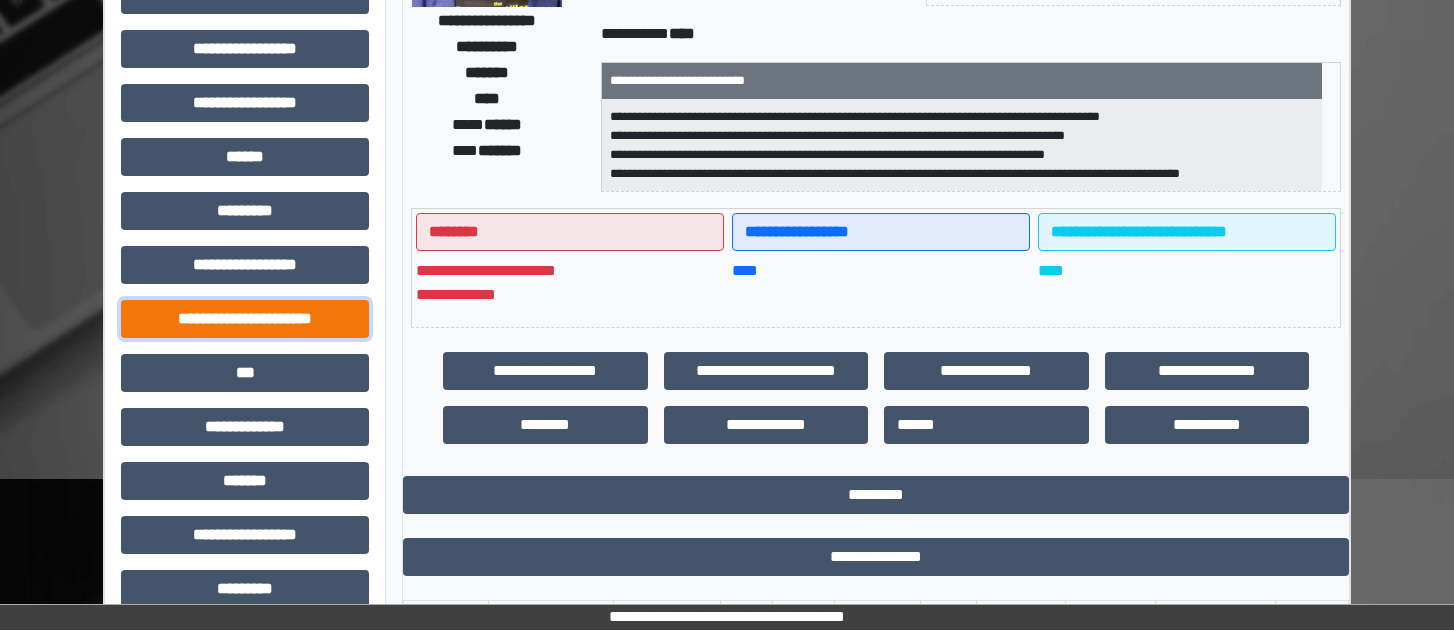 click on "**********" at bounding box center (245, 319) 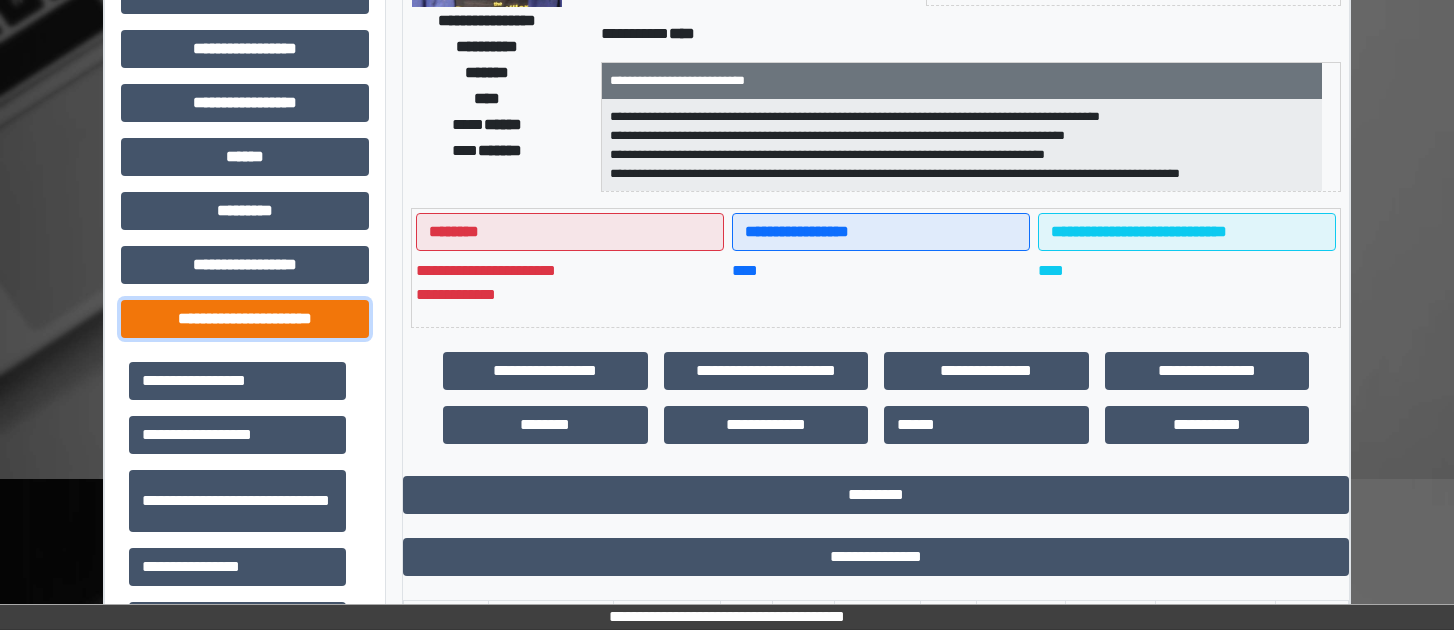 click on "**********" at bounding box center (245, 319) 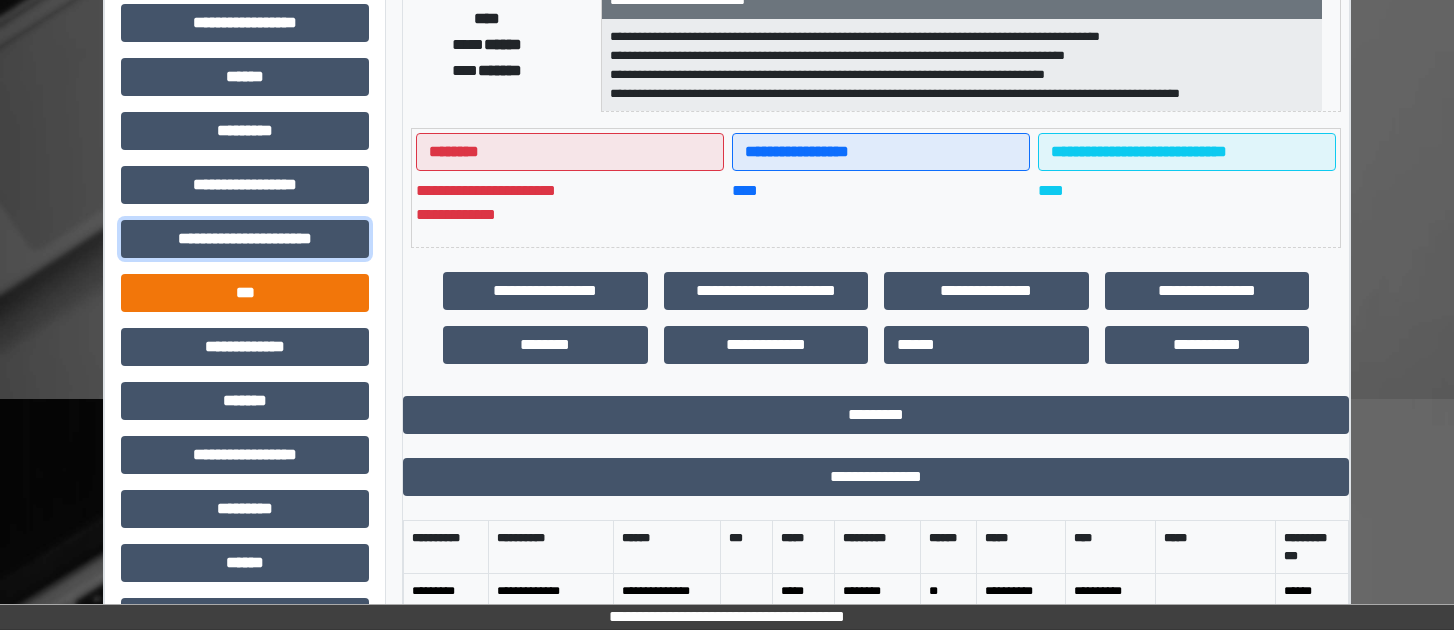 scroll, scrollTop: 500, scrollLeft: 0, axis: vertical 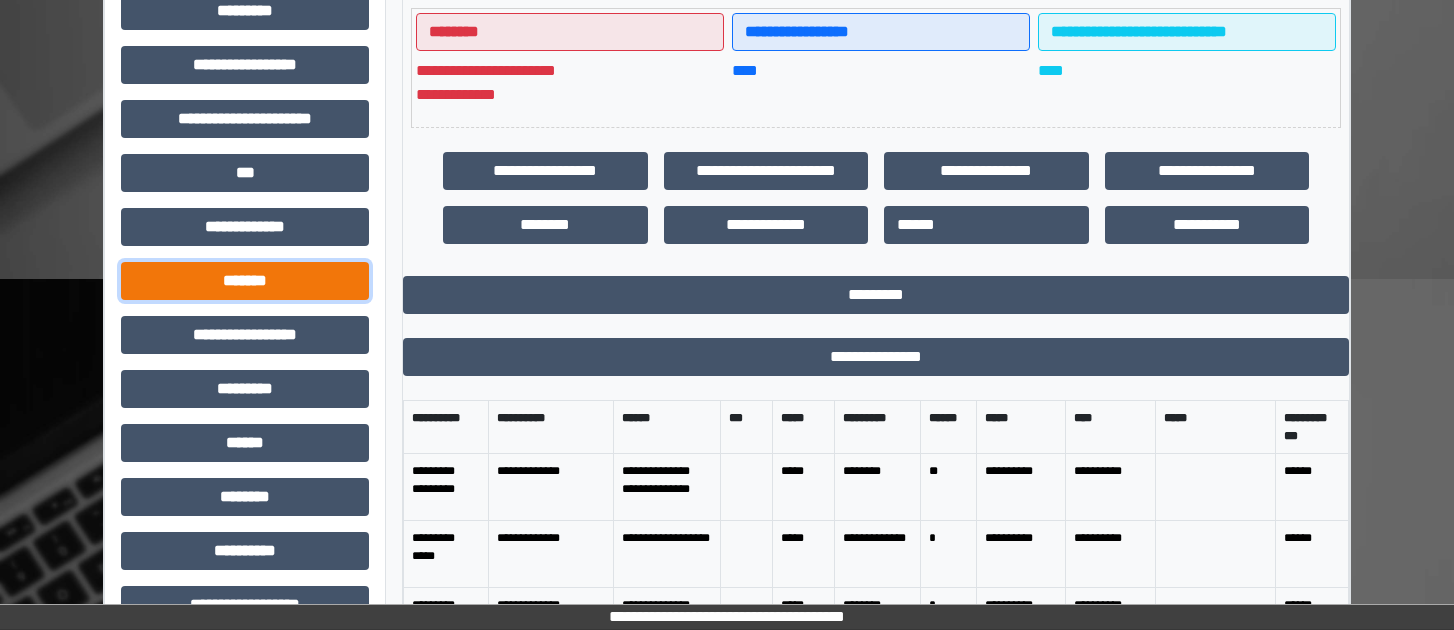 click on "*******" at bounding box center [245, 281] 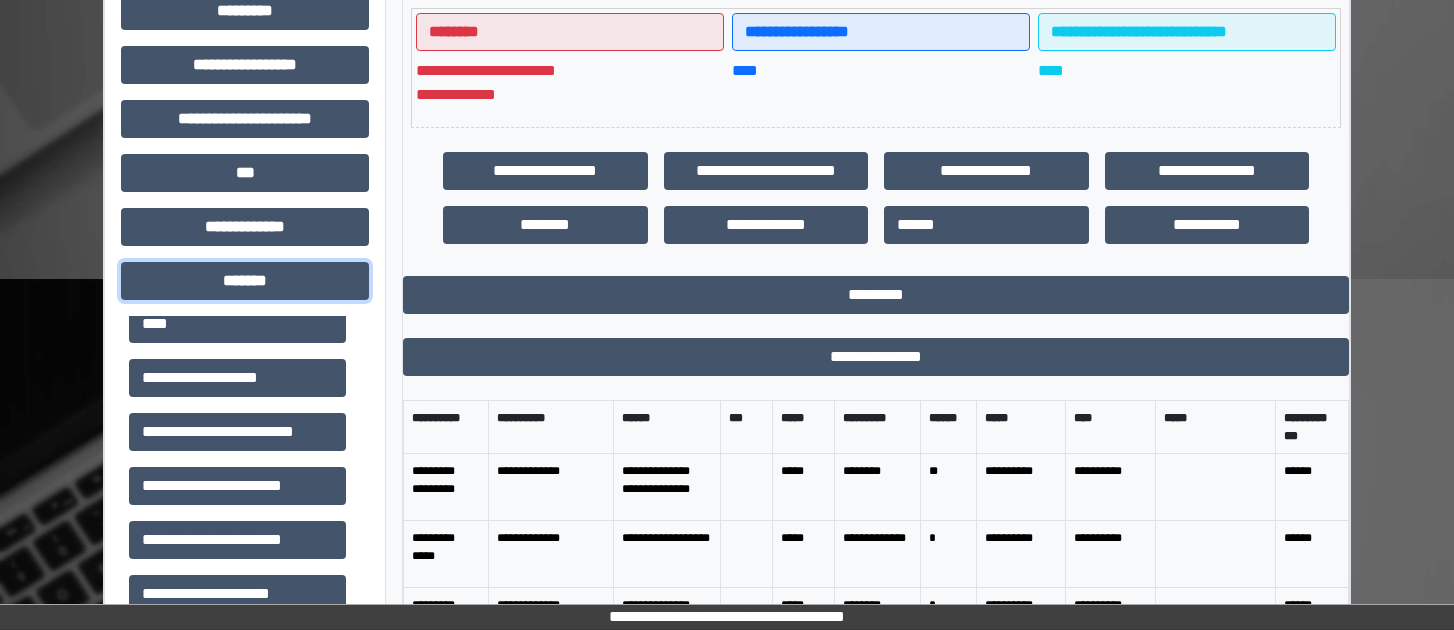 scroll, scrollTop: 300, scrollLeft: 0, axis: vertical 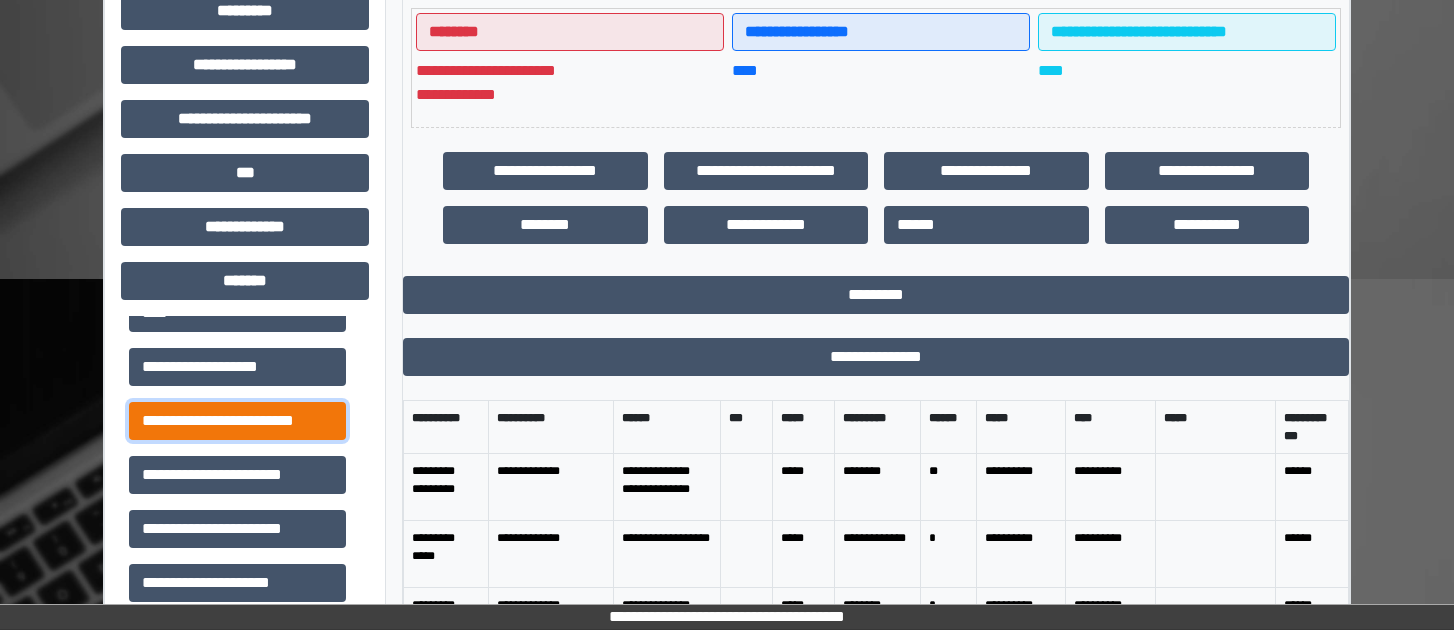click on "**********" at bounding box center (237, 421) 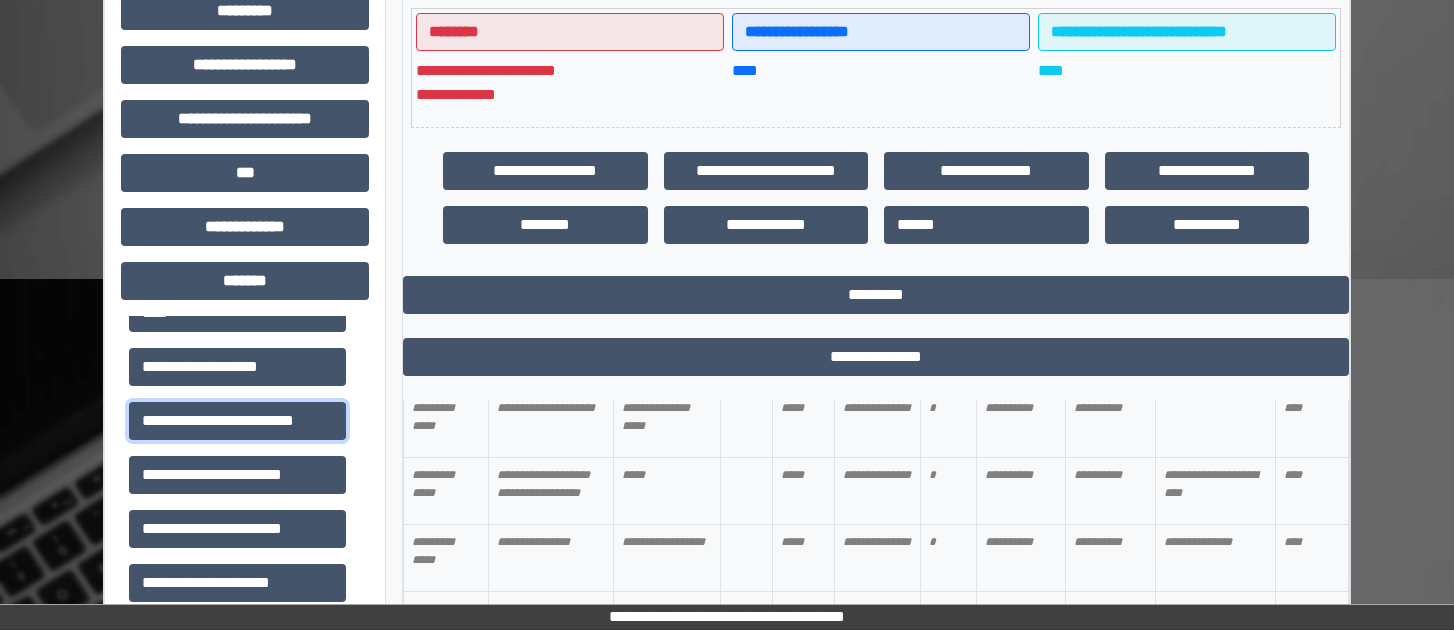 scroll, scrollTop: 400, scrollLeft: 0, axis: vertical 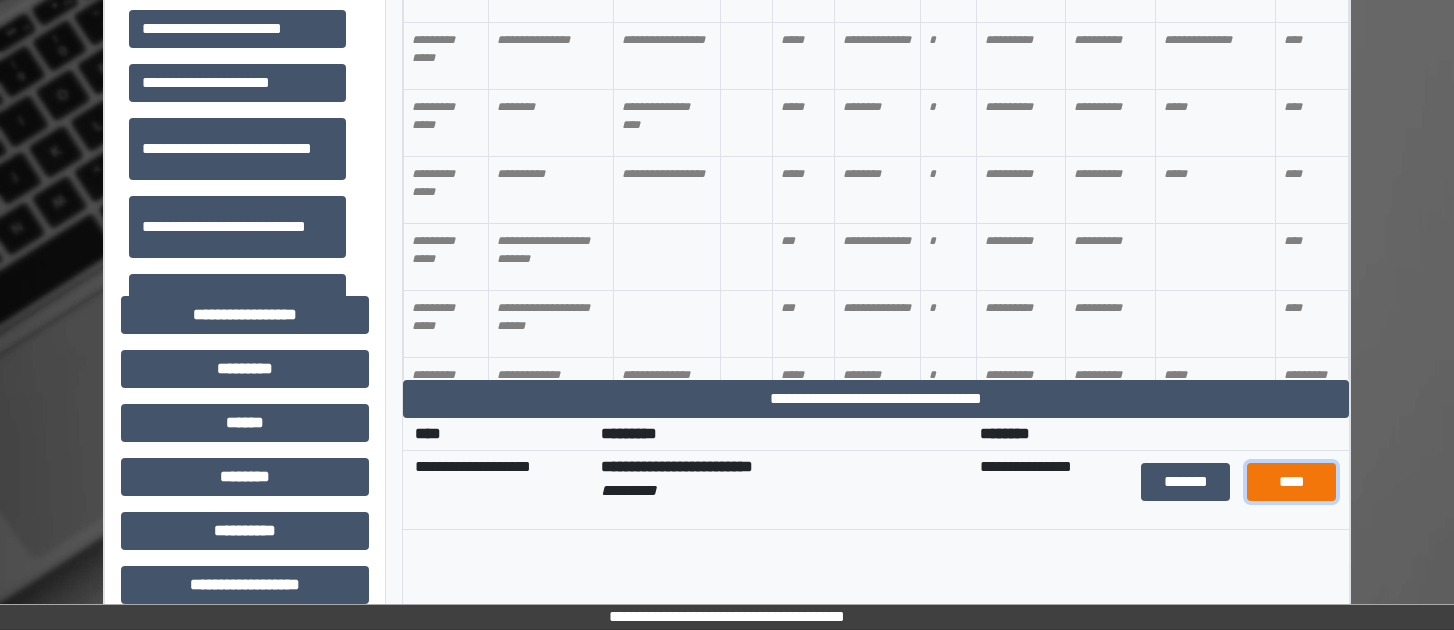 click on "****" at bounding box center [1291, 482] 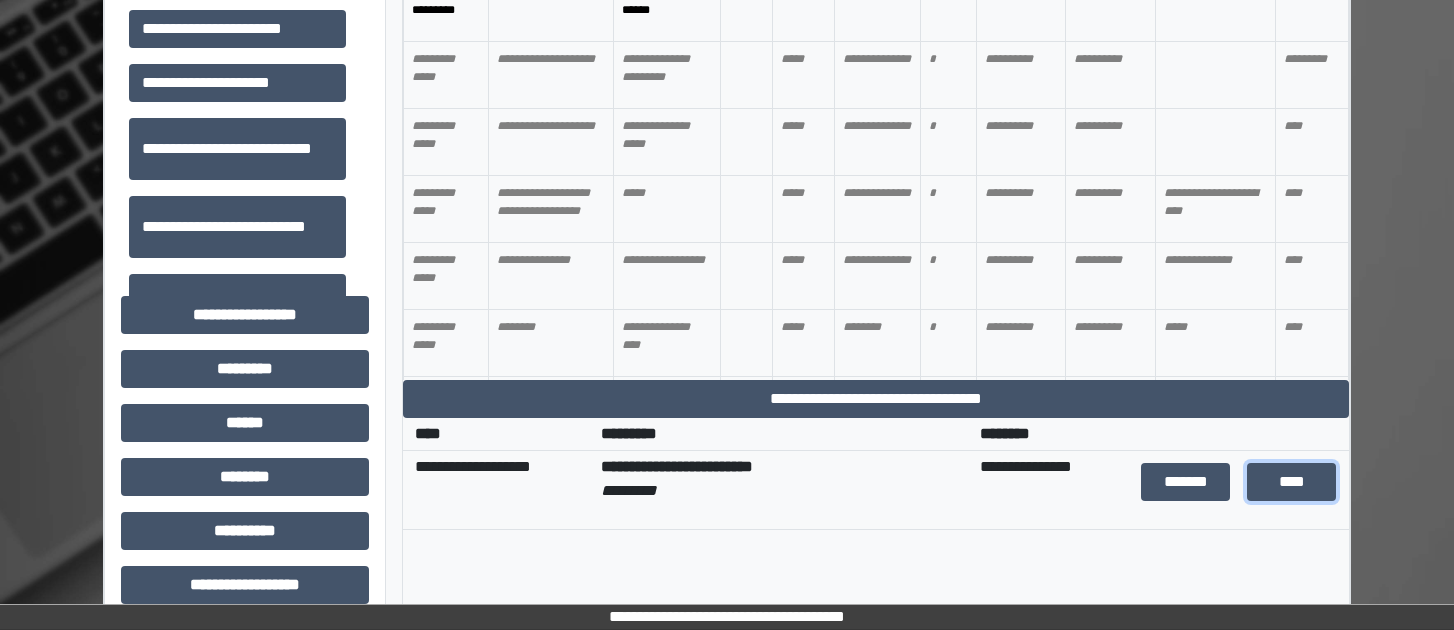 scroll, scrollTop: 0, scrollLeft: 0, axis: both 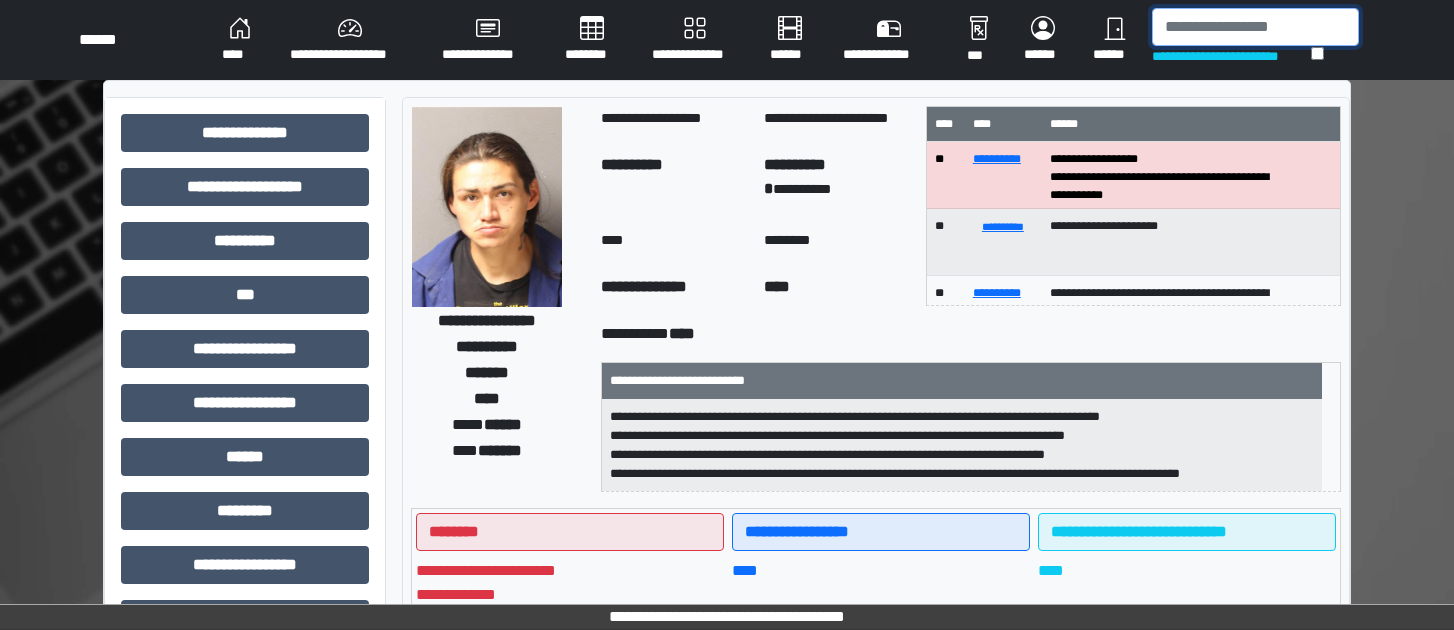 click at bounding box center [1255, 27] 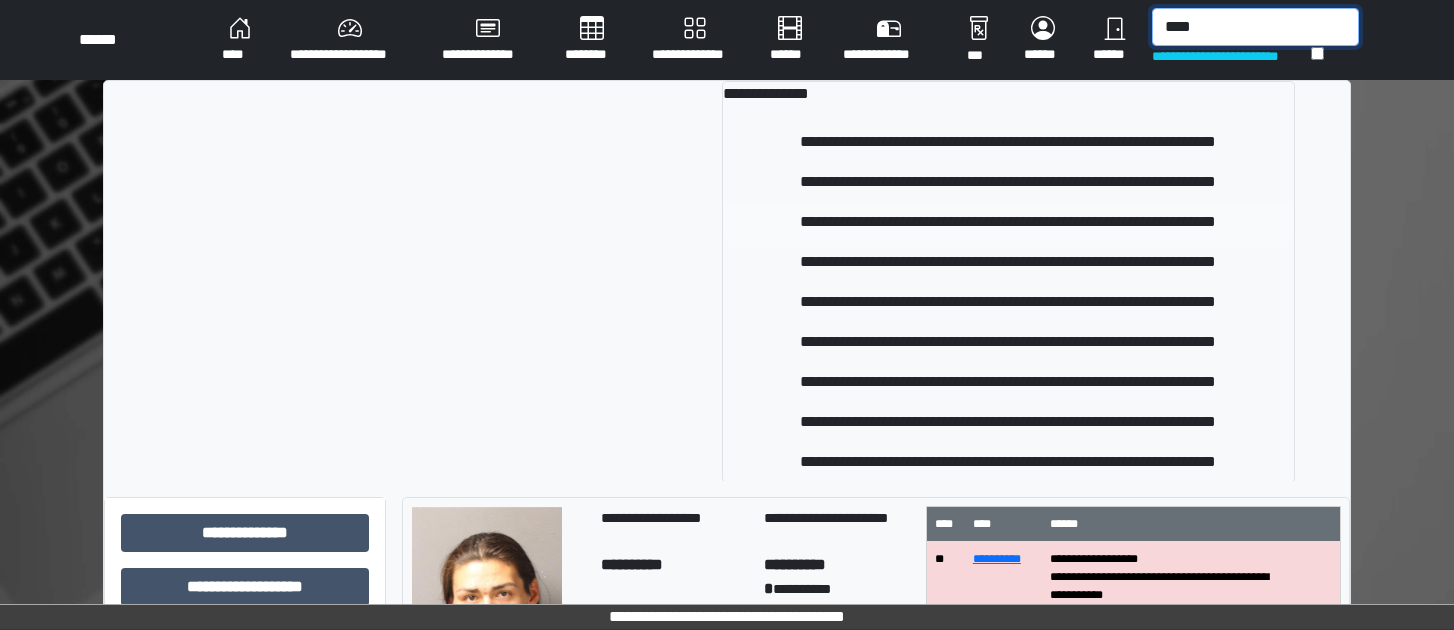 type on "****" 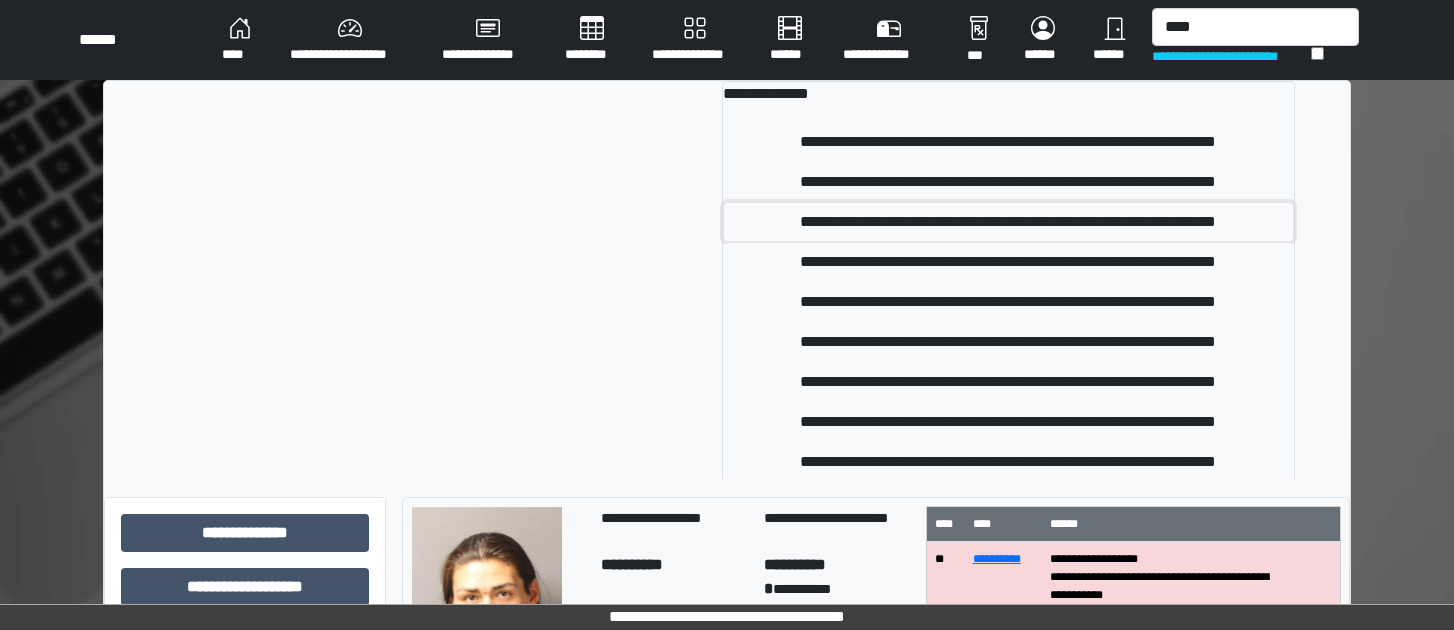 click on "**********" at bounding box center (1008, 222) 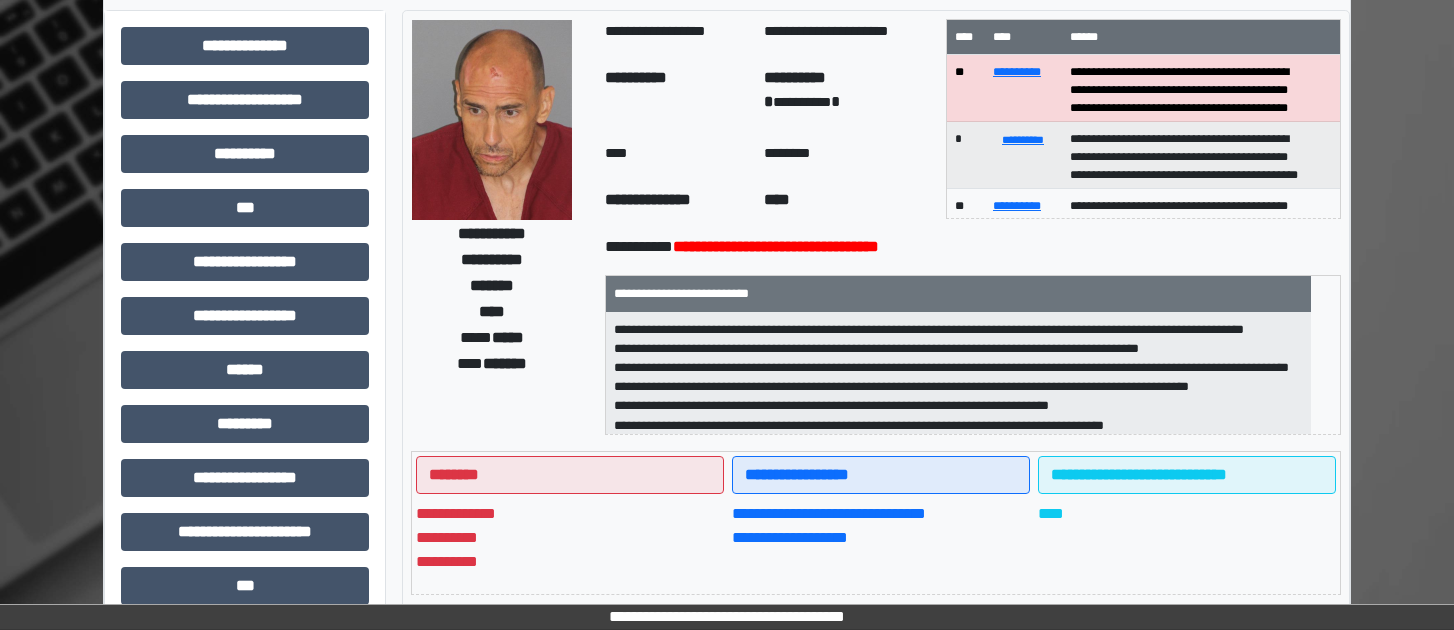 scroll, scrollTop: 0, scrollLeft: 0, axis: both 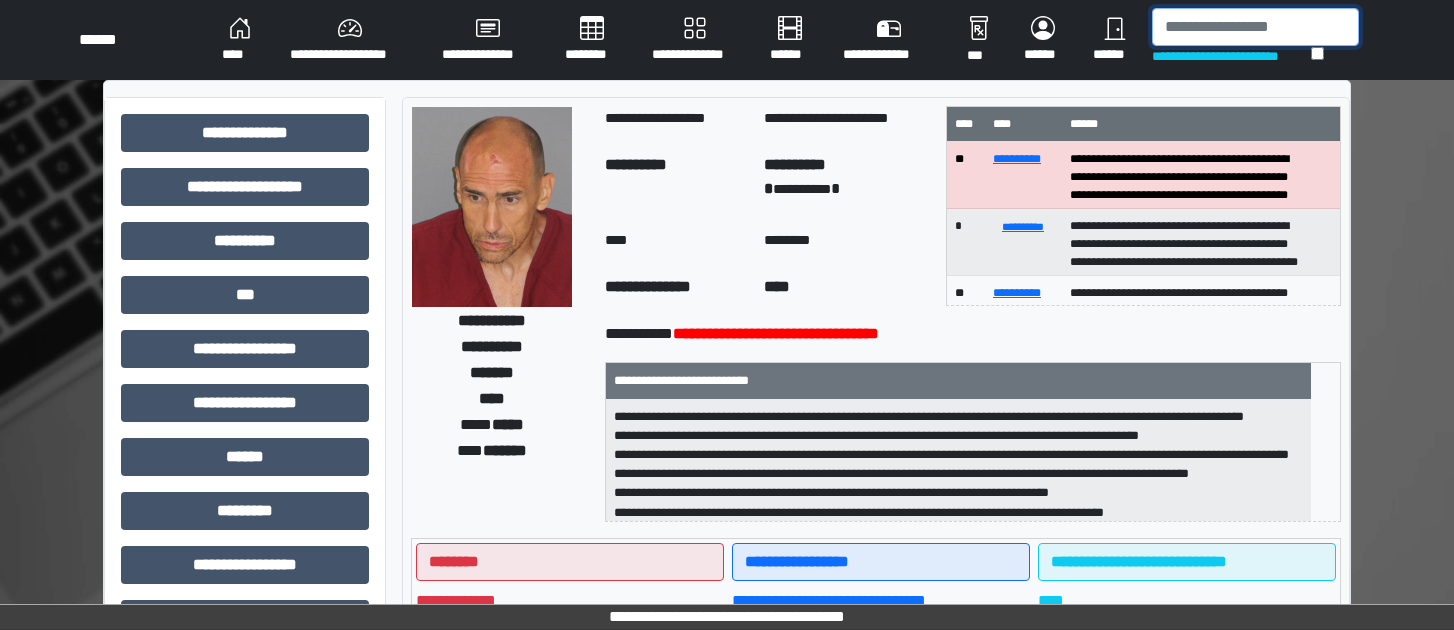 click at bounding box center (1255, 27) 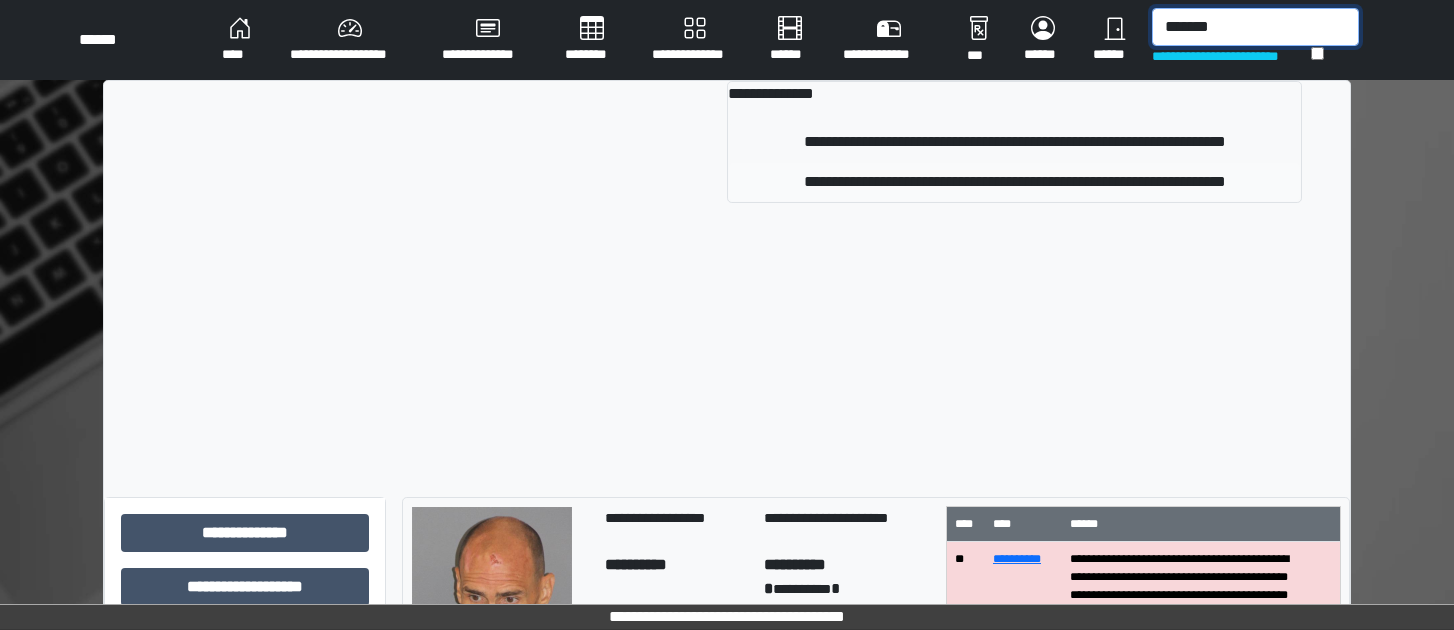 type on "*******" 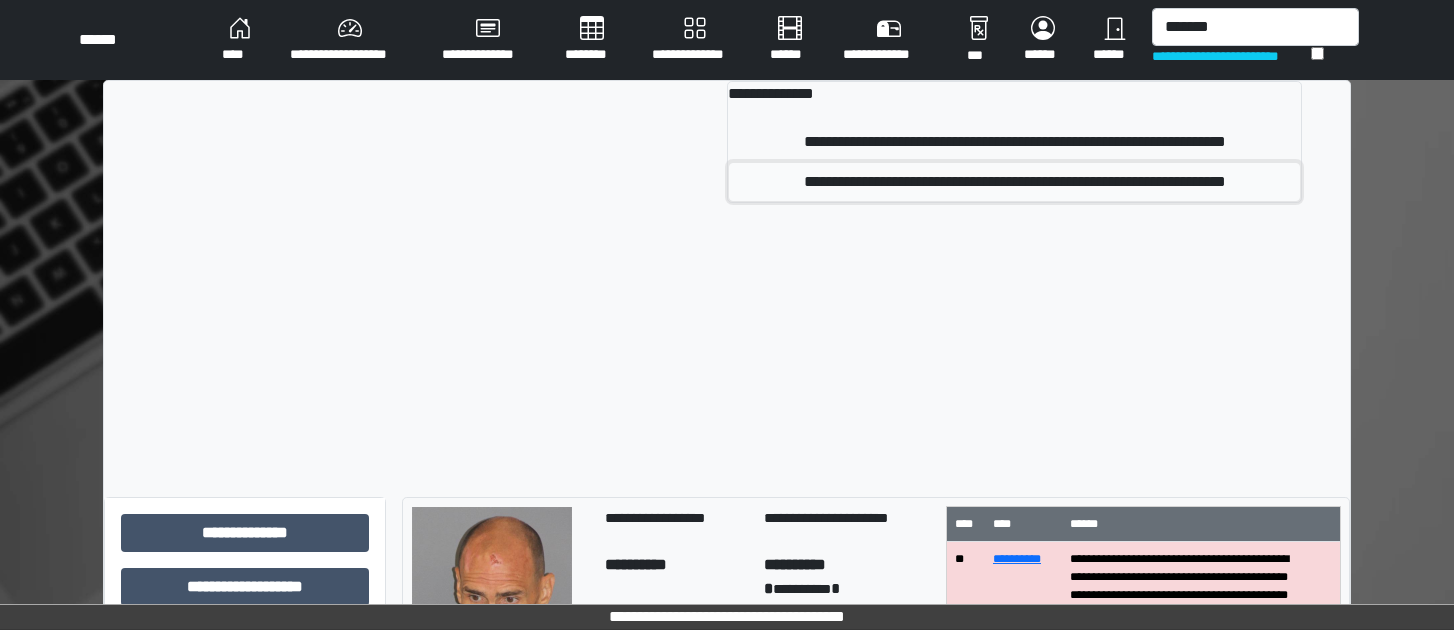 click on "**********" at bounding box center [1014, 182] 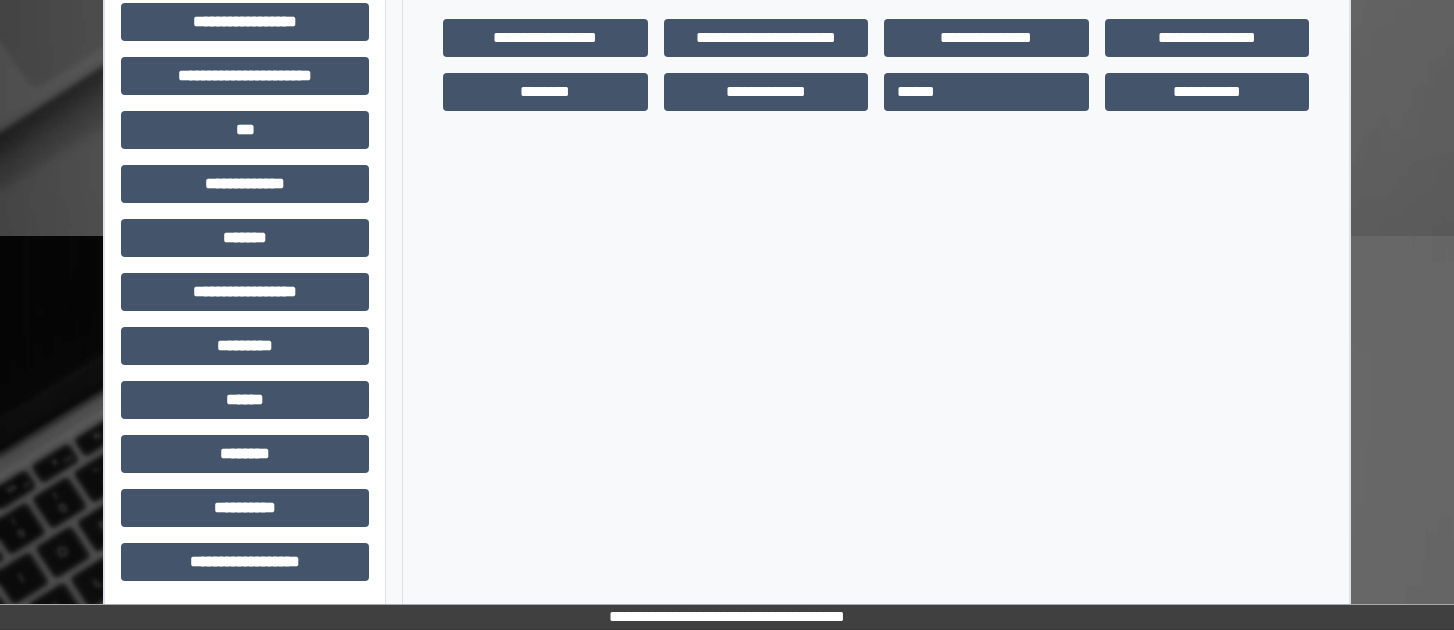 scroll, scrollTop: 544, scrollLeft: 0, axis: vertical 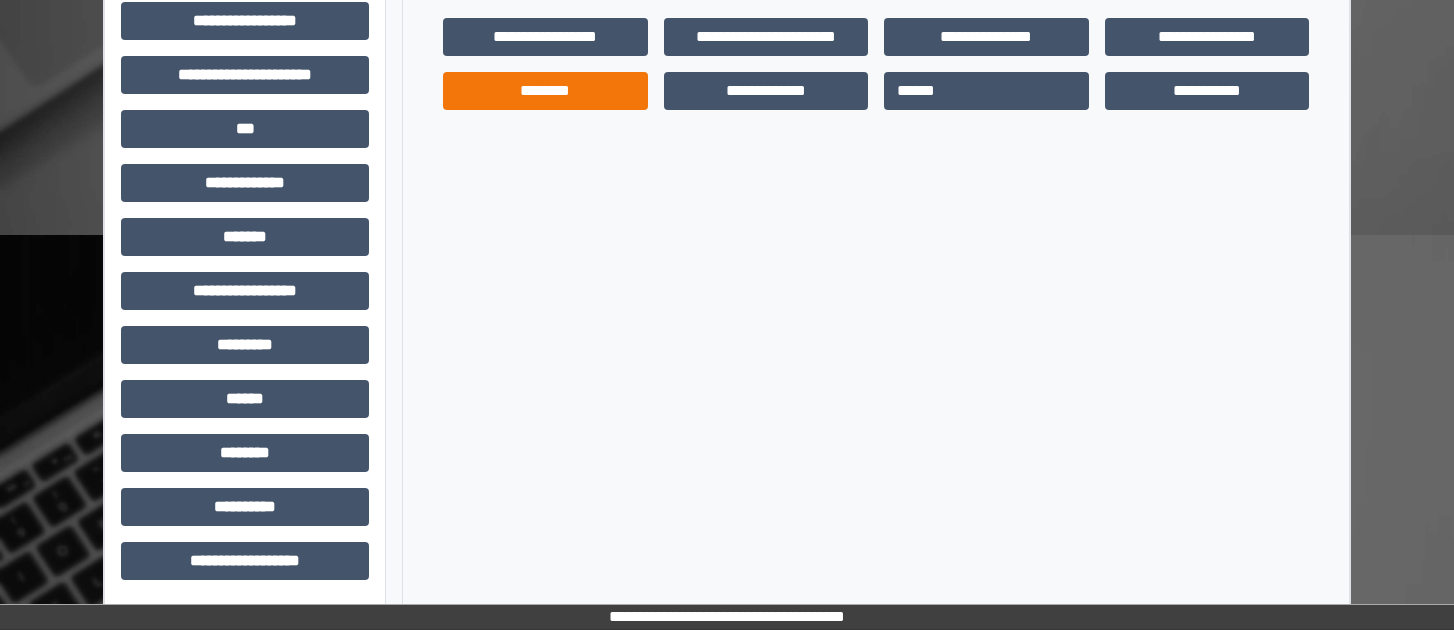 click on "********" at bounding box center [545, 91] 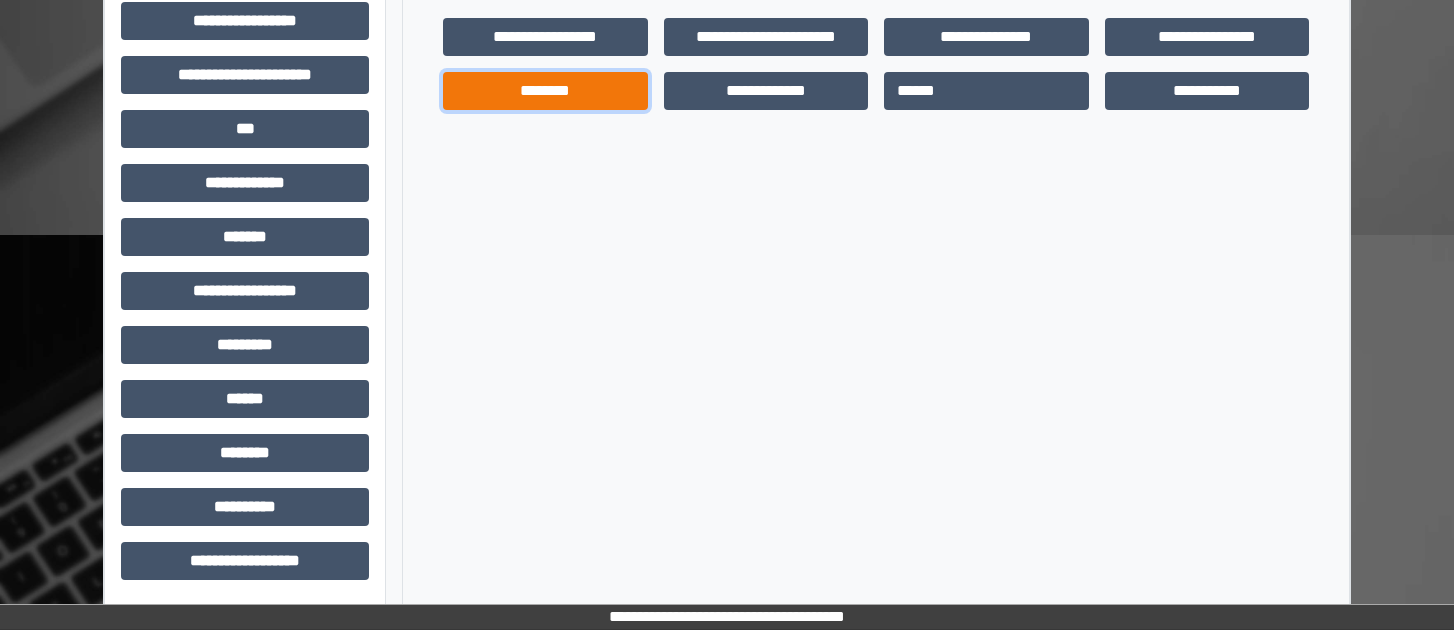 click on "********" at bounding box center (545, 91) 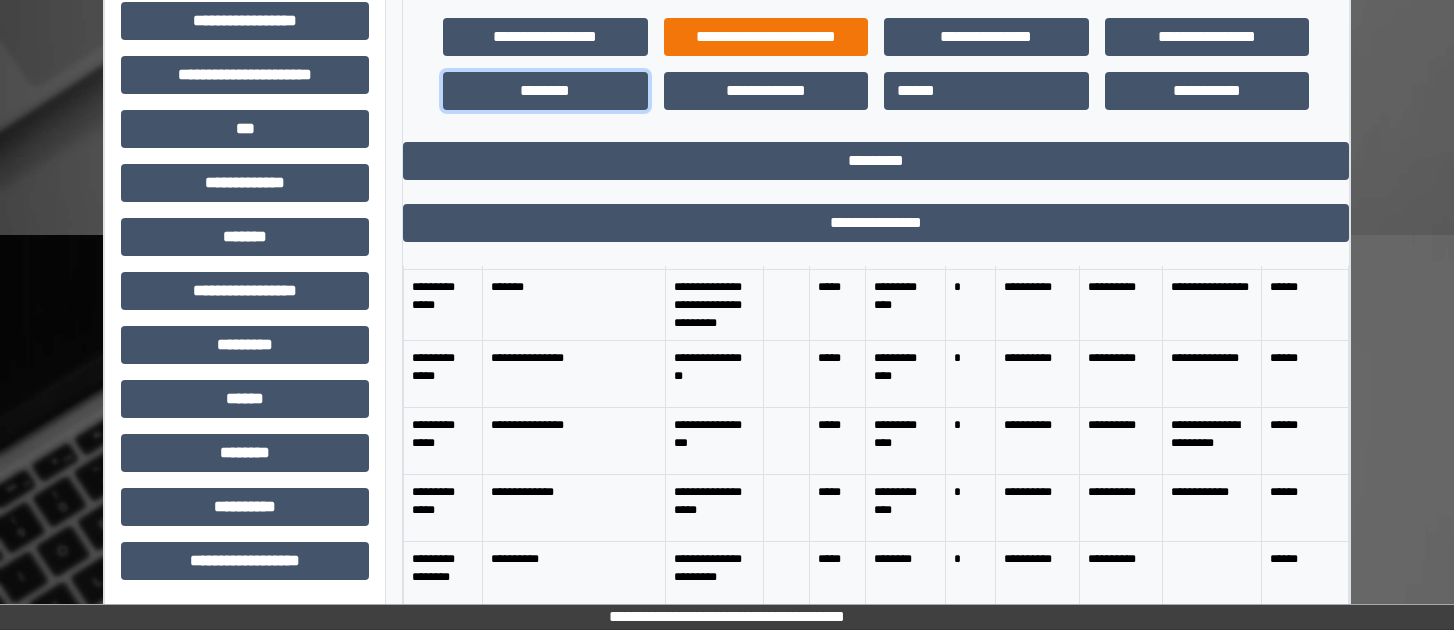scroll, scrollTop: 0, scrollLeft: 0, axis: both 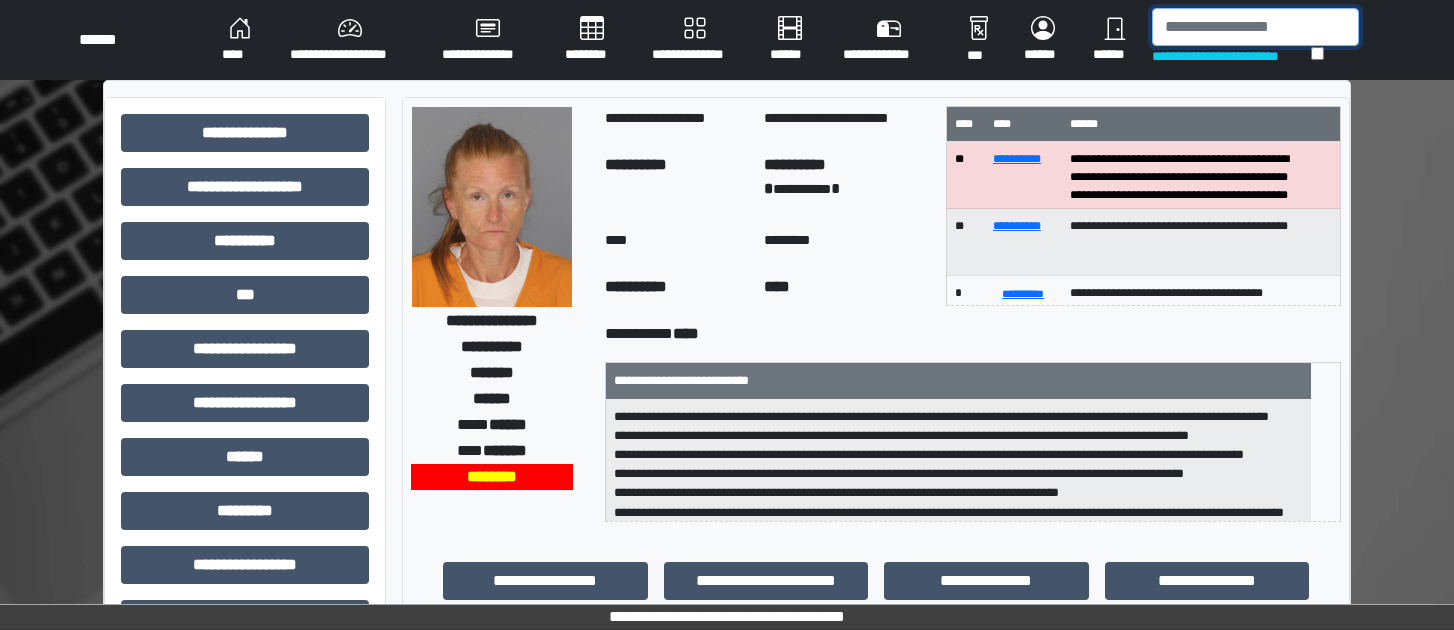 click at bounding box center [1255, 27] 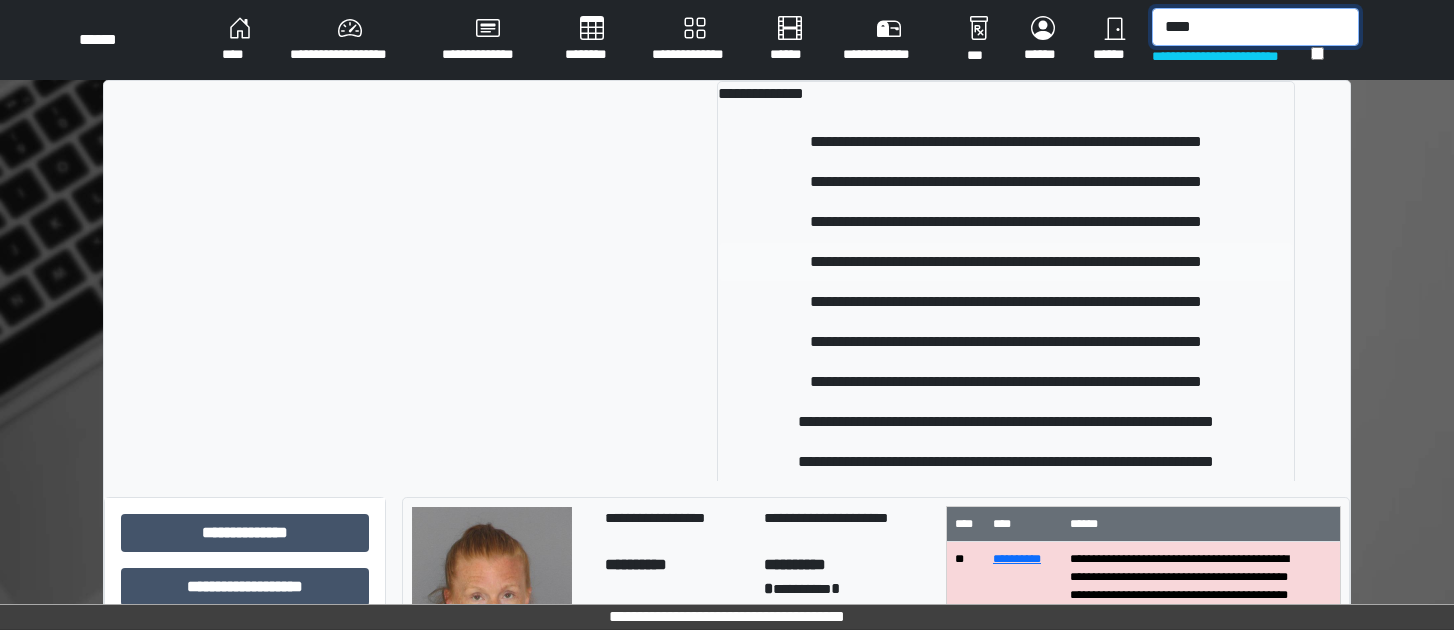 type on "****" 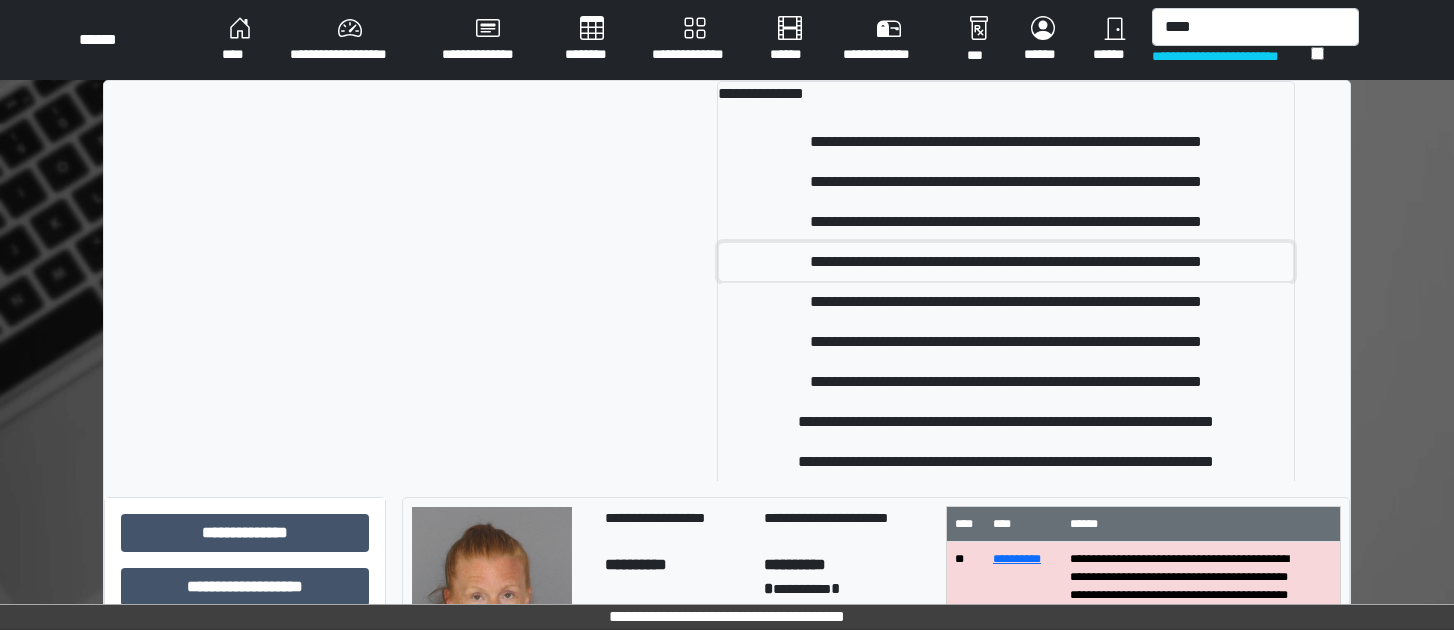 click on "**********" at bounding box center (1005, 262) 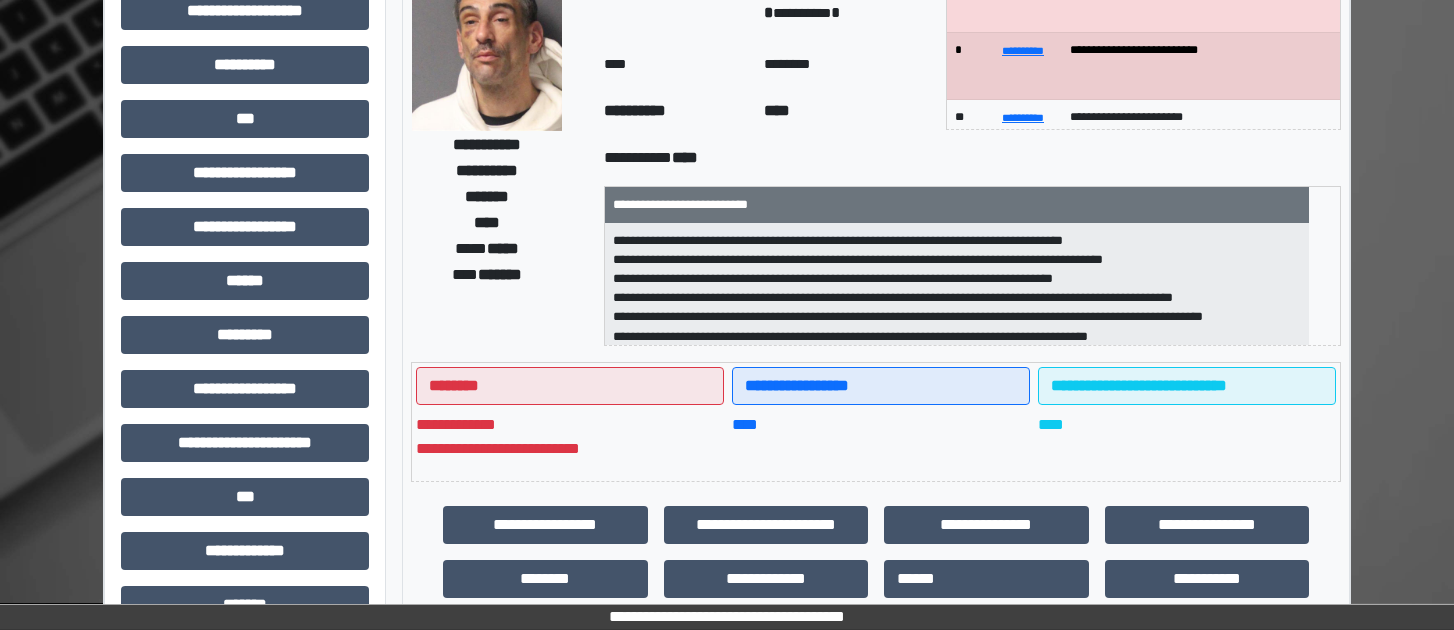 scroll, scrollTop: 500, scrollLeft: 0, axis: vertical 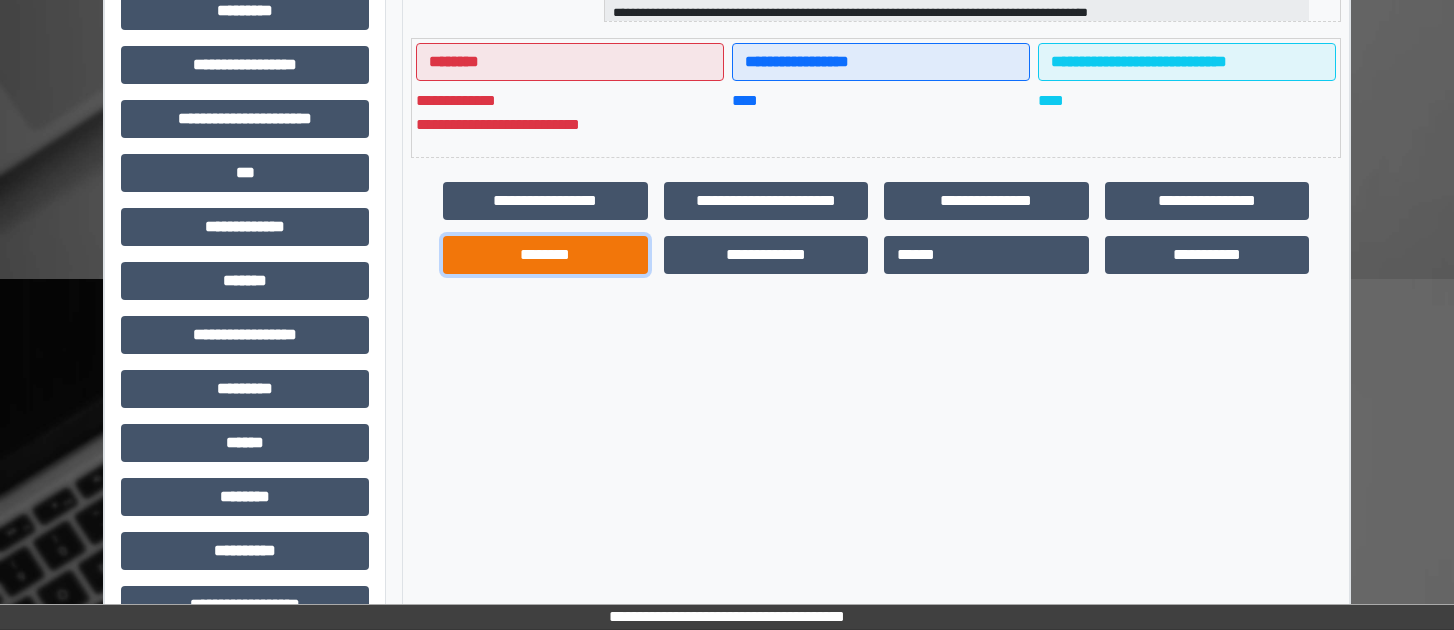 click on "********" at bounding box center [545, 255] 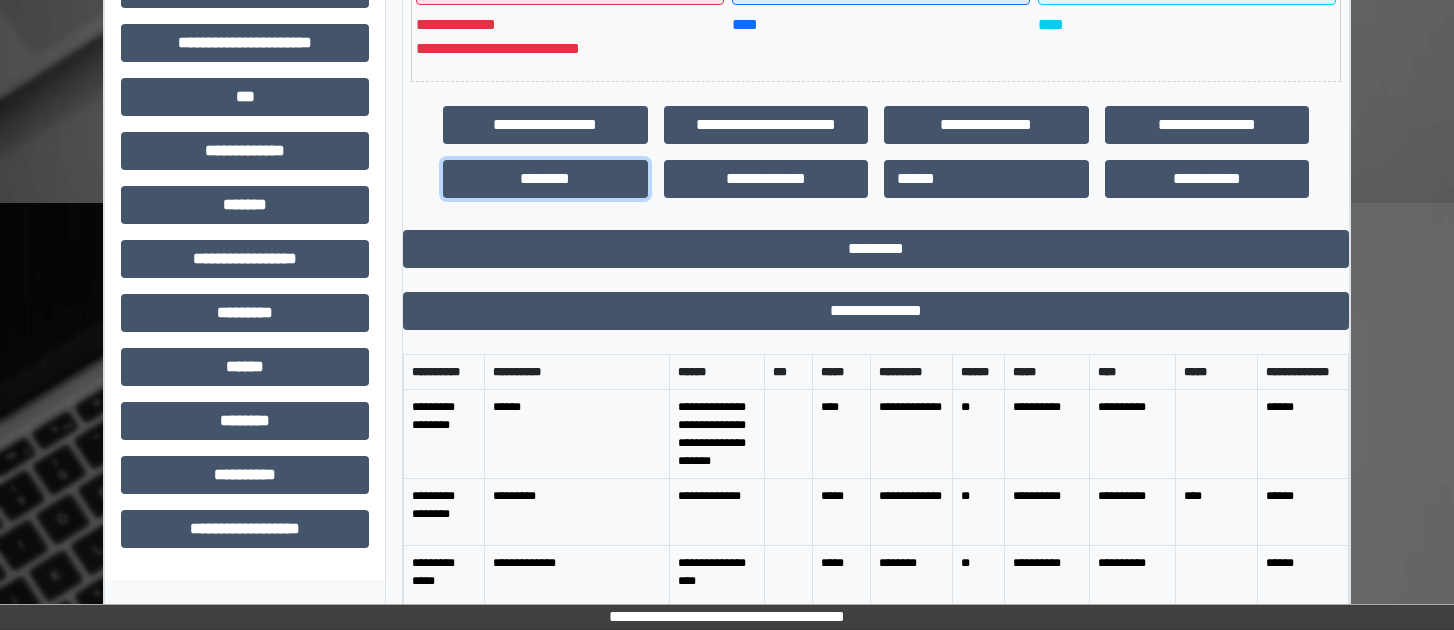 scroll, scrollTop: 700, scrollLeft: 0, axis: vertical 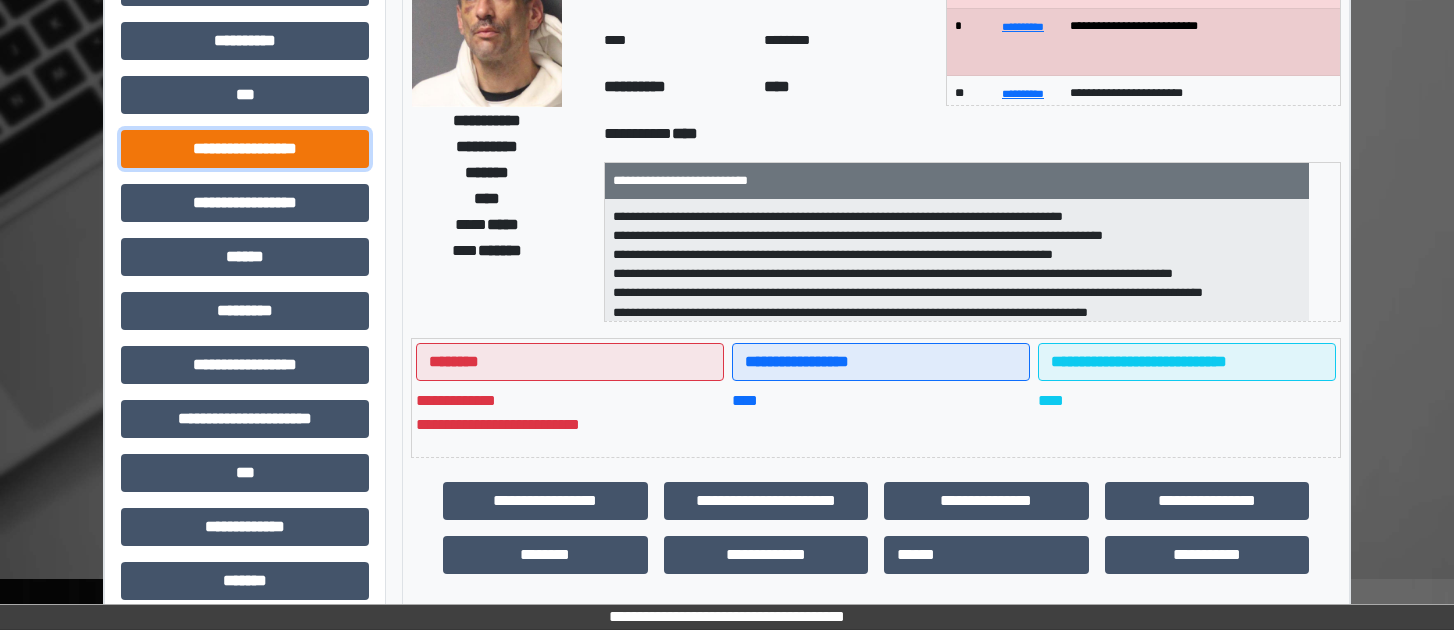 click on "**********" at bounding box center [245, 149] 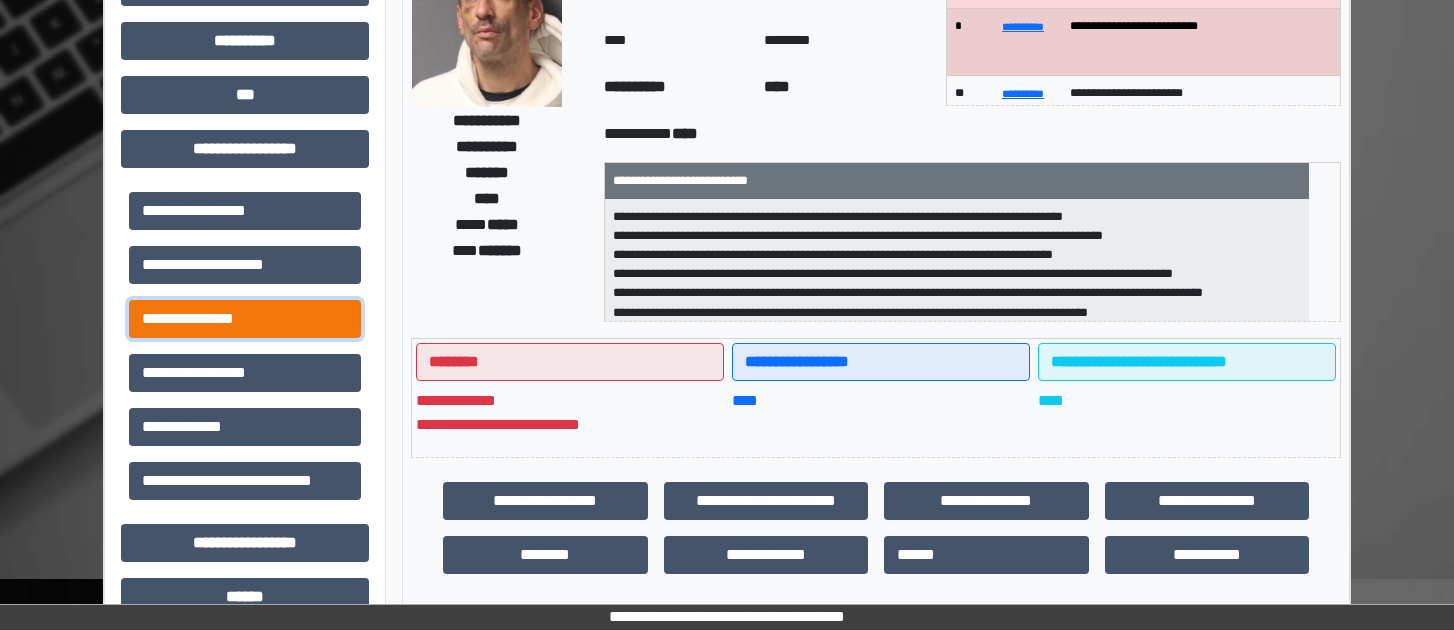 click on "**********" at bounding box center (245, 319) 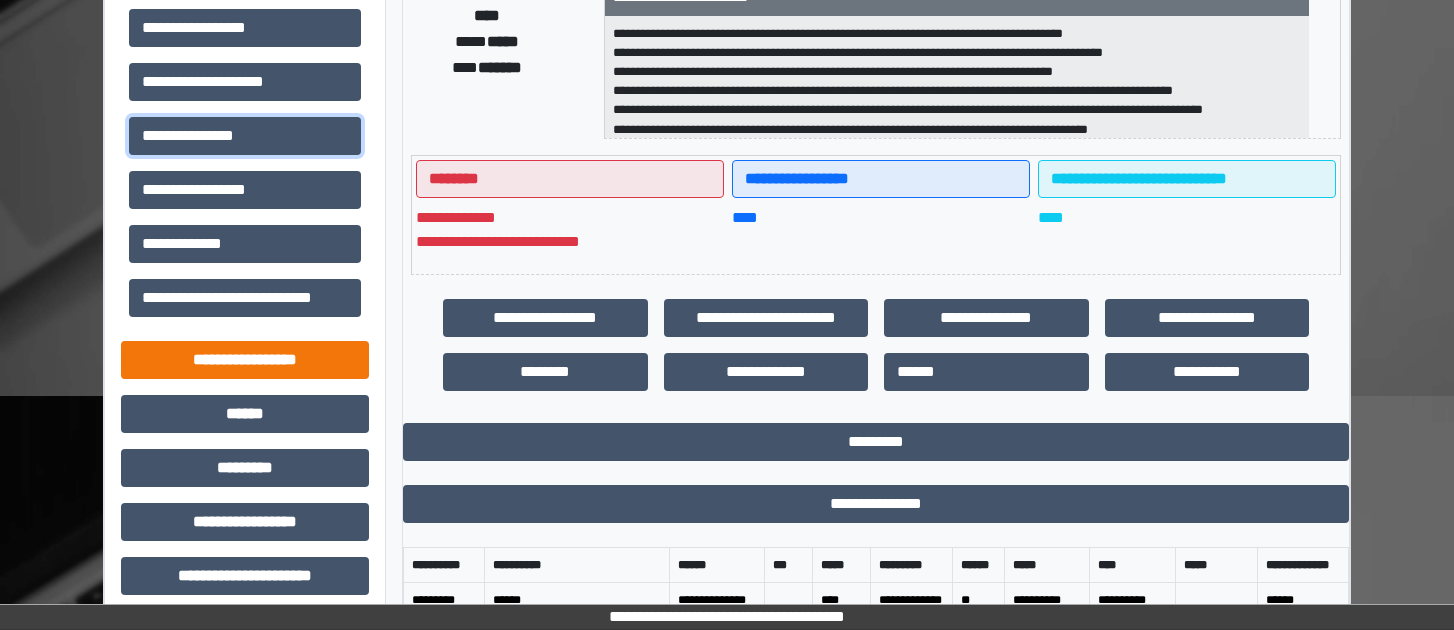 scroll, scrollTop: 400, scrollLeft: 0, axis: vertical 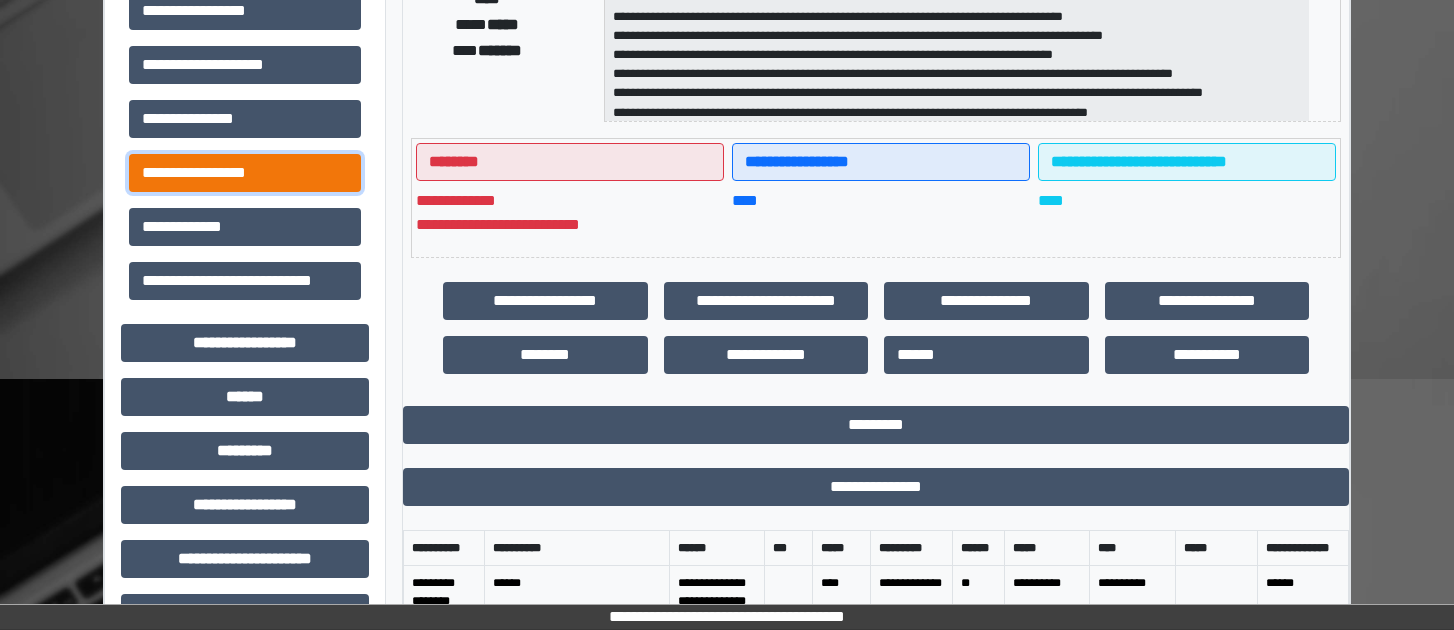 click on "**********" at bounding box center (245, 173) 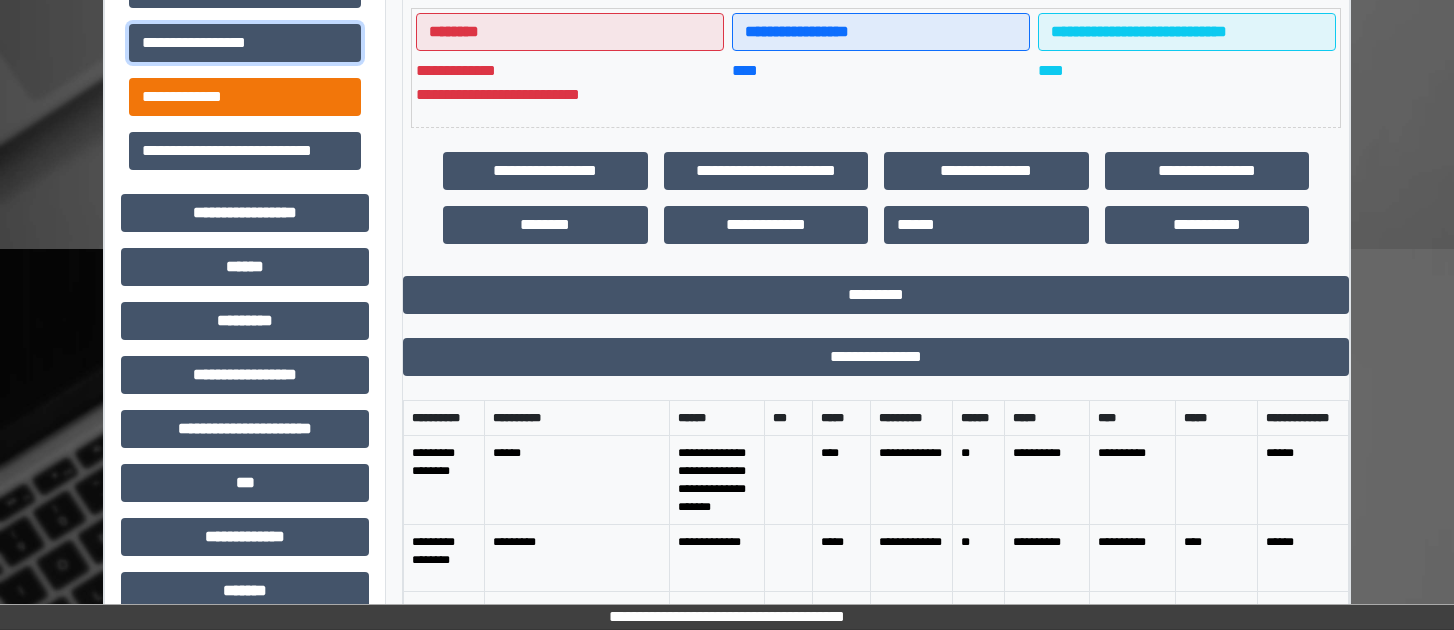 scroll, scrollTop: 400, scrollLeft: 0, axis: vertical 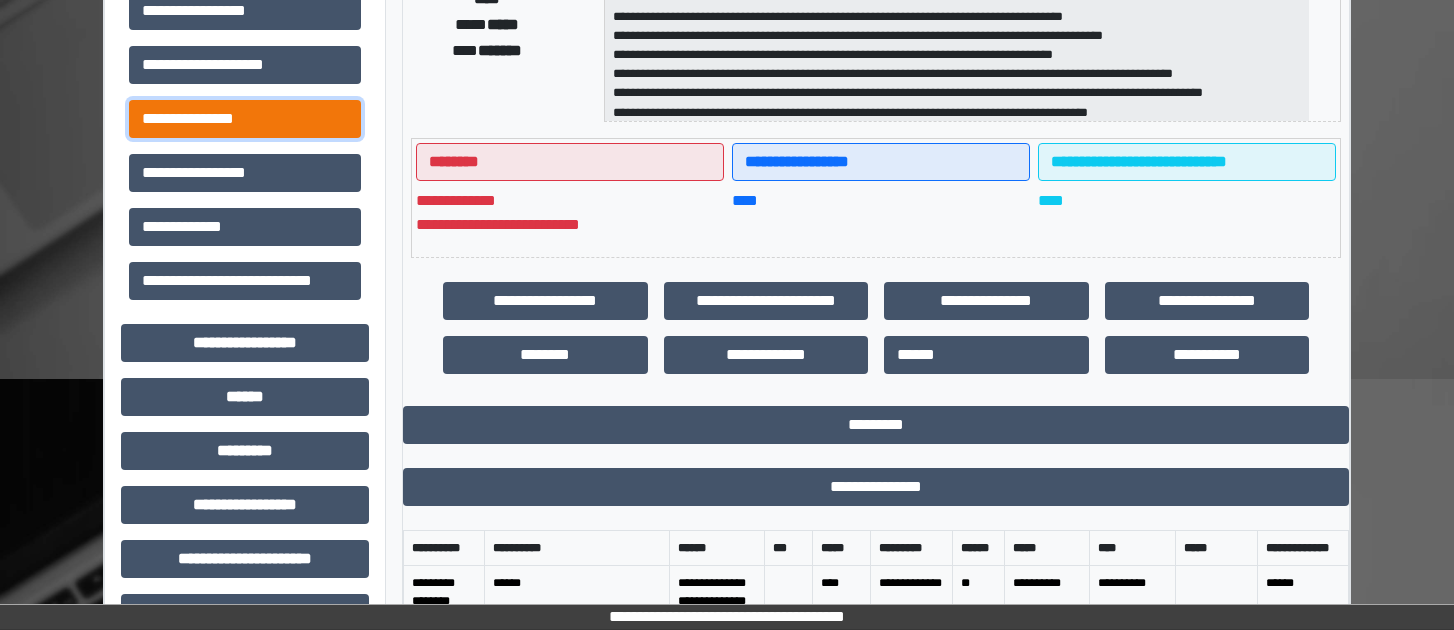 click on "**********" at bounding box center (245, 119) 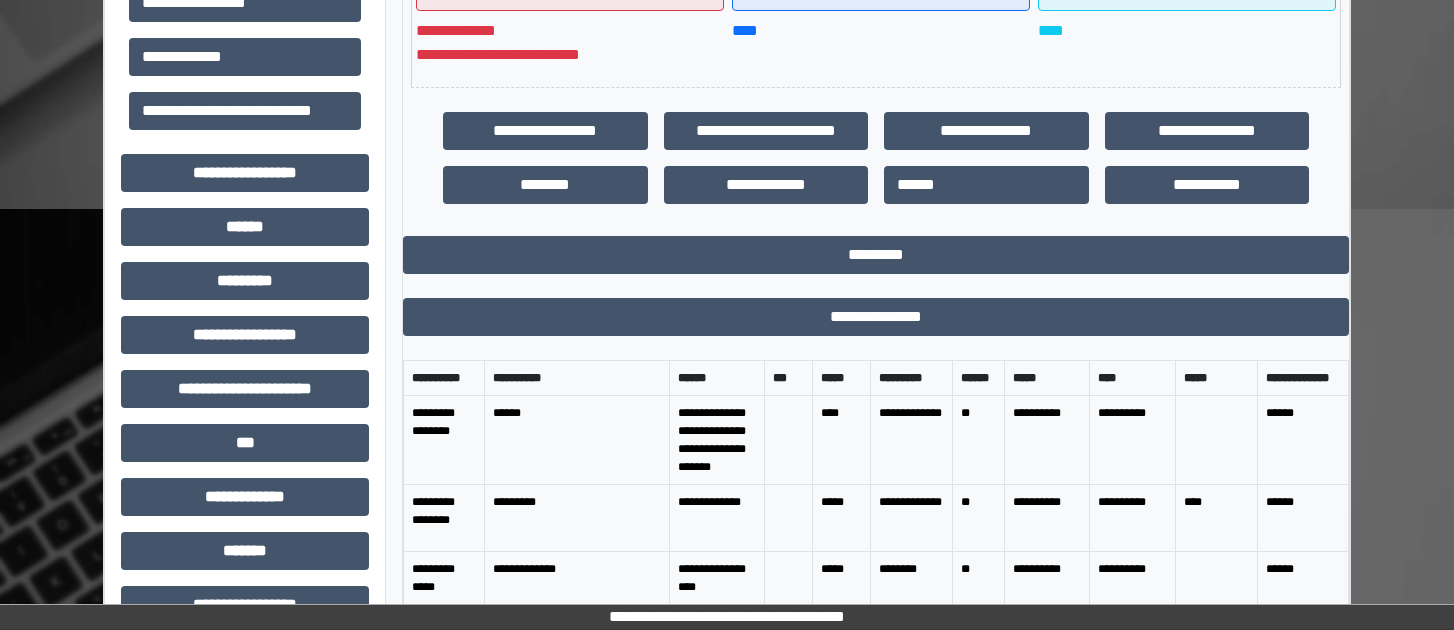 scroll, scrollTop: 900, scrollLeft: 0, axis: vertical 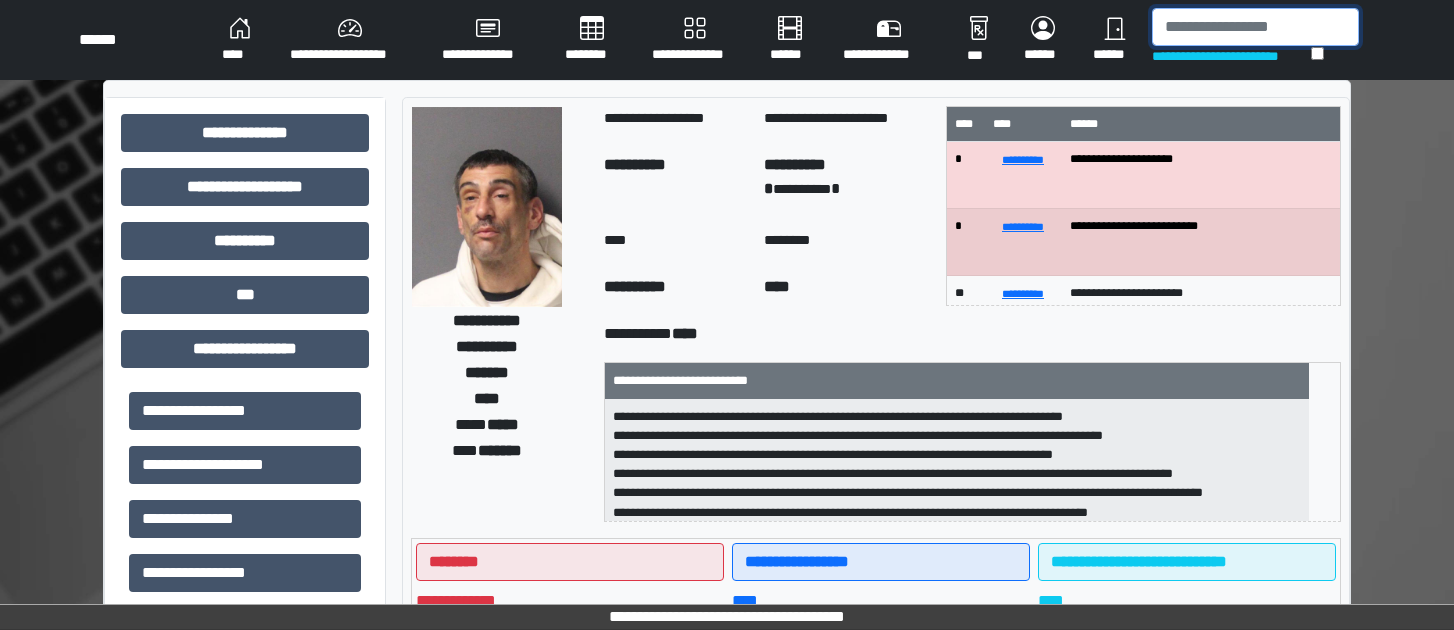 click at bounding box center [1255, 27] 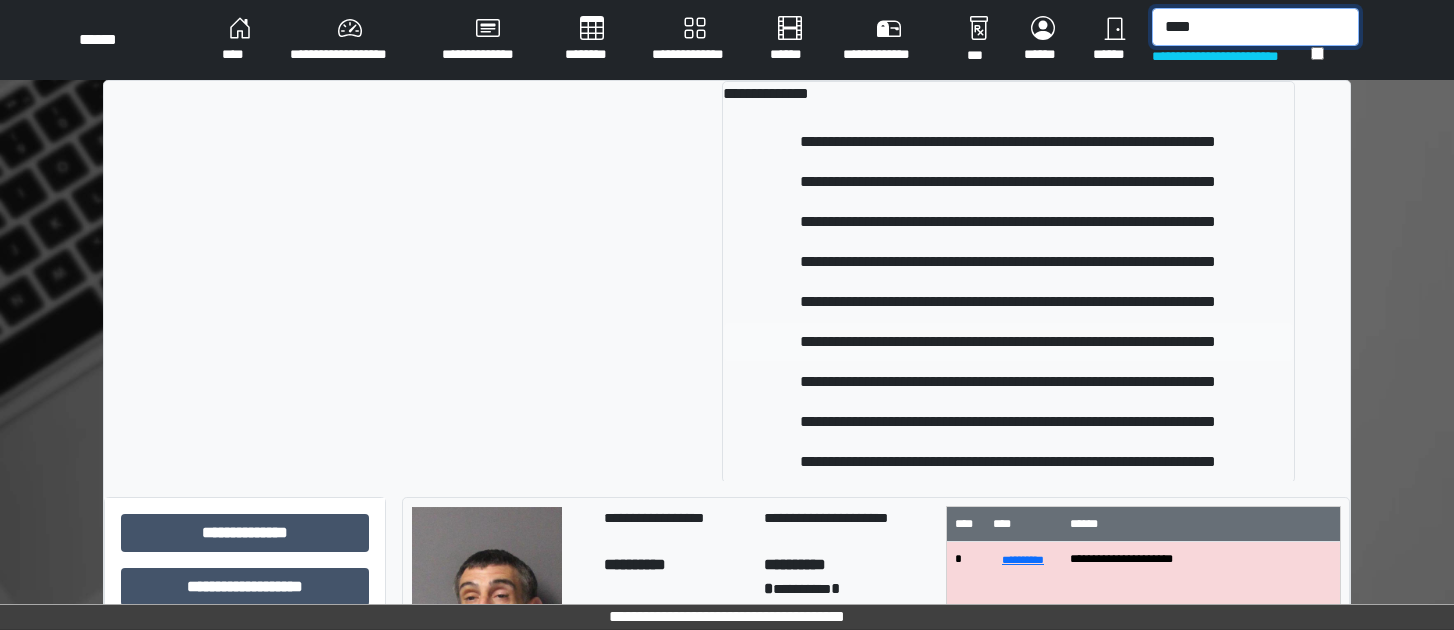 type on "****" 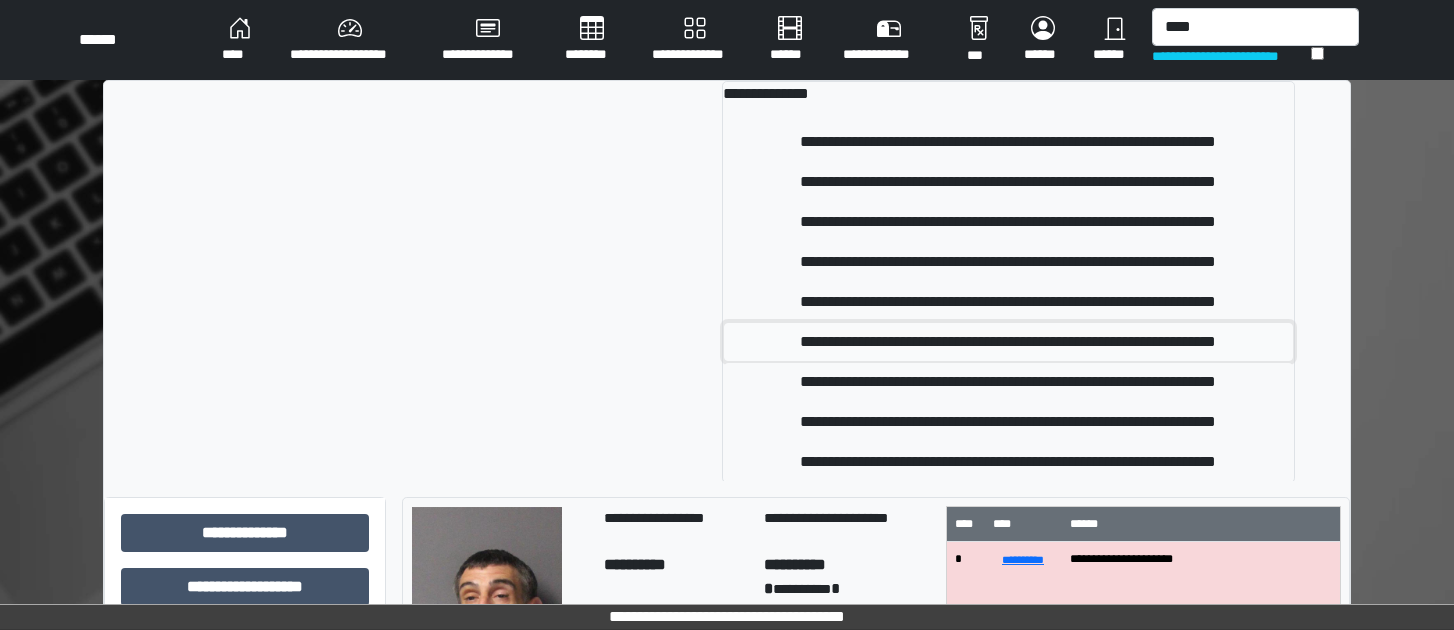 click on "**********" at bounding box center [1008, 342] 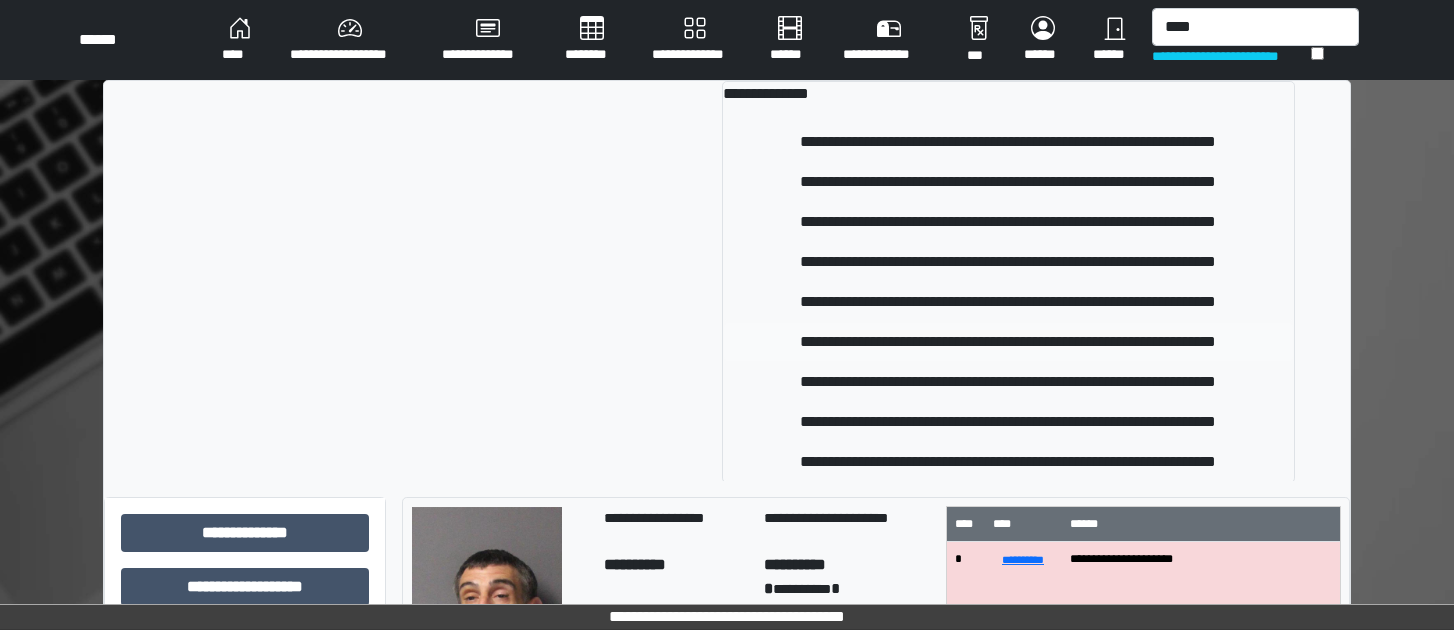 type 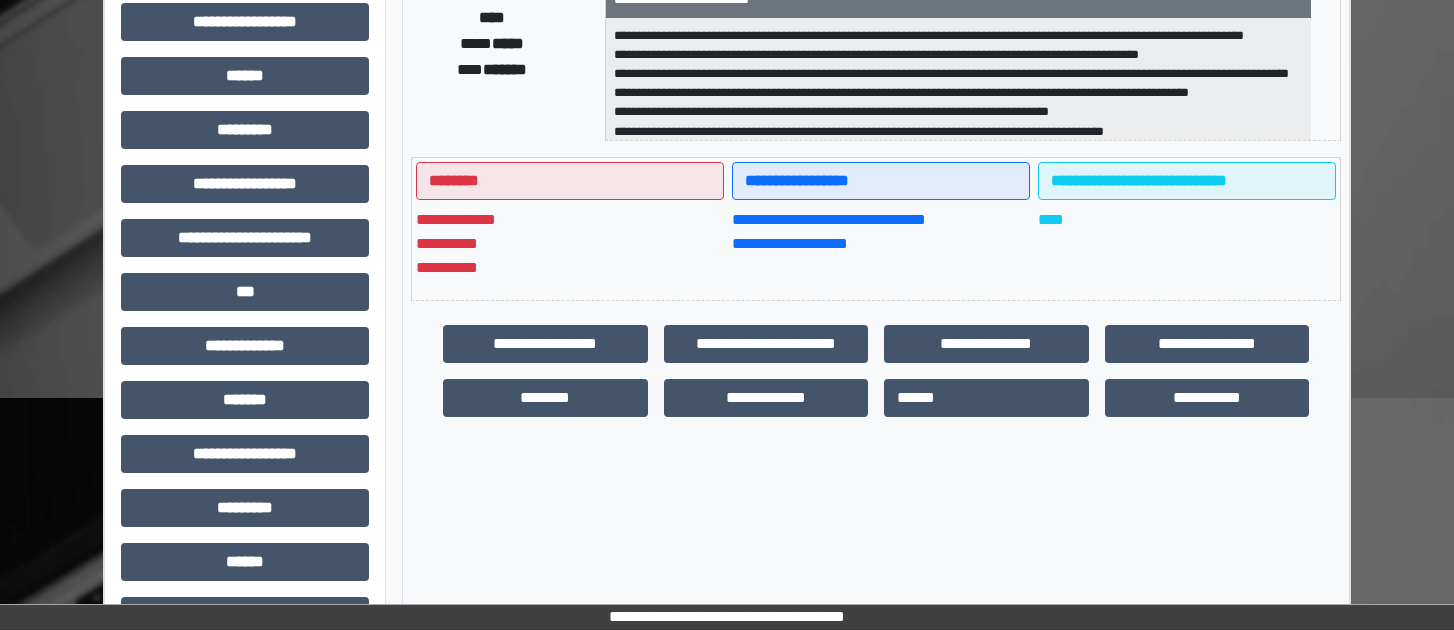 scroll, scrollTop: 544, scrollLeft: 0, axis: vertical 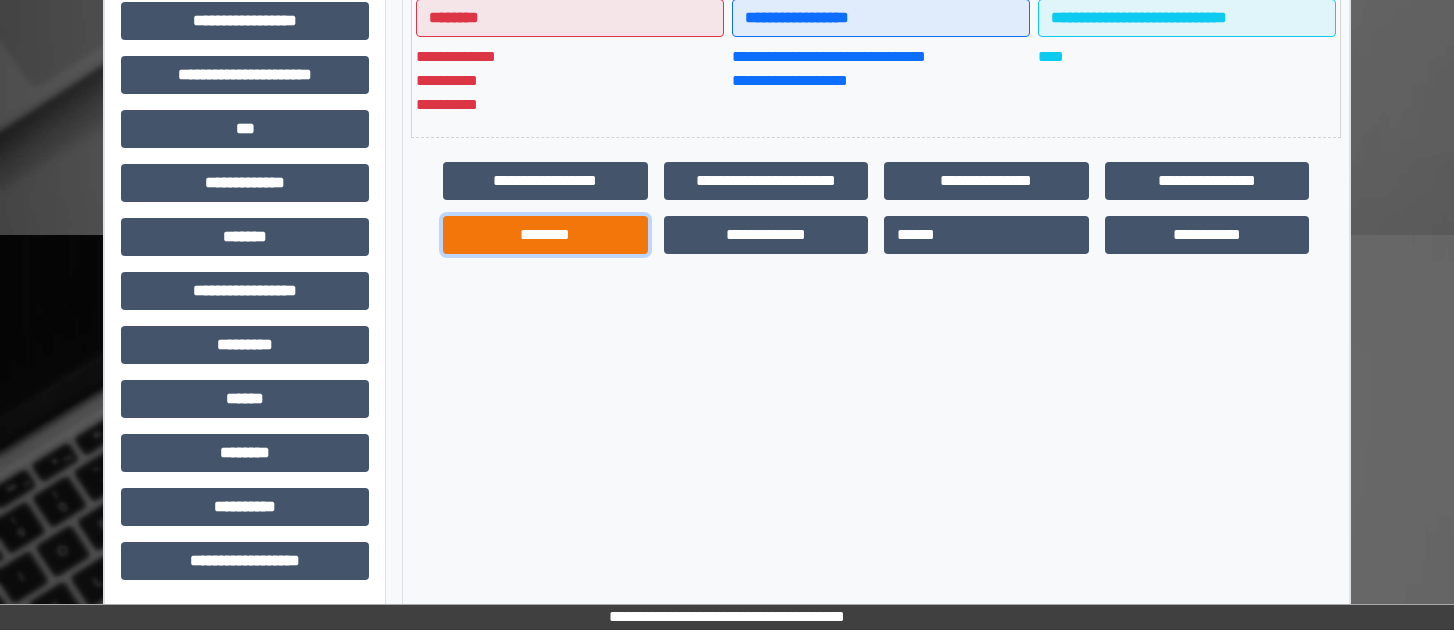 click on "********" at bounding box center (545, 235) 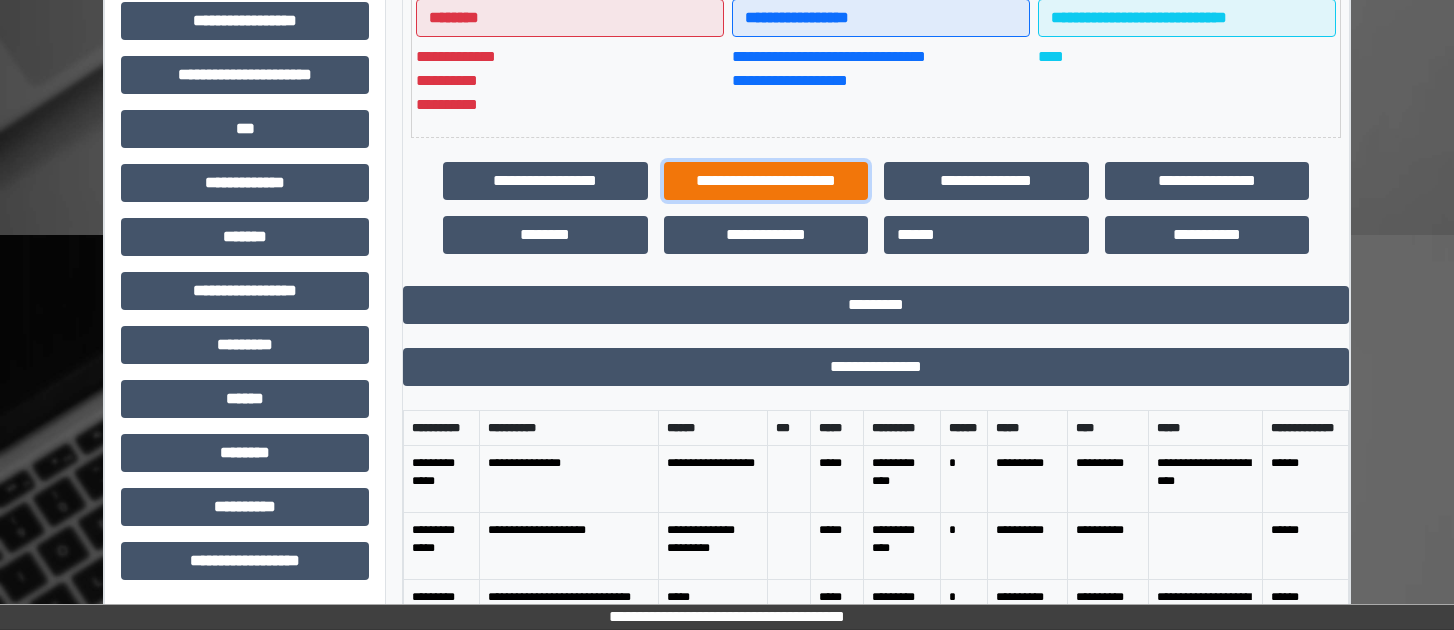 click on "**********" at bounding box center [766, 181] 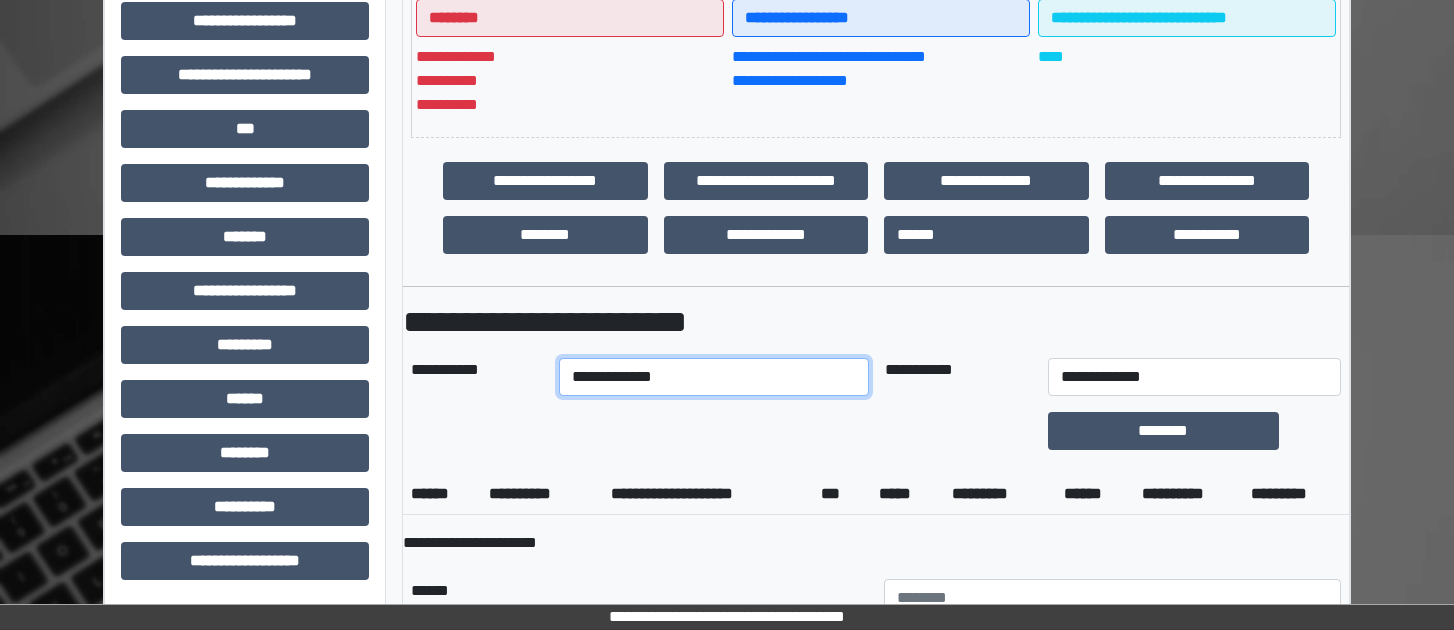 click on "**********" at bounding box center [713, 377] 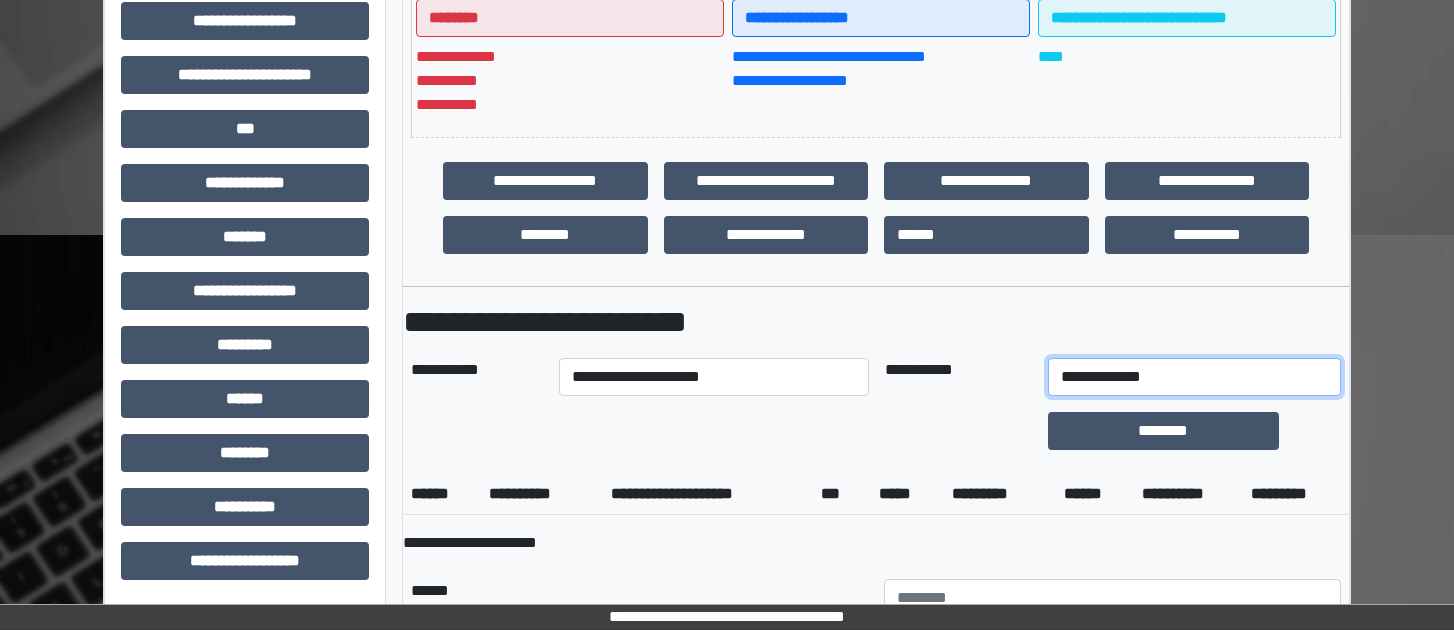 click on "**********" at bounding box center [1194, 377] 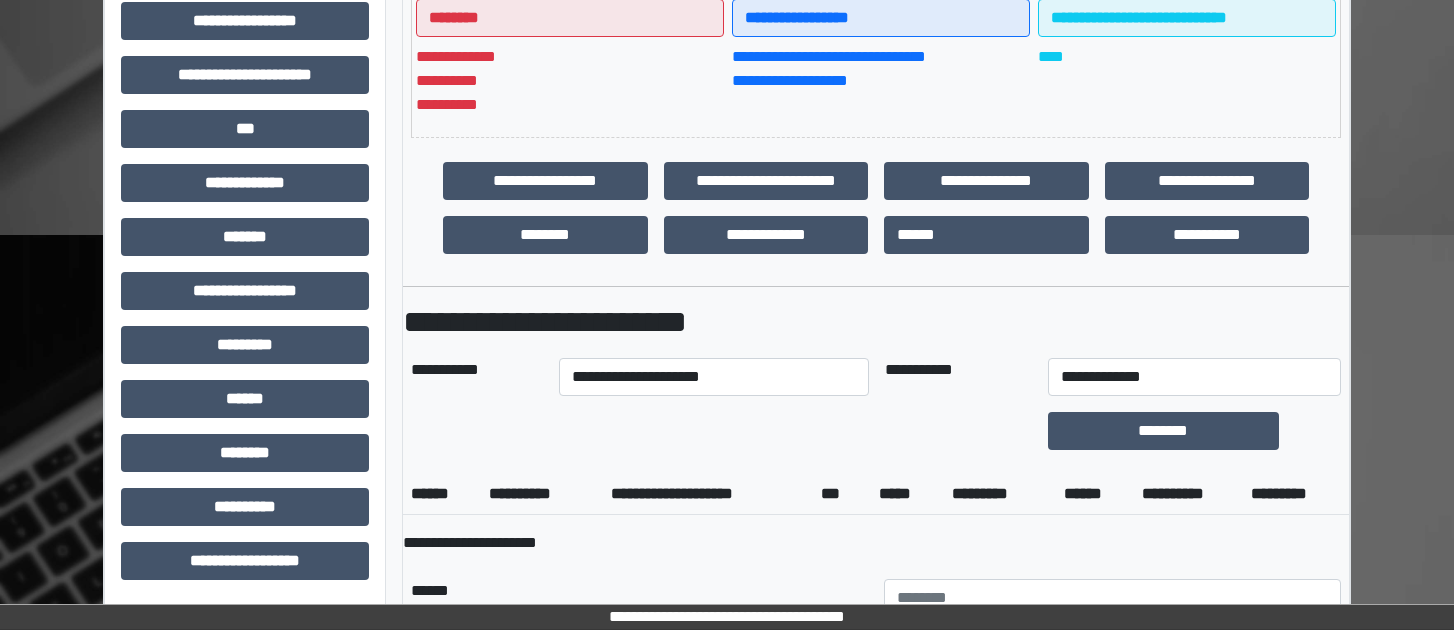 click on "**********" at bounding box center [876, 543] 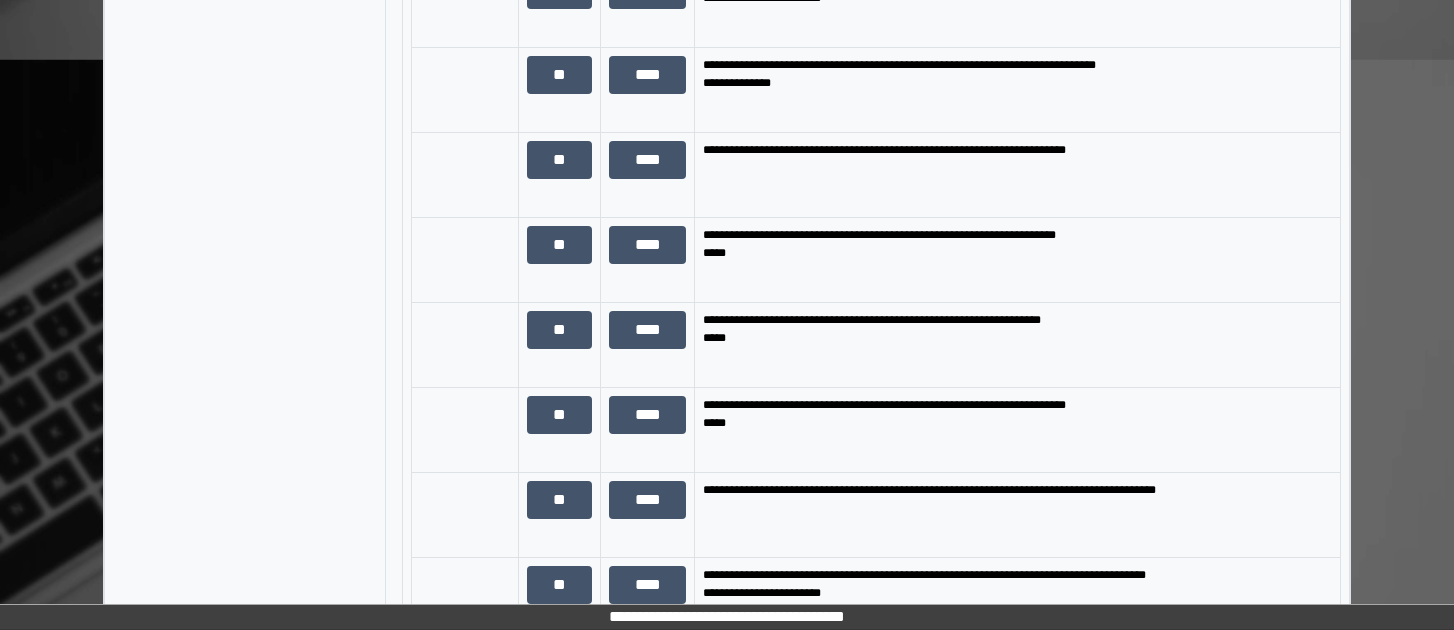 scroll, scrollTop: 1744, scrollLeft: 0, axis: vertical 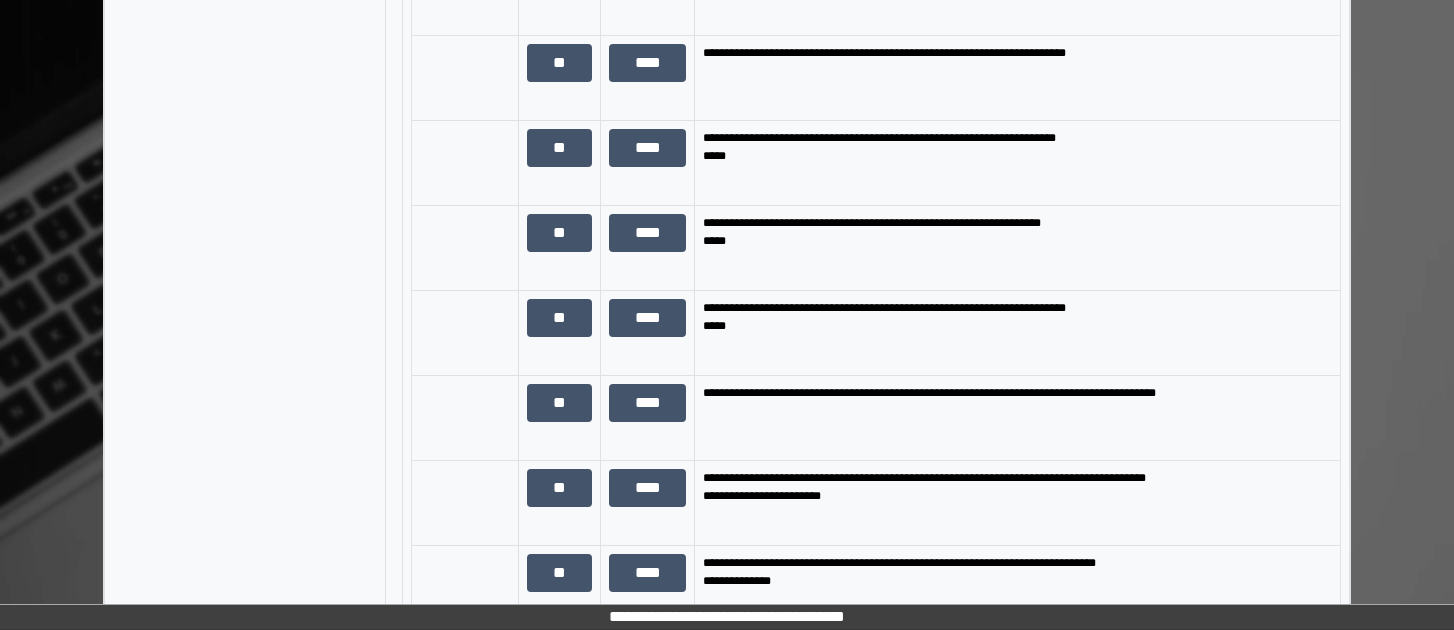 click on "**" at bounding box center [560, 417] 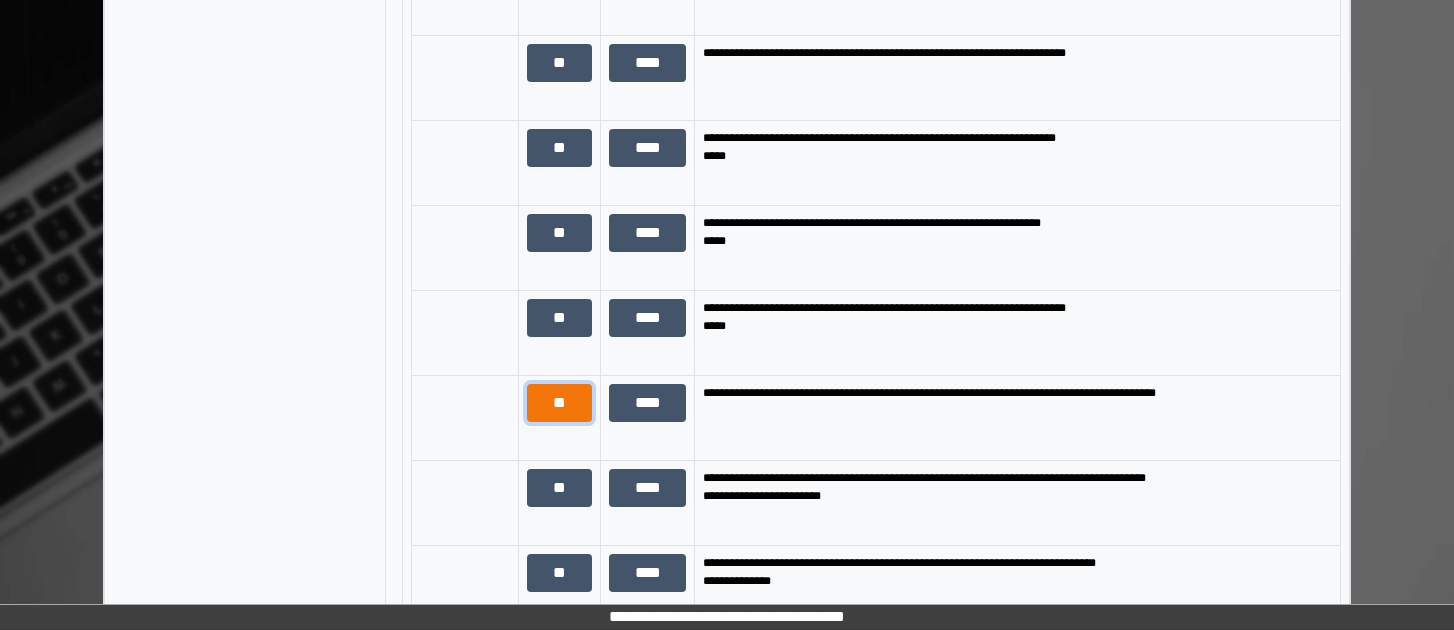 click on "**" at bounding box center [559, 403] 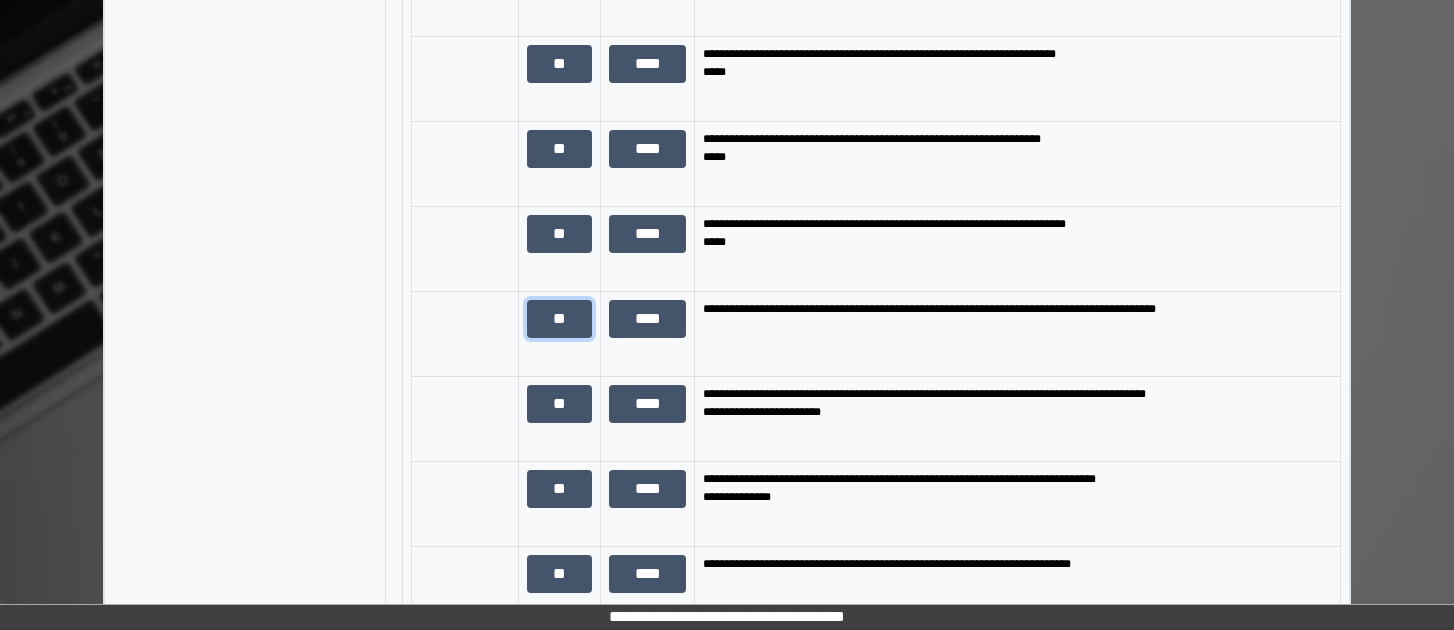 scroll, scrollTop: 1844, scrollLeft: 0, axis: vertical 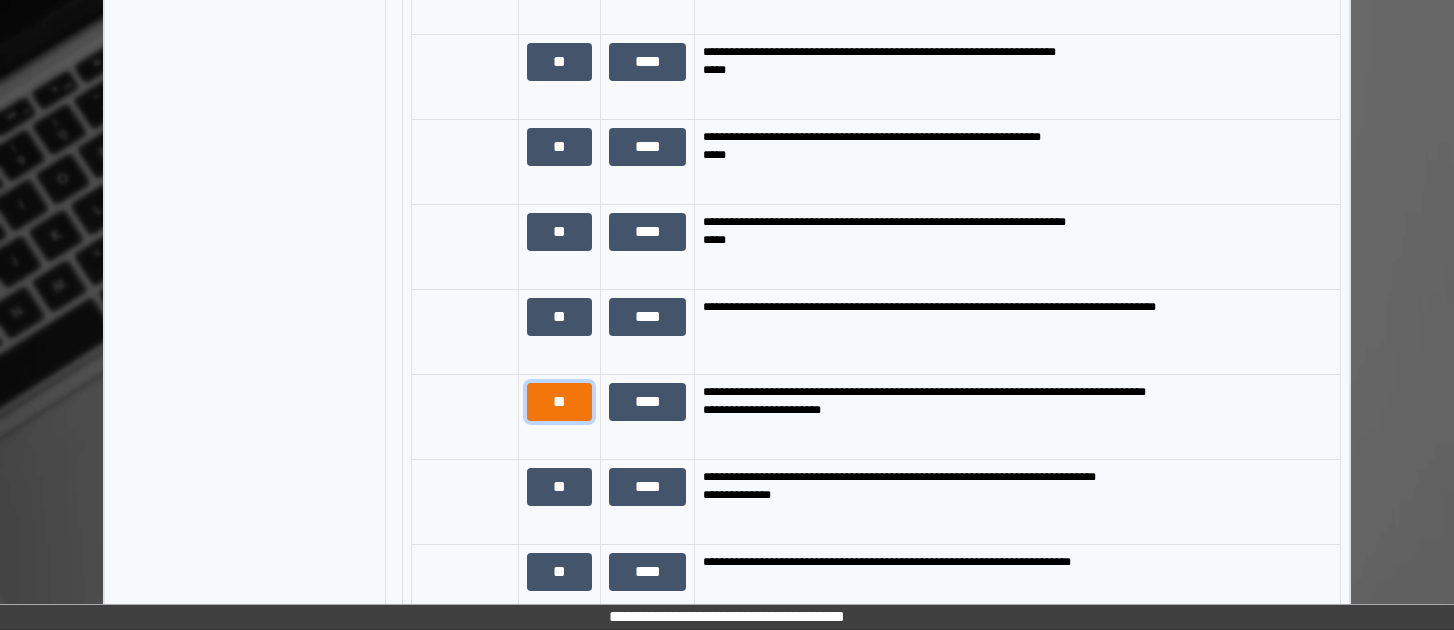 click on "**" at bounding box center (559, 402) 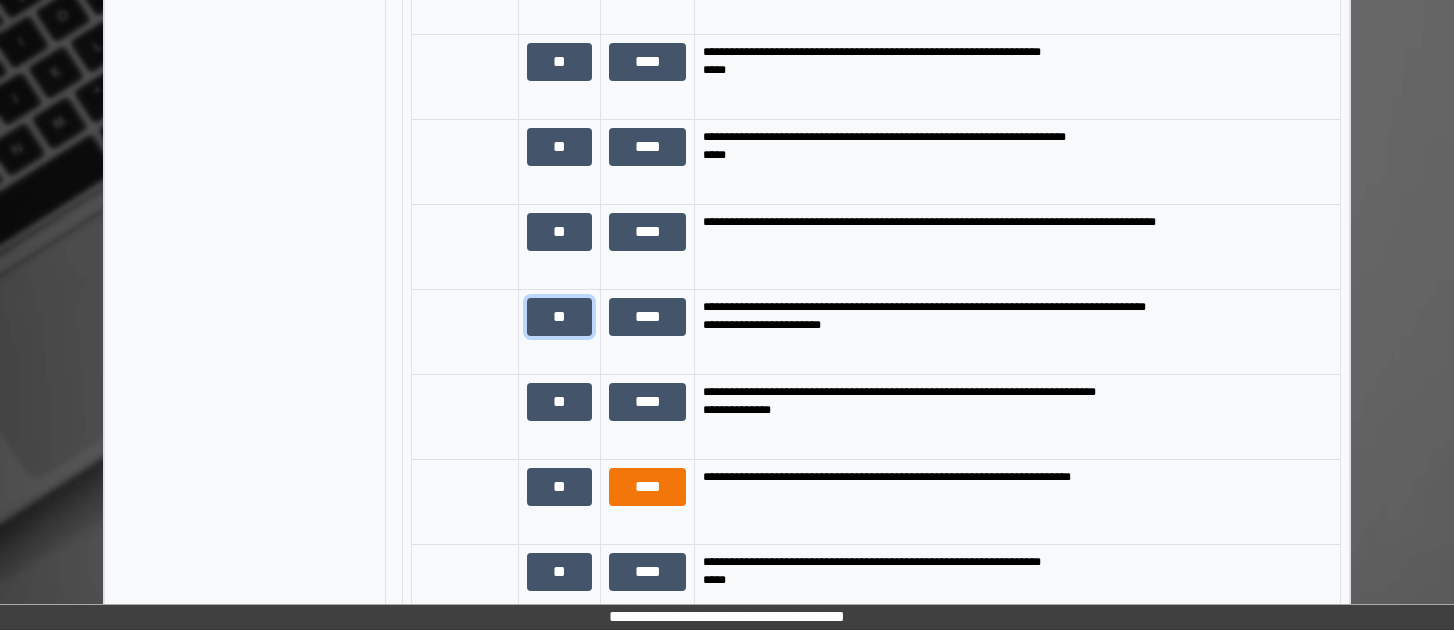 scroll, scrollTop: 2144, scrollLeft: 0, axis: vertical 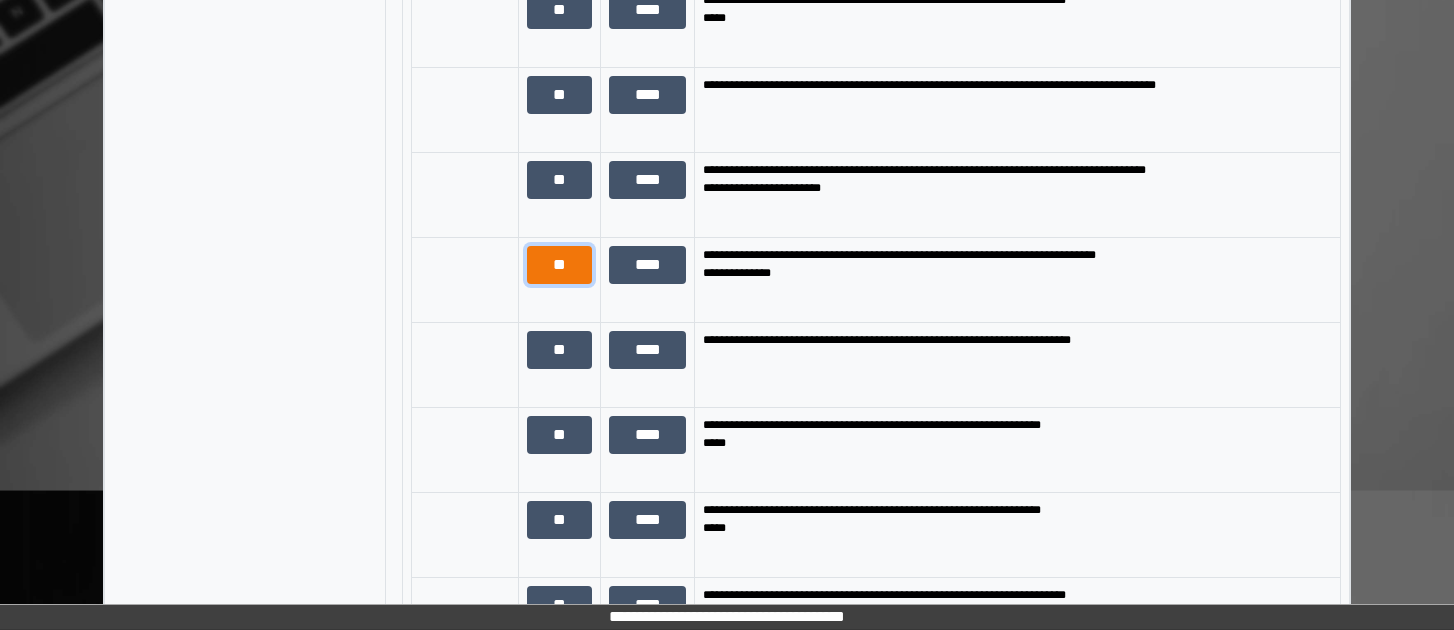 click on "**" at bounding box center [559, 265] 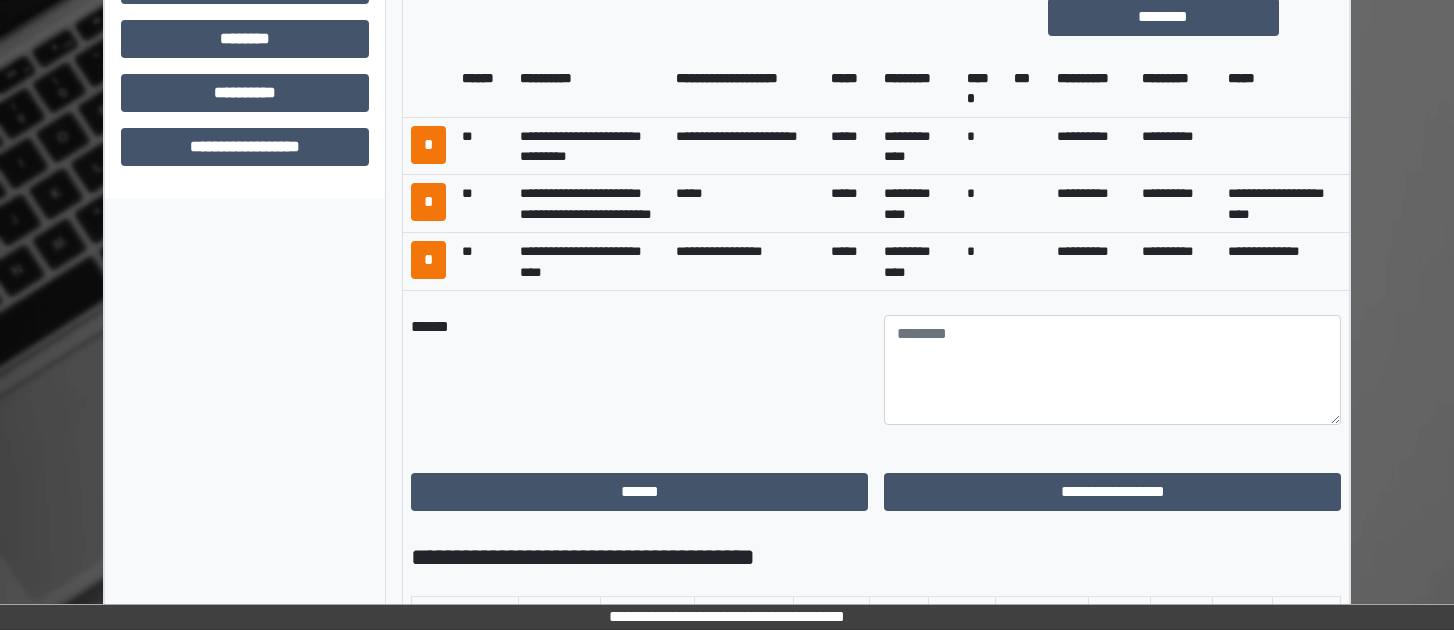 scroll, scrollTop: 1244, scrollLeft: 0, axis: vertical 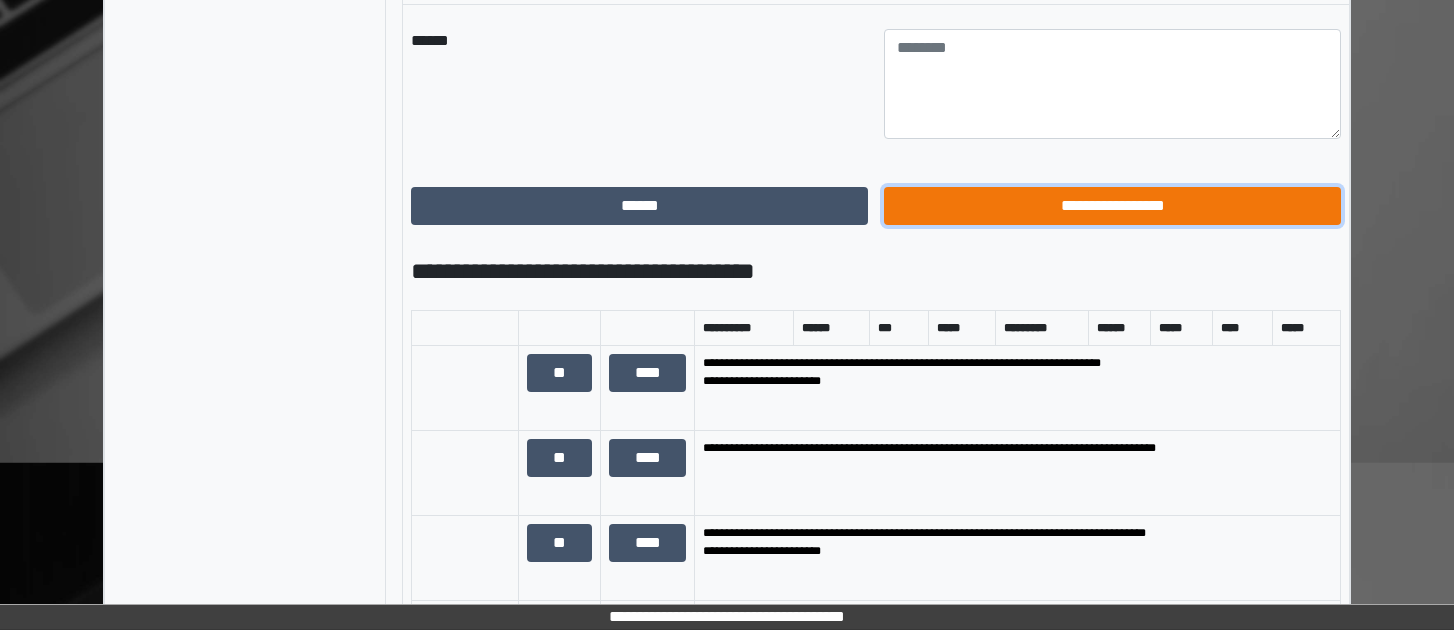 click on "**********" at bounding box center [1112, 206] 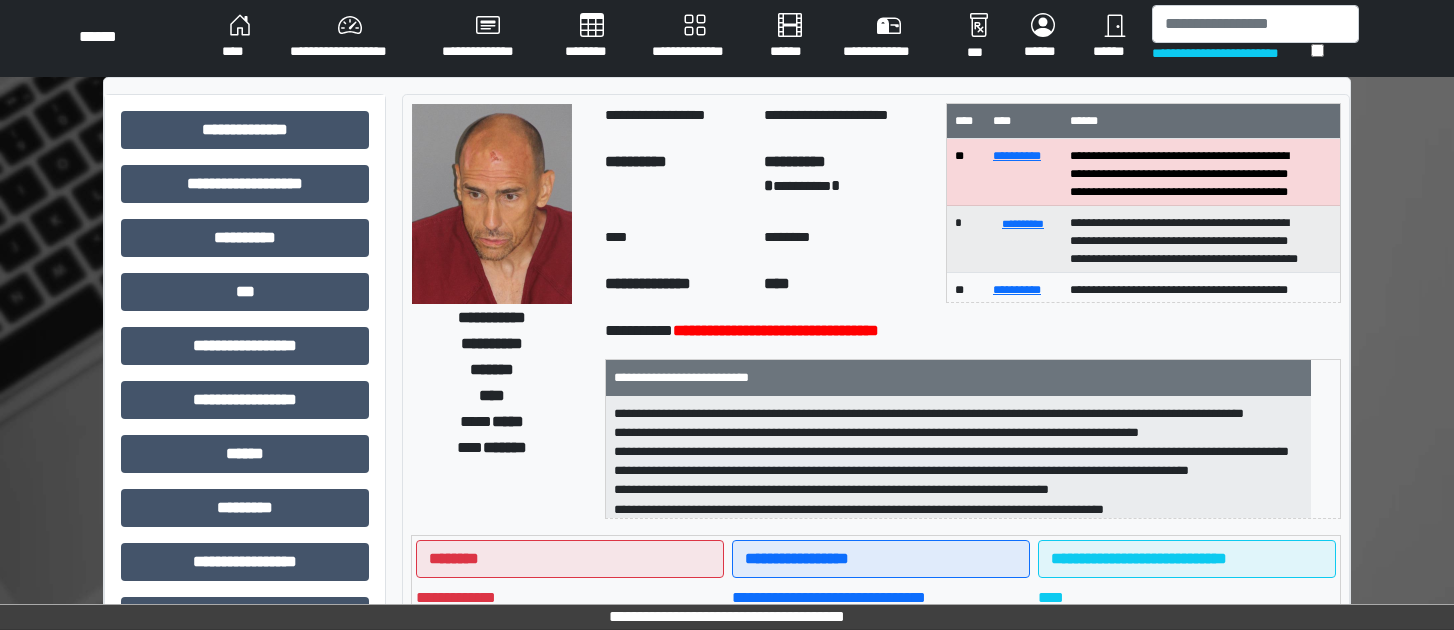 scroll, scrollTop: 0, scrollLeft: 0, axis: both 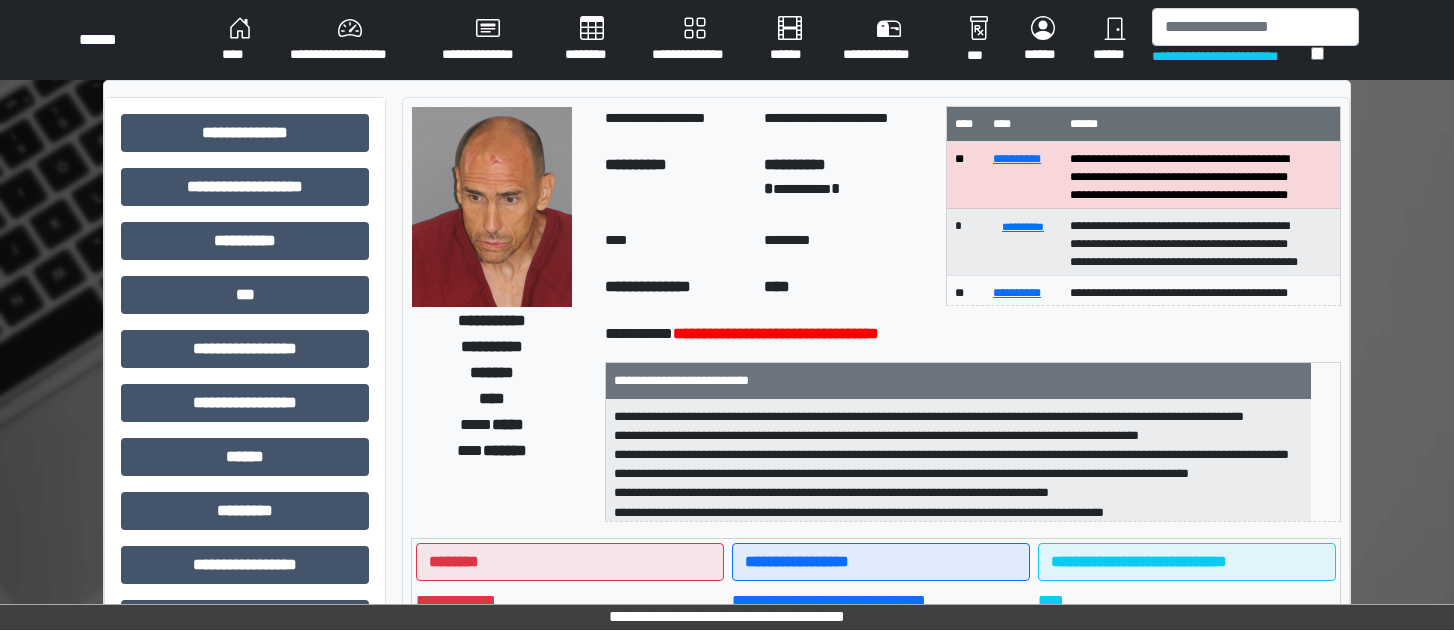 click on "****" at bounding box center [240, 40] 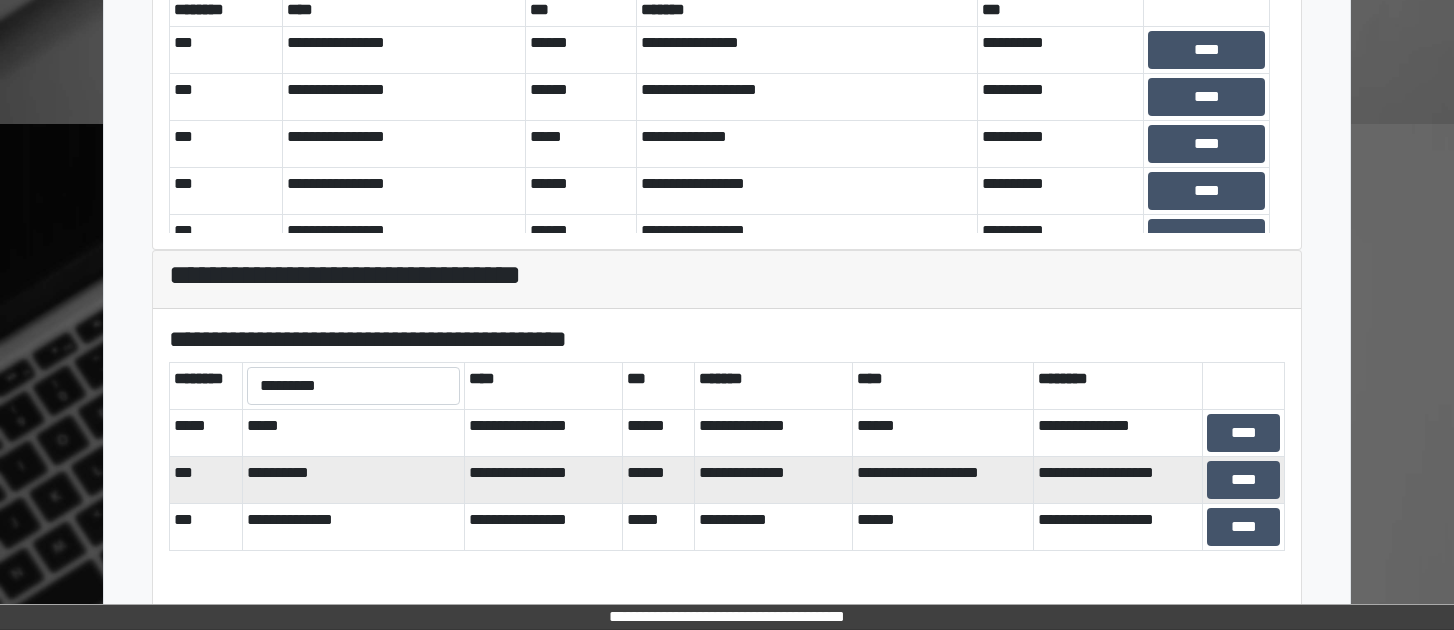 scroll, scrollTop: 685, scrollLeft: 0, axis: vertical 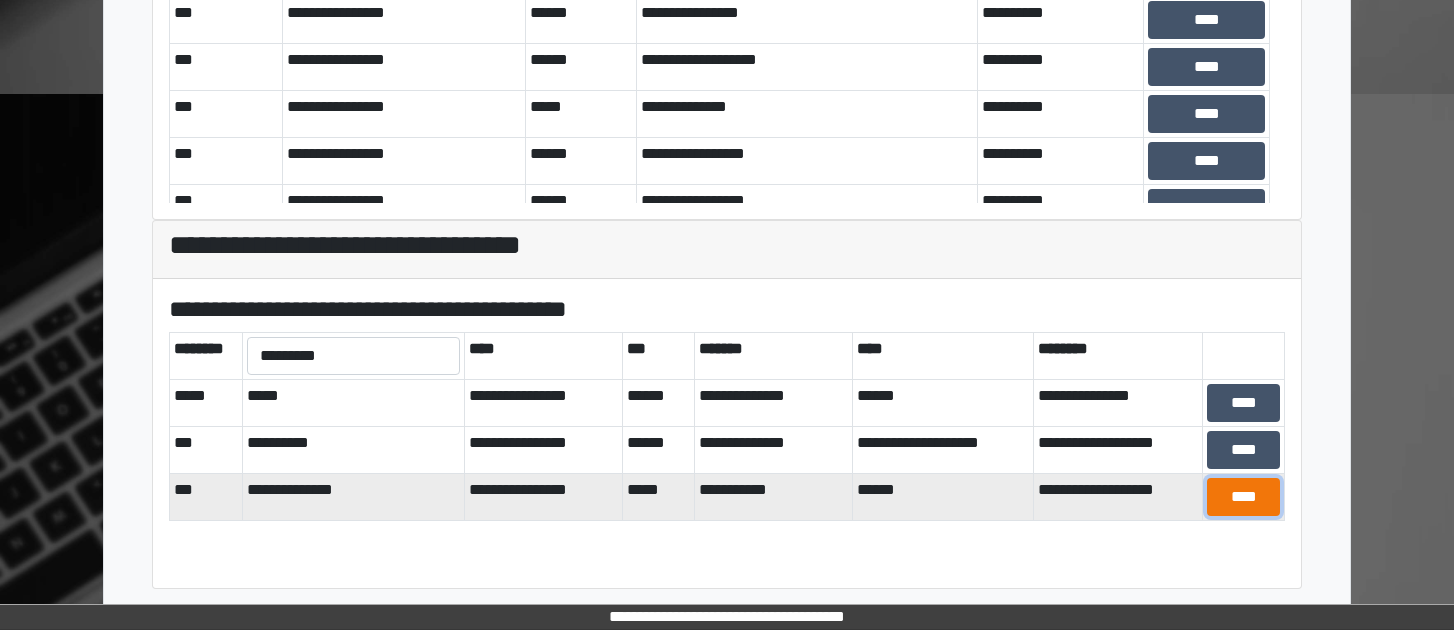 click on "****" at bounding box center [1243, 497] 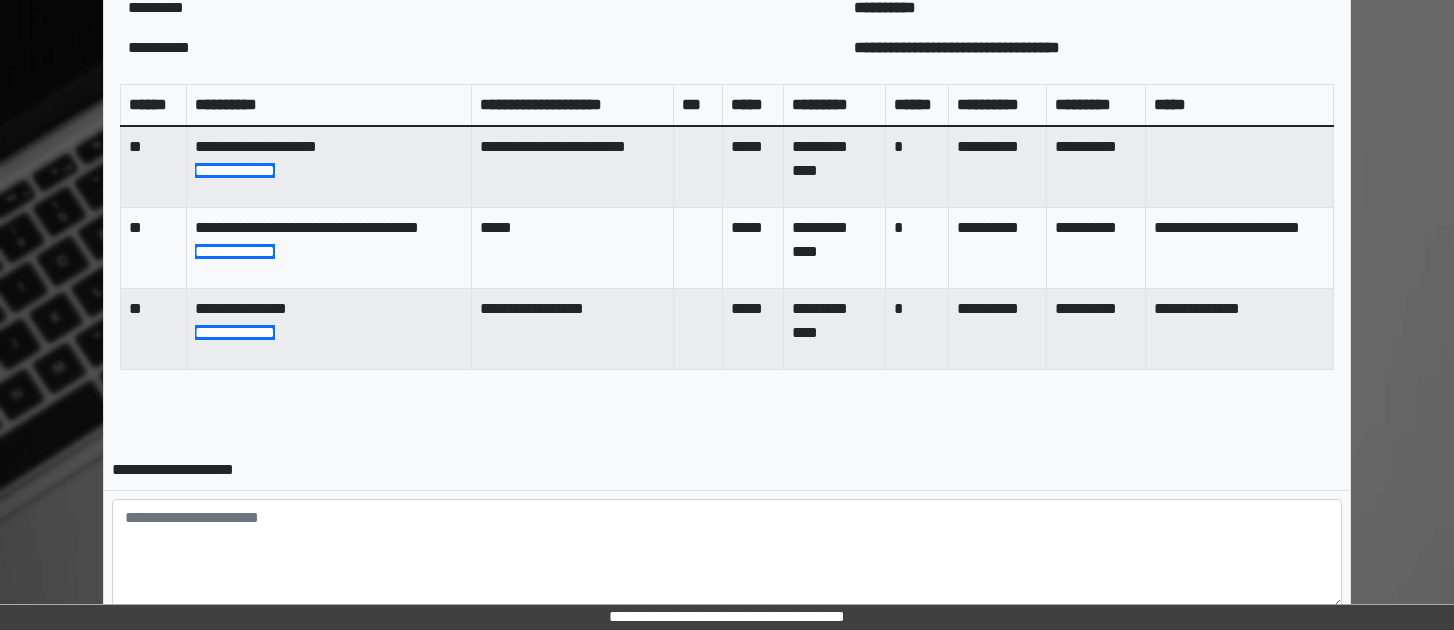 scroll, scrollTop: 975, scrollLeft: 0, axis: vertical 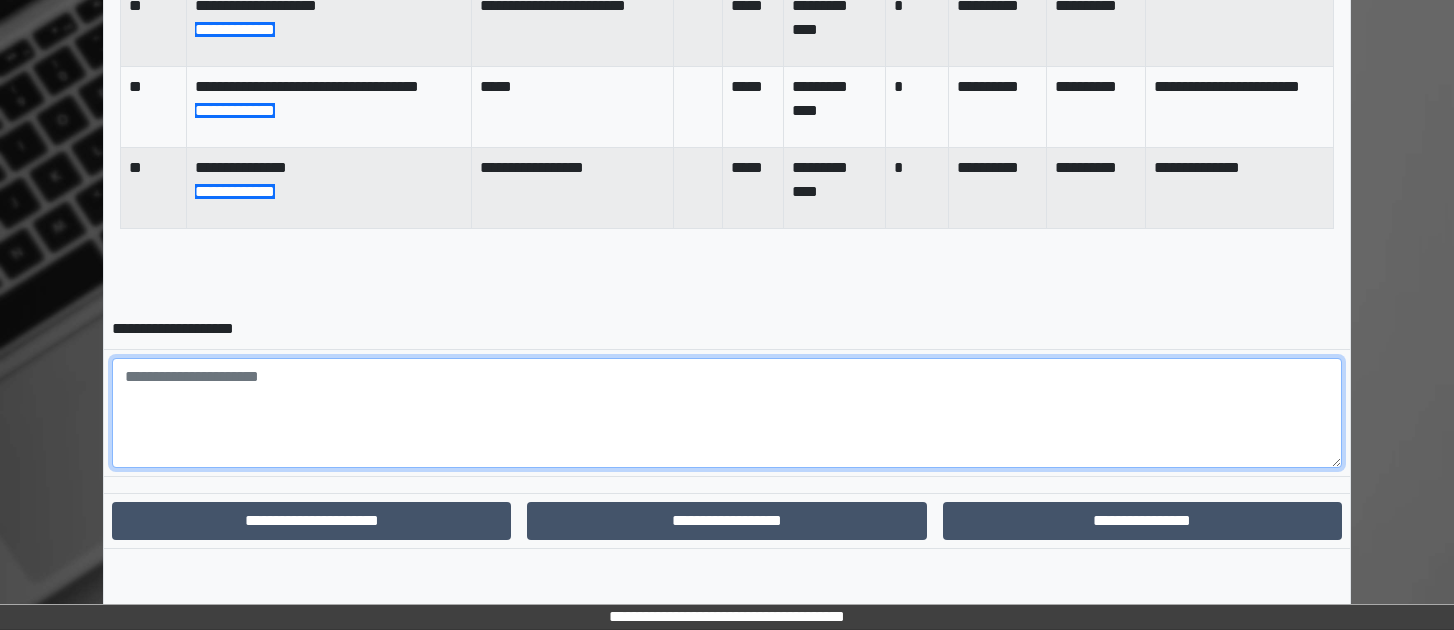 drag, startPoint x: 1046, startPoint y: 419, endPoint x: 1044, endPoint y: 431, distance: 12.165525 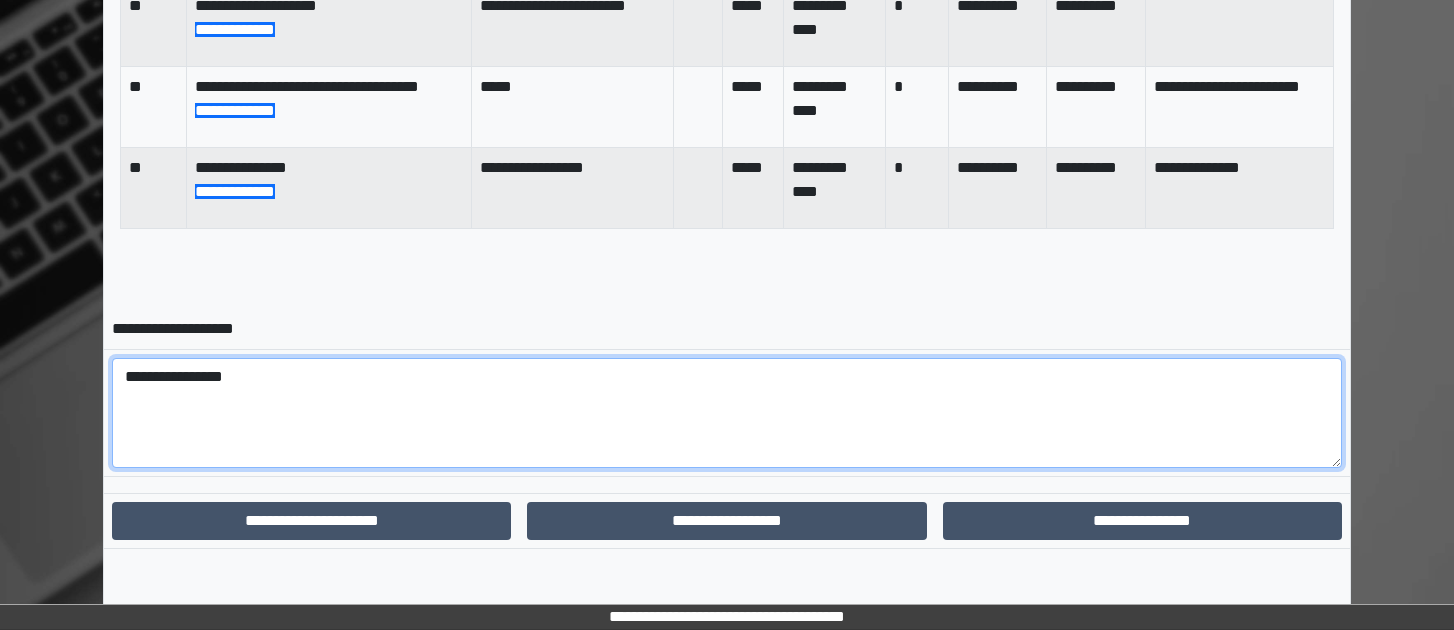 click on "**********" at bounding box center (727, 413) 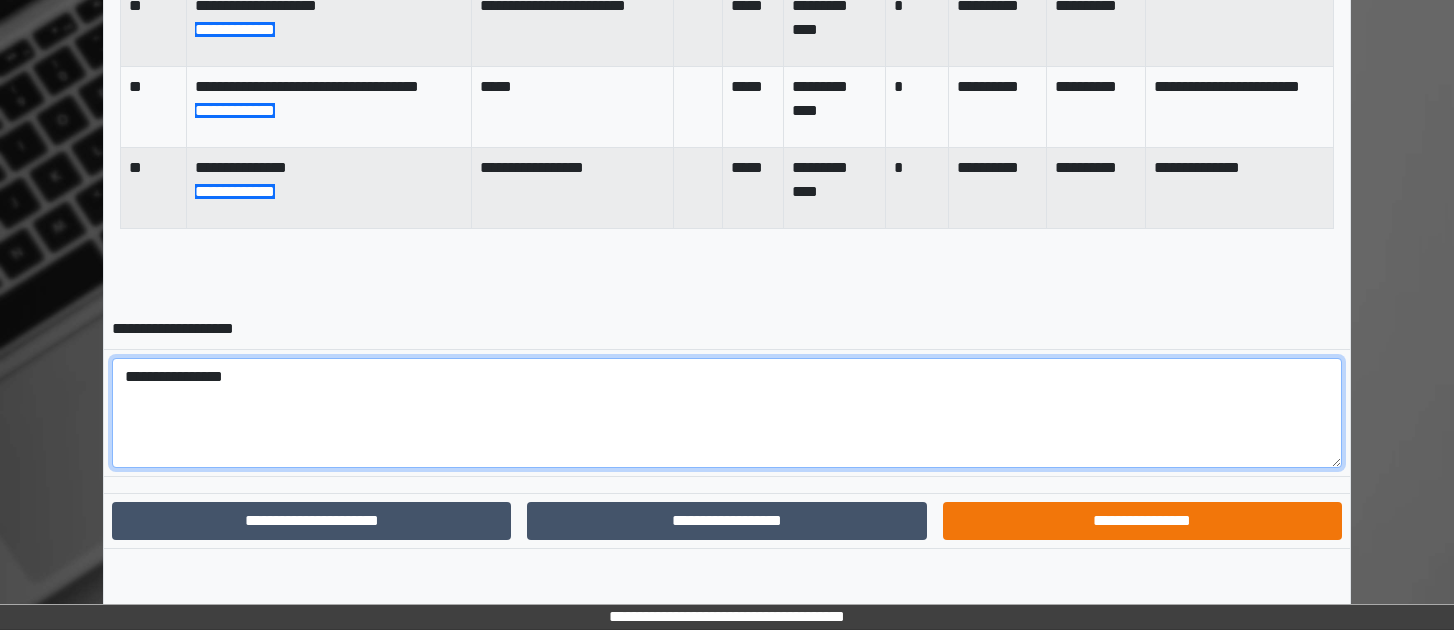 type on "**********" 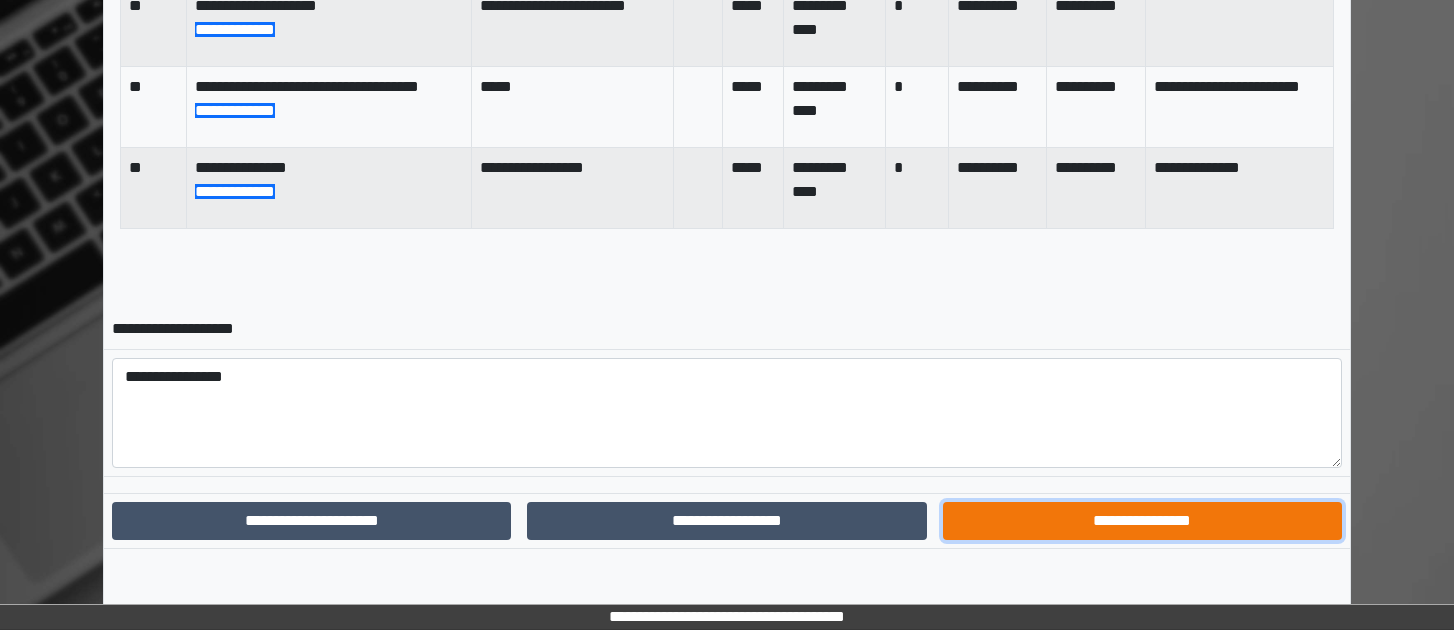click on "**********" at bounding box center (1142, 521) 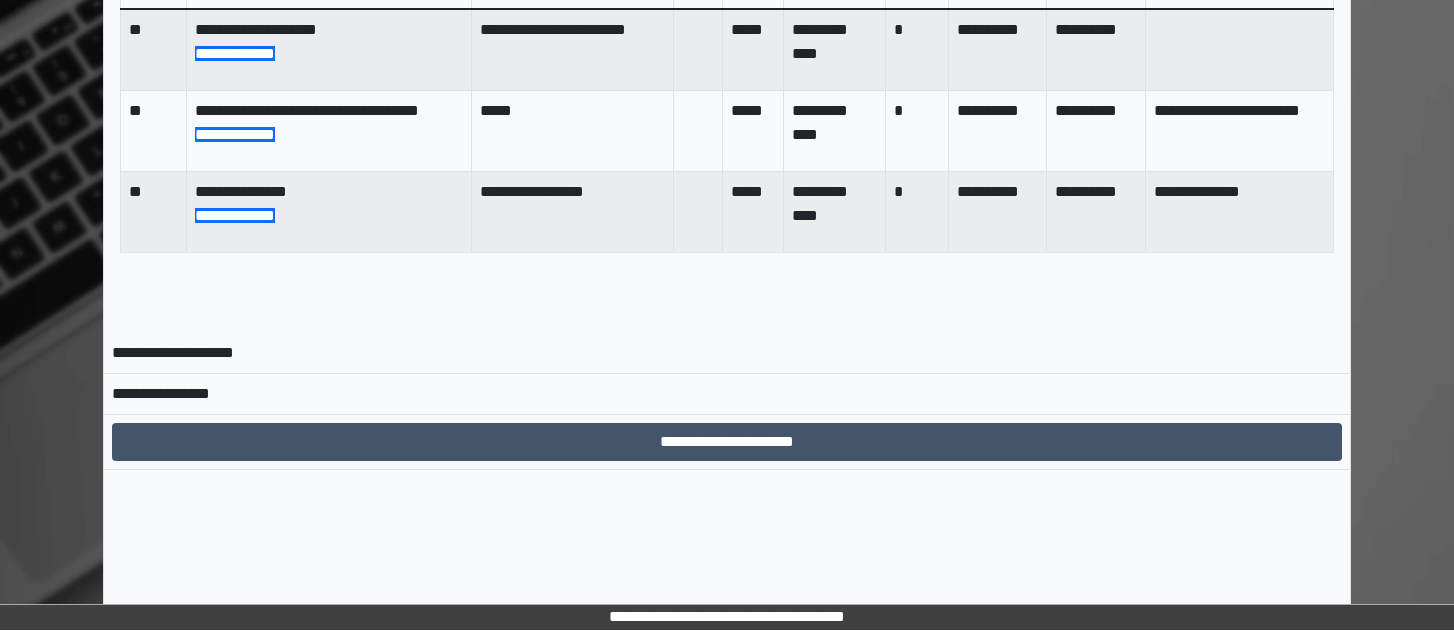 scroll, scrollTop: 896, scrollLeft: 0, axis: vertical 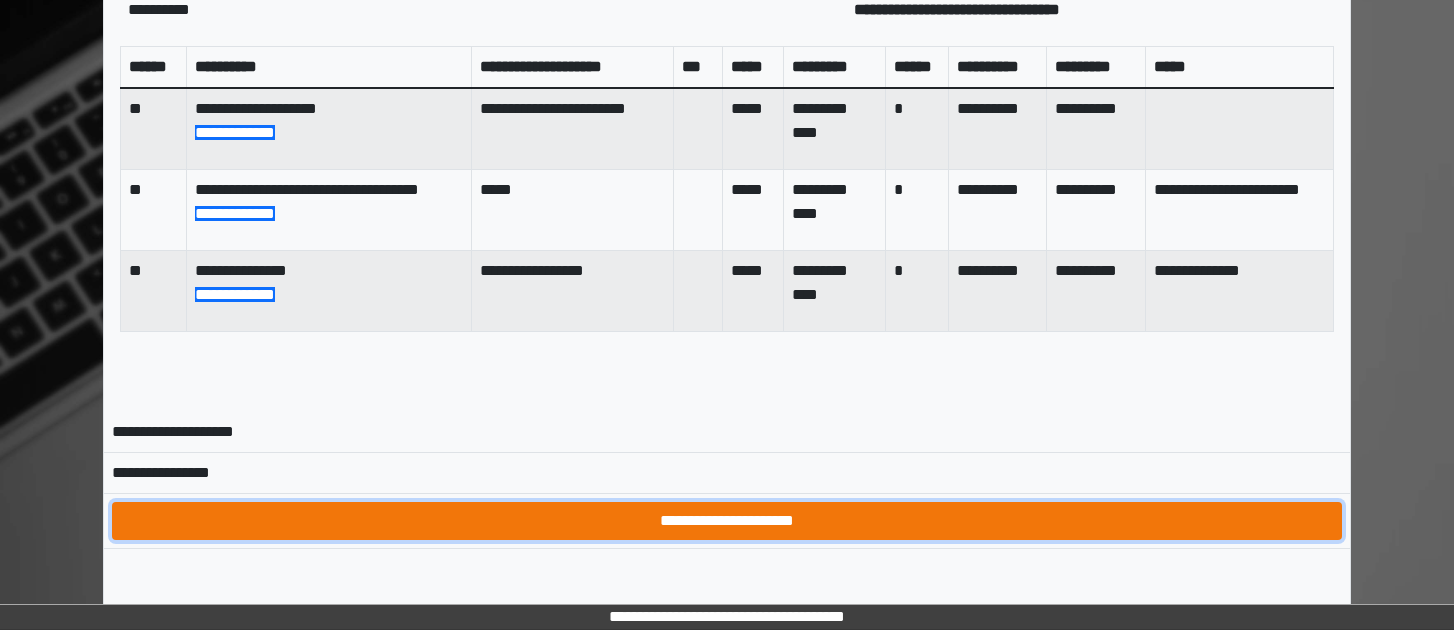 click on "**********" at bounding box center (727, 521) 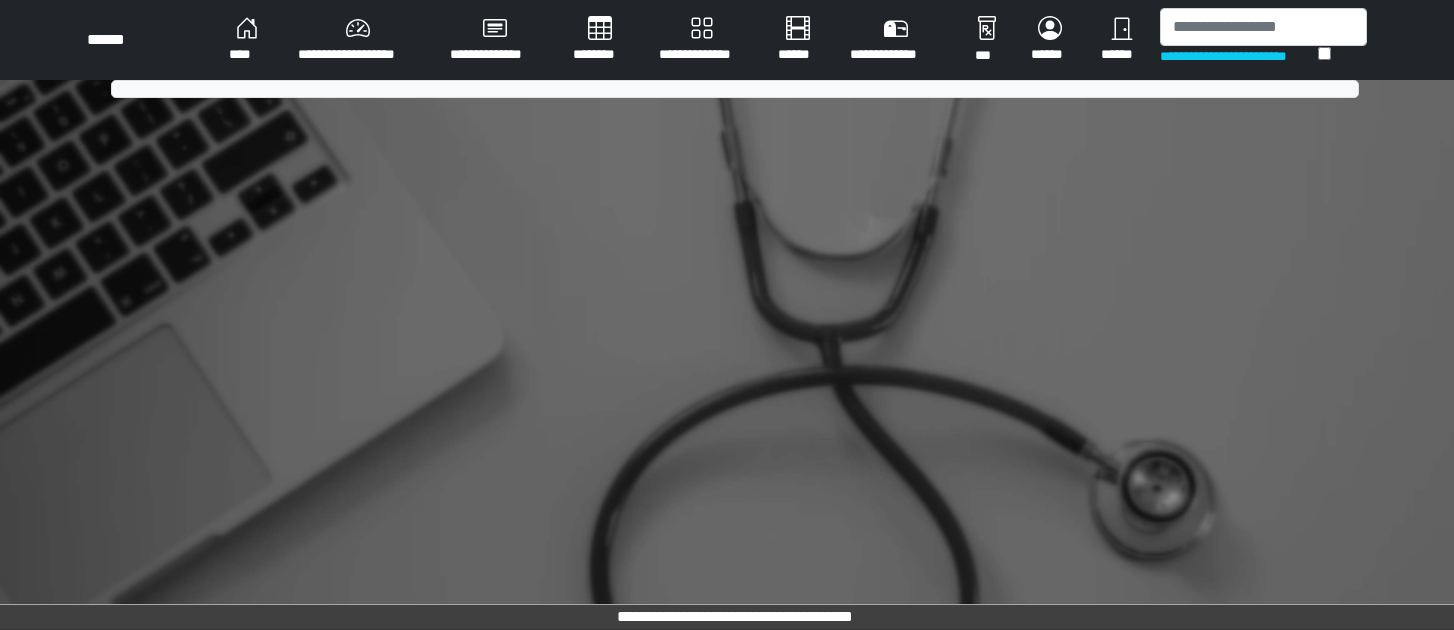 scroll, scrollTop: 0, scrollLeft: 0, axis: both 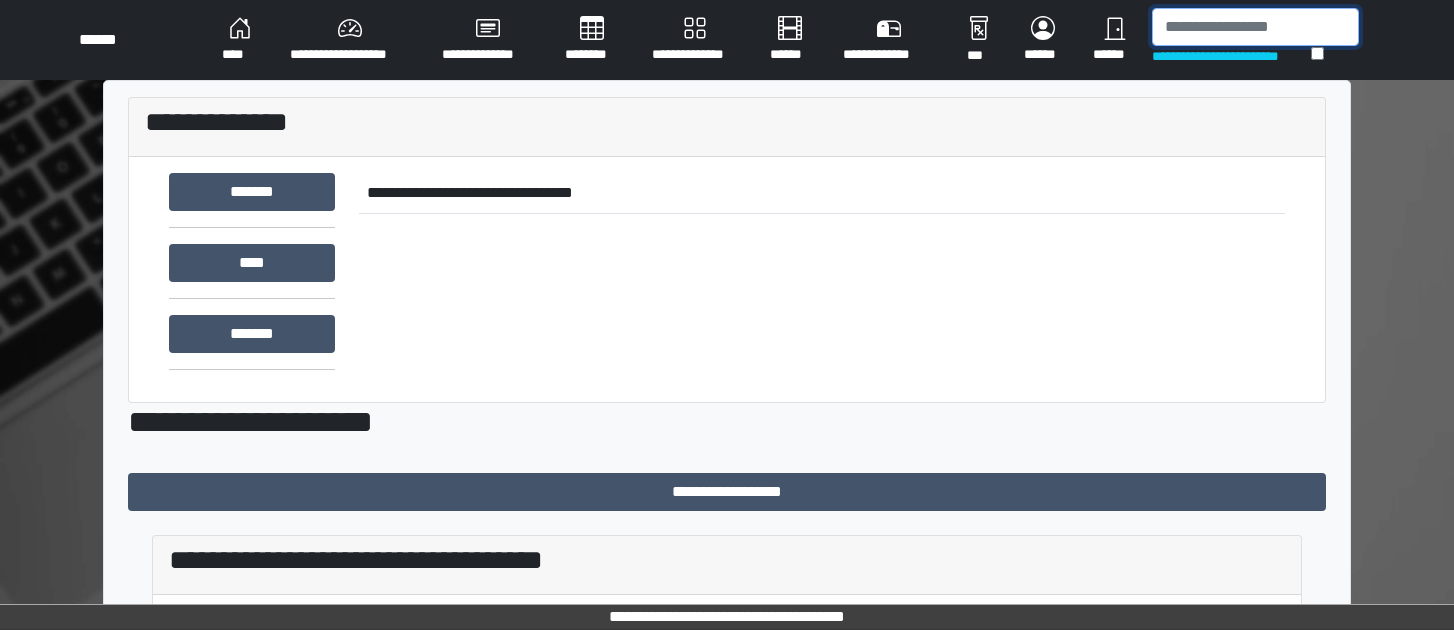 click at bounding box center (1255, 27) 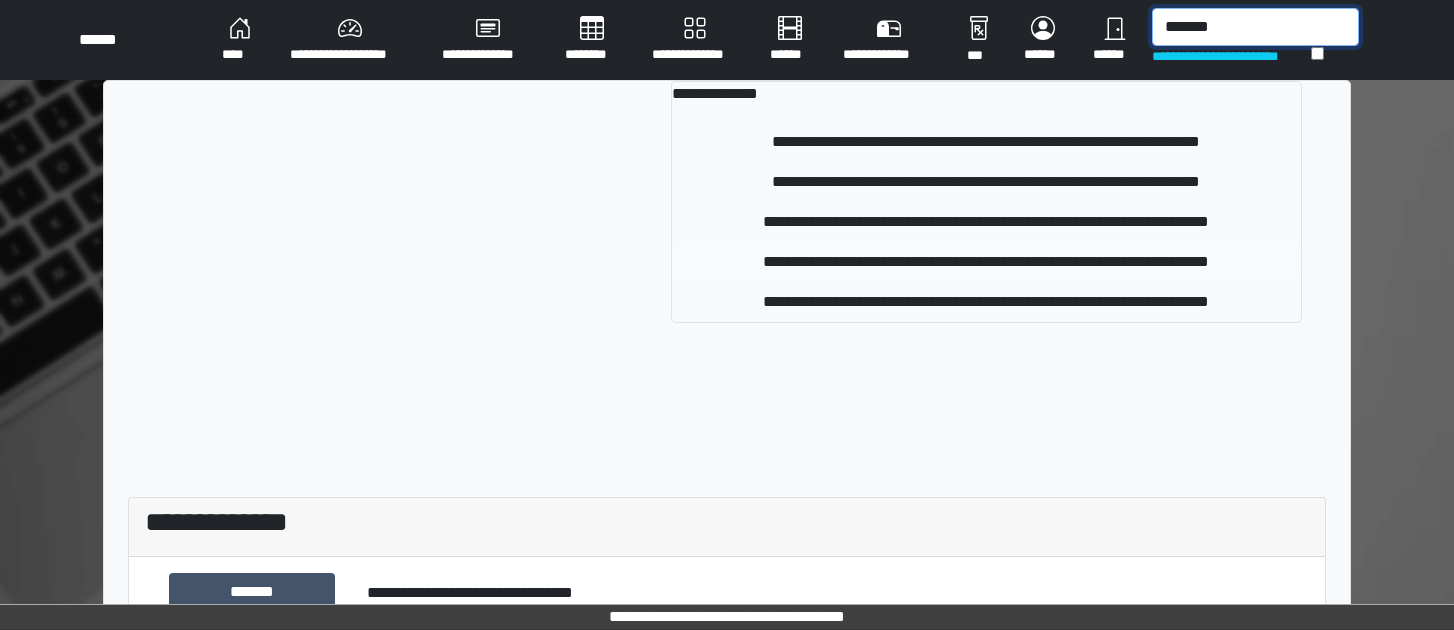 type on "*******" 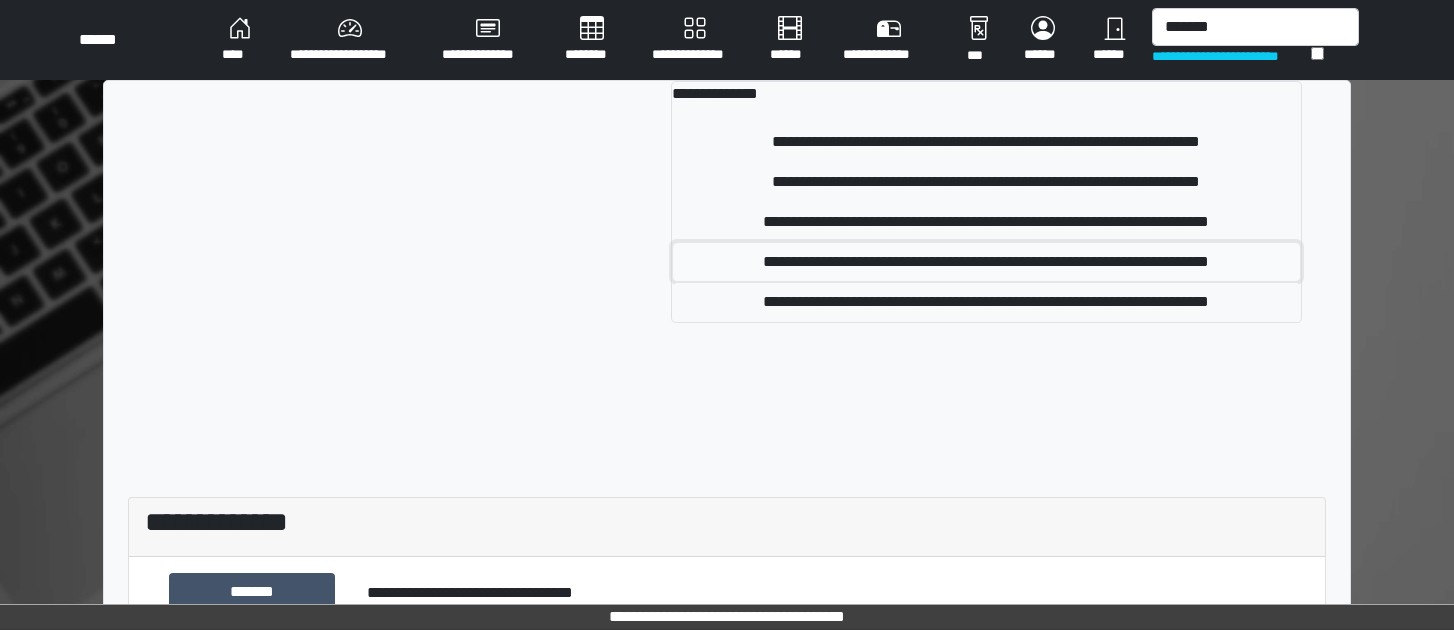click on "**********" at bounding box center (986, 262) 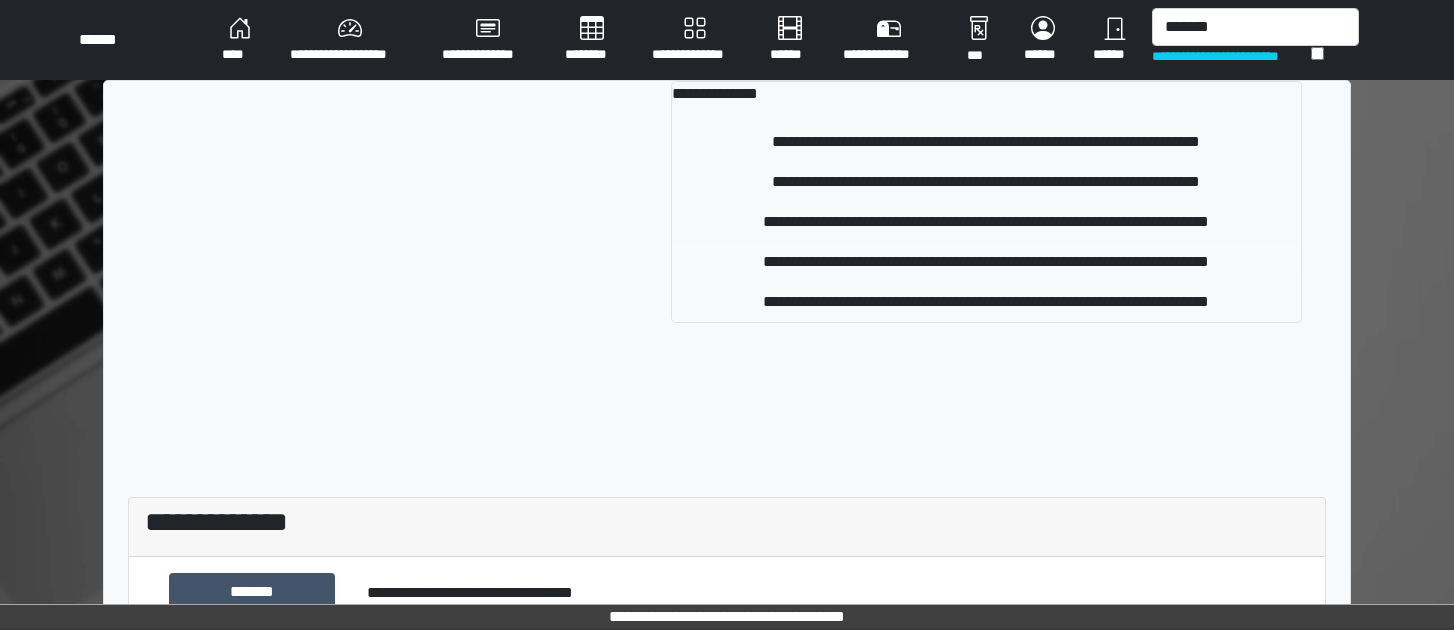 type 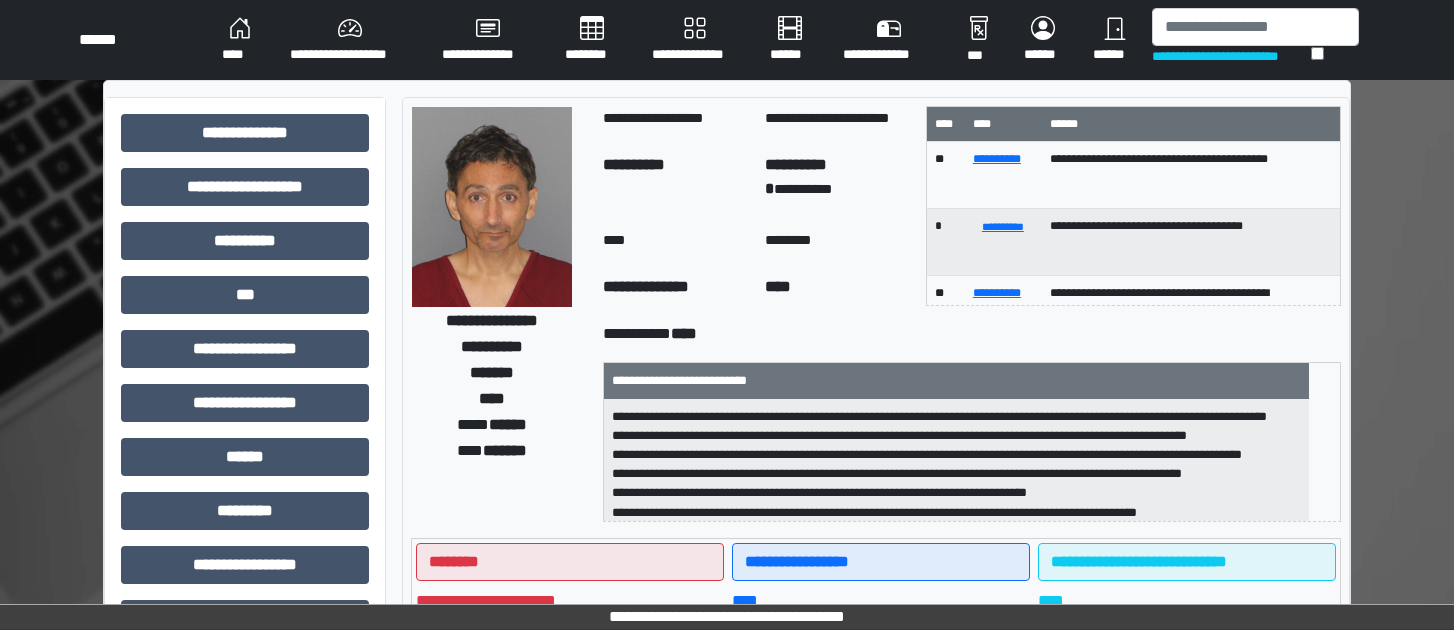 scroll, scrollTop: 2, scrollLeft: 0, axis: vertical 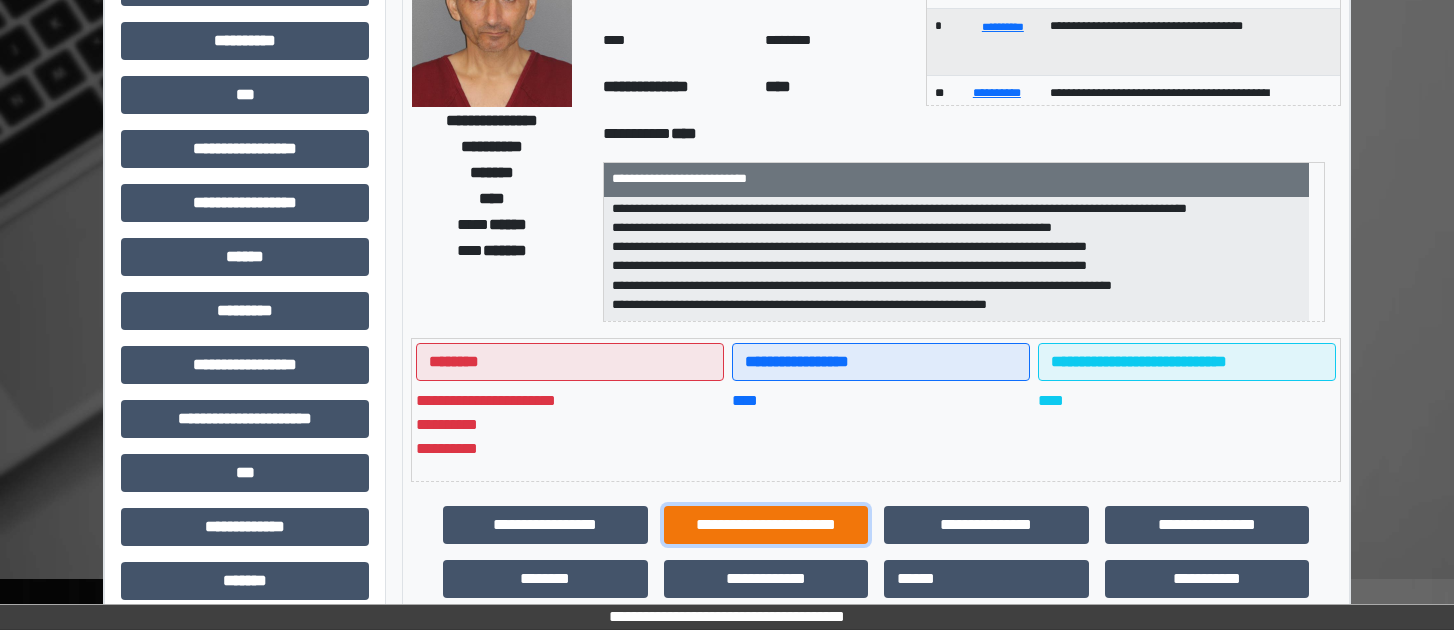 click on "**********" at bounding box center [766, 525] 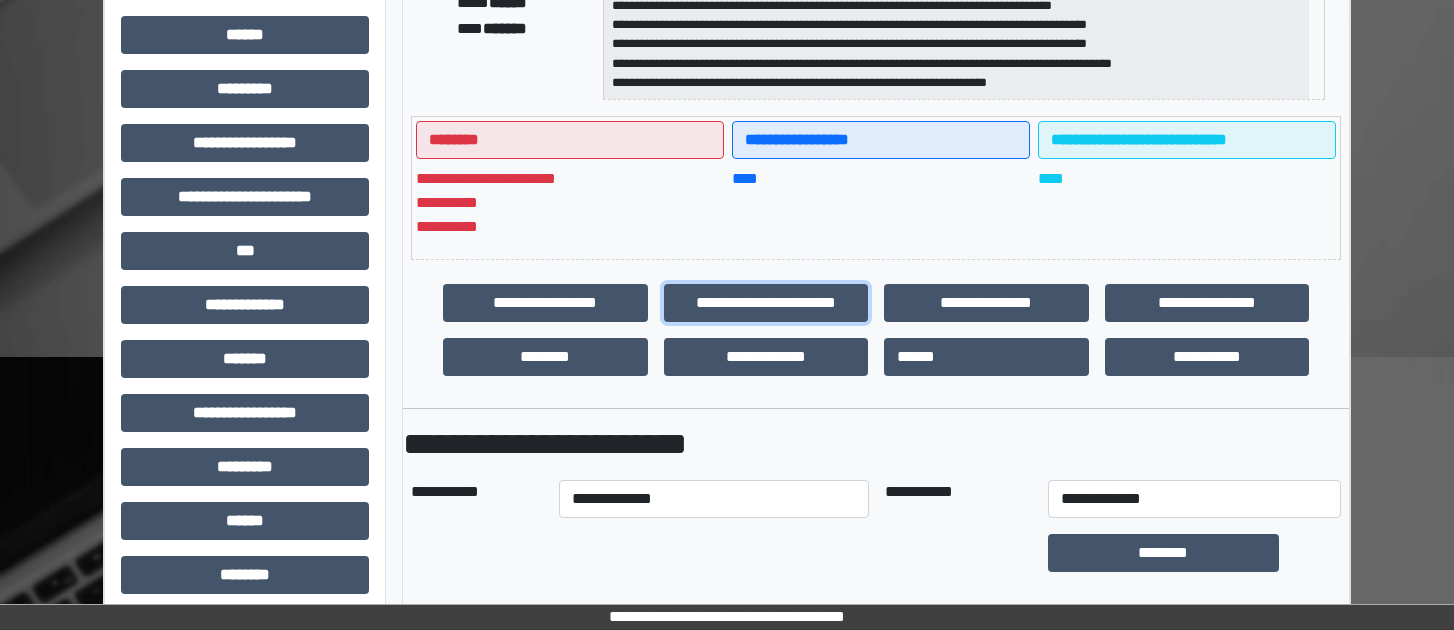 scroll, scrollTop: 500, scrollLeft: 0, axis: vertical 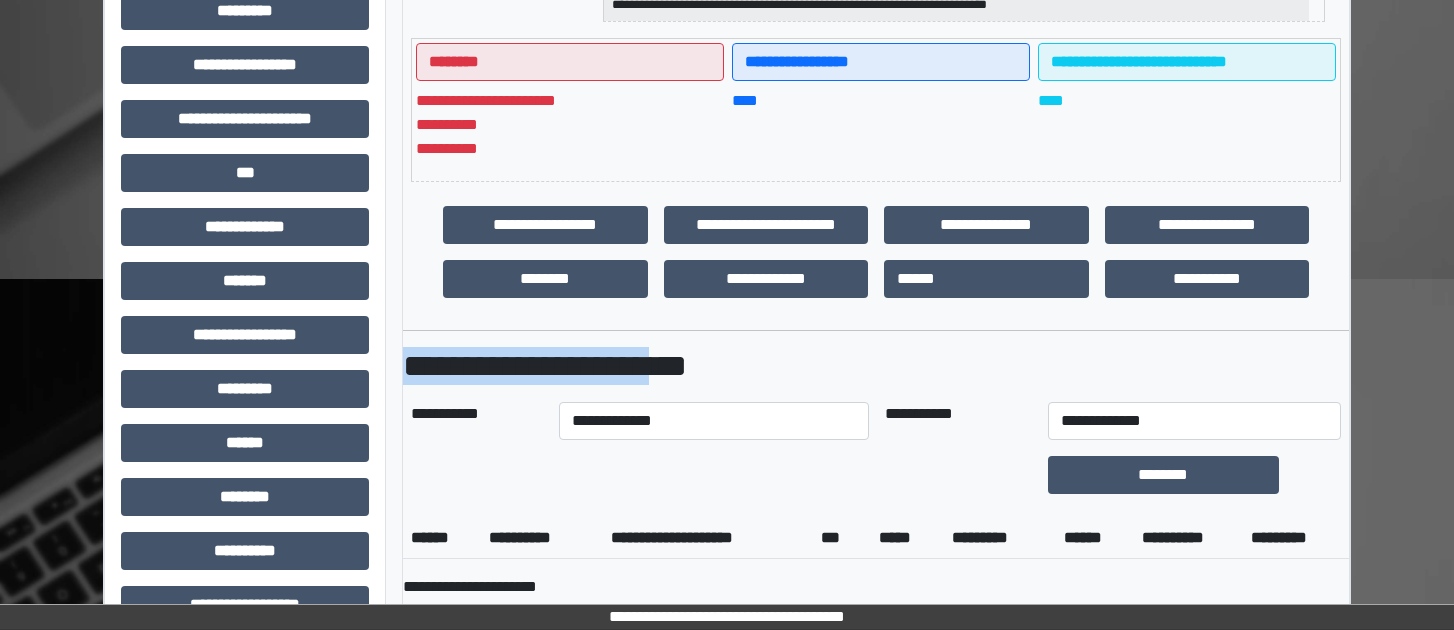 drag, startPoint x: 701, startPoint y: 386, endPoint x: 699, endPoint y: 410, distance: 24.083189 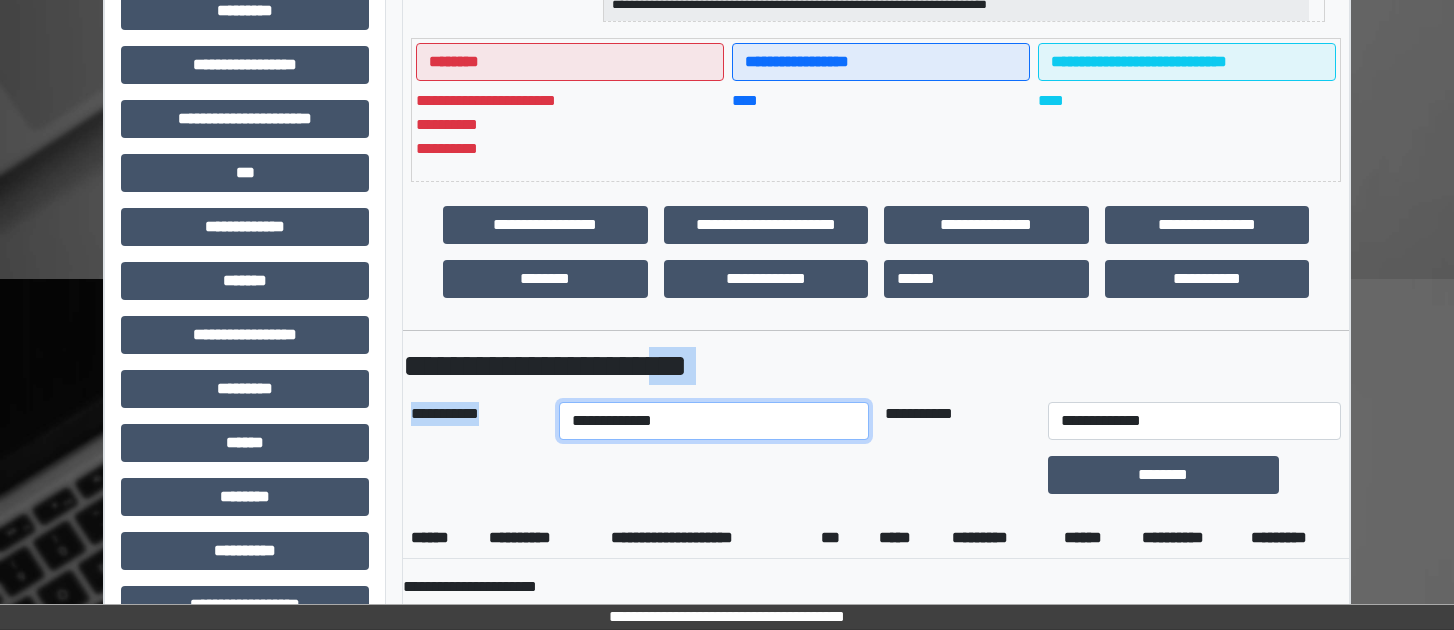 click on "**********" at bounding box center (713, 421) 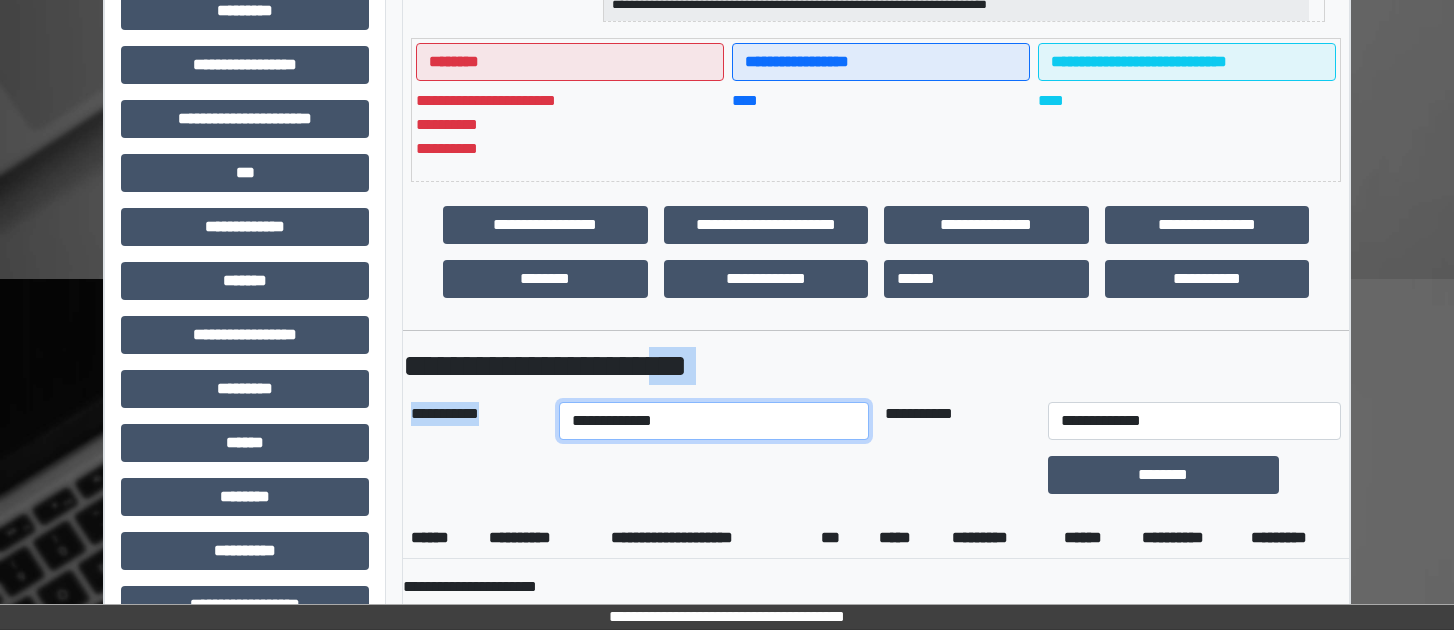 select on "****" 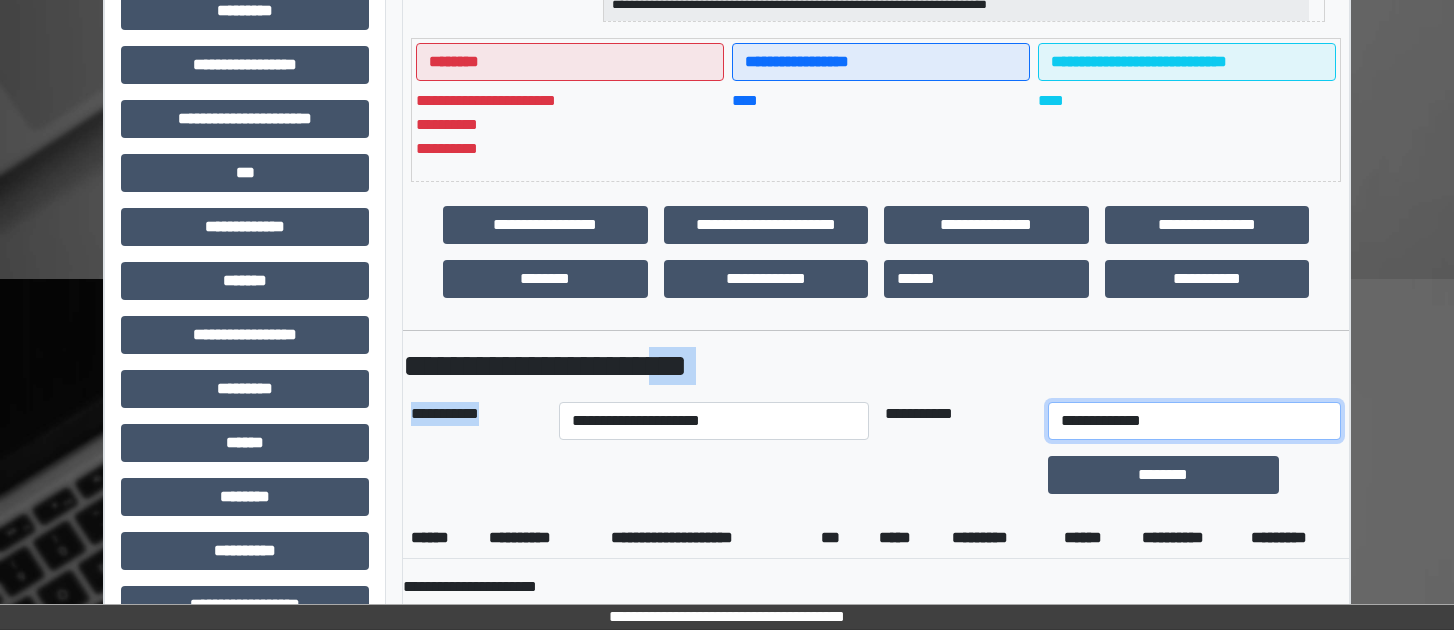 click on "**********" at bounding box center (1194, 421) 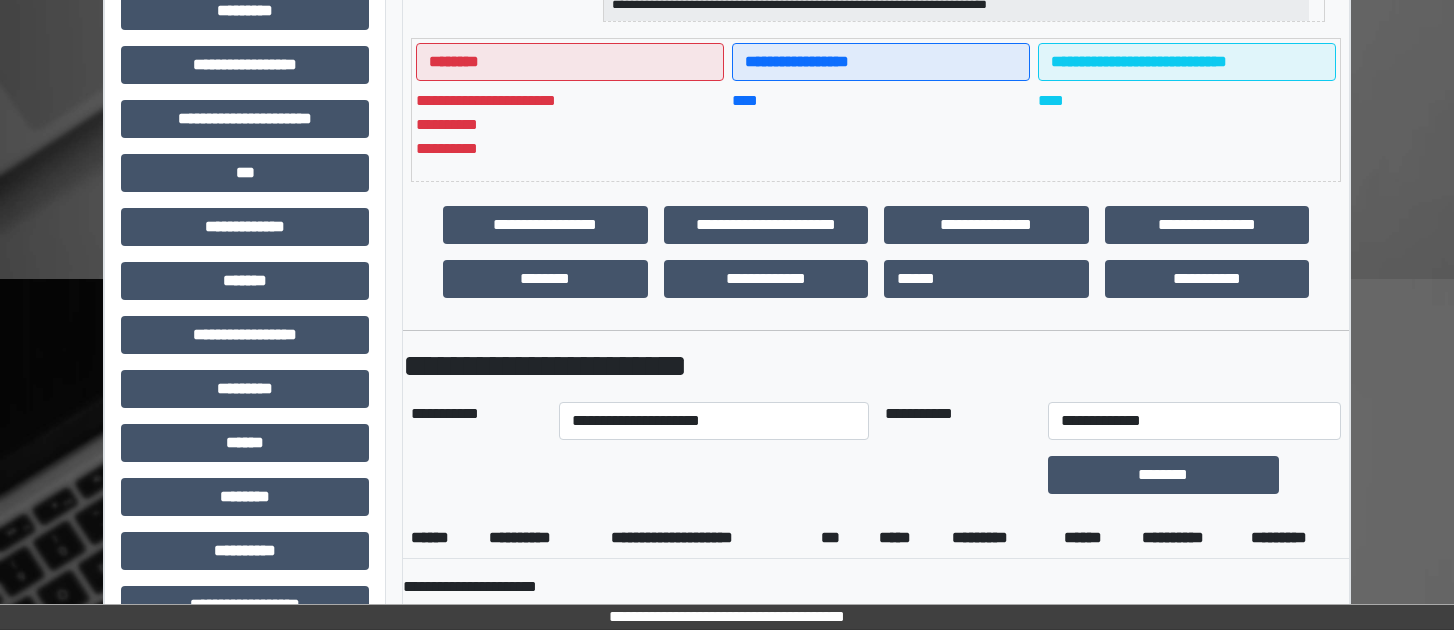 click on "**********" at bounding box center (876, 587) 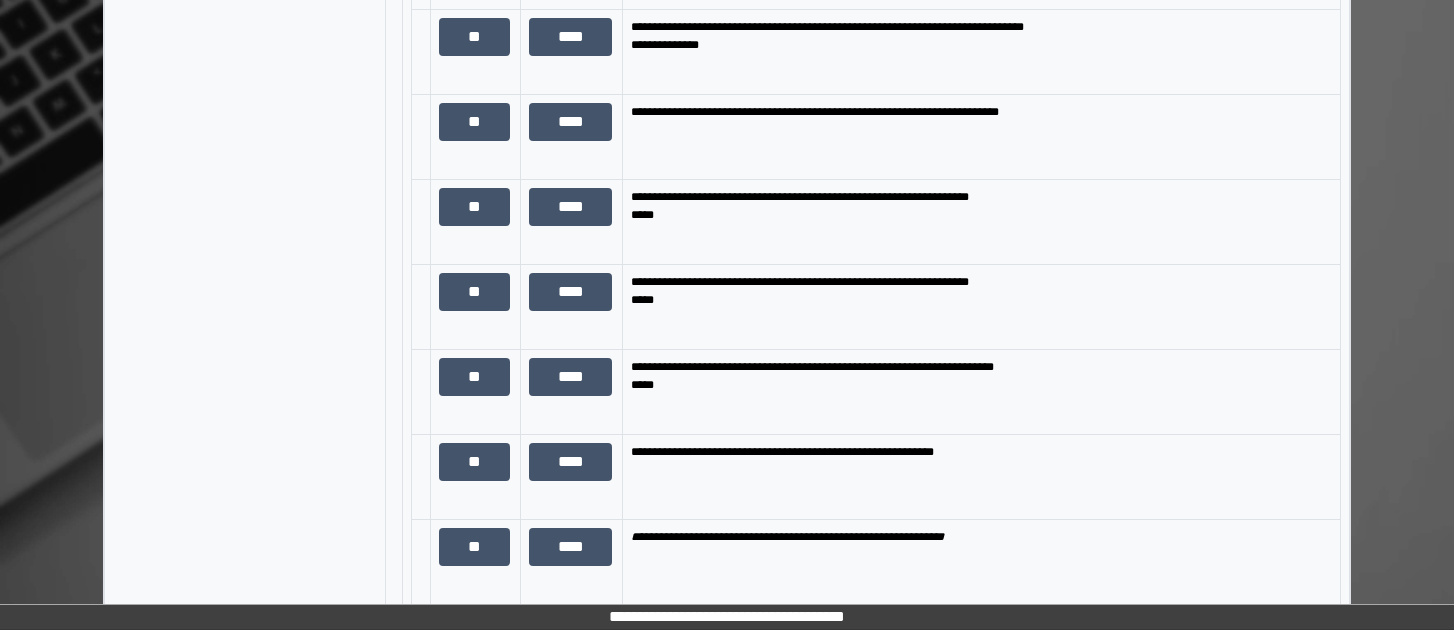 scroll, scrollTop: 1900, scrollLeft: 0, axis: vertical 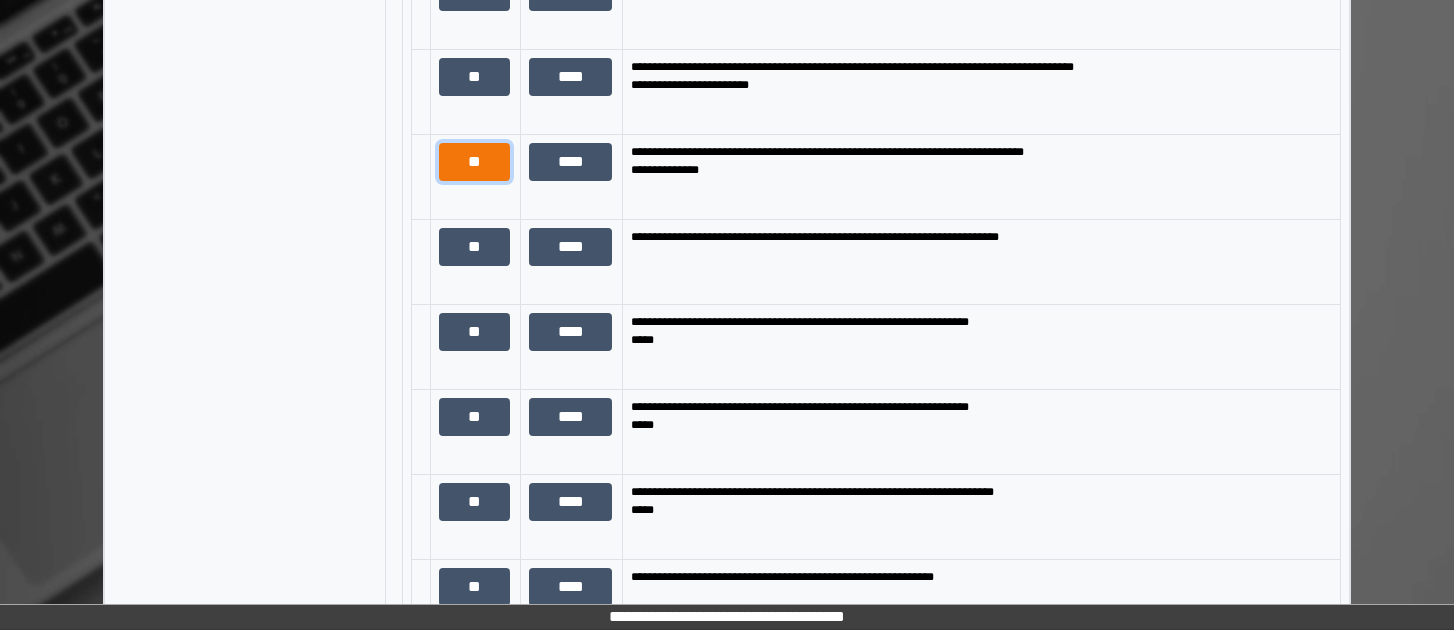 click on "**" at bounding box center [474, 162] 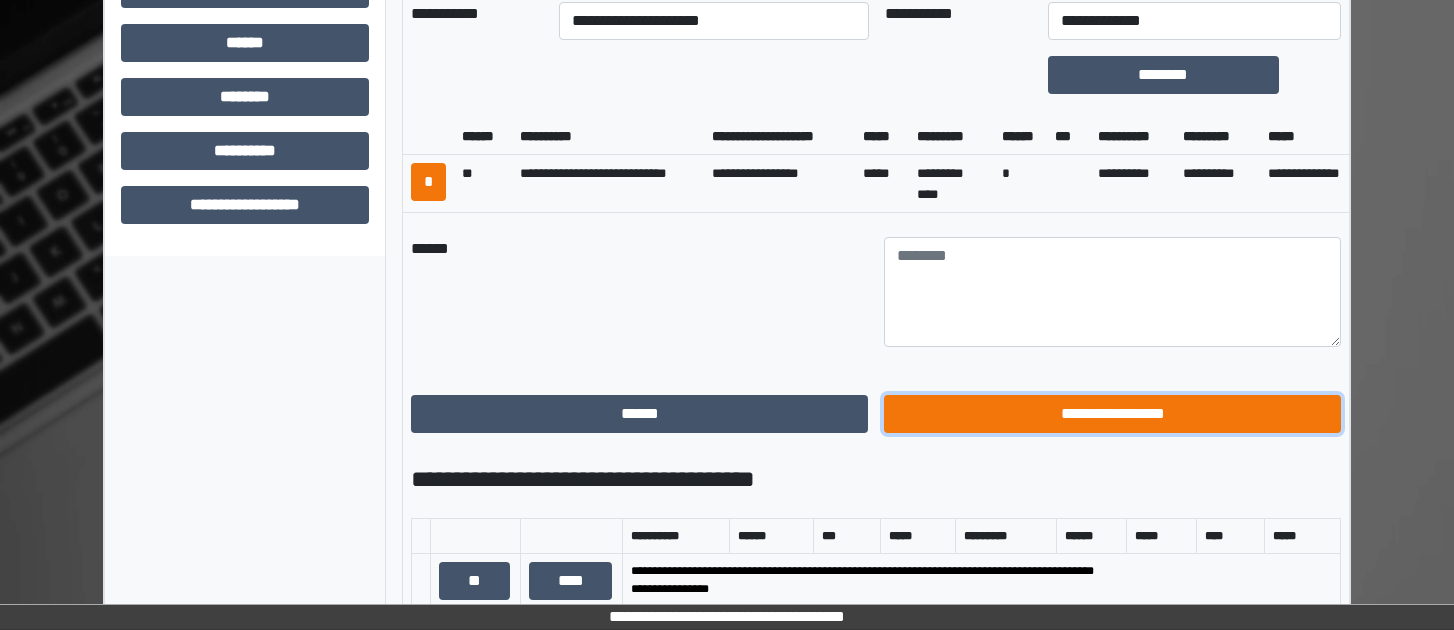 click on "**********" at bounding box center (1112, 414) 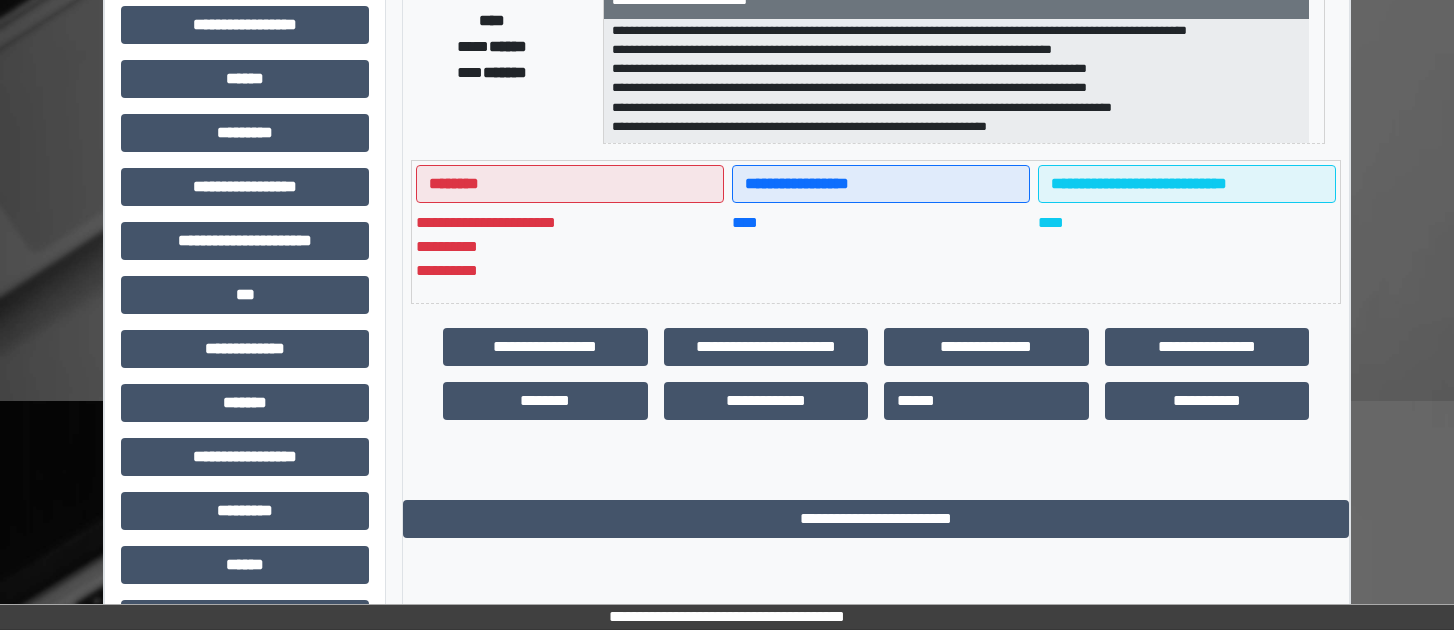 scroll, scrollTop: 0, scrollLeft: 0, axis: both 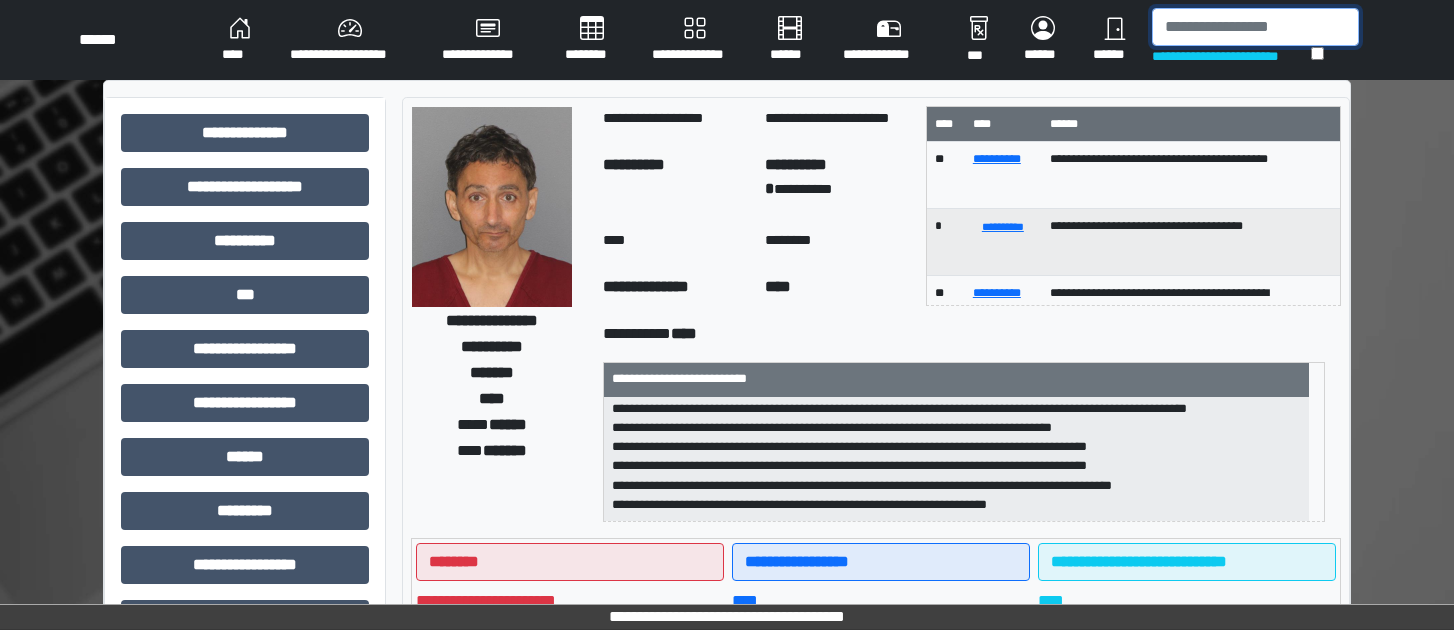 click at bounding box center (1255, 27) 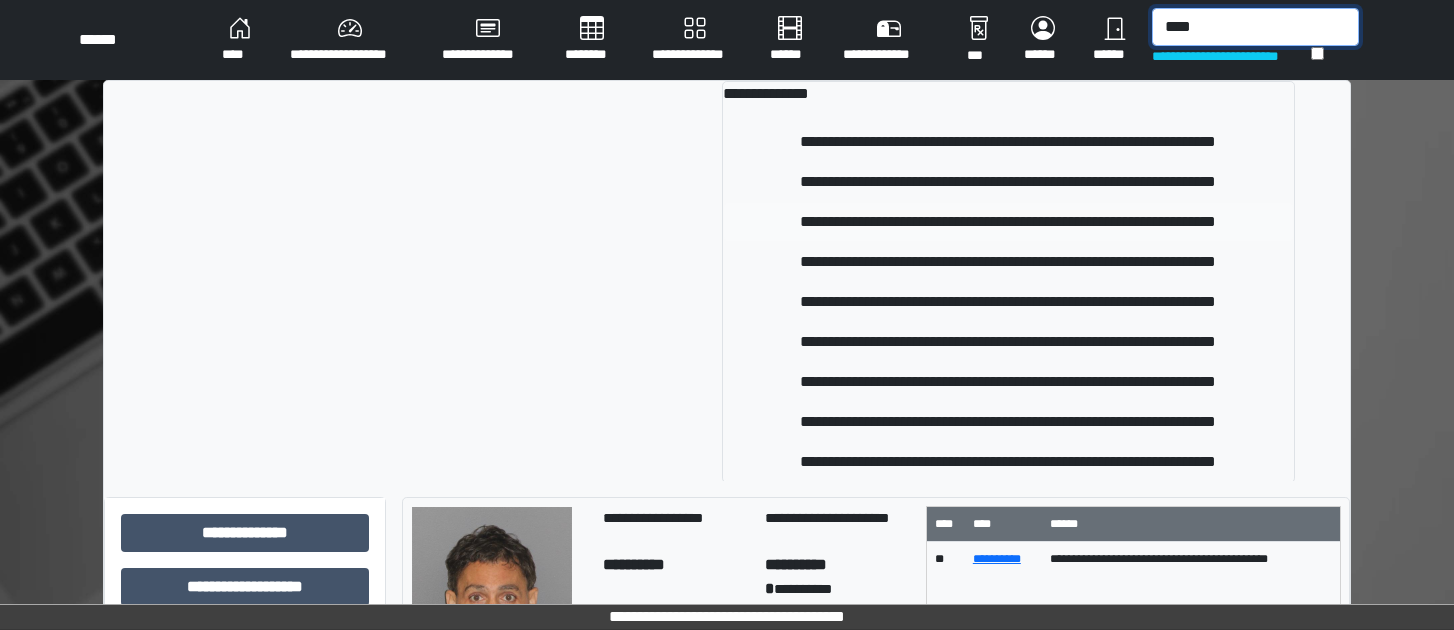 type on "****" 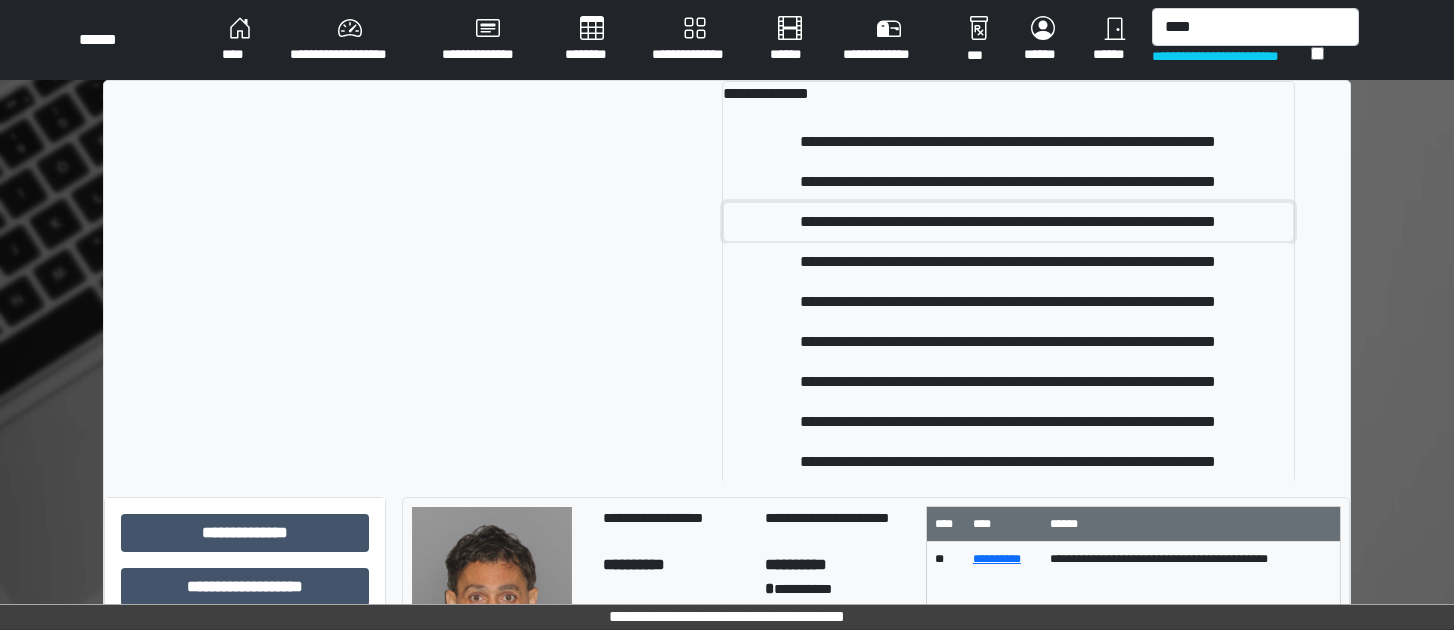 click on "**********" at bounding box center (1008, 222) 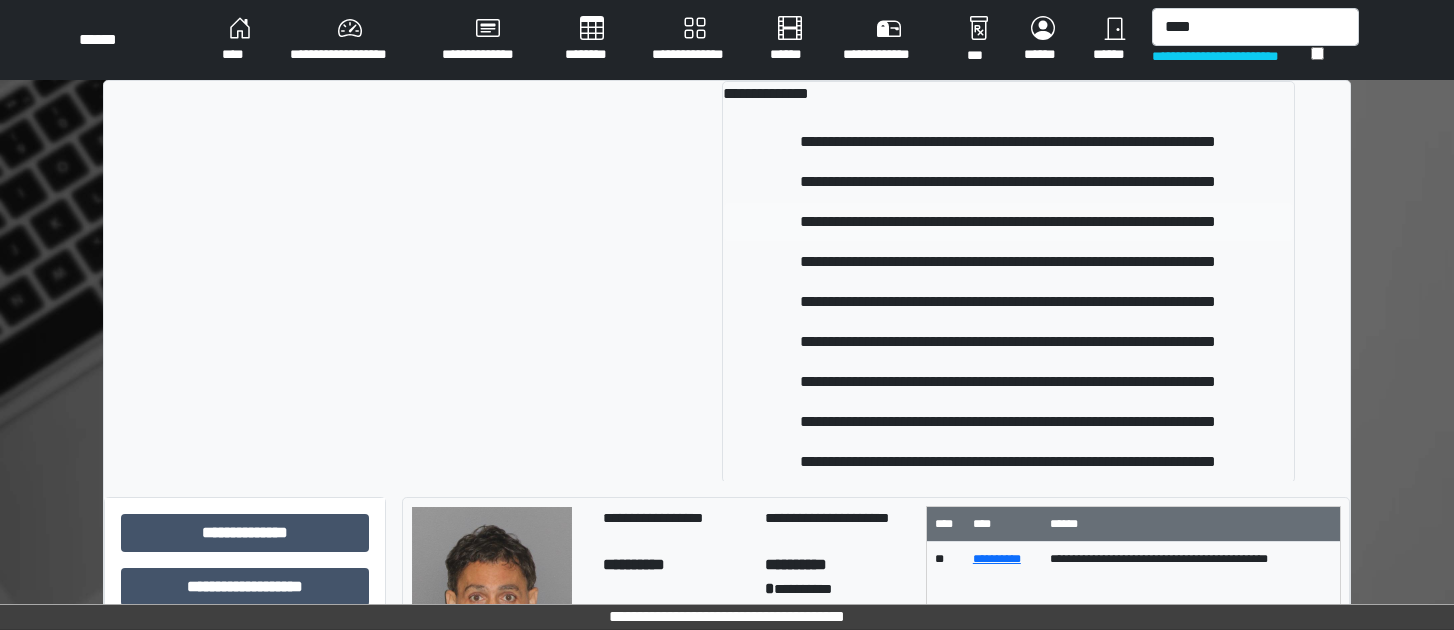 type 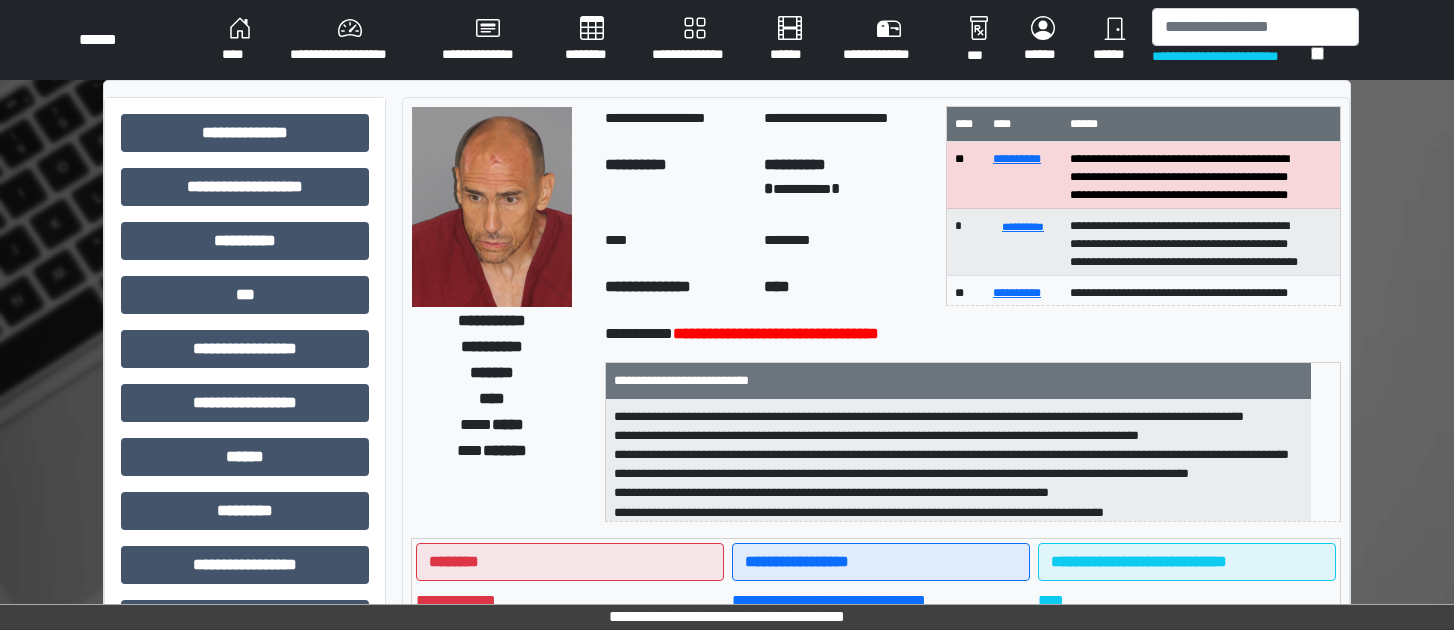 scroll, scrollTop: 2, scrollLeft: 0, axis: vertical 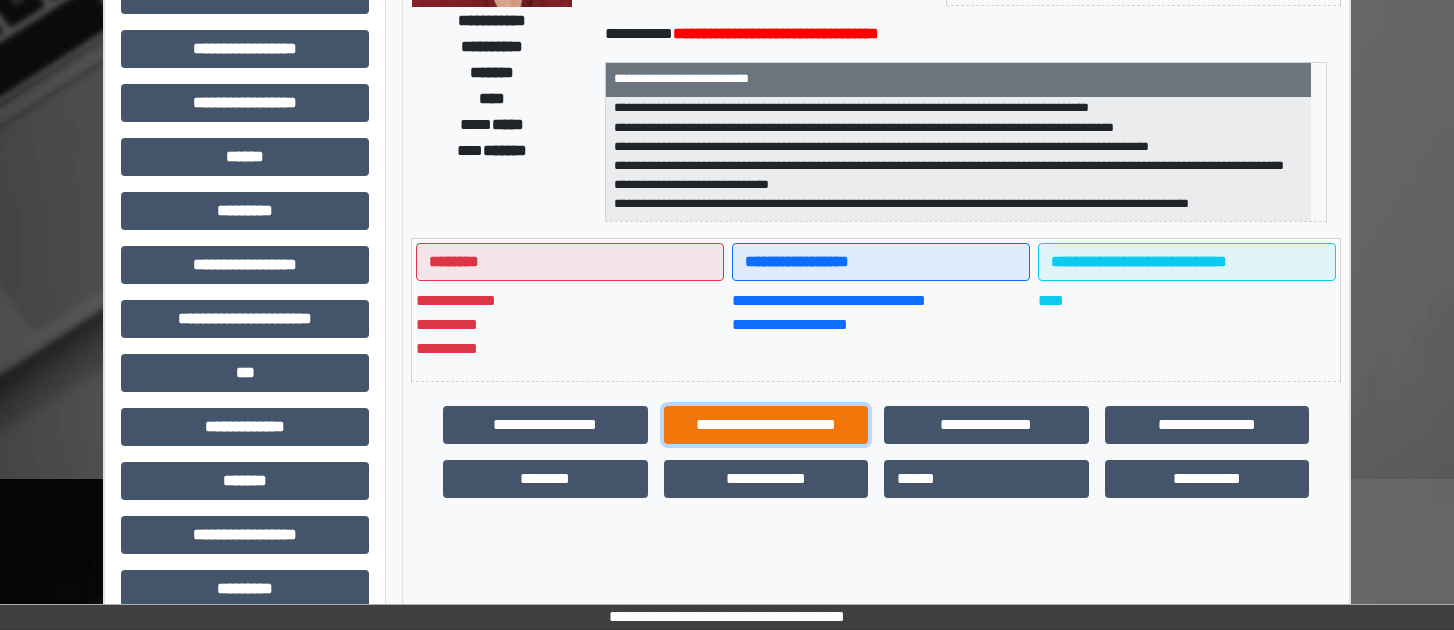 click on "**********" at bounding box center (766, 425) 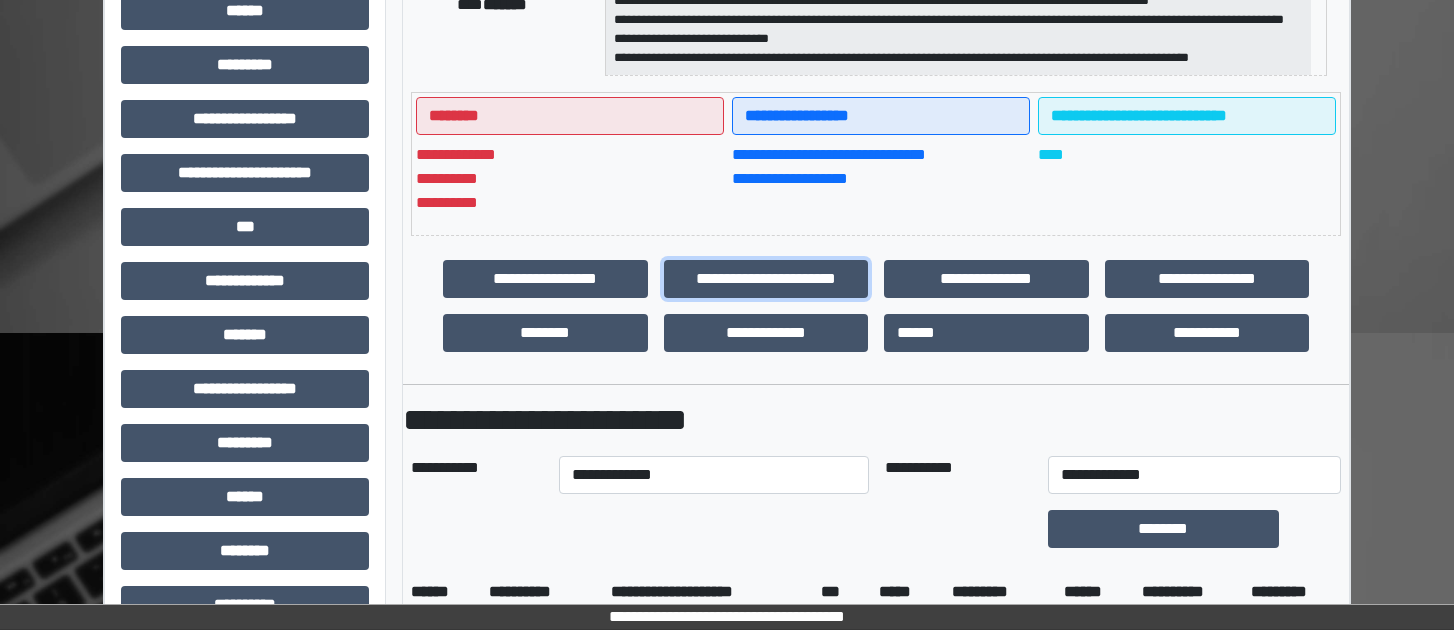 scroll, scrollTop: 600, scrollLeft: 0, axis: vertical 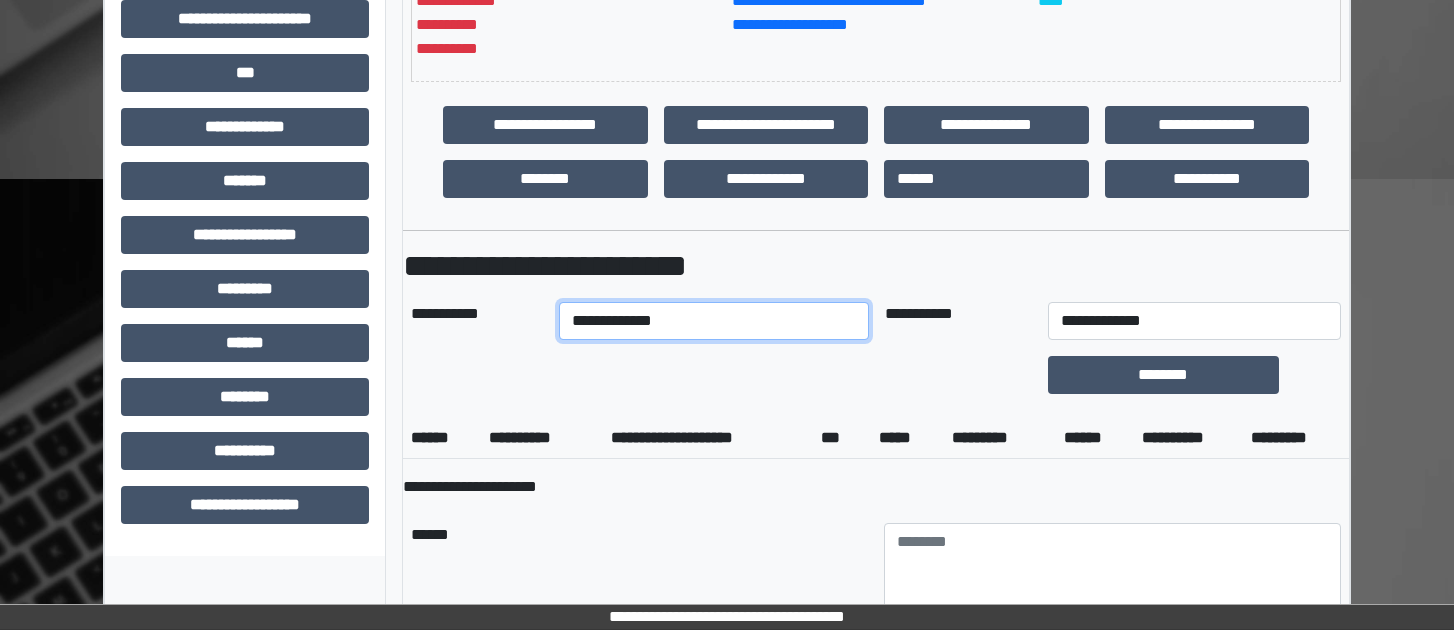 click on "**********" at bounding box center [713, 321] 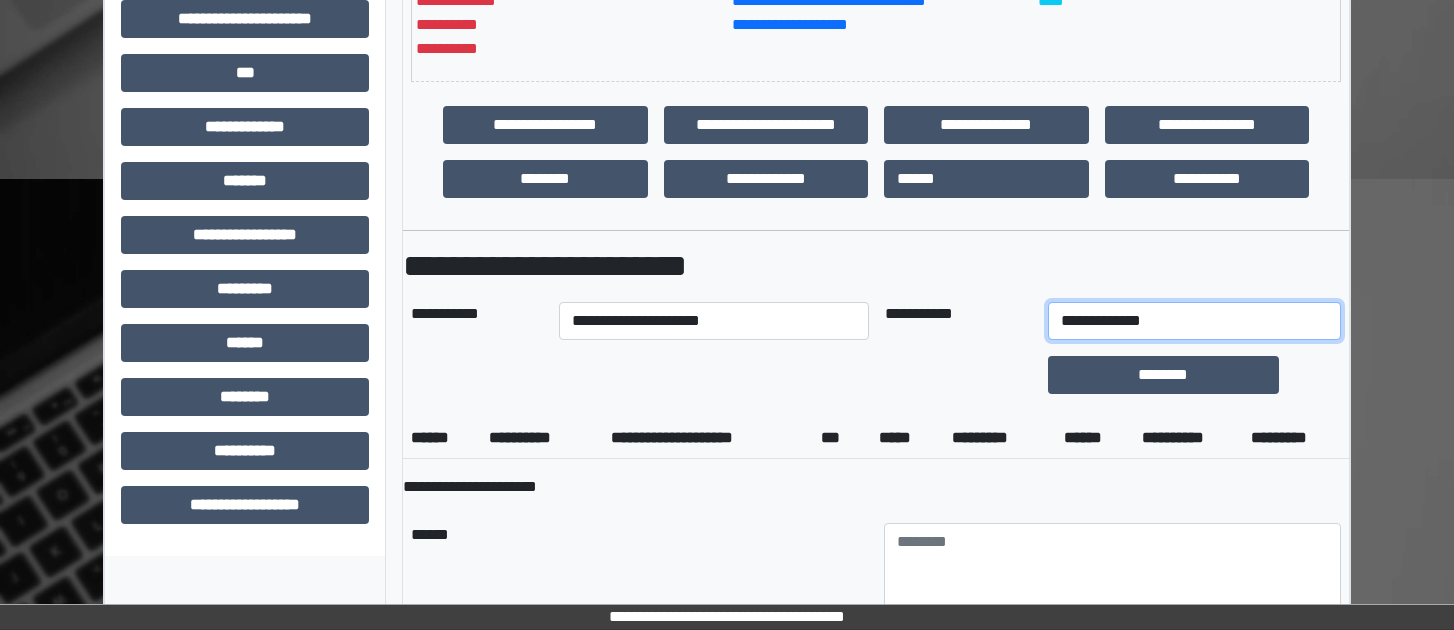 drag, startPoint x: 1159, startPoint y: 304, endPoint x: 1165, endPoint y: 326, distance: 22.803509 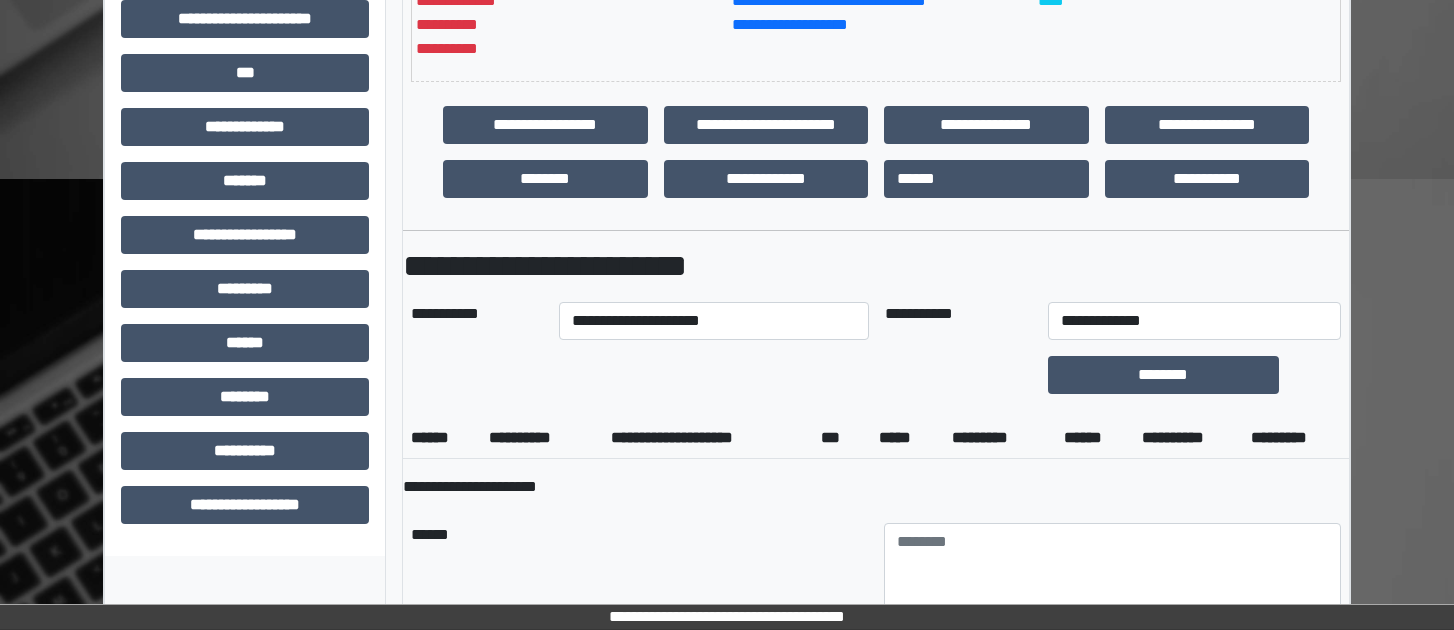 click on "**********" at bounding box center [876, 1835] 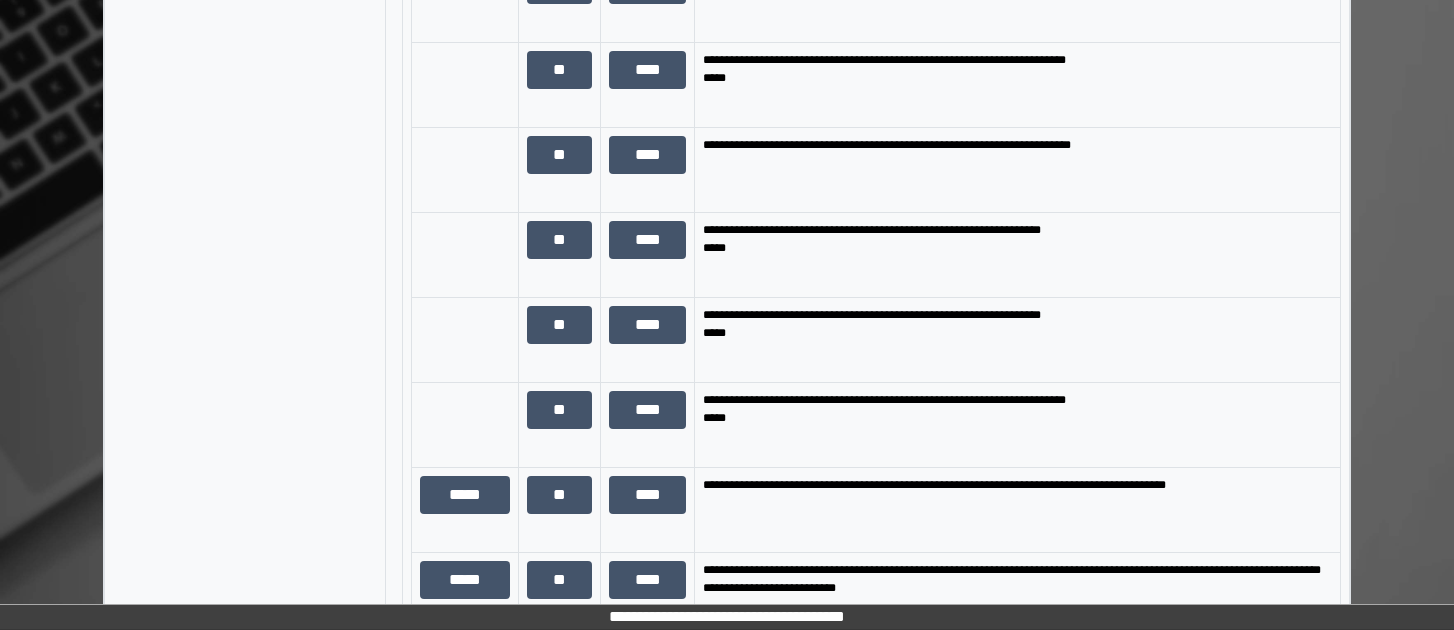 scroll, scrollTop: 2000, scrollLeft: 0, axis: vertical 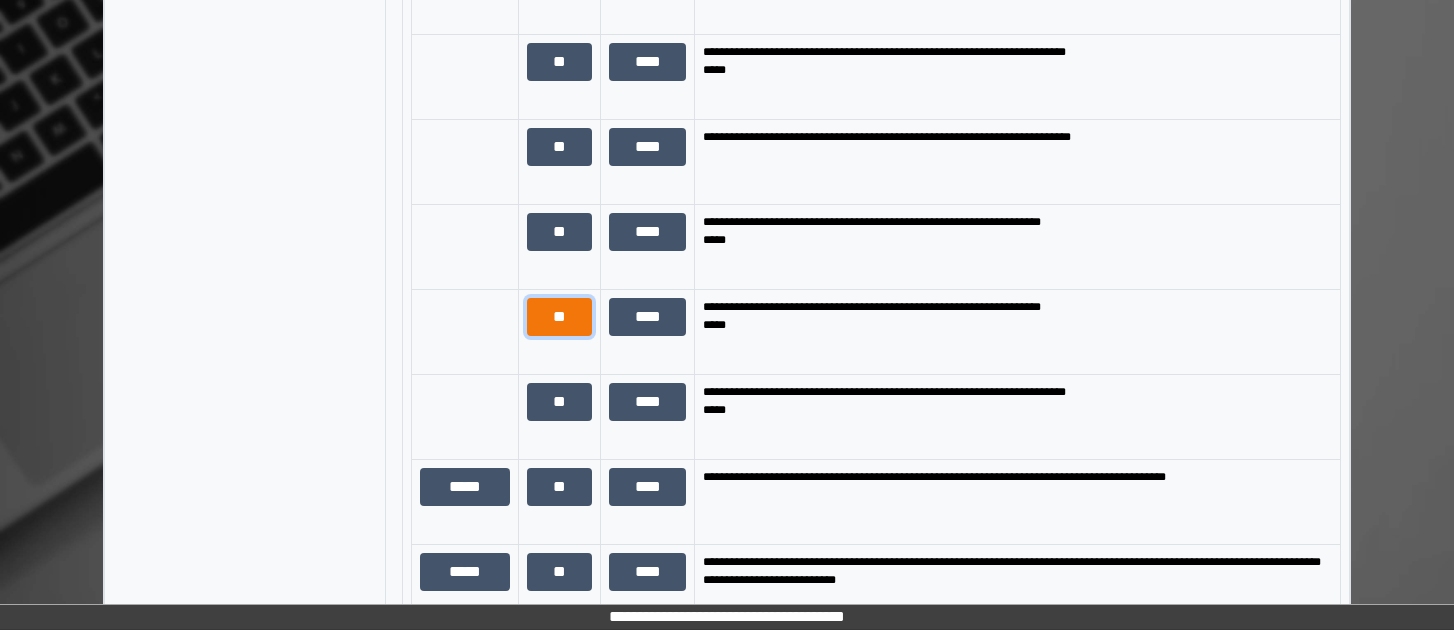click on "**" at bounding box center [559, 317] 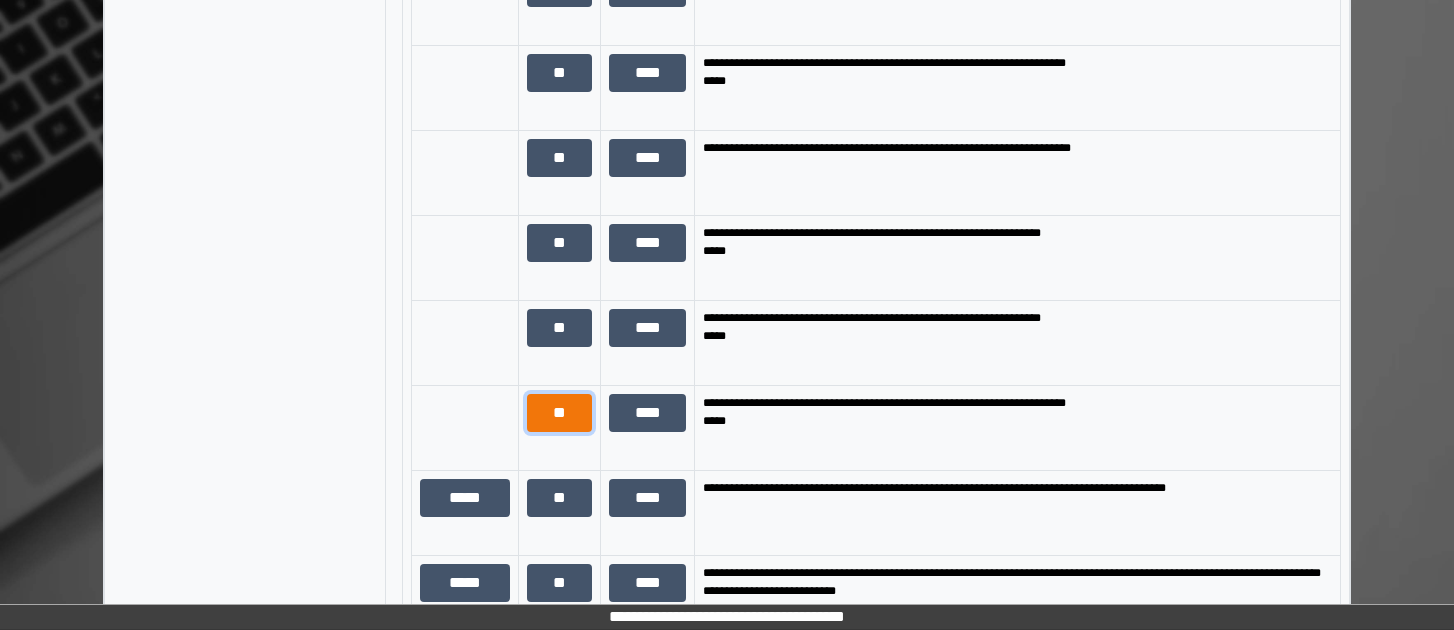 click on "**" at bounding box center (559, 413) 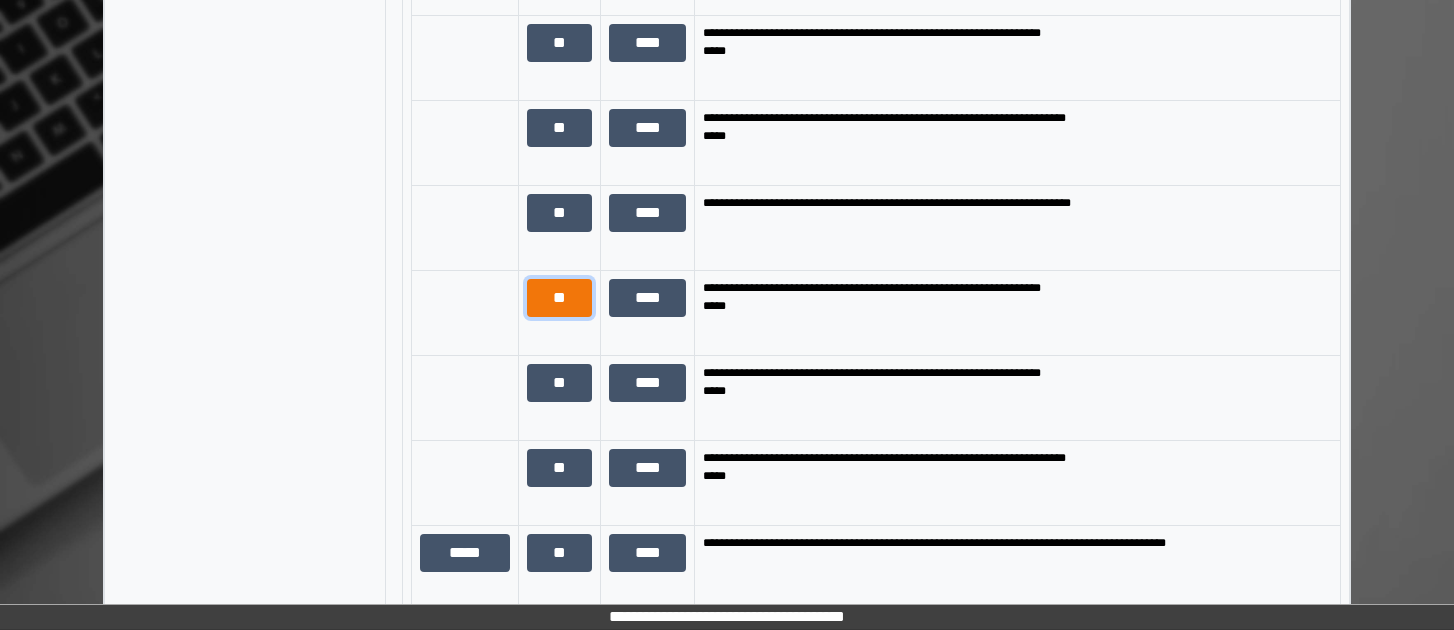 click on "**" at bounding box center [559, 298] 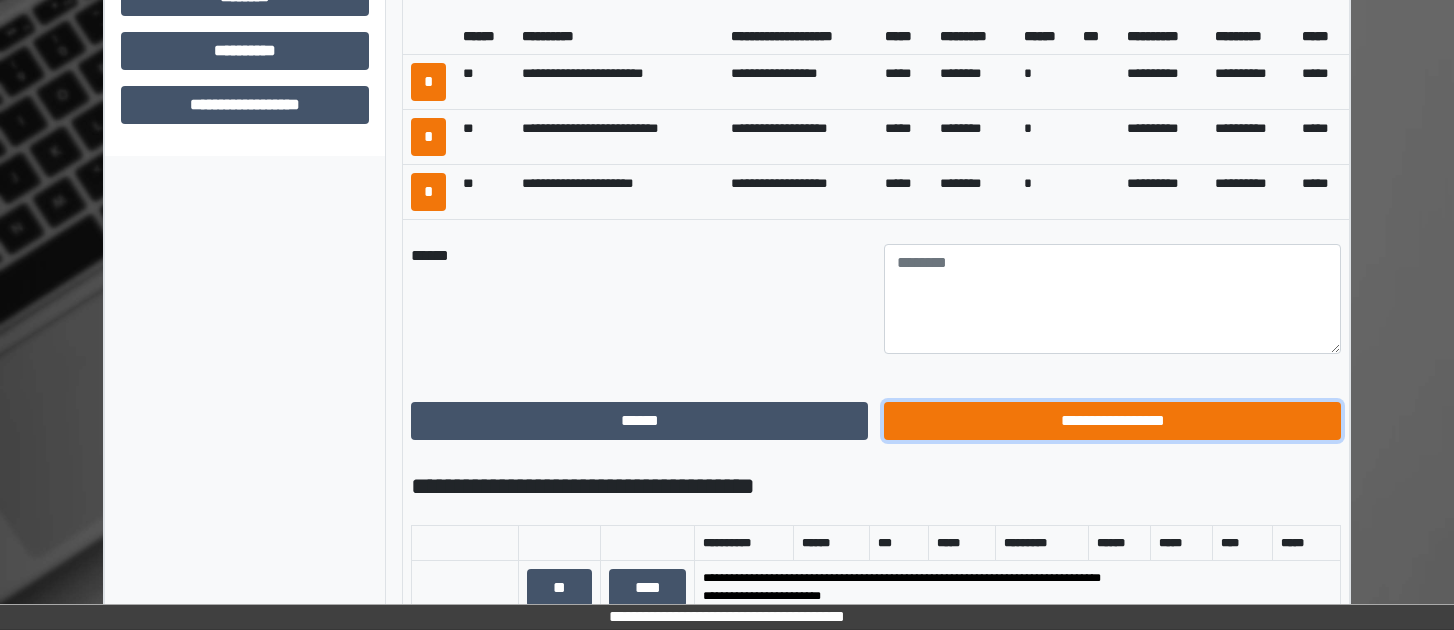 click on "**********" at bounding box center [1112, 421] 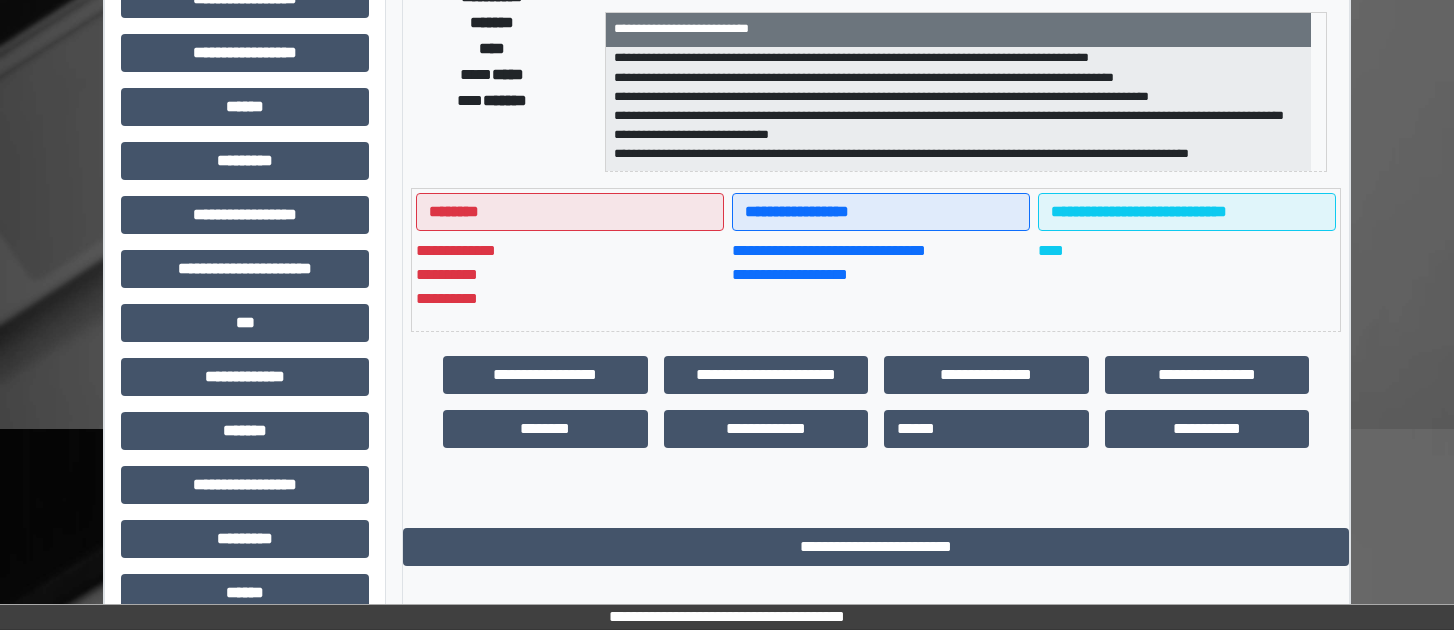 scroll, scrollTop: 0, scrollLeft: 0, axis: both 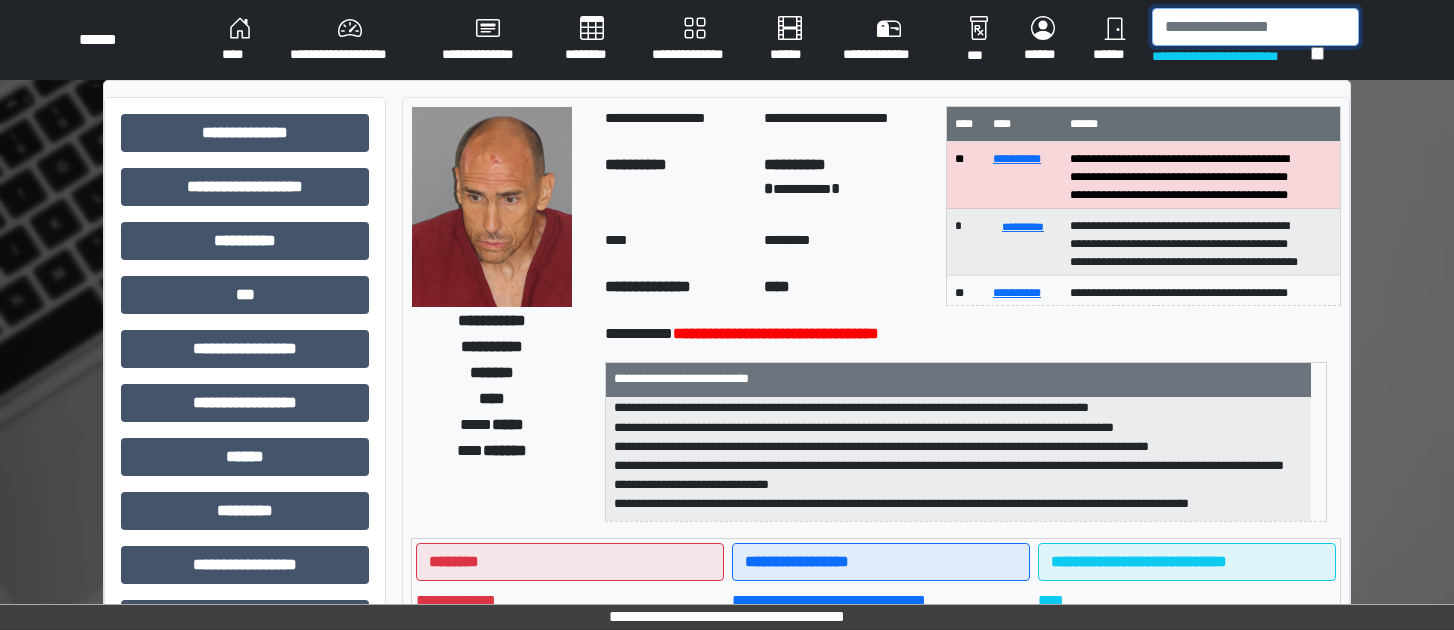 drag, startPoint x: 1176, startPoint y: 30, endPoint x: 1141, endPoint y: 30, distance: 35 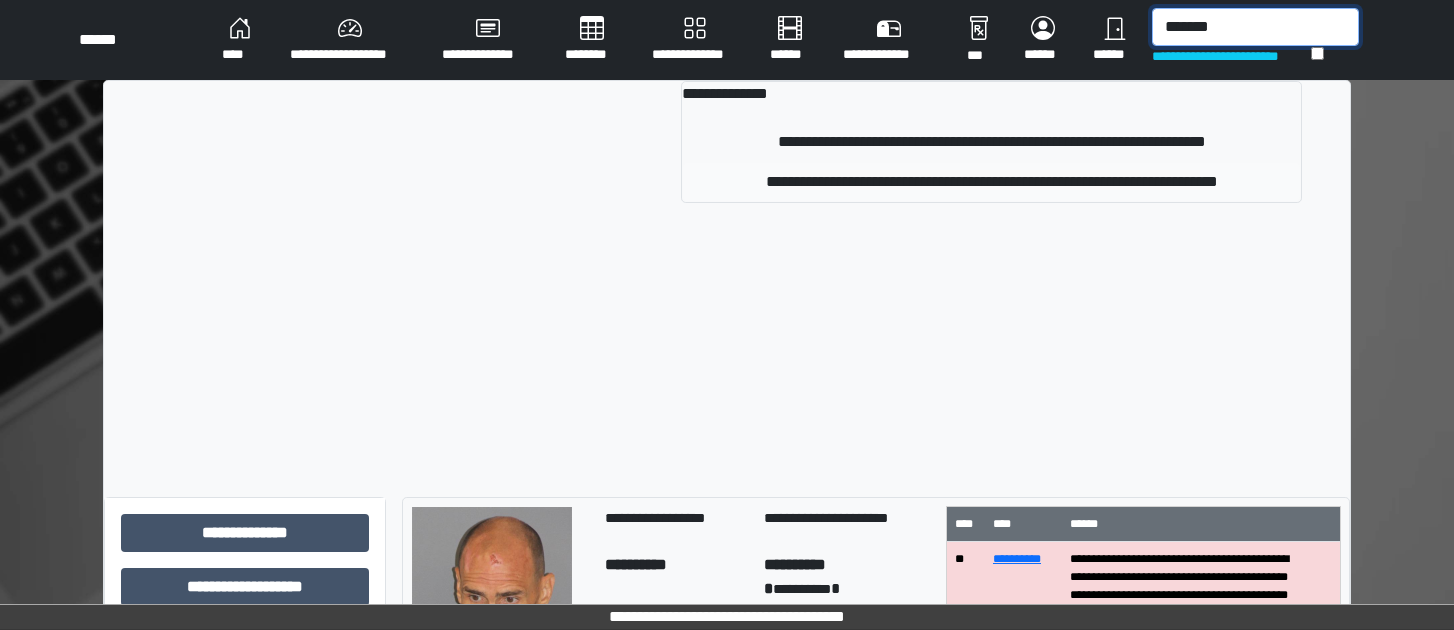 type on "*******" 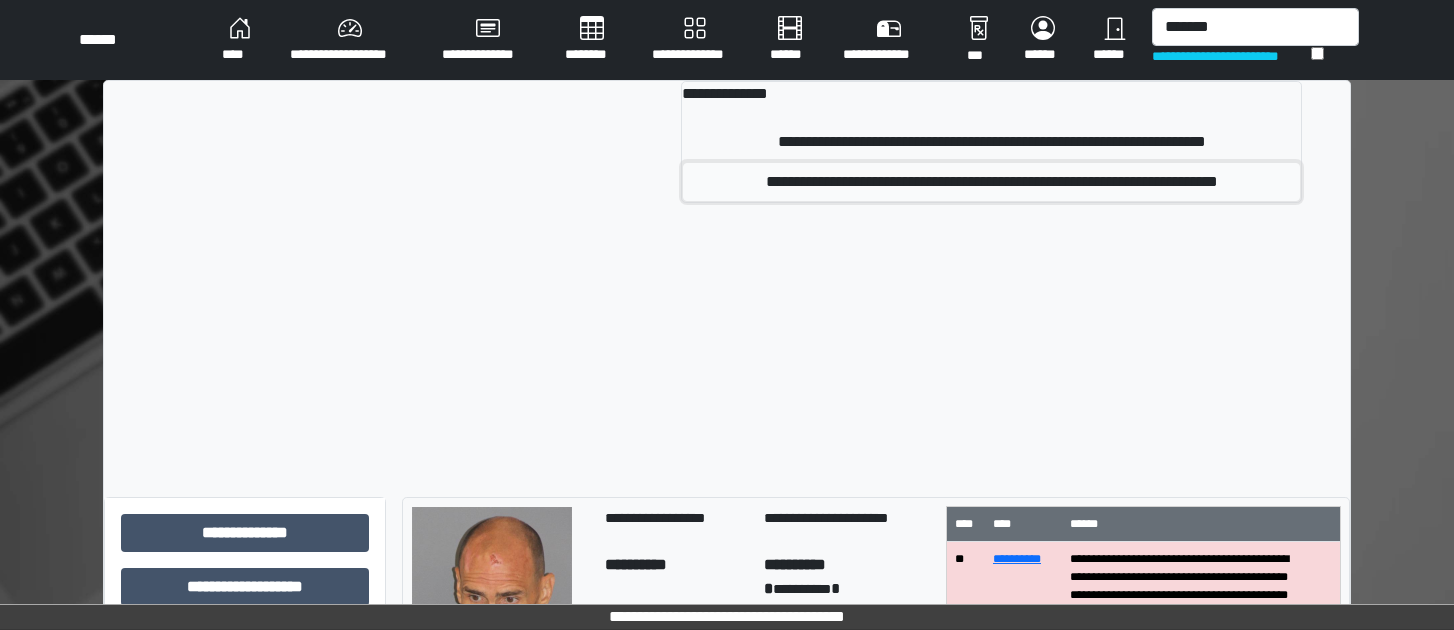 click on "**********" at bounding box center (991, 182) 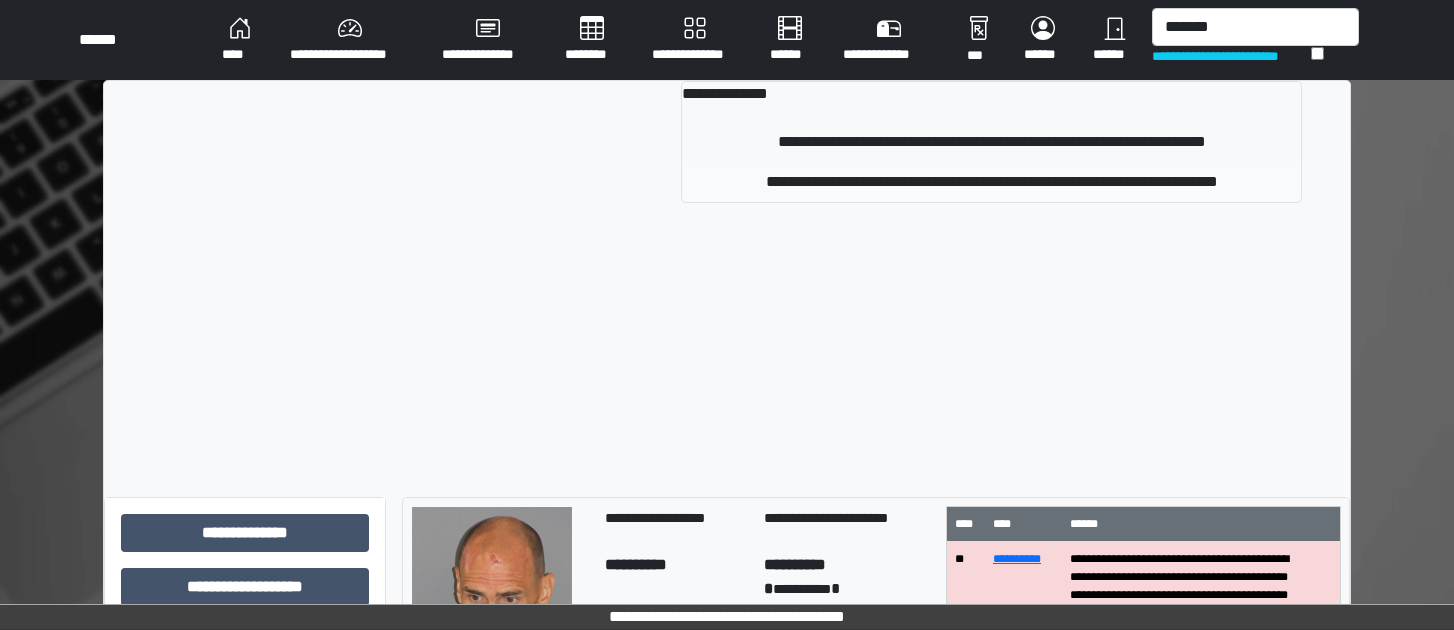 type 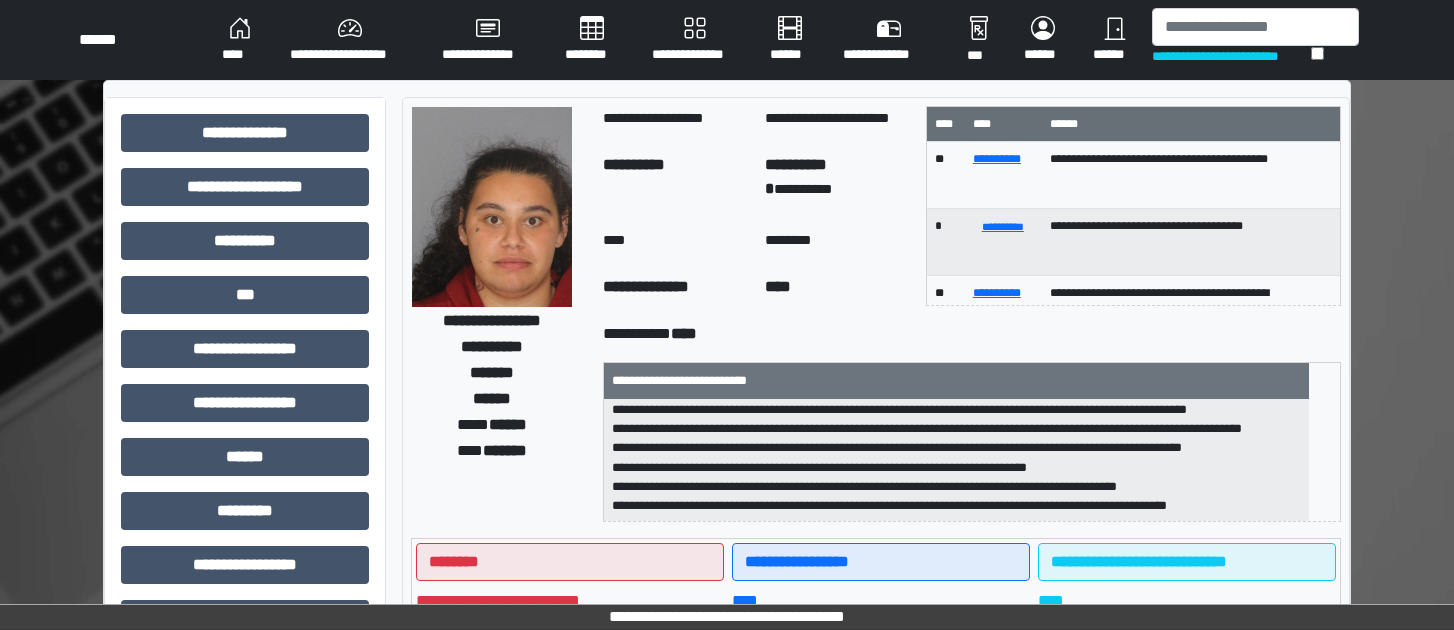 scroll, scrollTop: 274, scrollLeft: 0, axis: vertical 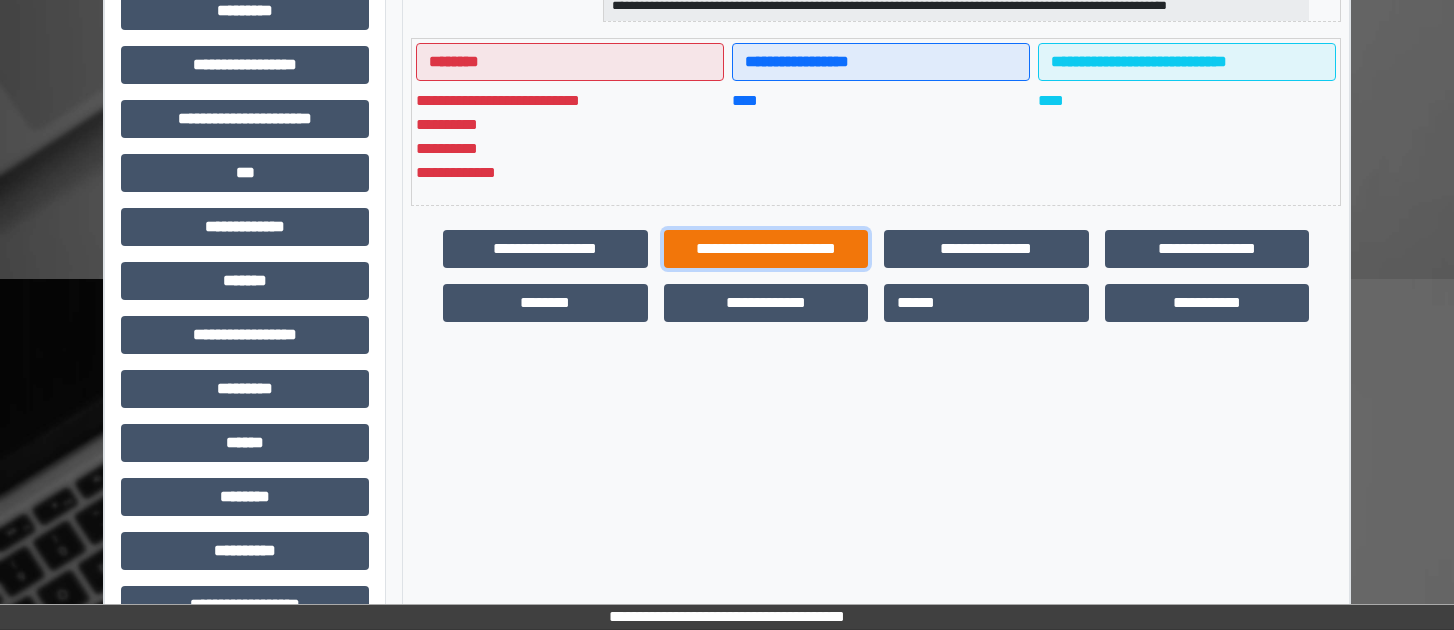 click on "**********" at bounding box center (766, 249) 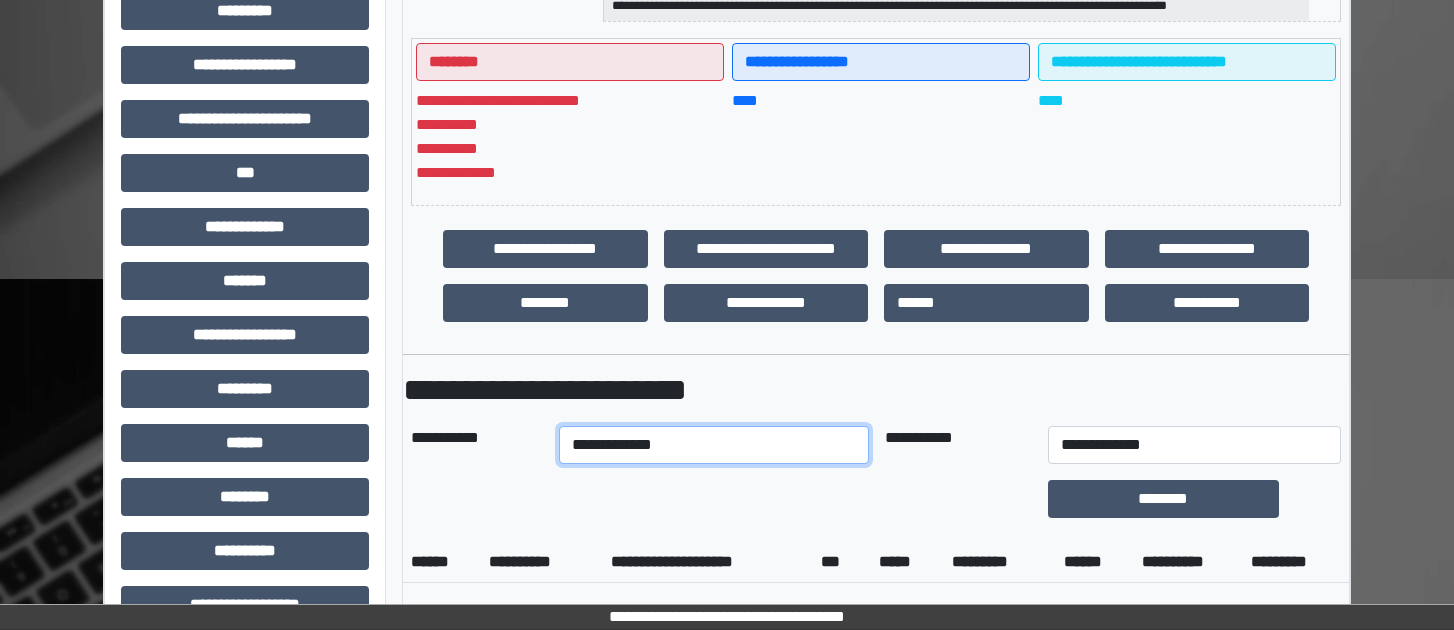 click on "**********" at bounding box center [713, 445] 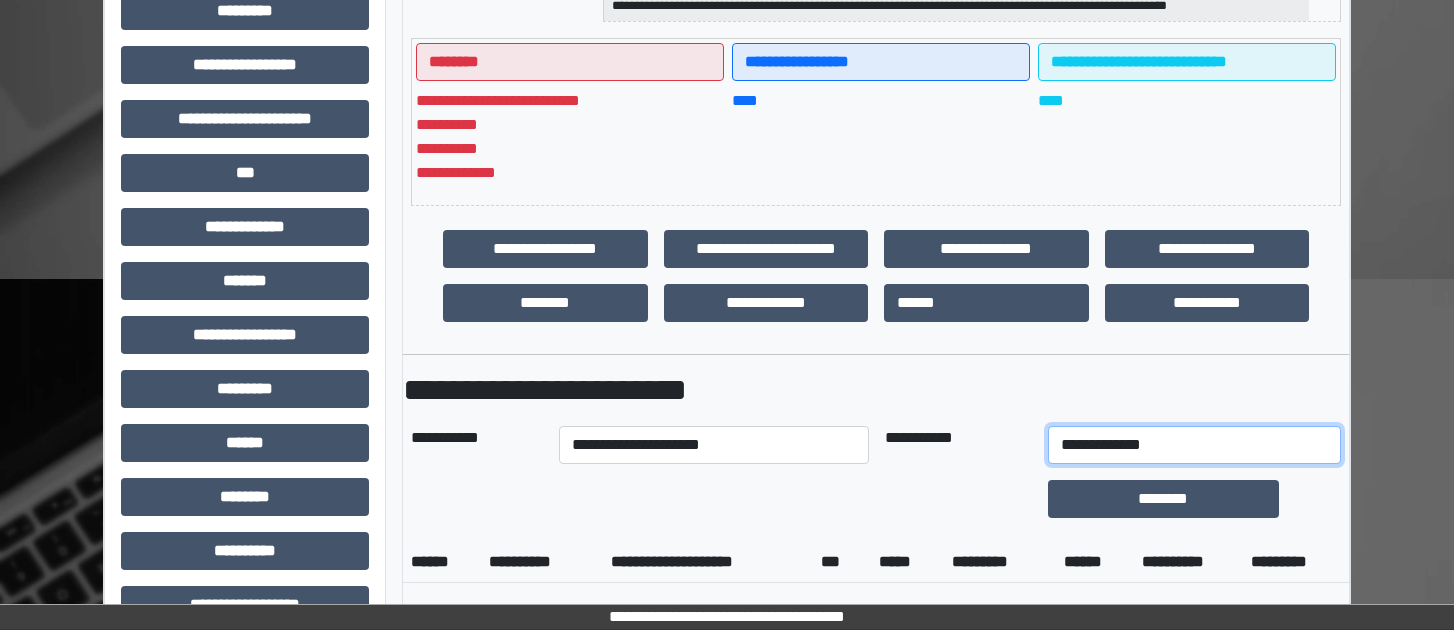 click on "**********" at bounding box center (1194, 445) 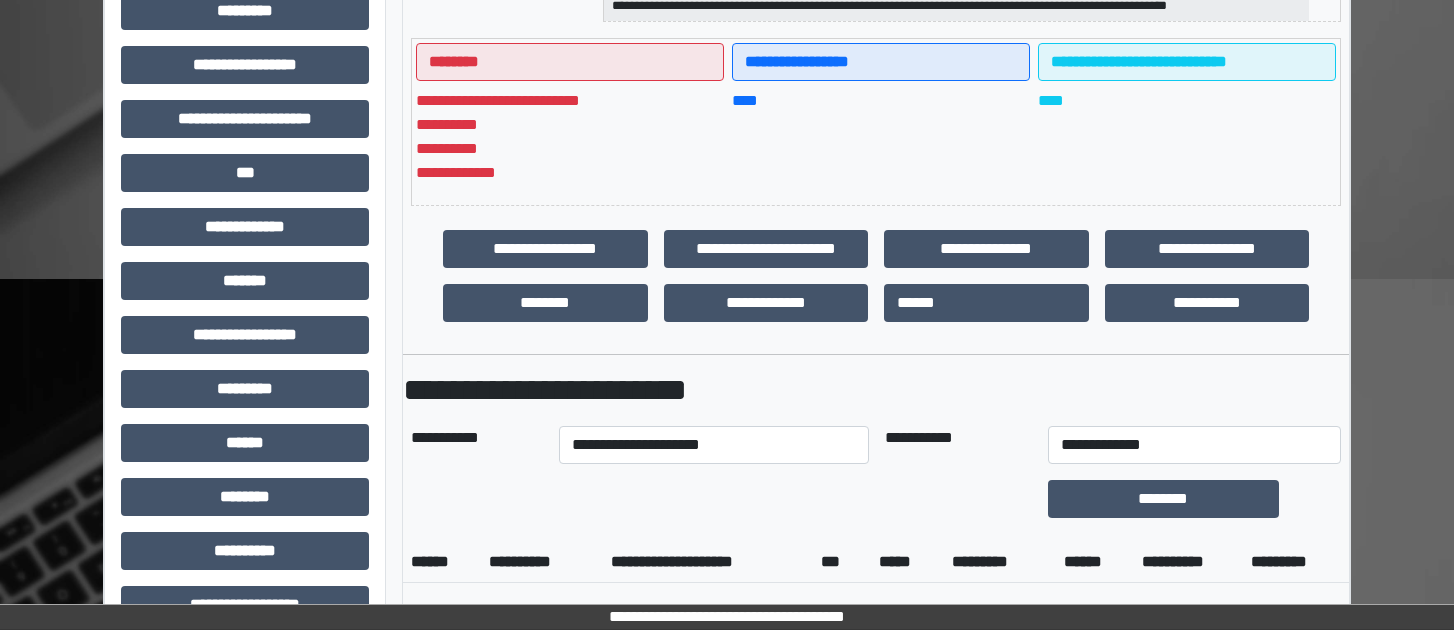 click at bounding box center (713, 499) 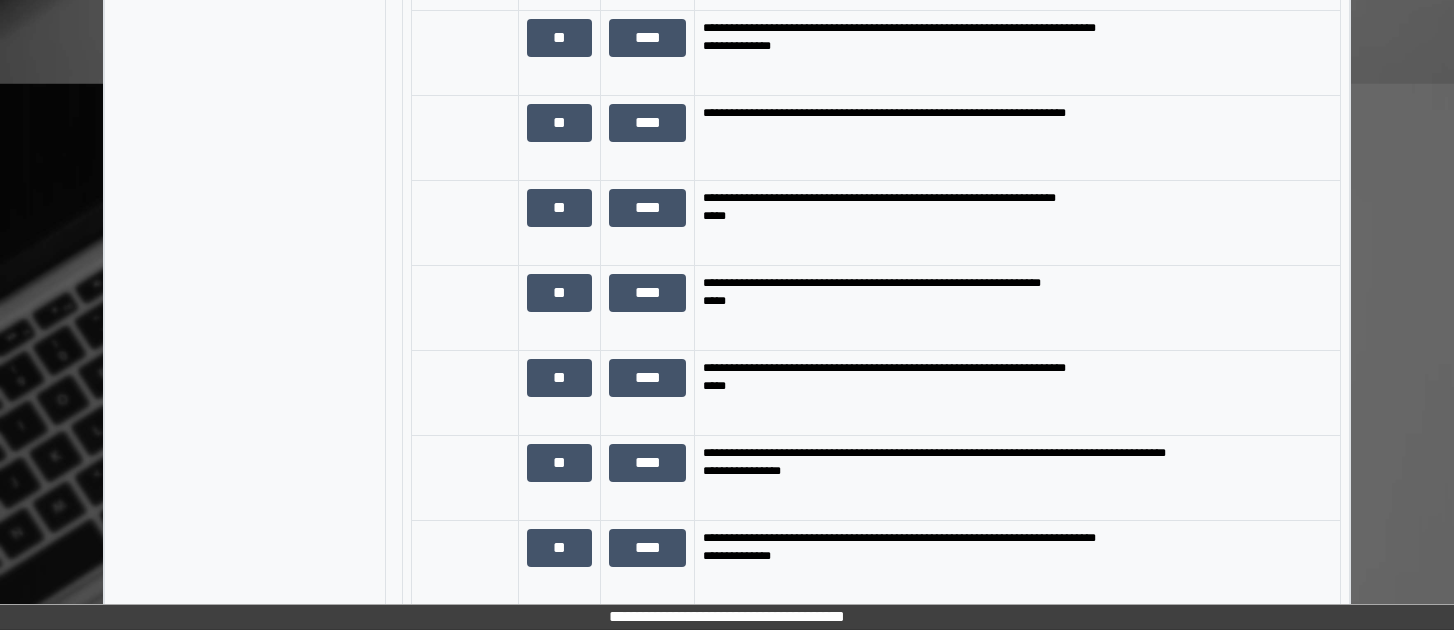 scroll, scrollTop: 1700, scrollLeft: 0, axis: vertical 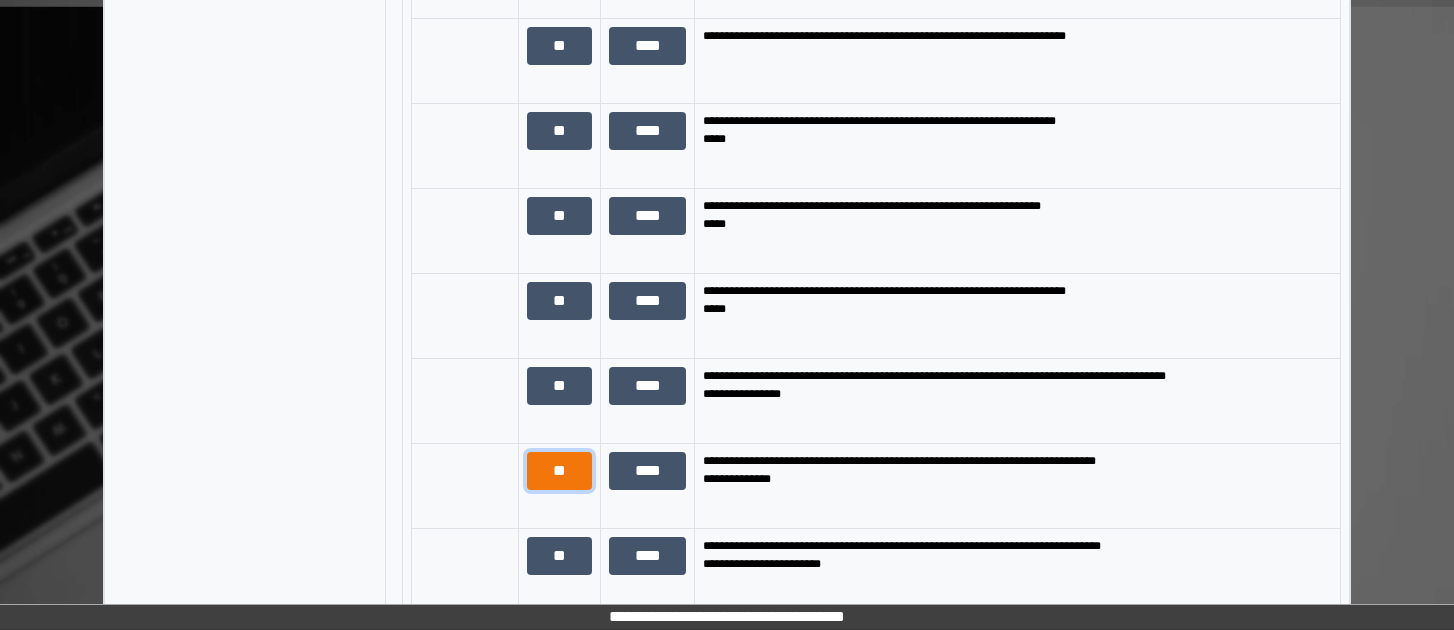 click on "**" at bounding box center [559, 471] 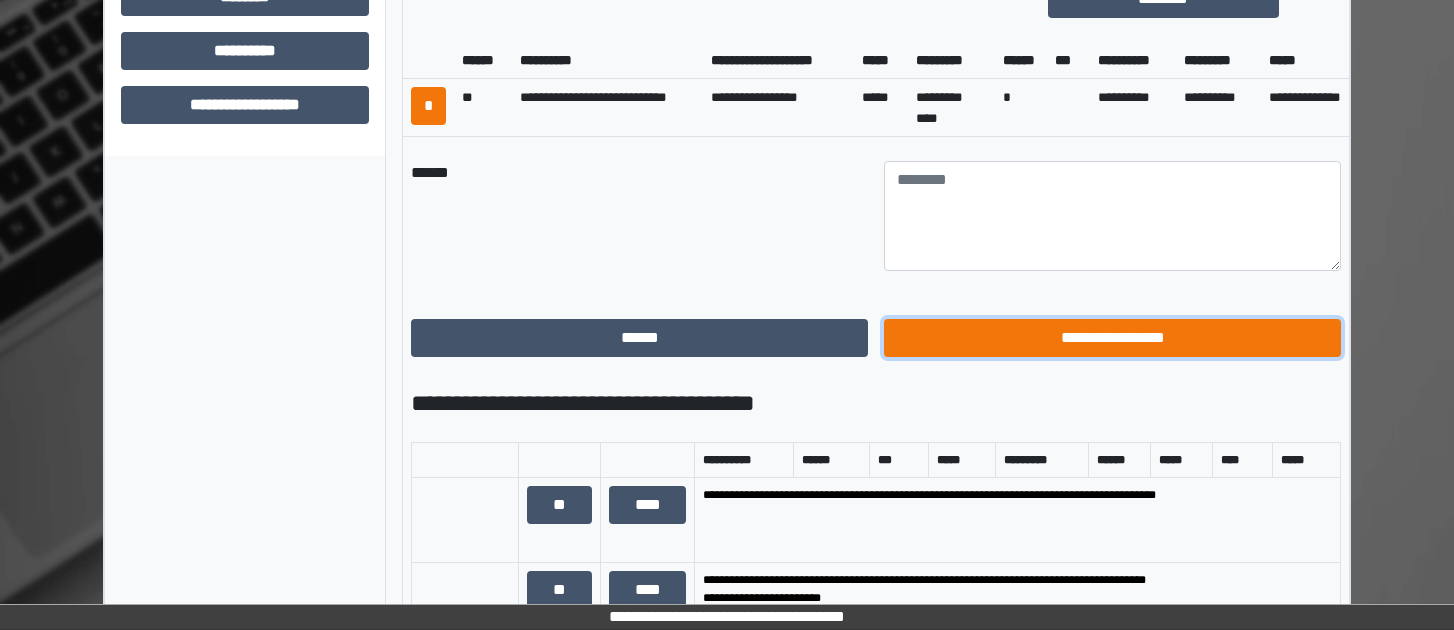 click on "**********" at bounding box center [1112, 338] 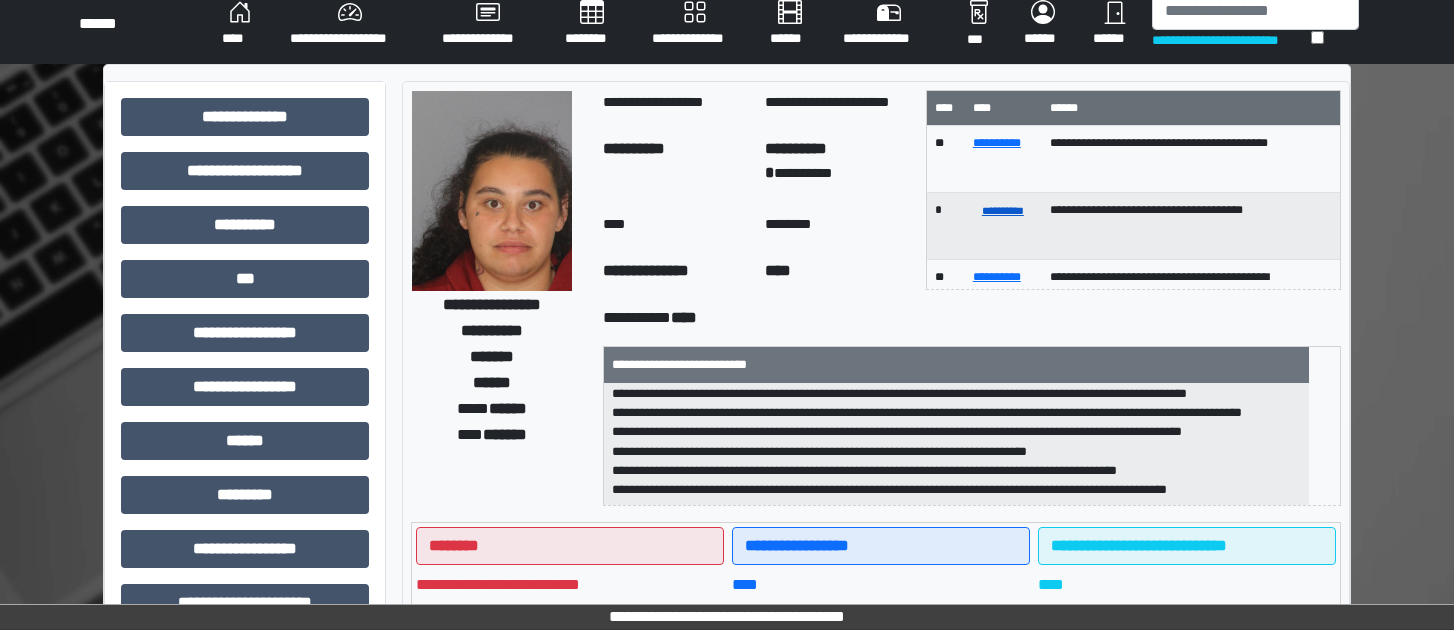 scroll, scrollTop: 0, scrollLeft: 0, axis: both 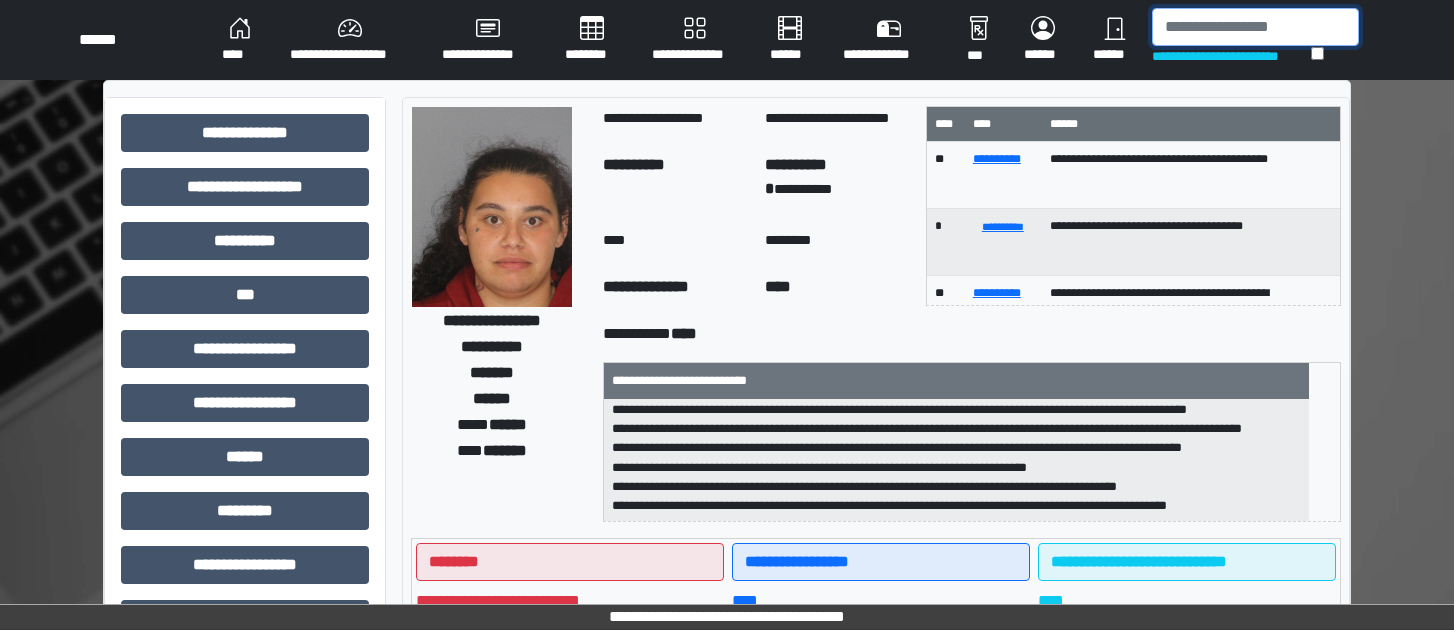 click at bounding box center (1255, 27) 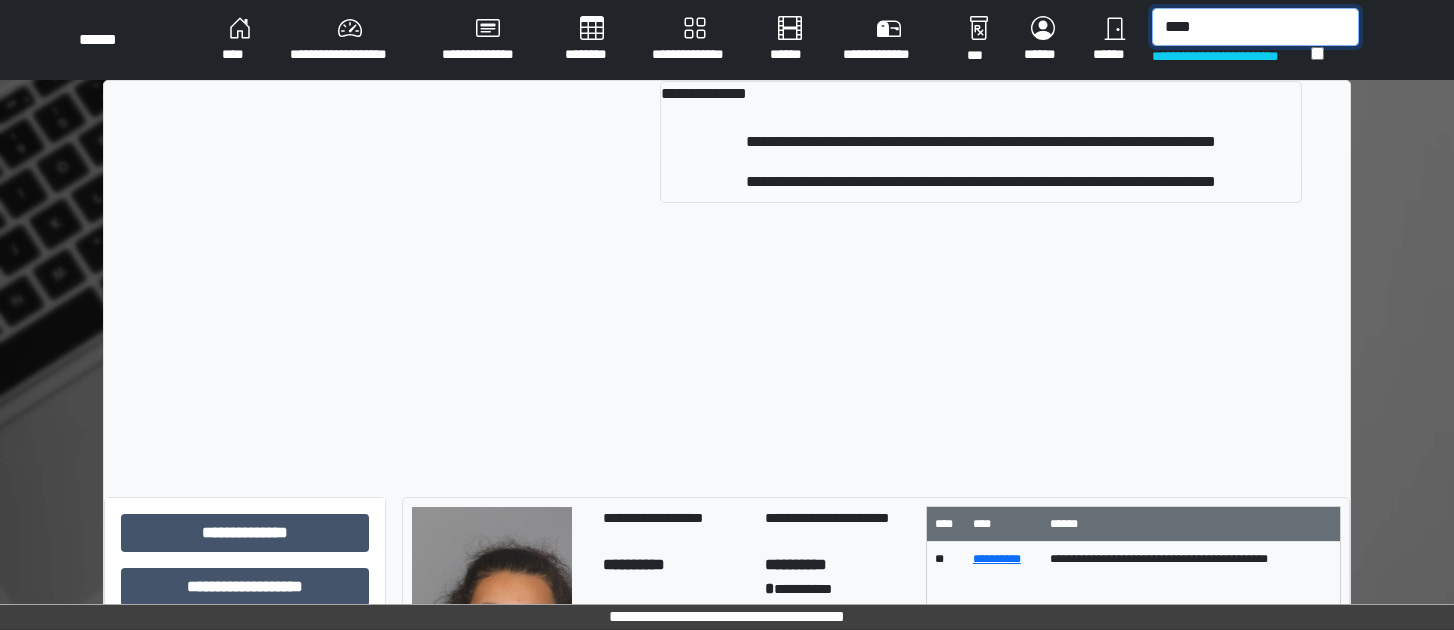 type on "****" 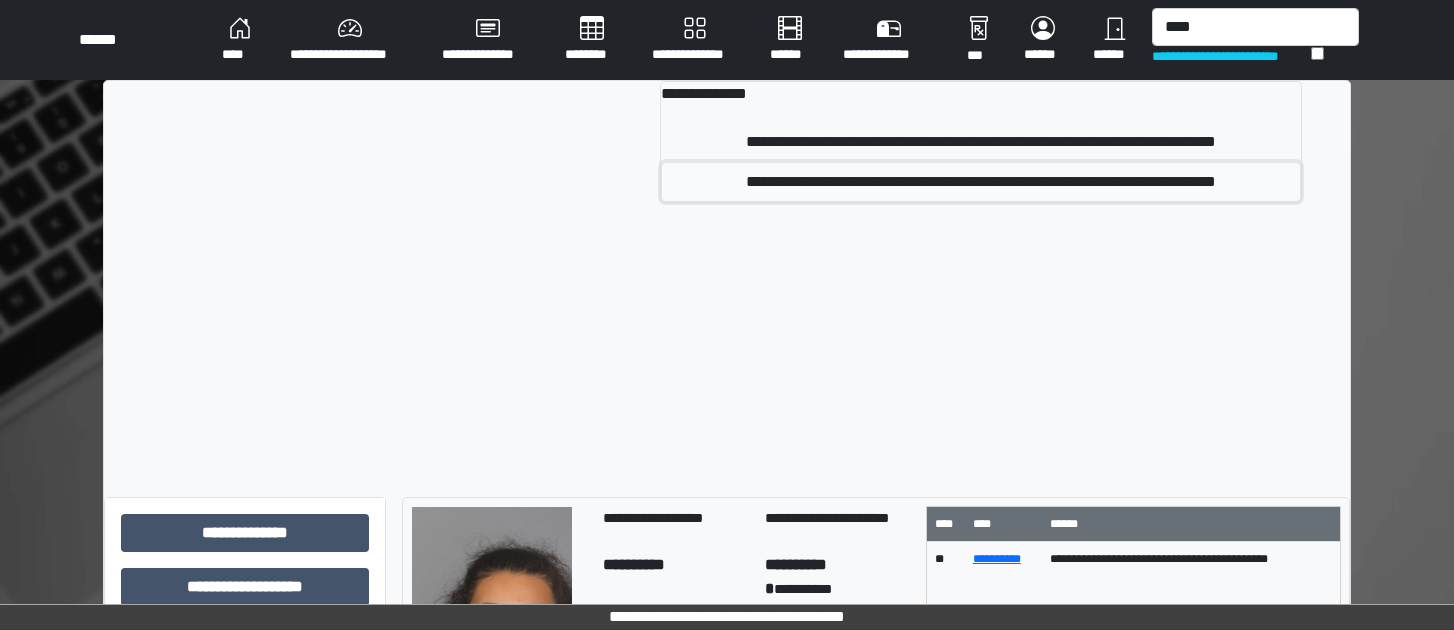 click on "**********" at bounding box center [981, 182] 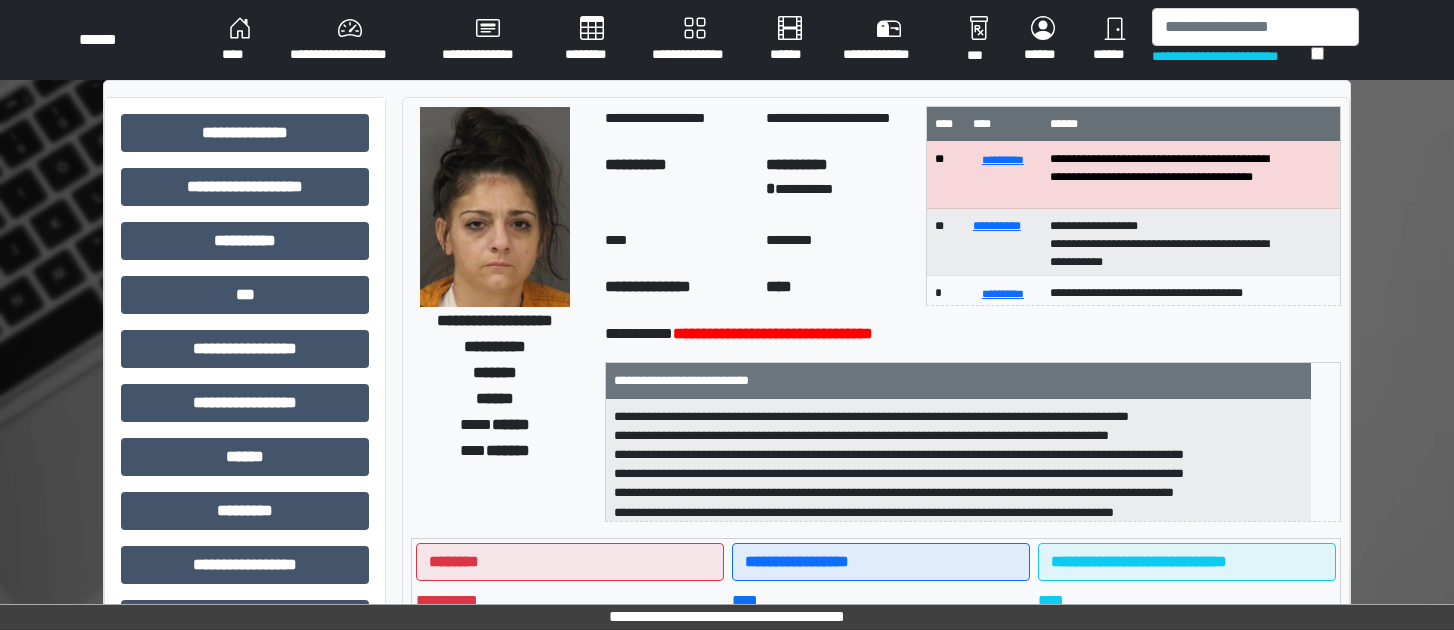 scroll, scrollTop: 2, scrollLeft: 0, axis: vertical 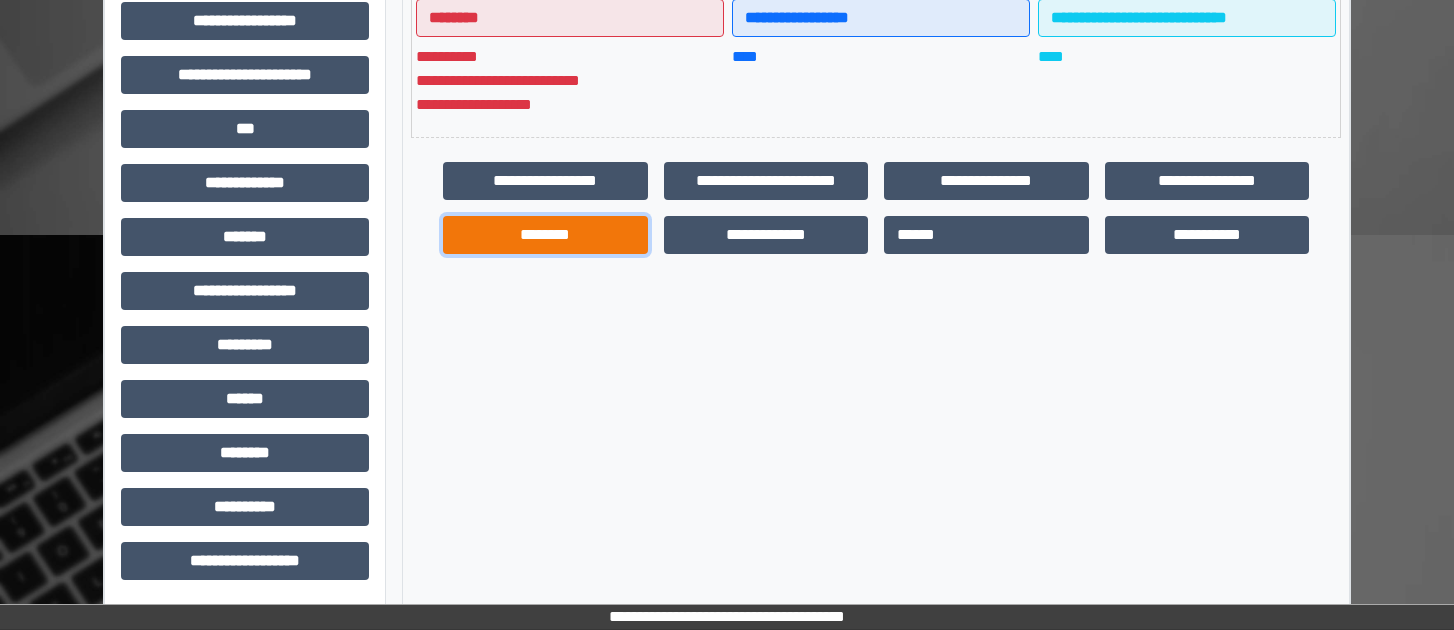 click on "********" at bounding box center (545, 235) 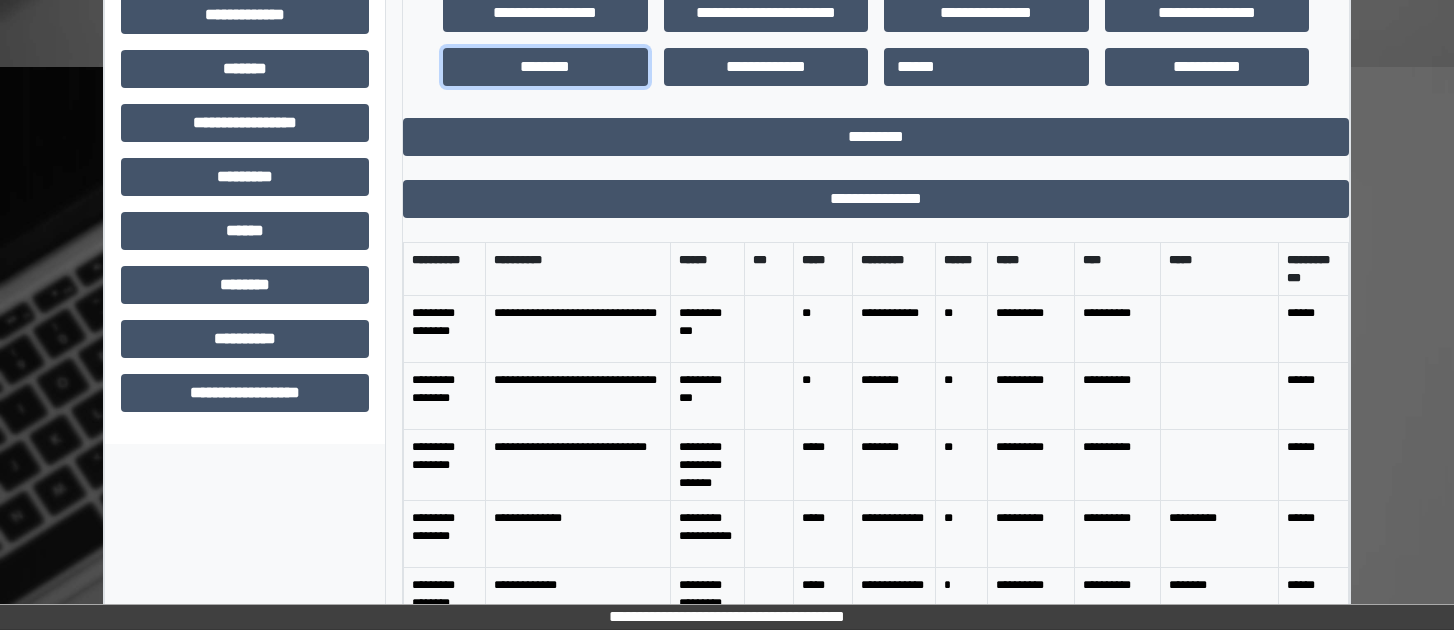 scroll, scrollTop: 822, scrollLeft: 0, axis: vertical 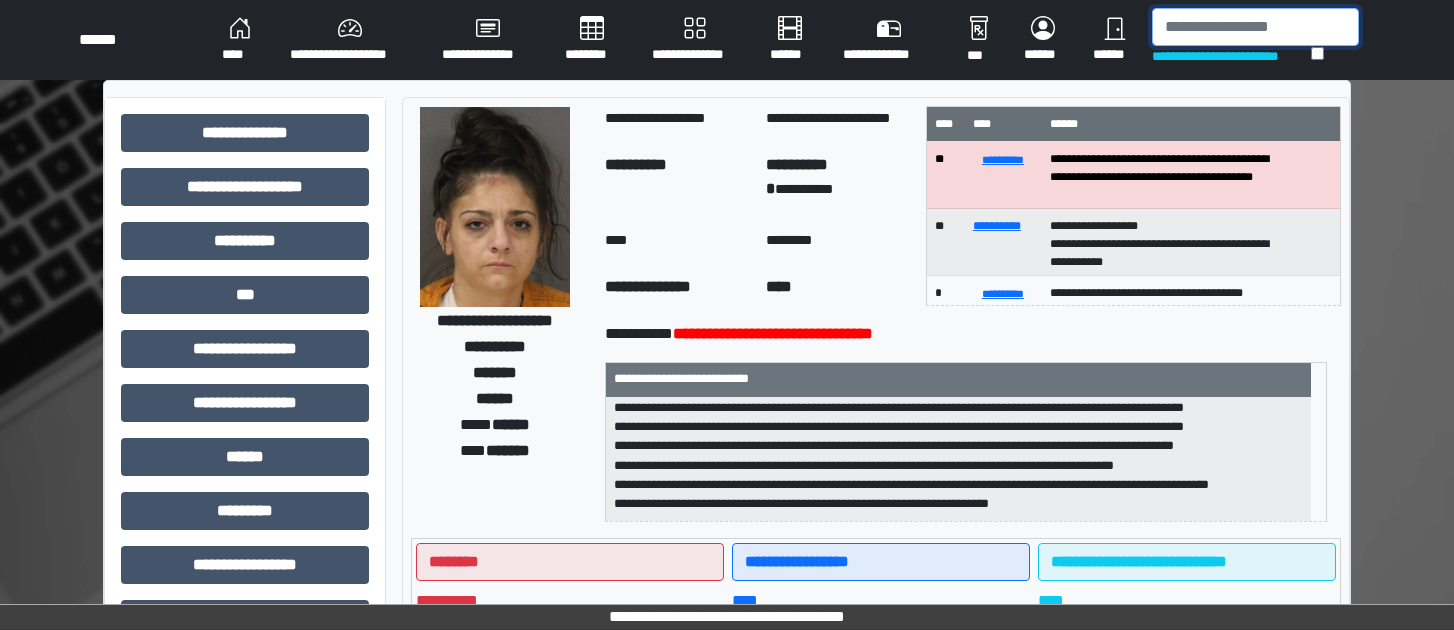 click at bounding box center [1255, 27] 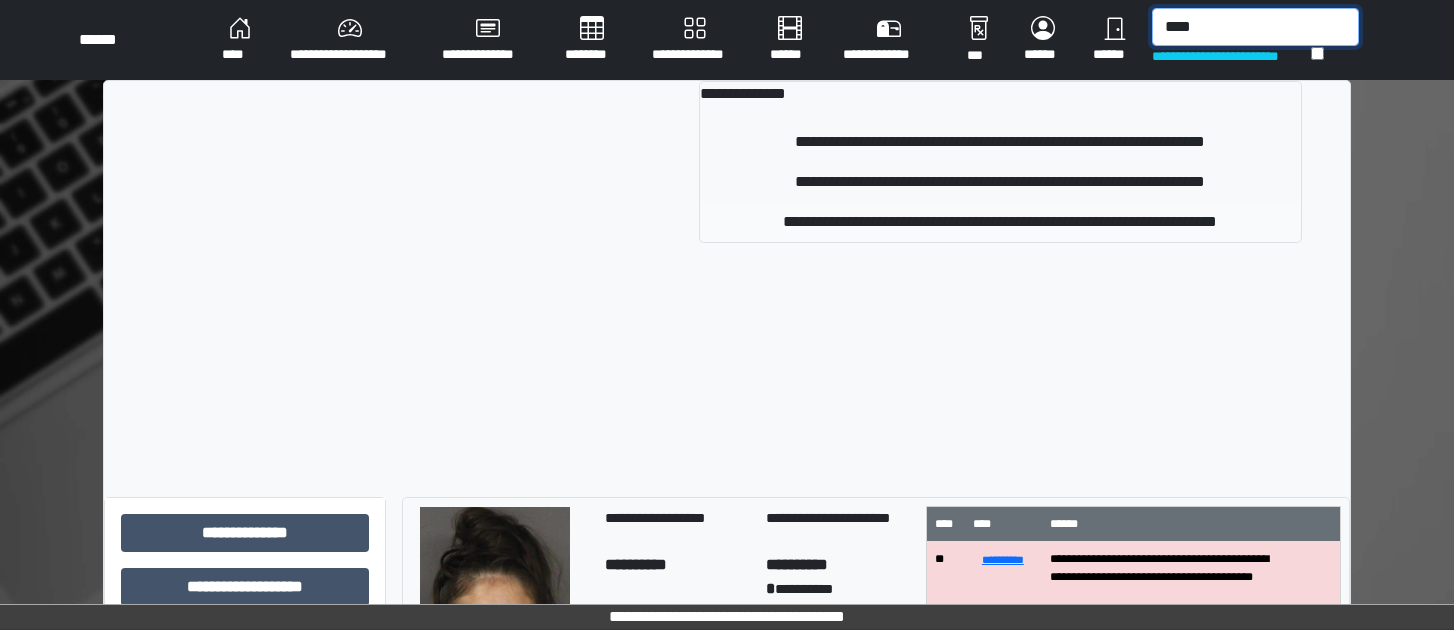 type on "****" 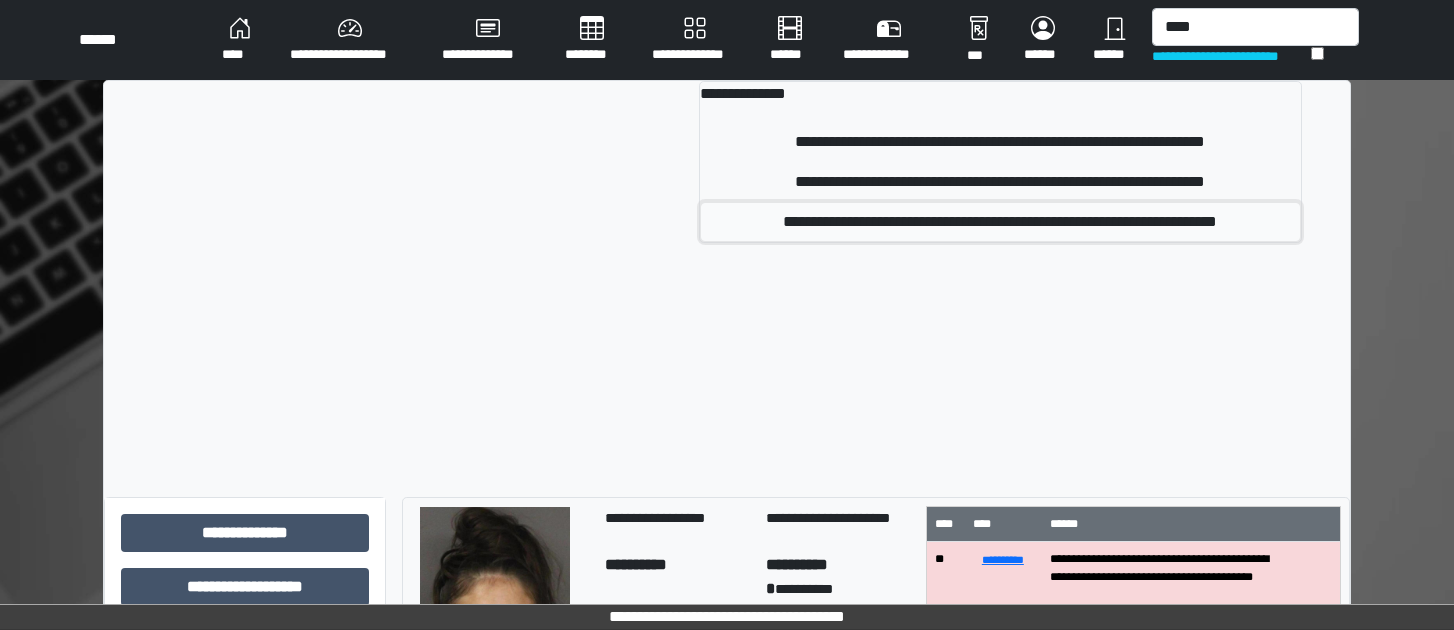 click on "**********" at bounding box center (1000, 222) 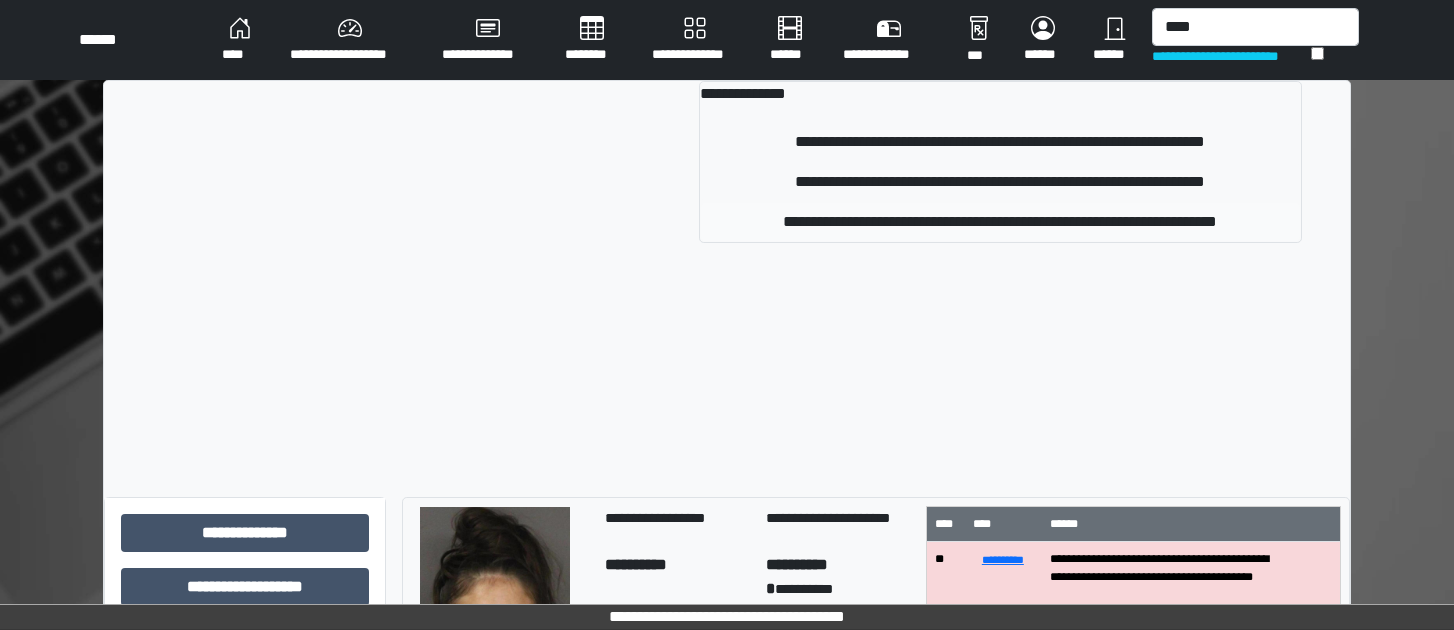 type 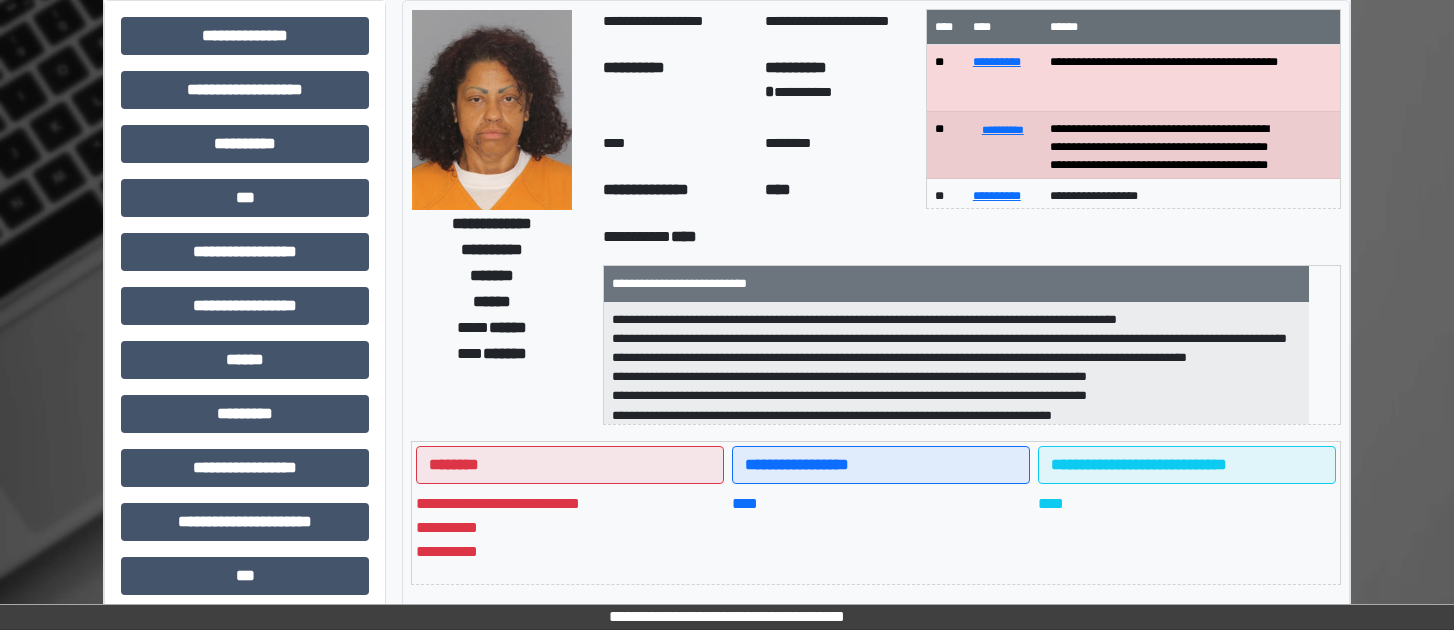 scroll, scrollTop: 400, scrollLeft: 0, axis: vertical 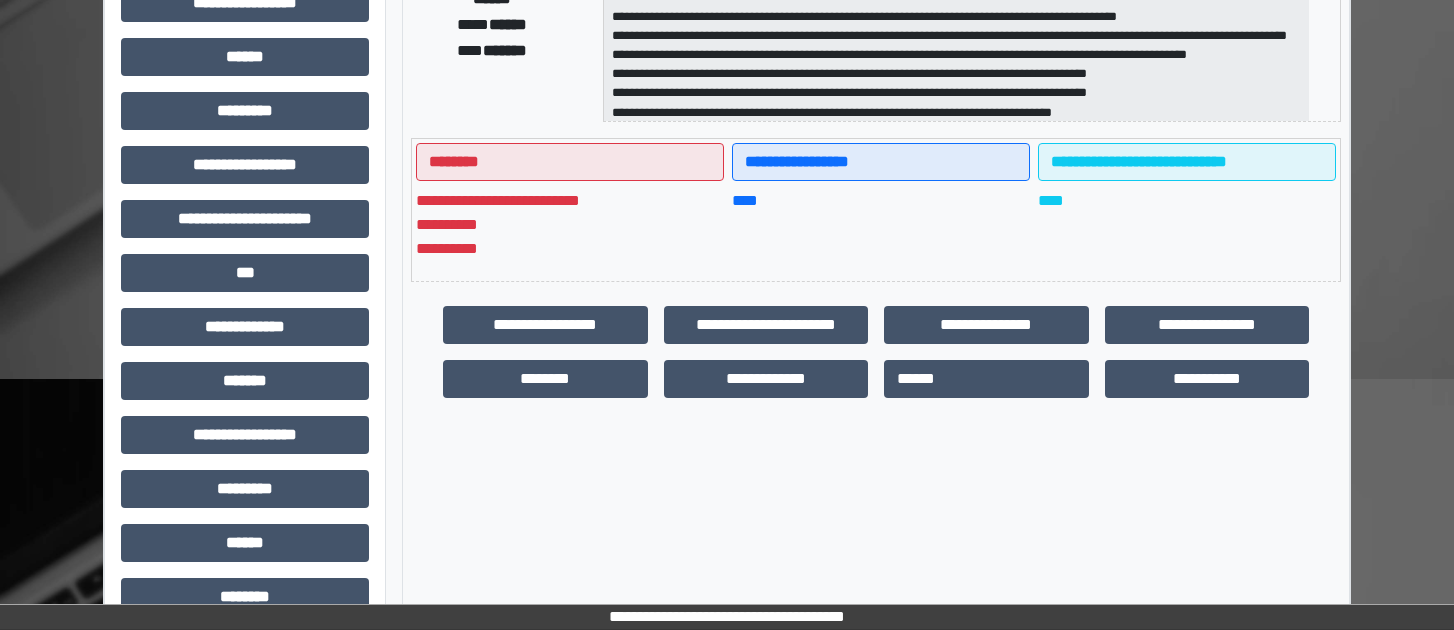 click on "**********" at bounding box center (245, 227) 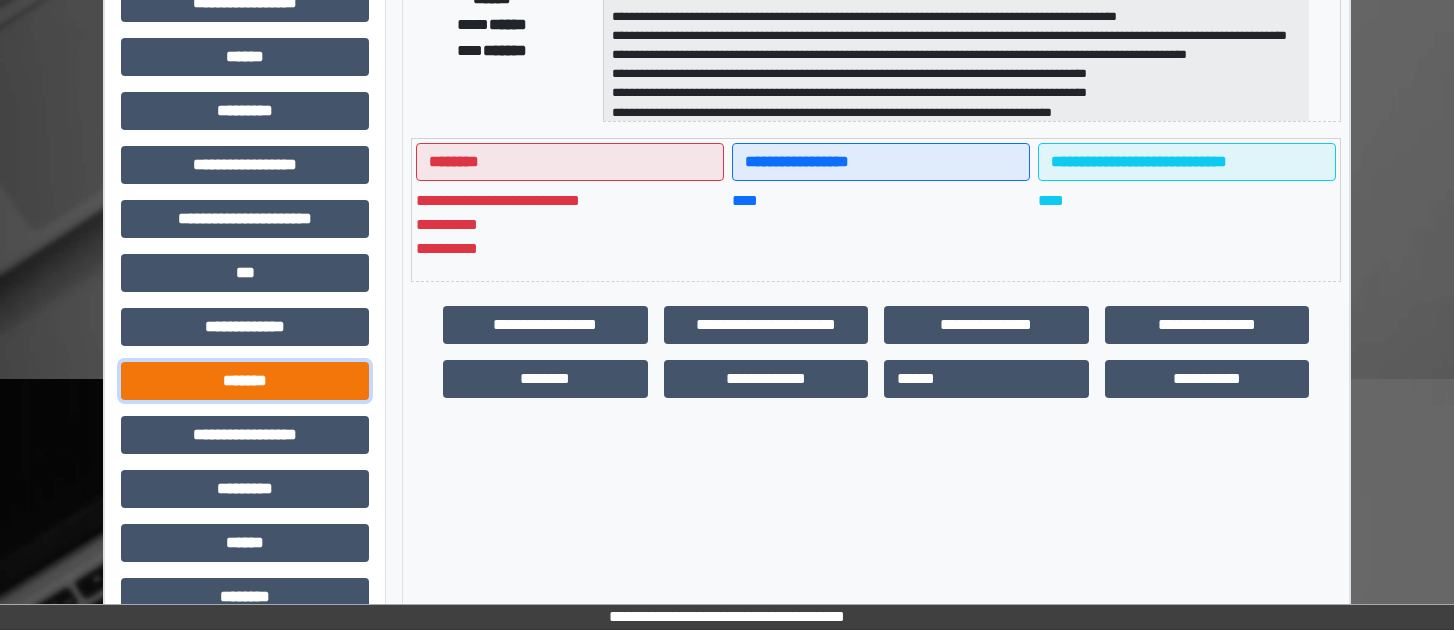 click on "*******" at bounding box center (245, 381) 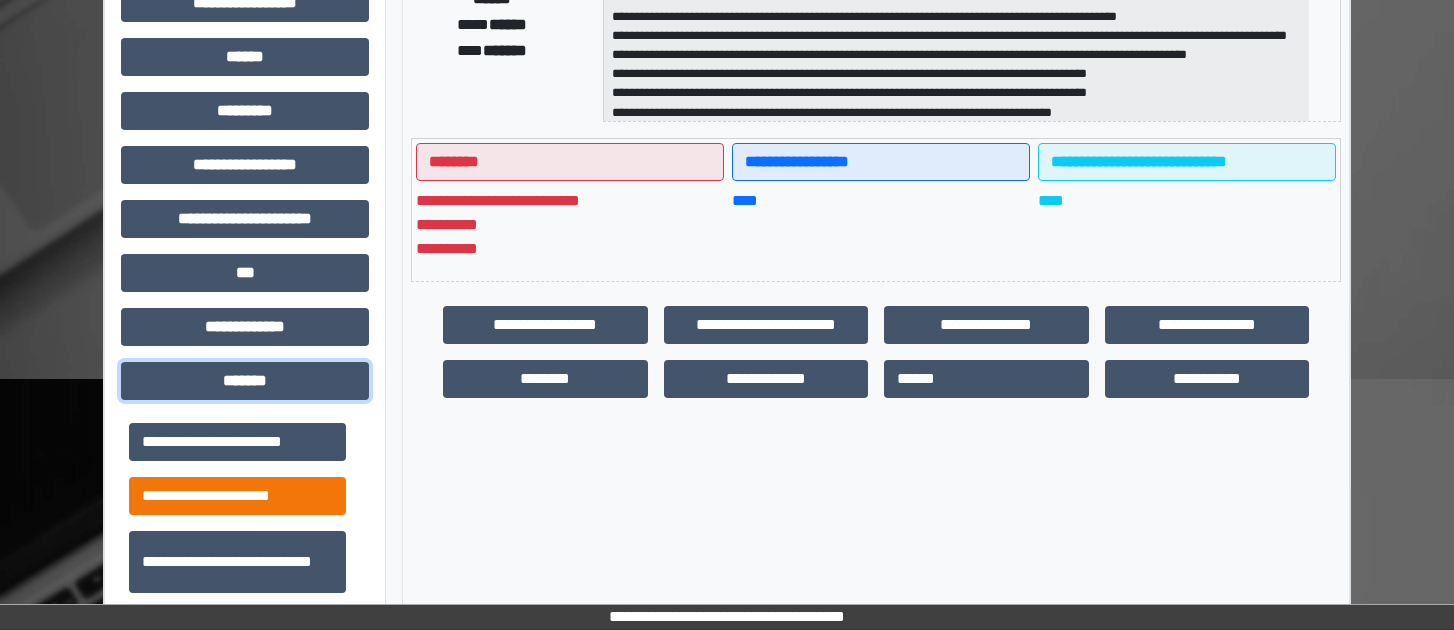 scroll, scrollTop: 600, scrollLeft: 0, axis: vertical 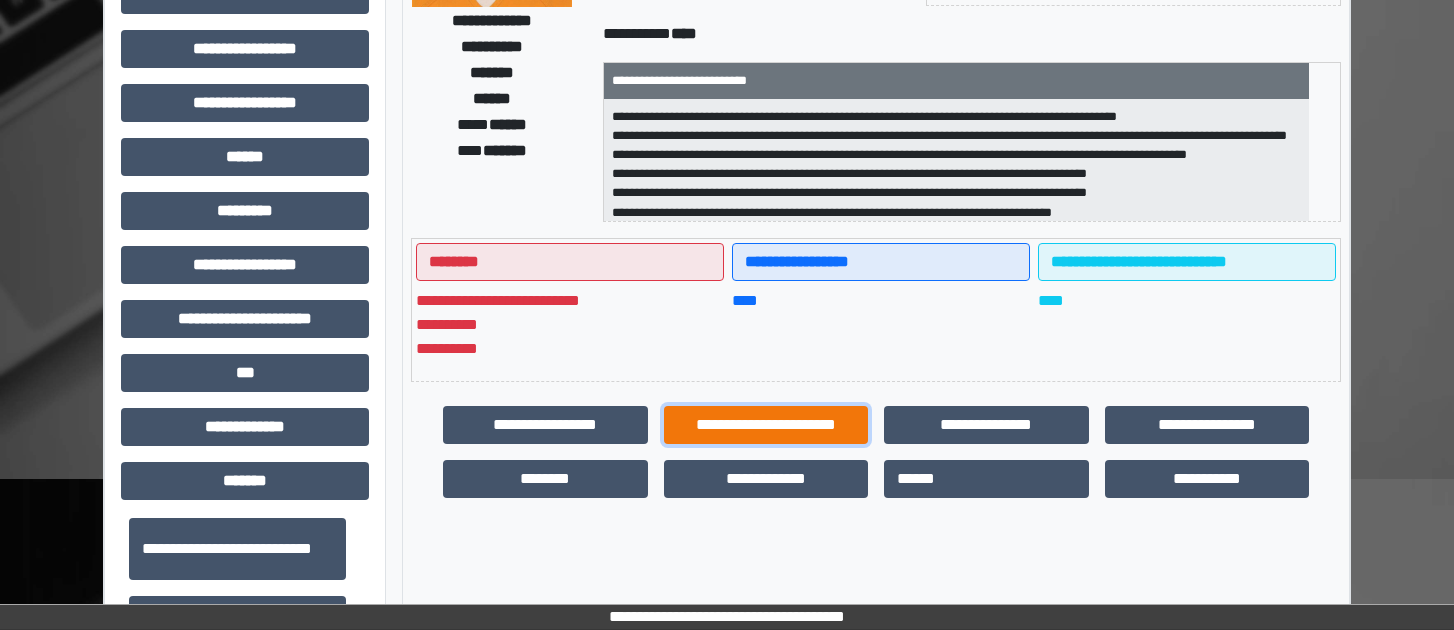 click on "**********" at bounding box center [766, 425] 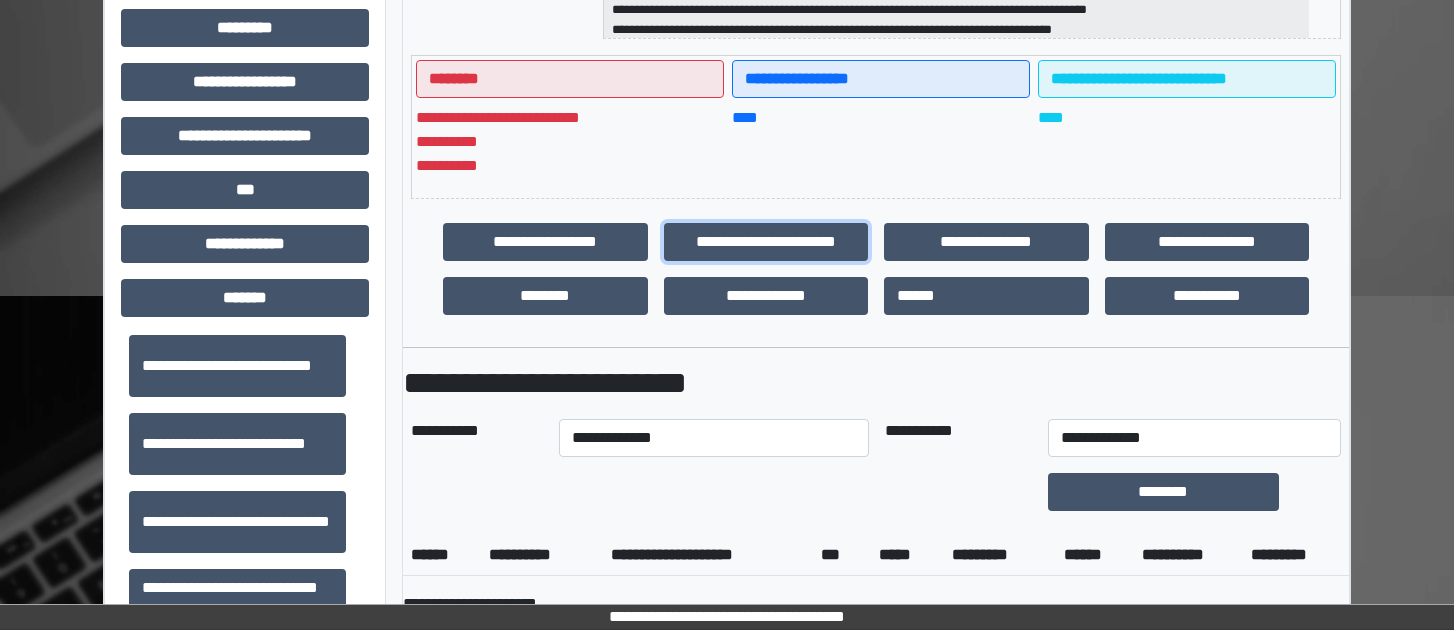 scroll, scrollTop: 700, scrollLeft: 0, axis: vertical 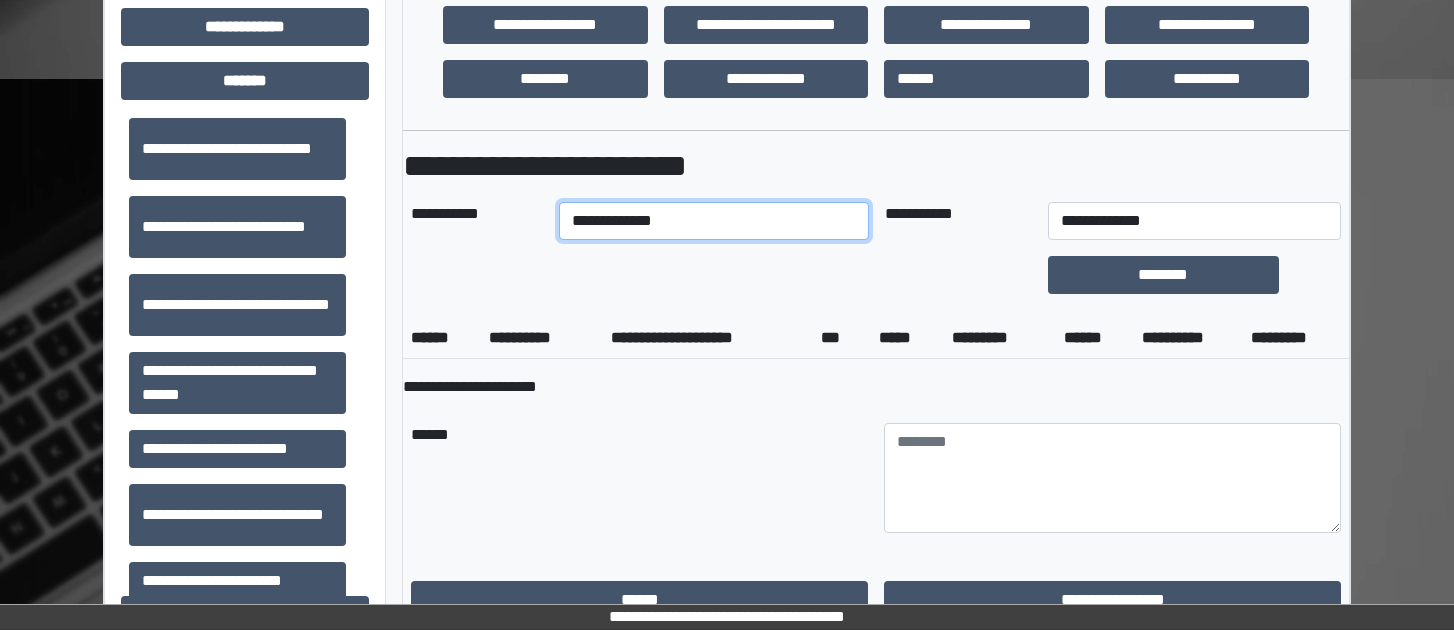 click on "**********" at bounding box center (713, 221) 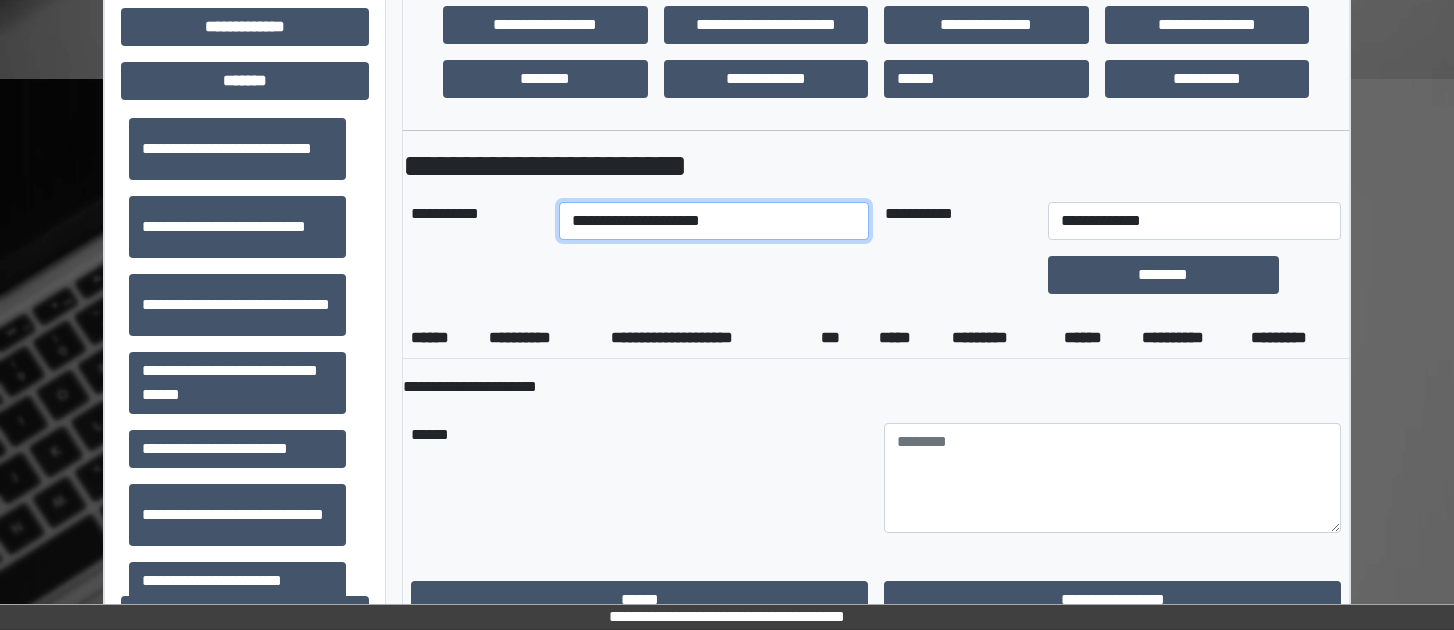 click on "**********" at bounding box center [713, 221] 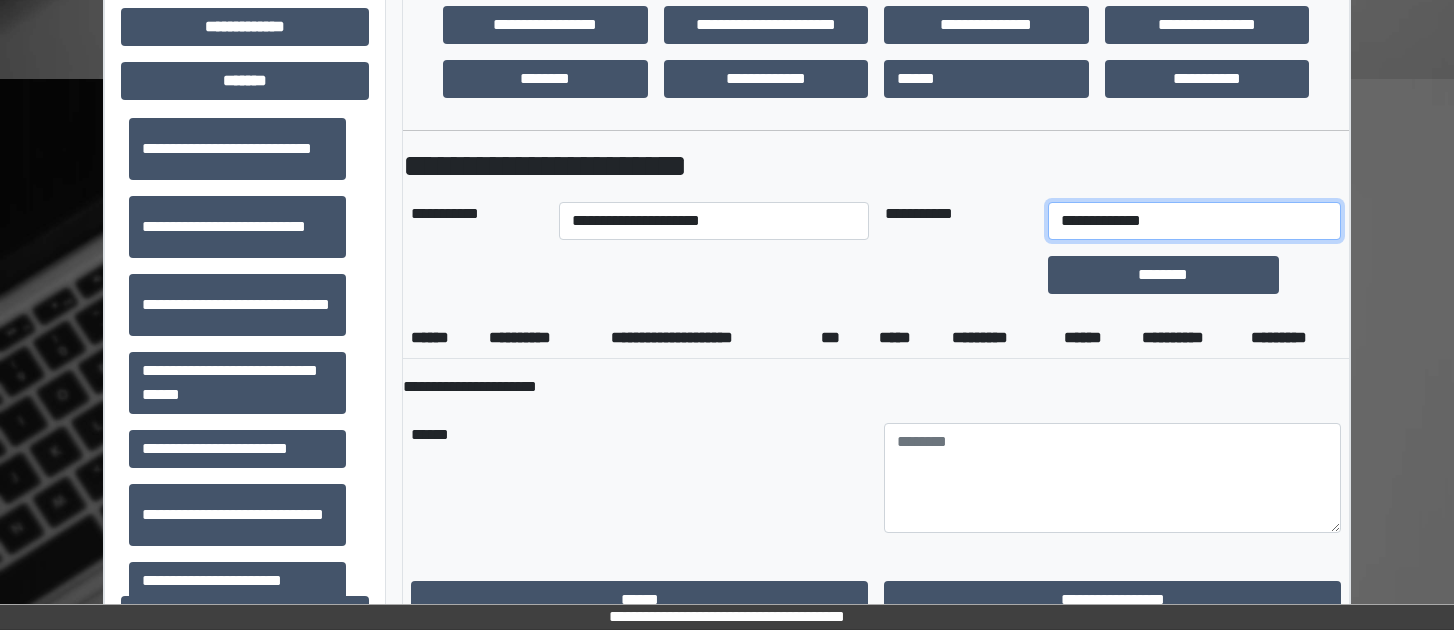 click on "**********" at bounding box center (1194, 221) 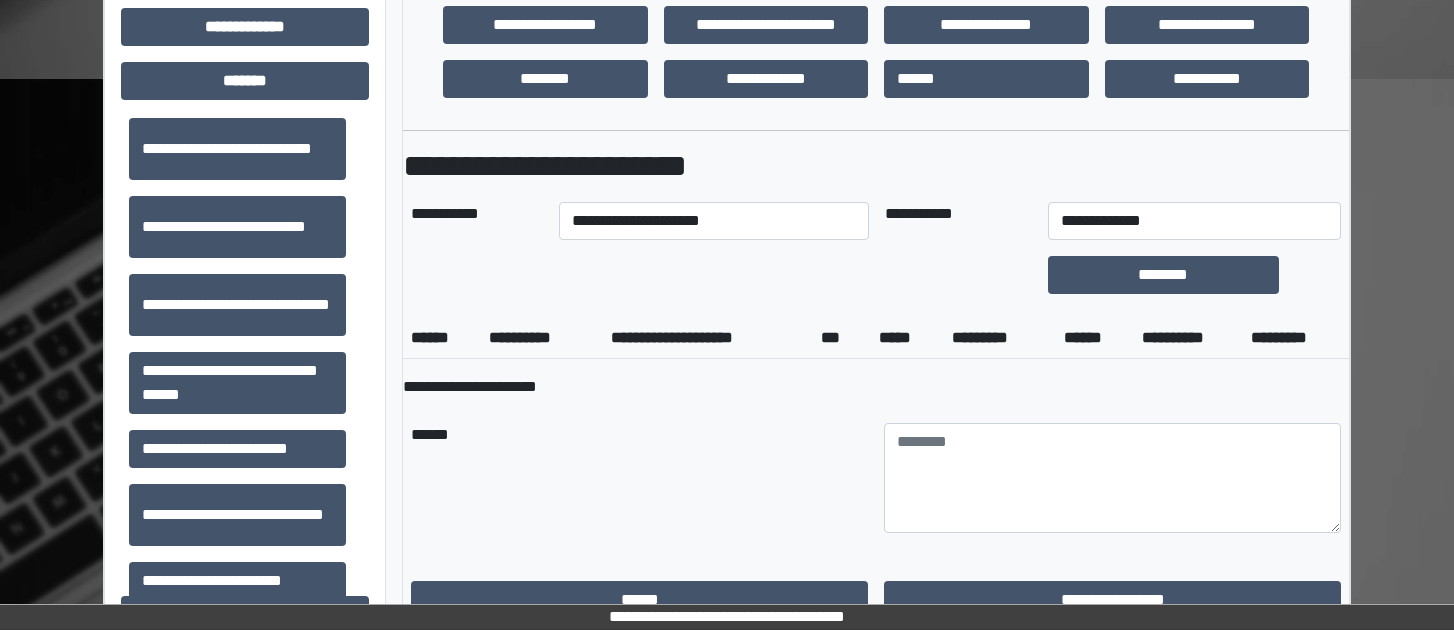 click on "**********" at bounding box center (876, 387) 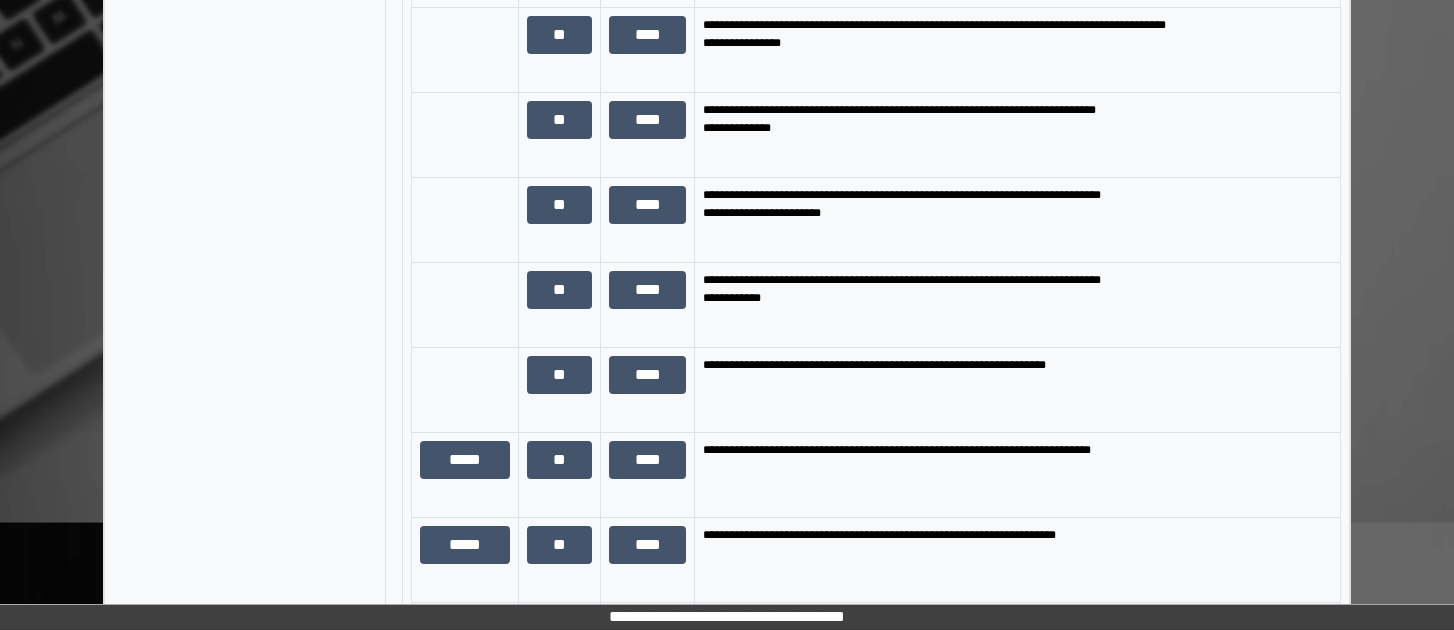 scroll, scrollTop: 2100, scrollLeft: 0, axis: vertical 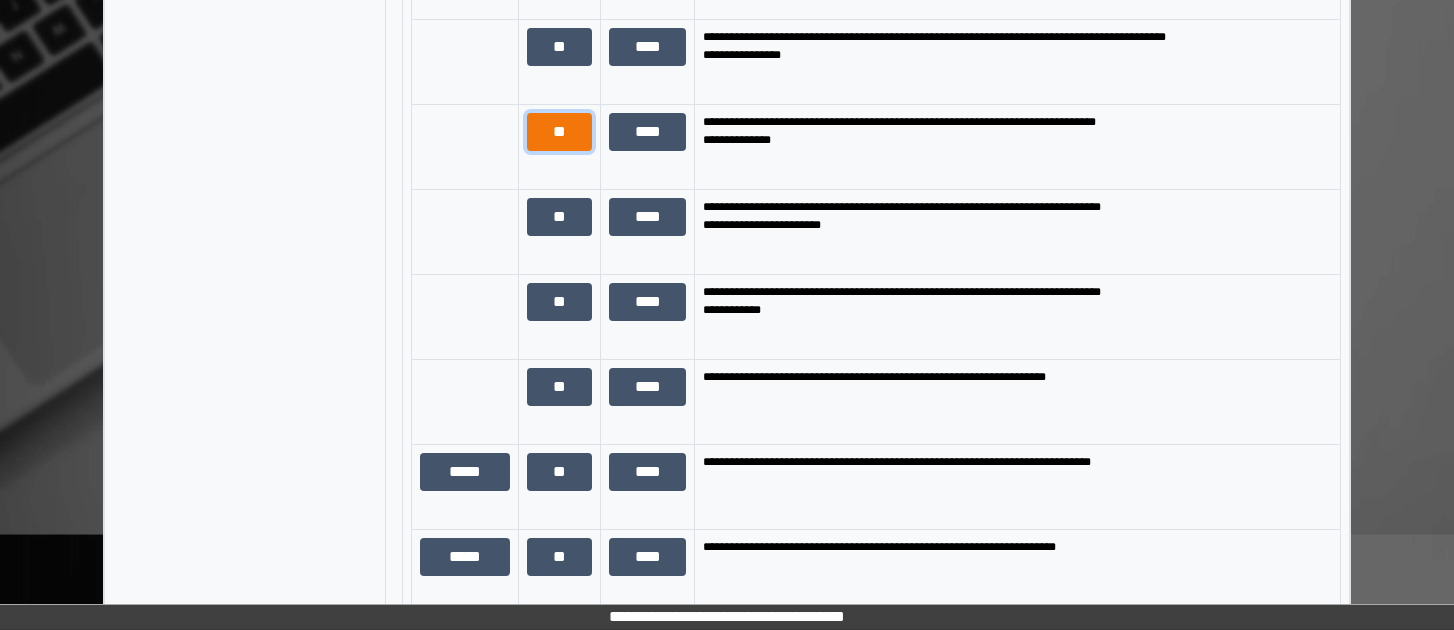 click on "**" at bounding box center (559, 132) 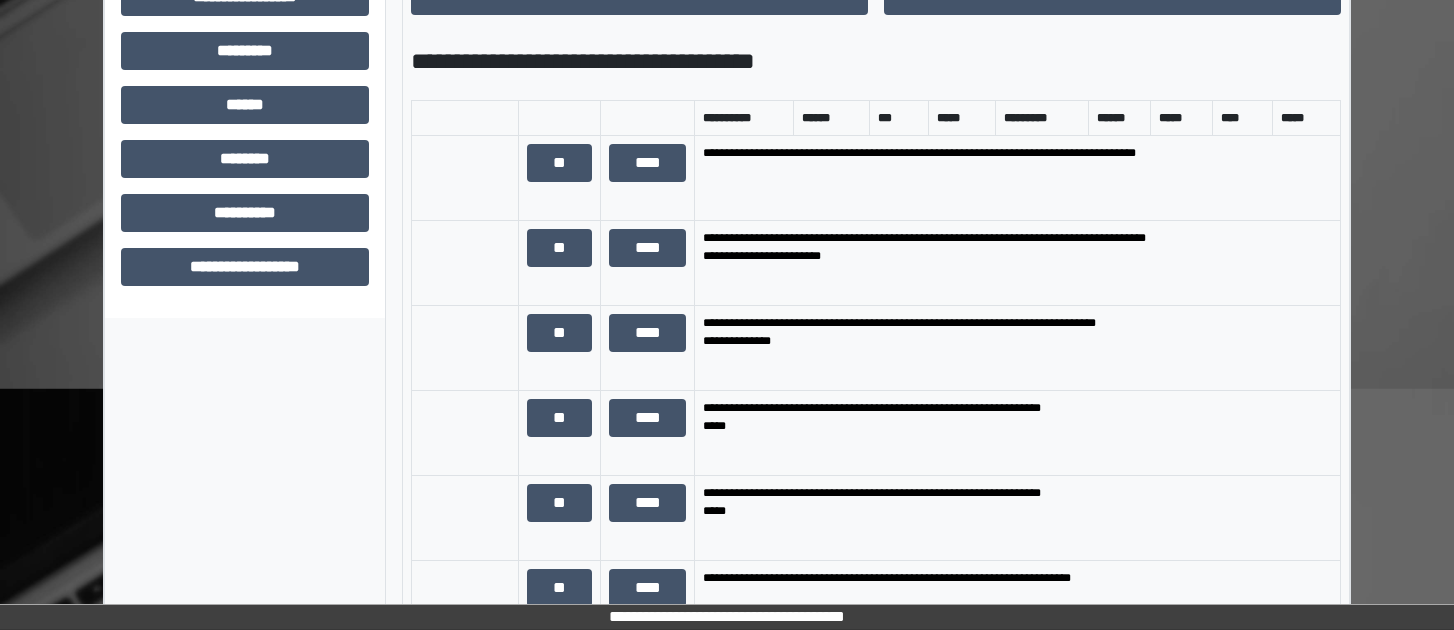 scroll, scrollTop: 1000, scrollLeft: 0, axis: vertical 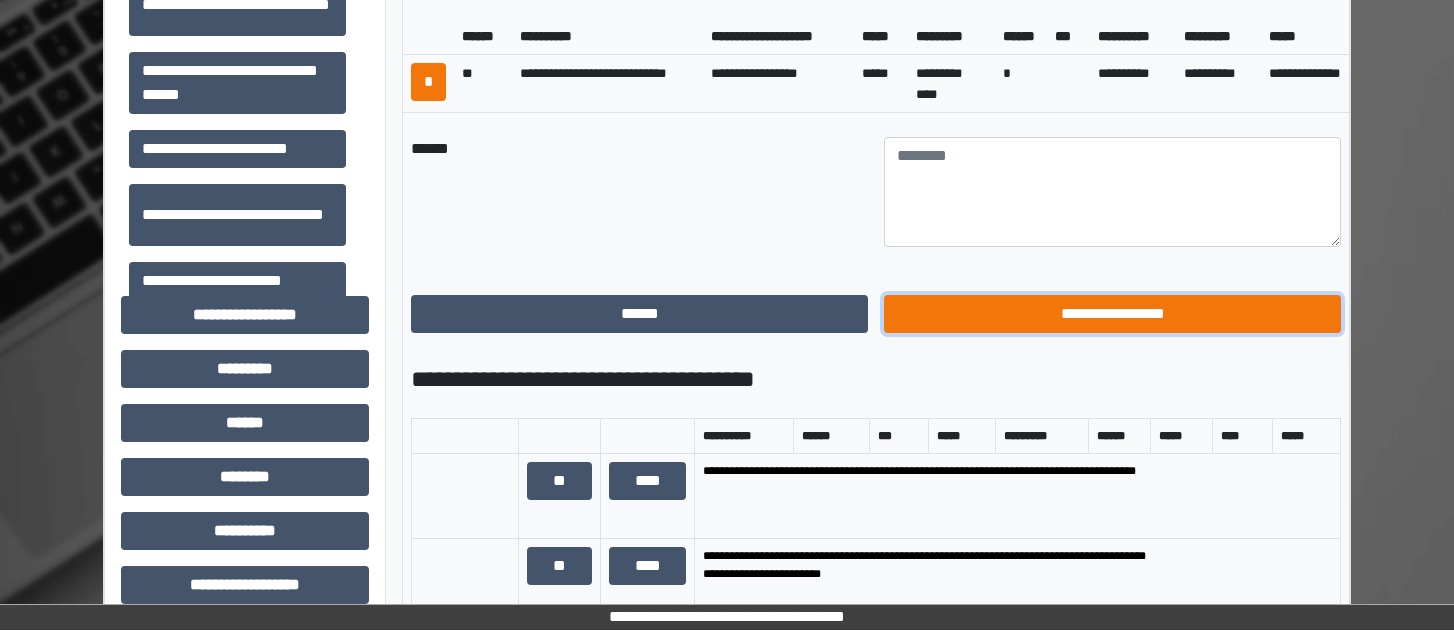 click on "**********" at bounding box center (1112, 314) 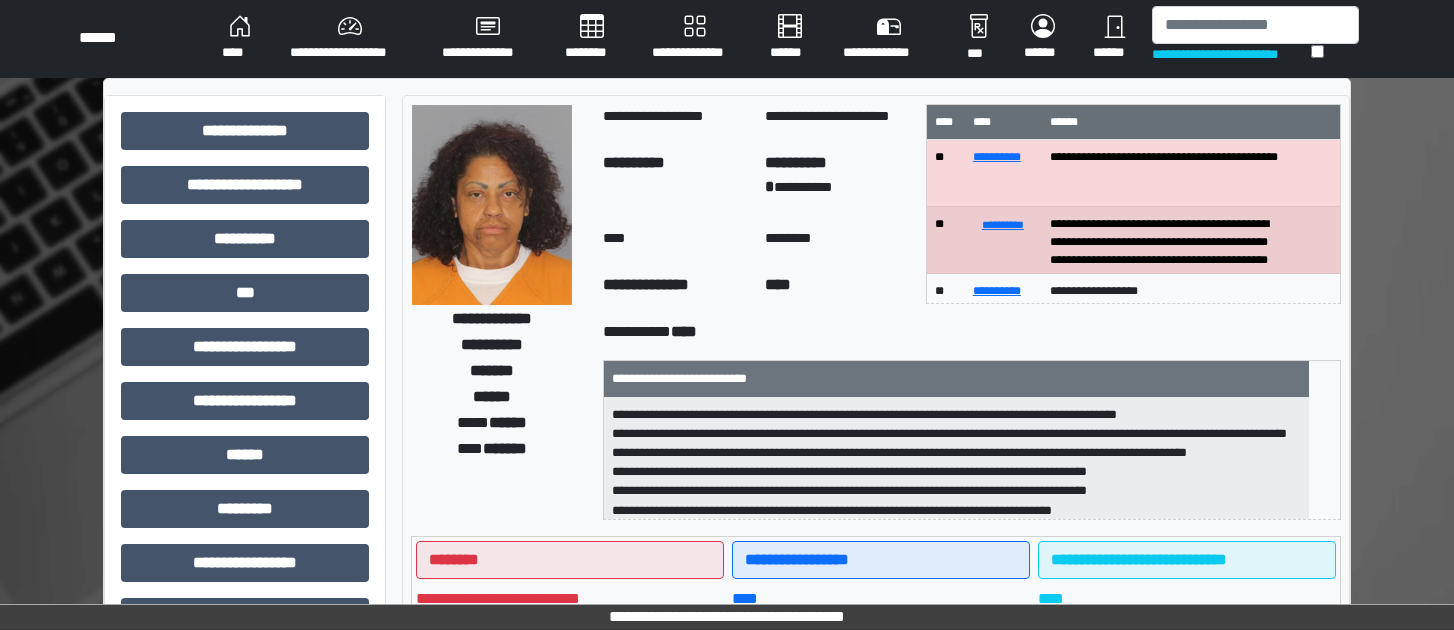 scroll, scrollTop: 0, scrollLeft: 0, axis: both 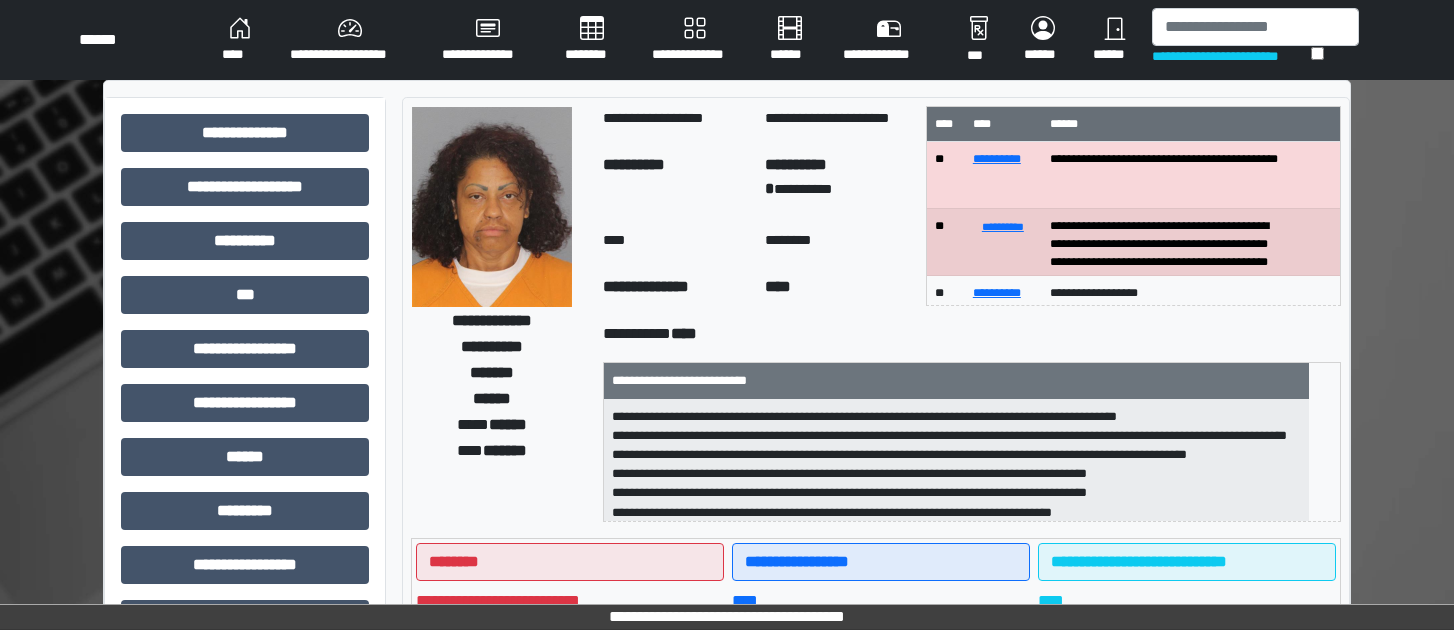 click on "****" at bounding box center (240, 40) 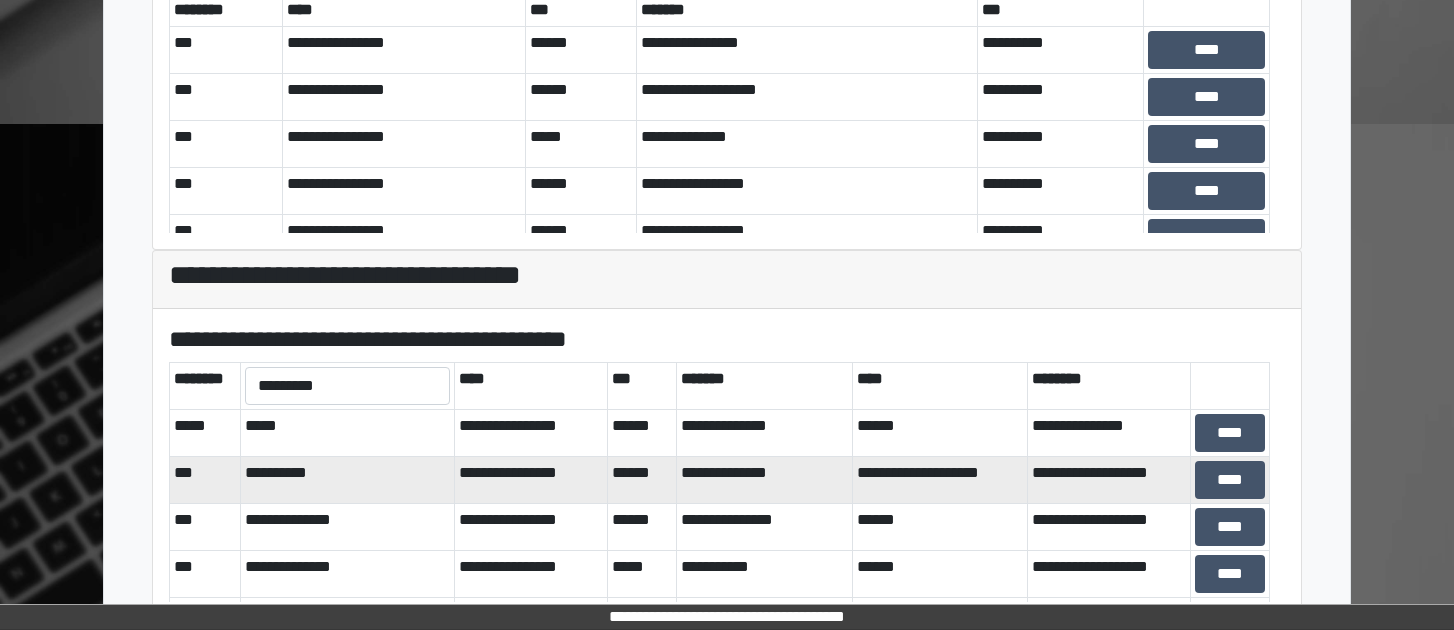 scroll, scrollTop: 685, scrollLeft: 0, axis: vertical 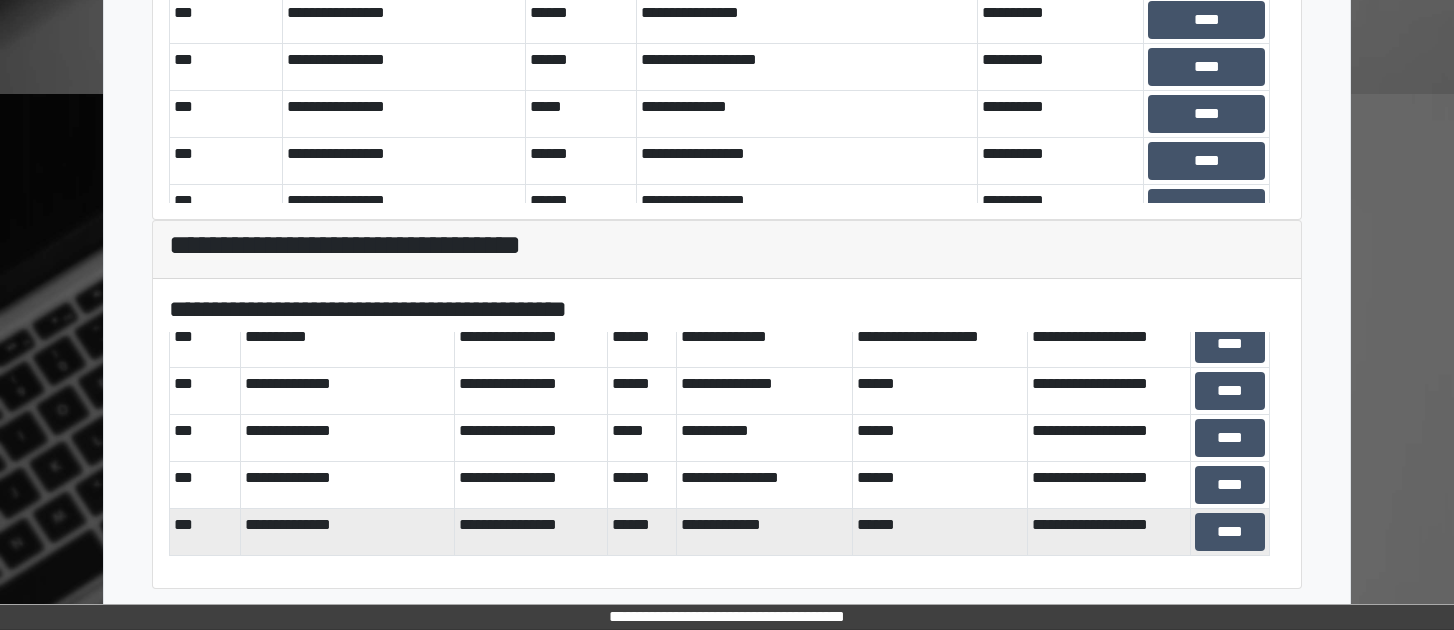 click on "**********" at bounding box center (1108, 532) 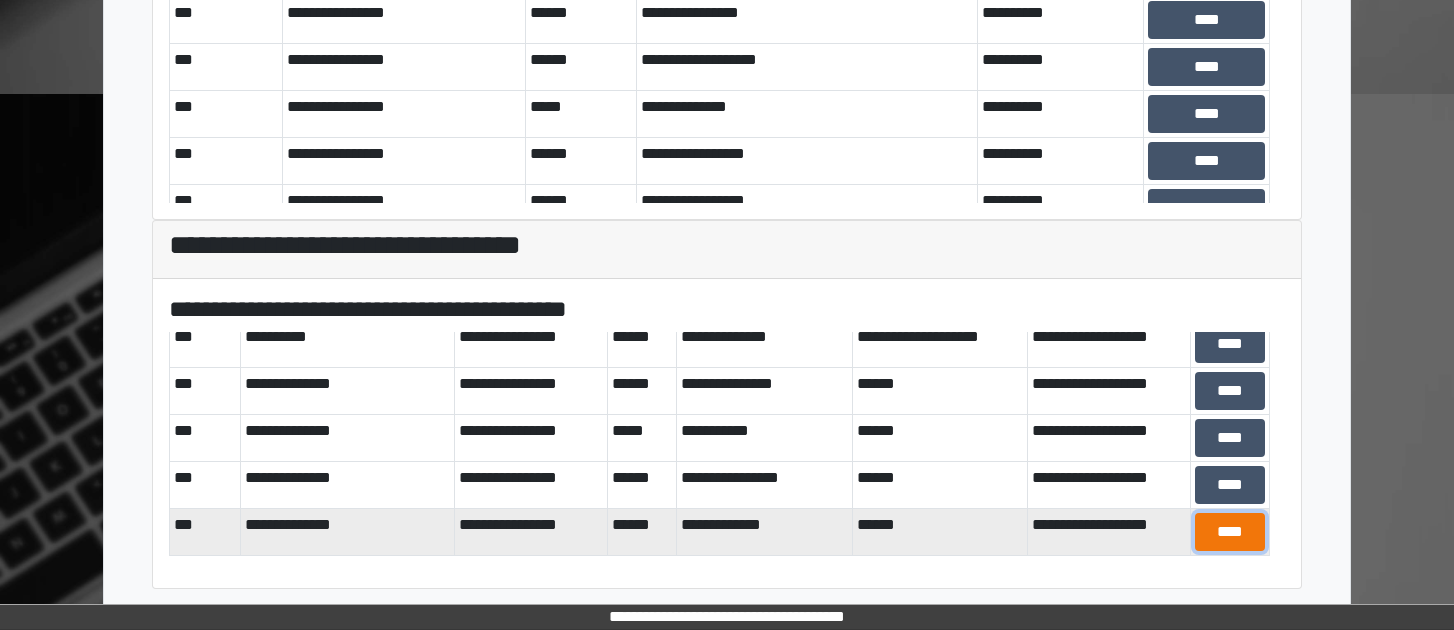 click on "****" at bounding box center (1230, 532) 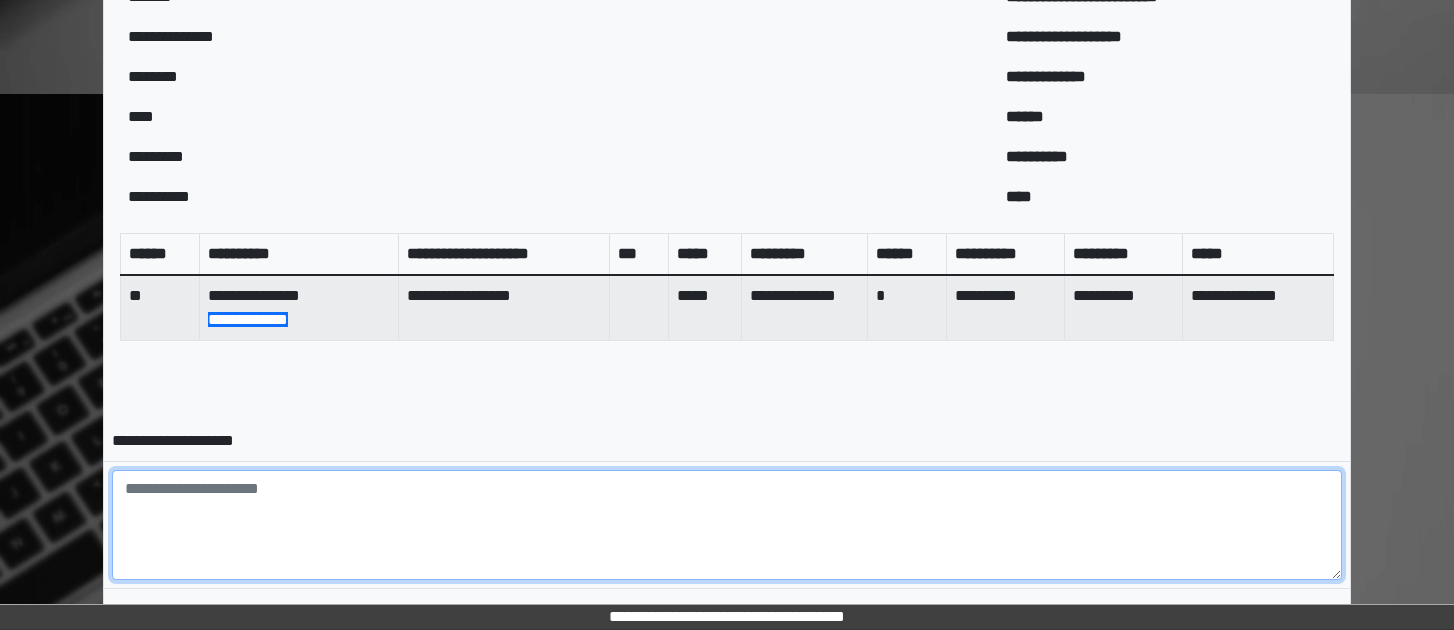 click at bounding box center (727, 525) 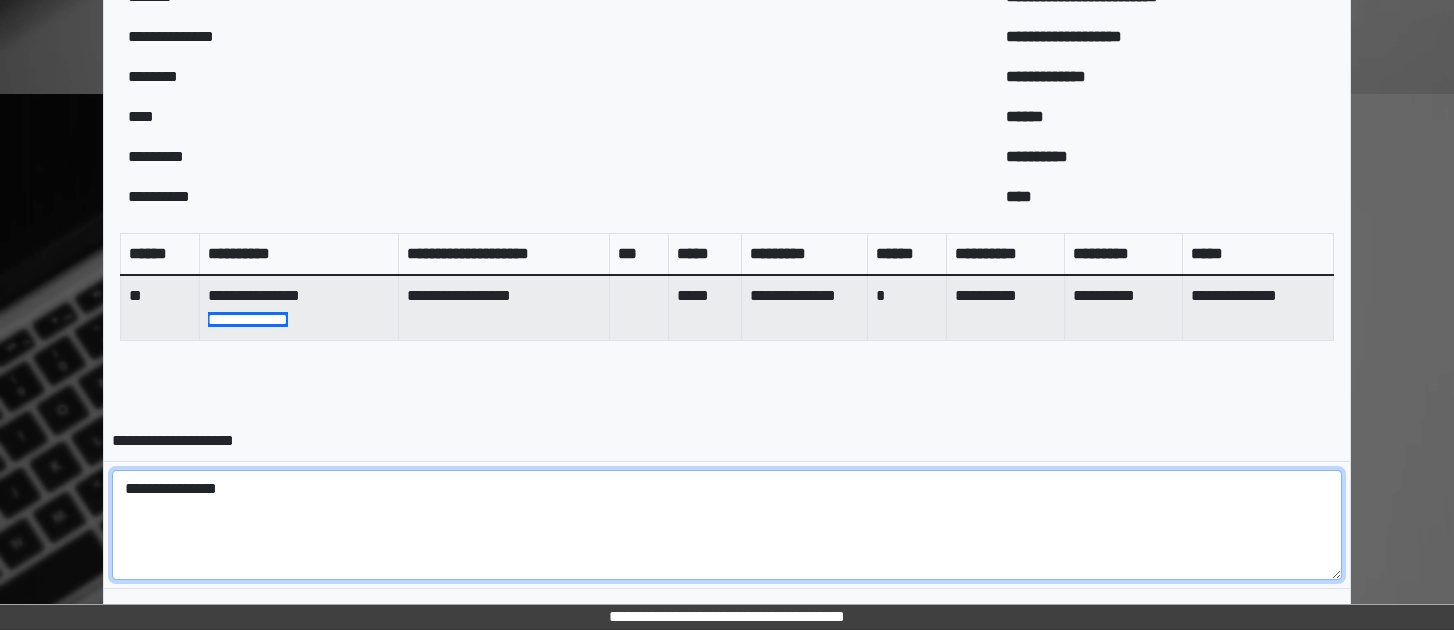 drag, startPoint x: 484, startPoint y: 489, endPoint x: -171, endPoint y: 488, distance: 655.0008 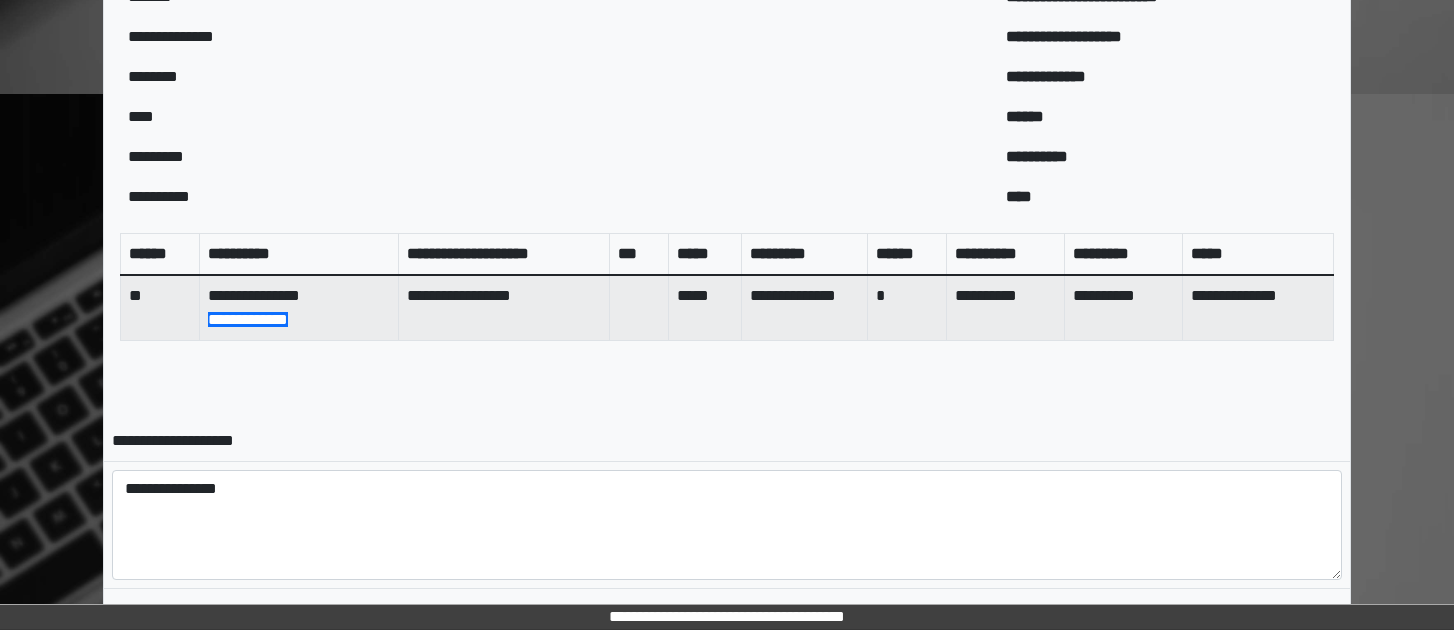 click on "**********" at bounding box center (727, 441) 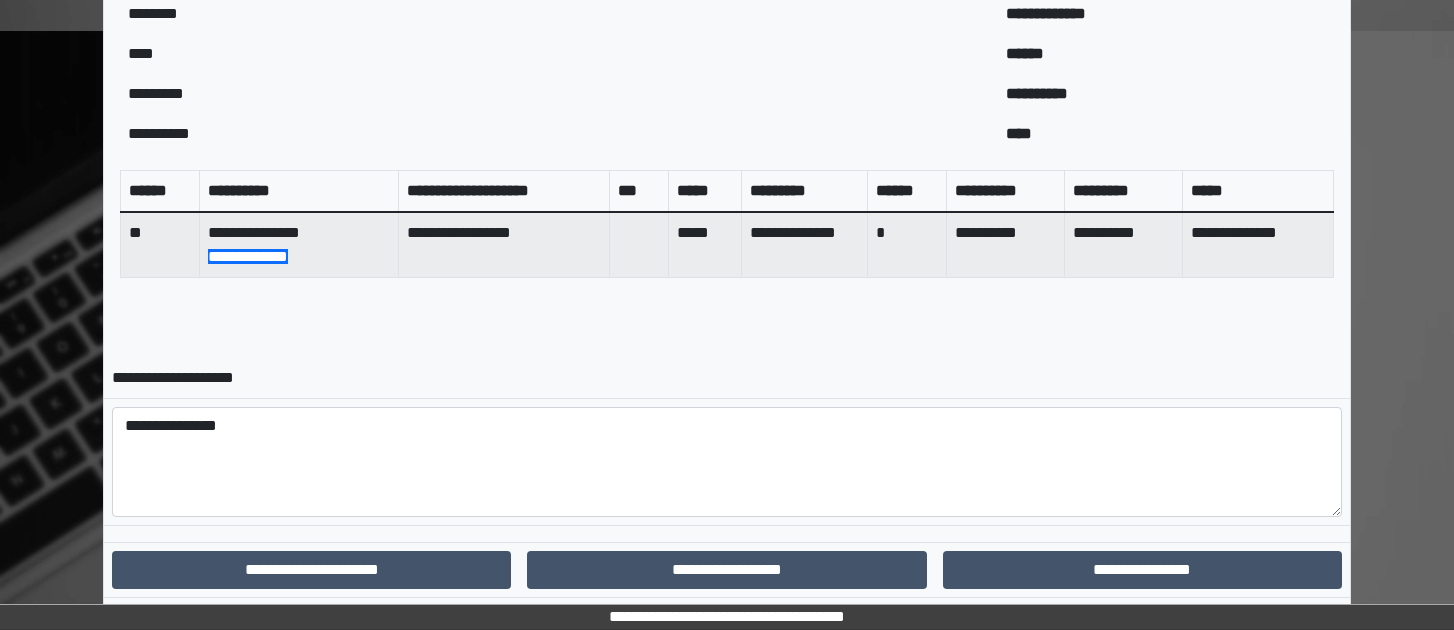 scroll, scrollTop: 797, scrollLeft: 0, axis: vertical 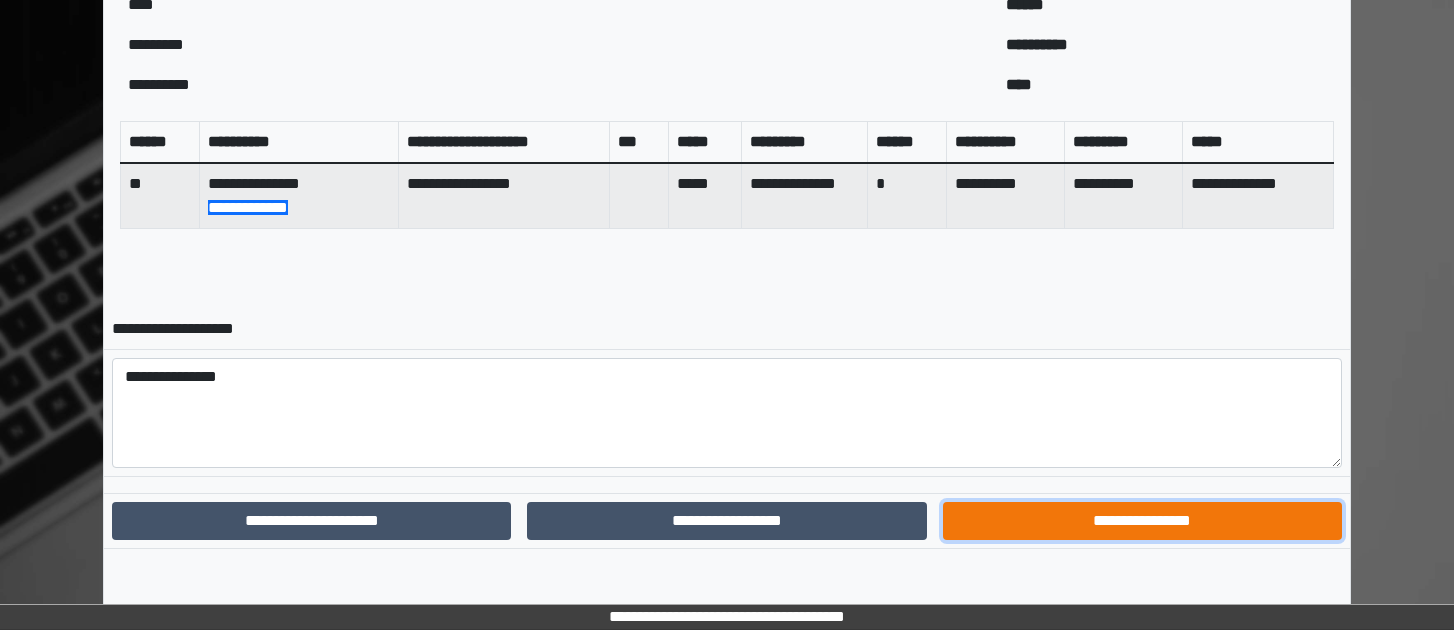 click on "**********" at bounding box center (1142, 521) 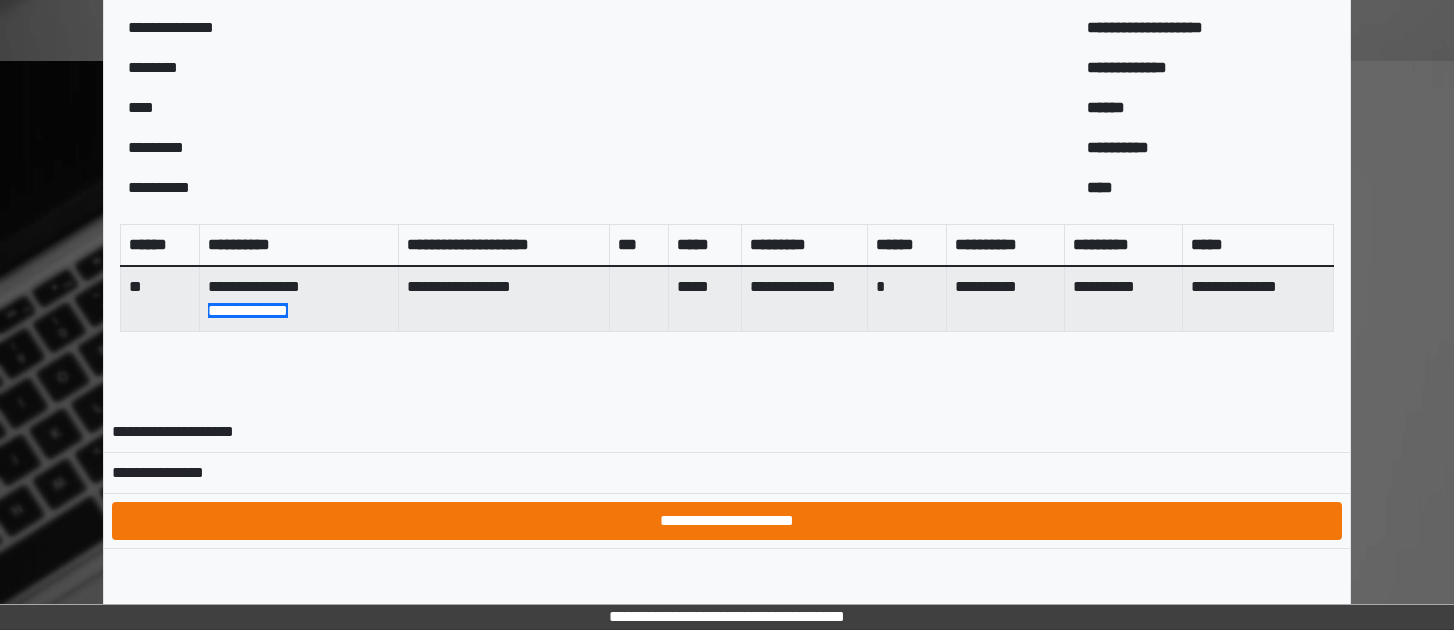 scroll, scrollTop: 718, scrollLeft: 0, axis: vertical 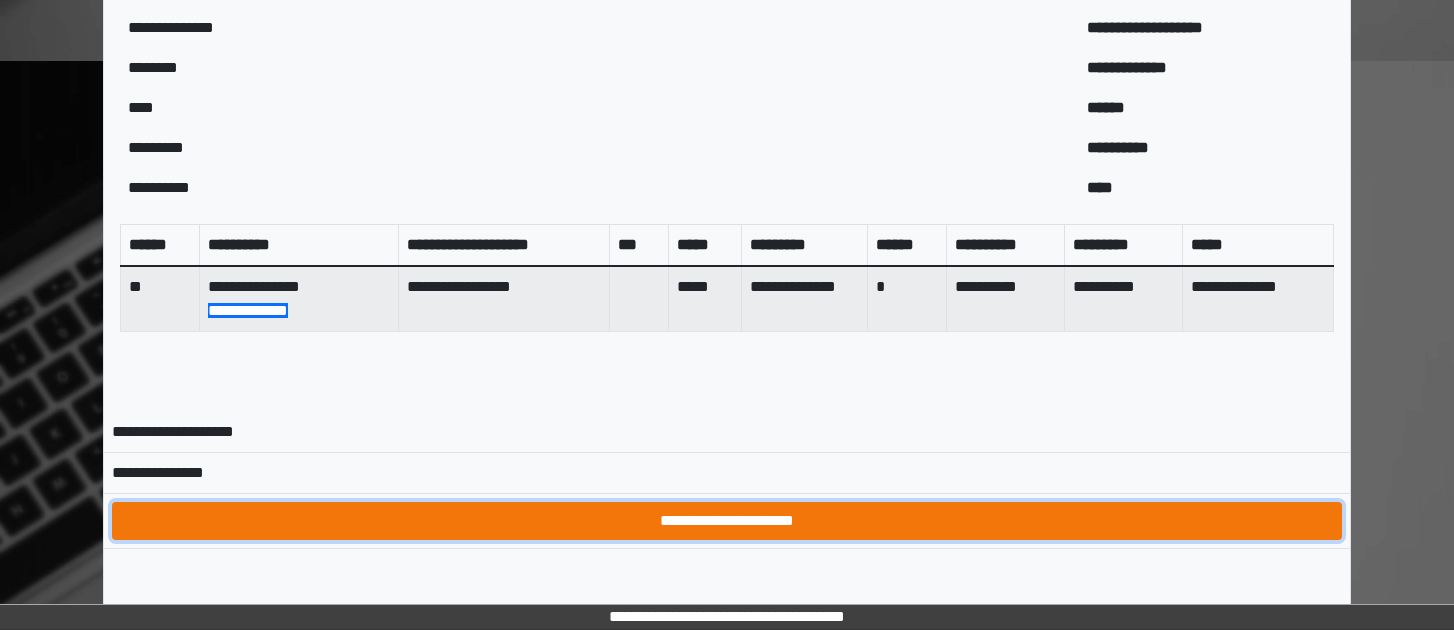 click on "**********" at bounding box center [727, 521] 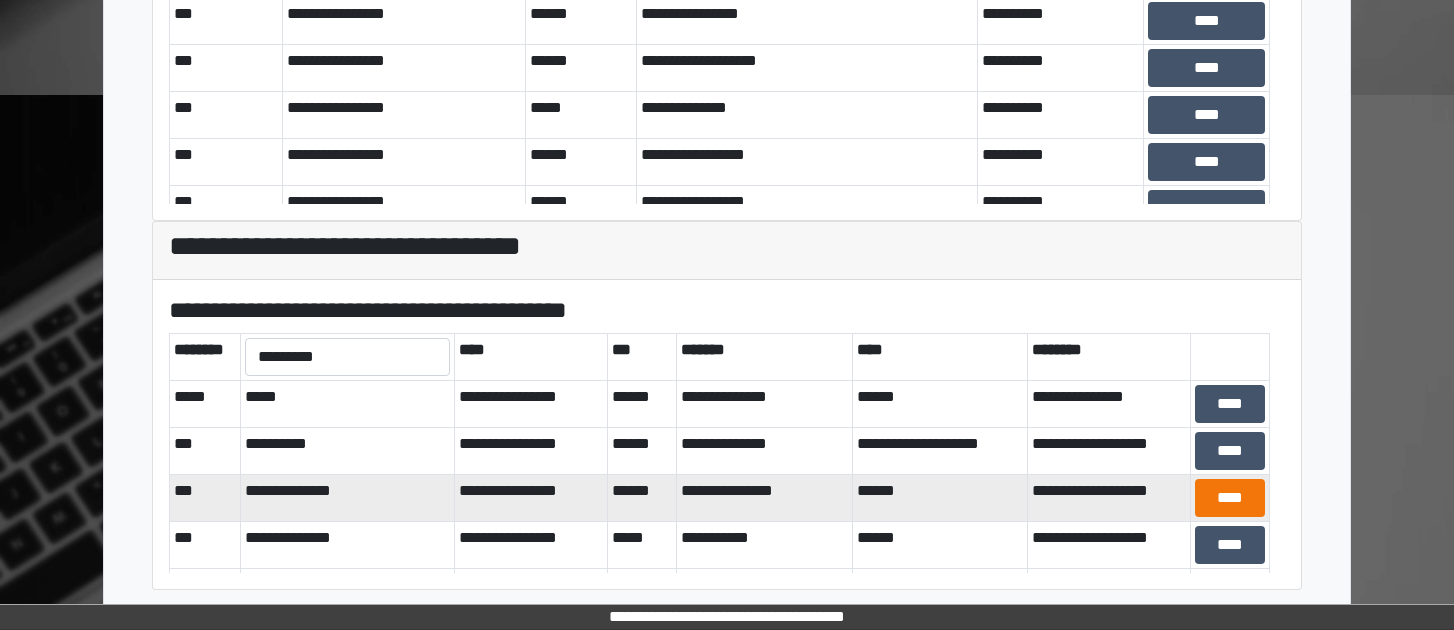 scroll, scrollTop: 685, scrollLeft: 0, axis: vertical 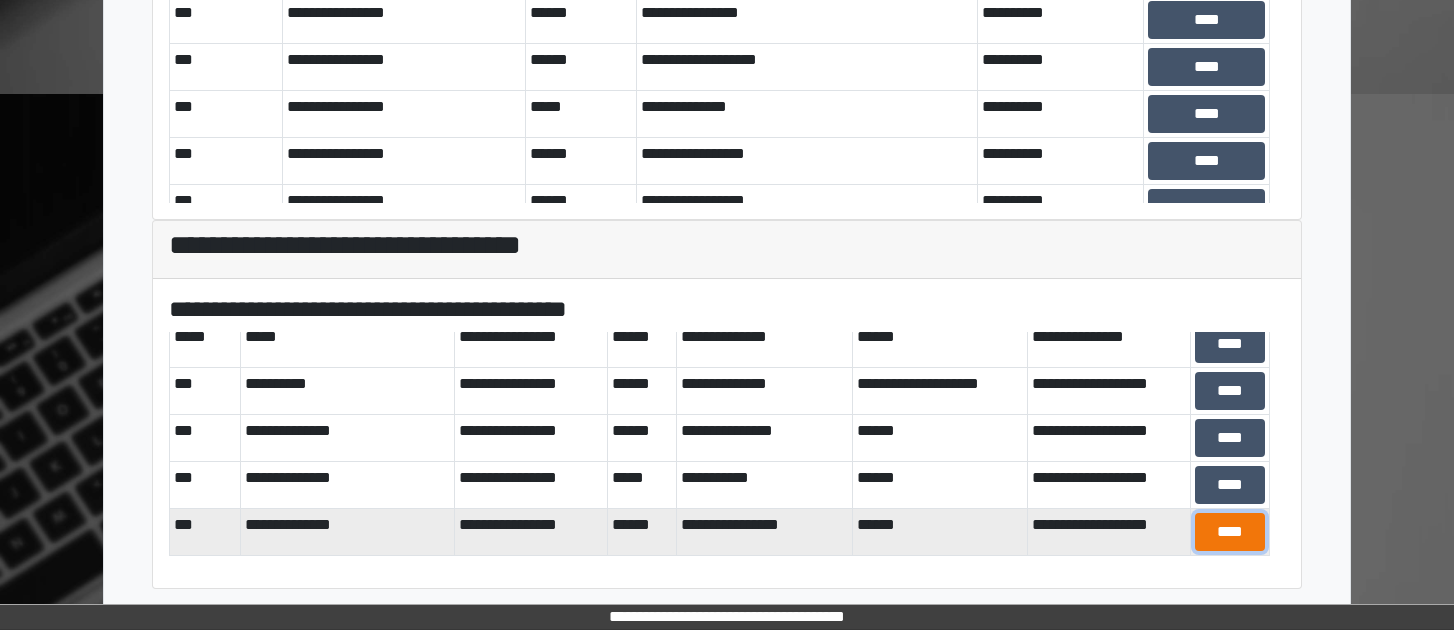 click on "****" at bounding box center [1230, 532] 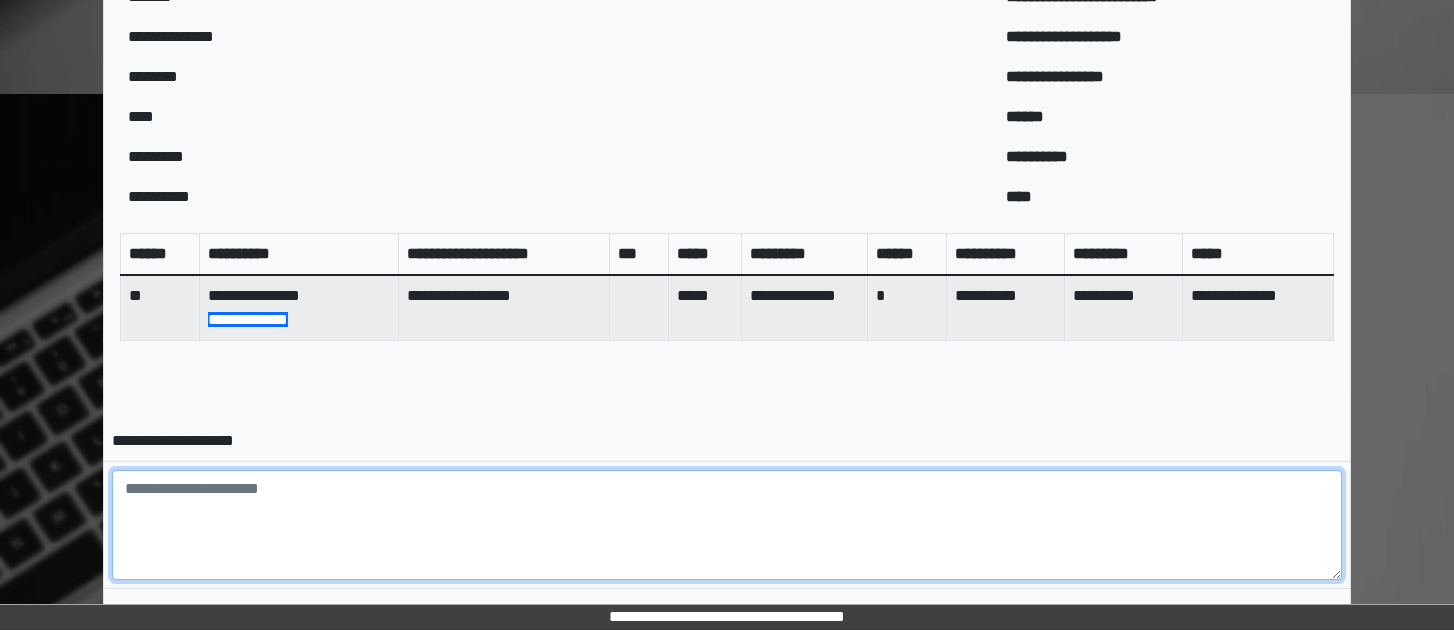 click at bounding box center [727, 525] 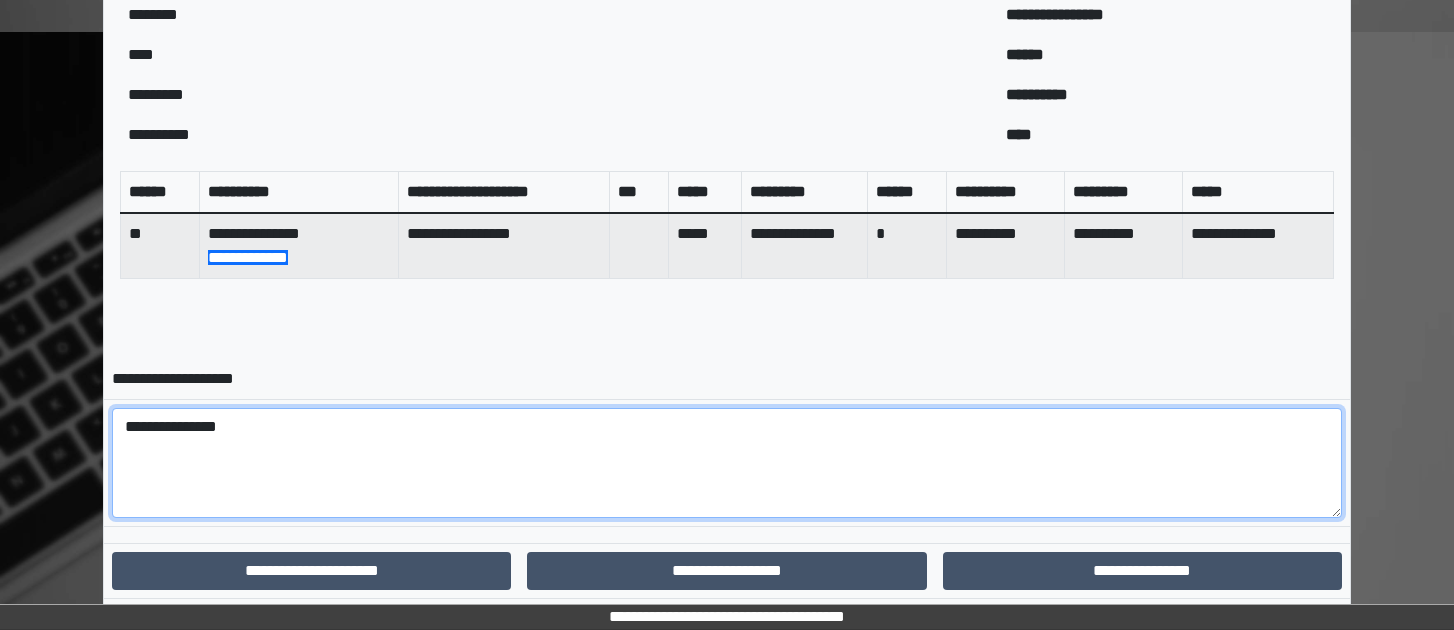 scroll, scrollTop: 797, scrollLeft: 0, axis: vertical 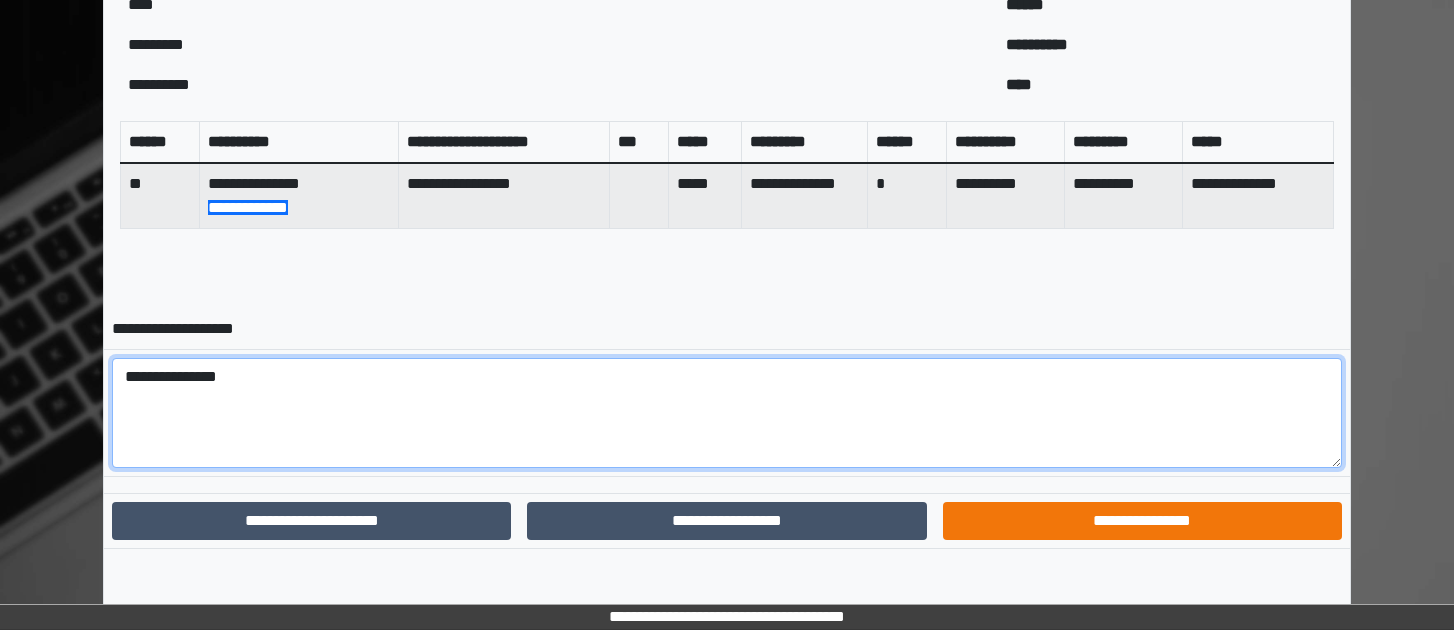 type on "**********" 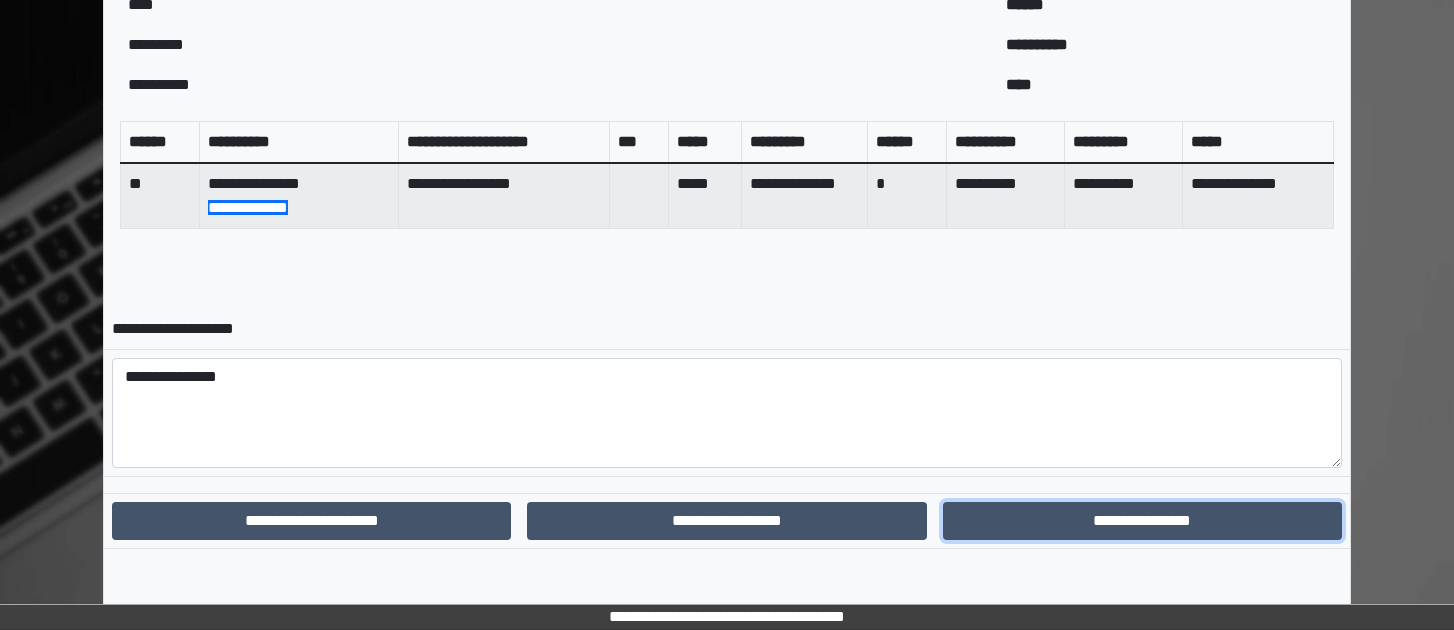 click on "**********" at bounding box center [1142, 521] 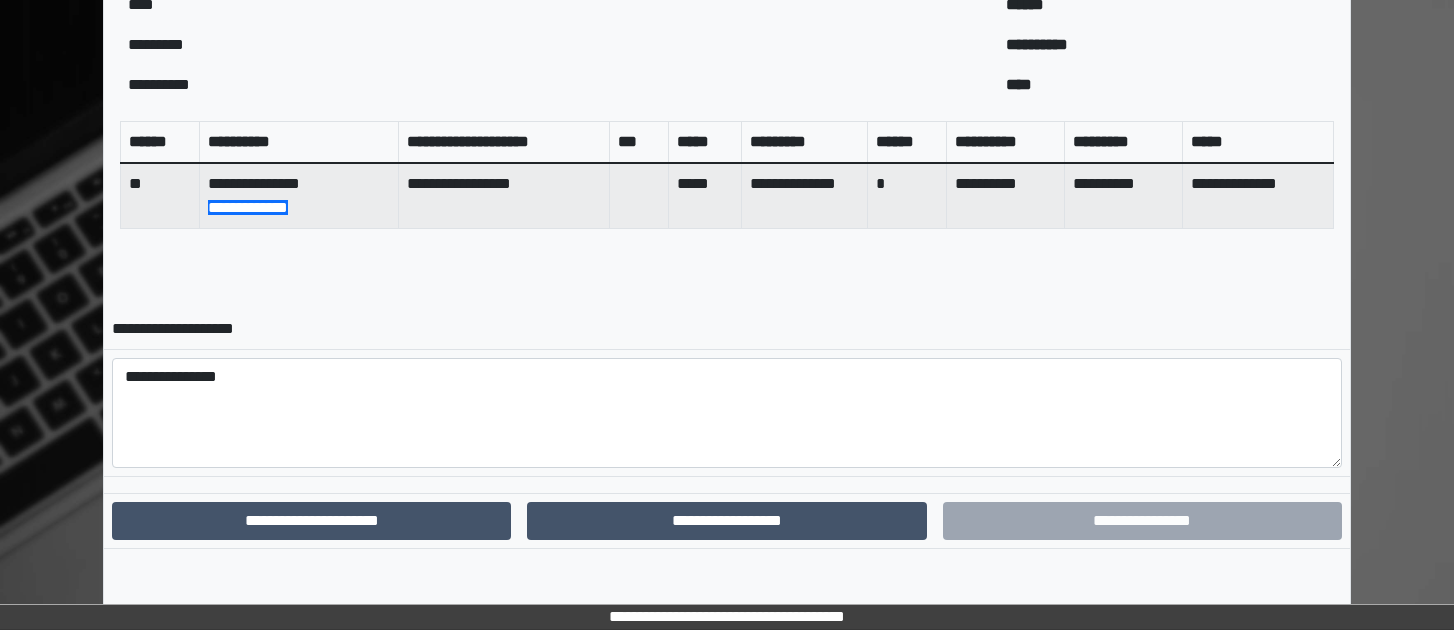 scroll, scrollTop: 718, scrollLeft: 0, axis: vertical 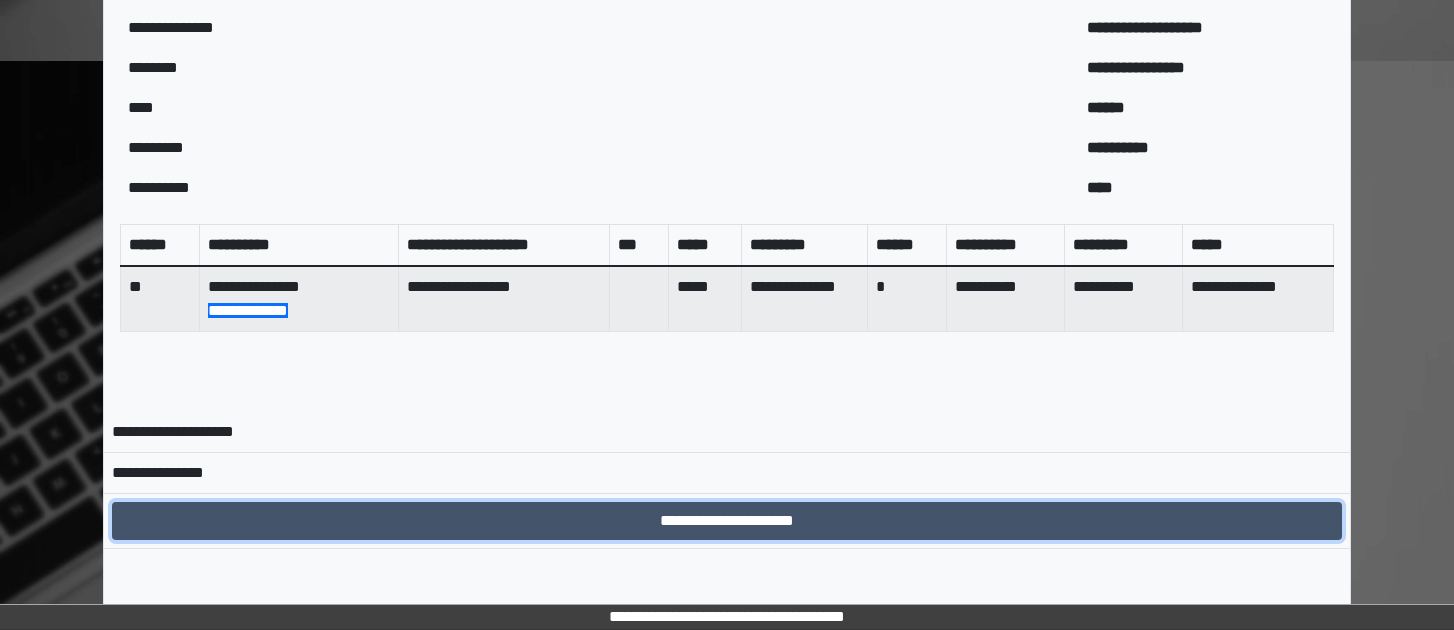 drag, startPoint x: 1254, startPoint y: 501, endPoint x: 1249, endPoint y: 517, distance: 16.763054 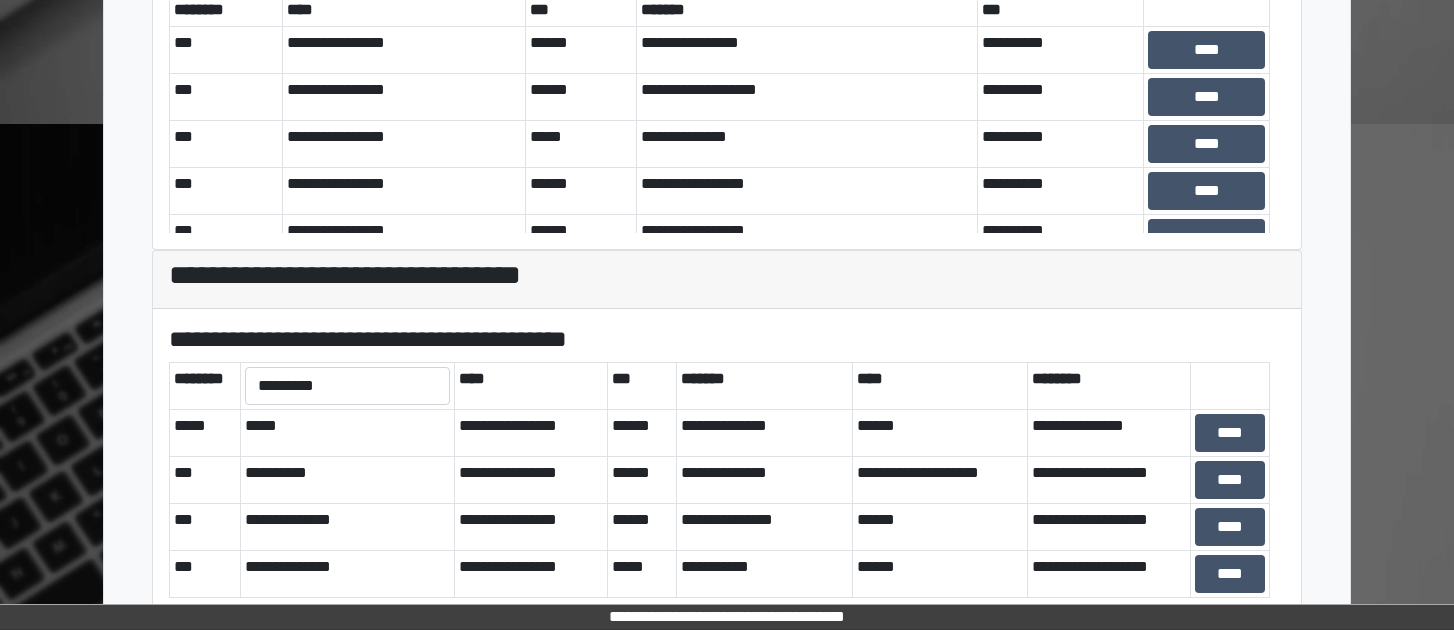 scroll, scrollTop: 685, scrollLeft: 0, axis: vertical 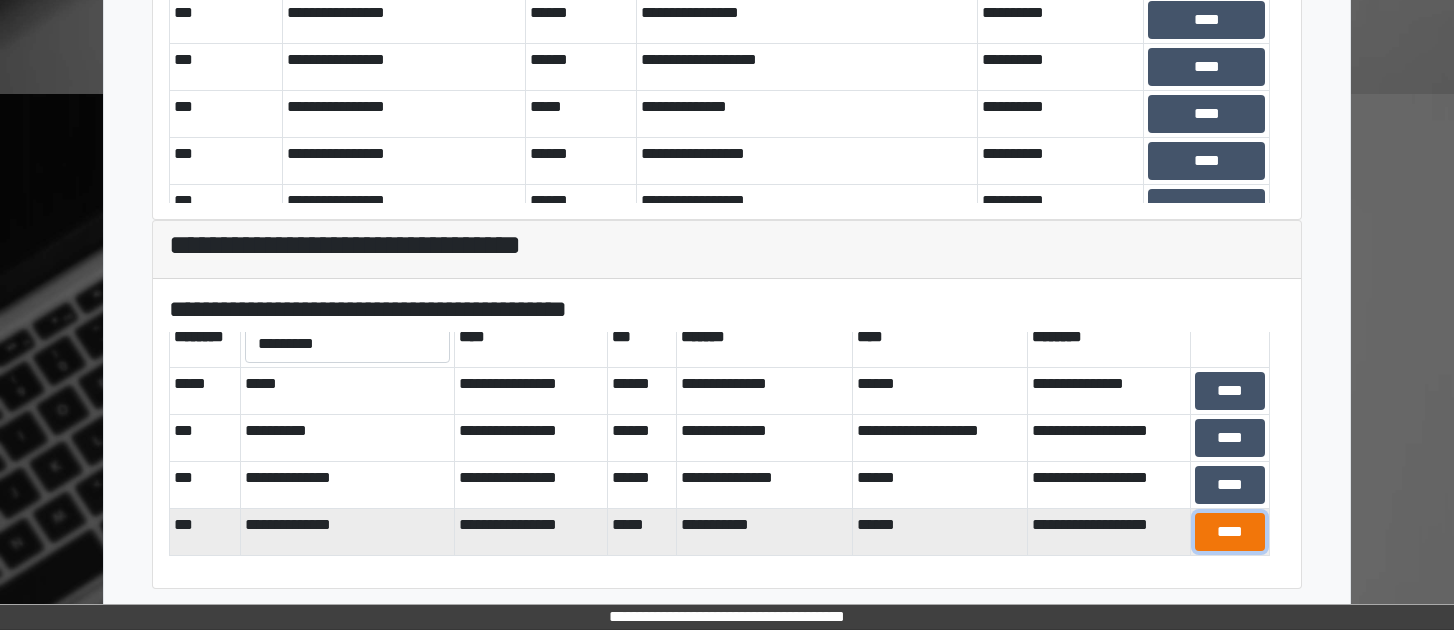 click on "****" at bounding box center (1230, 532) 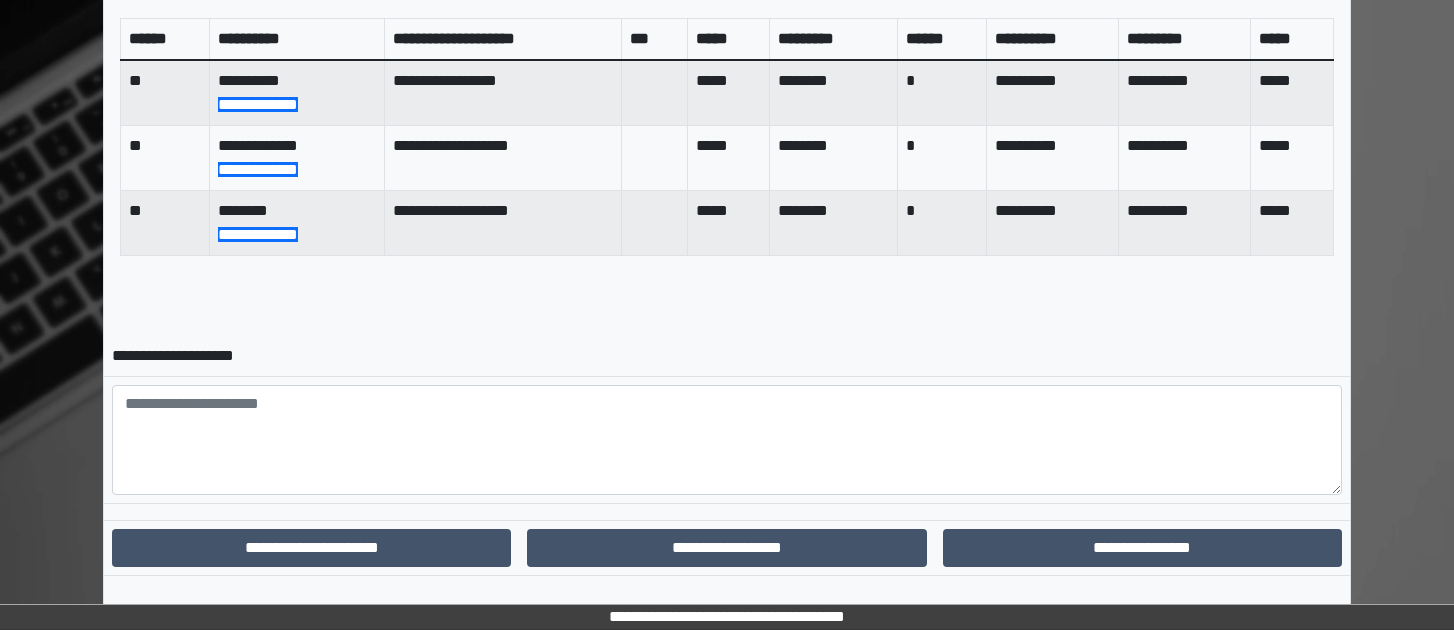 scroll, scrollTop: 927, scrollLeft: 0, axis: vertical 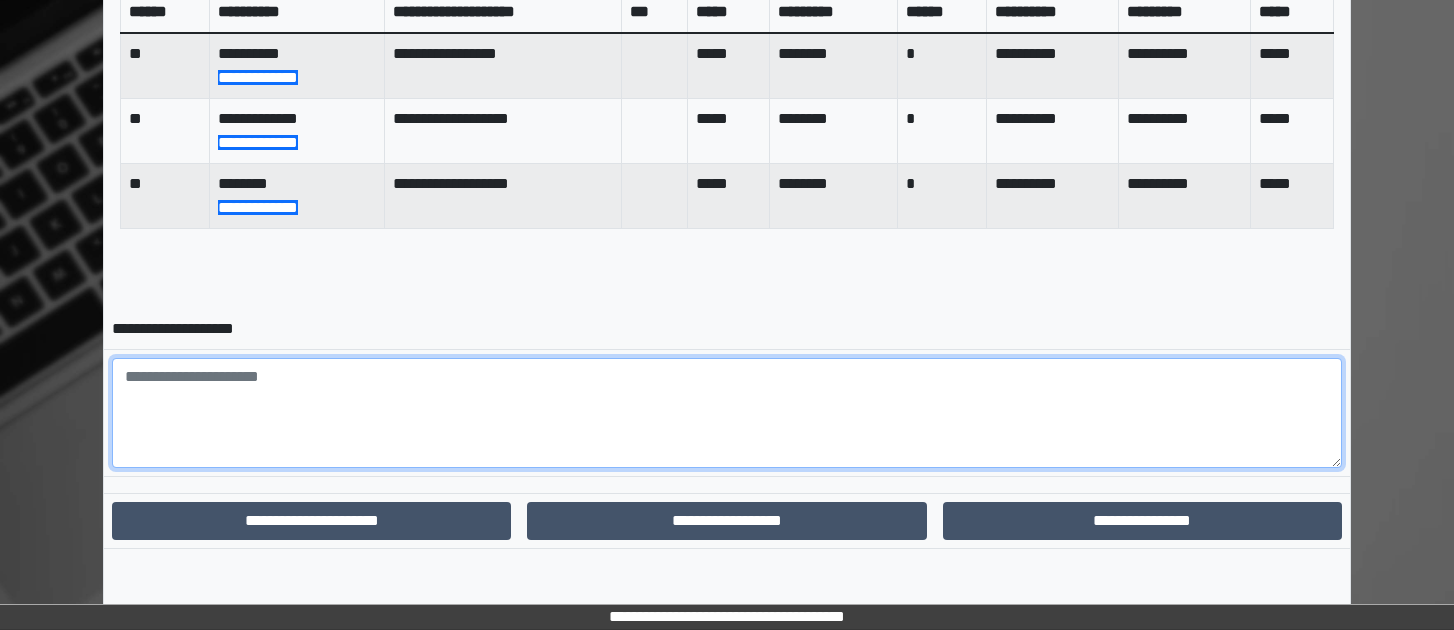 click at bounding box center [727, 413] 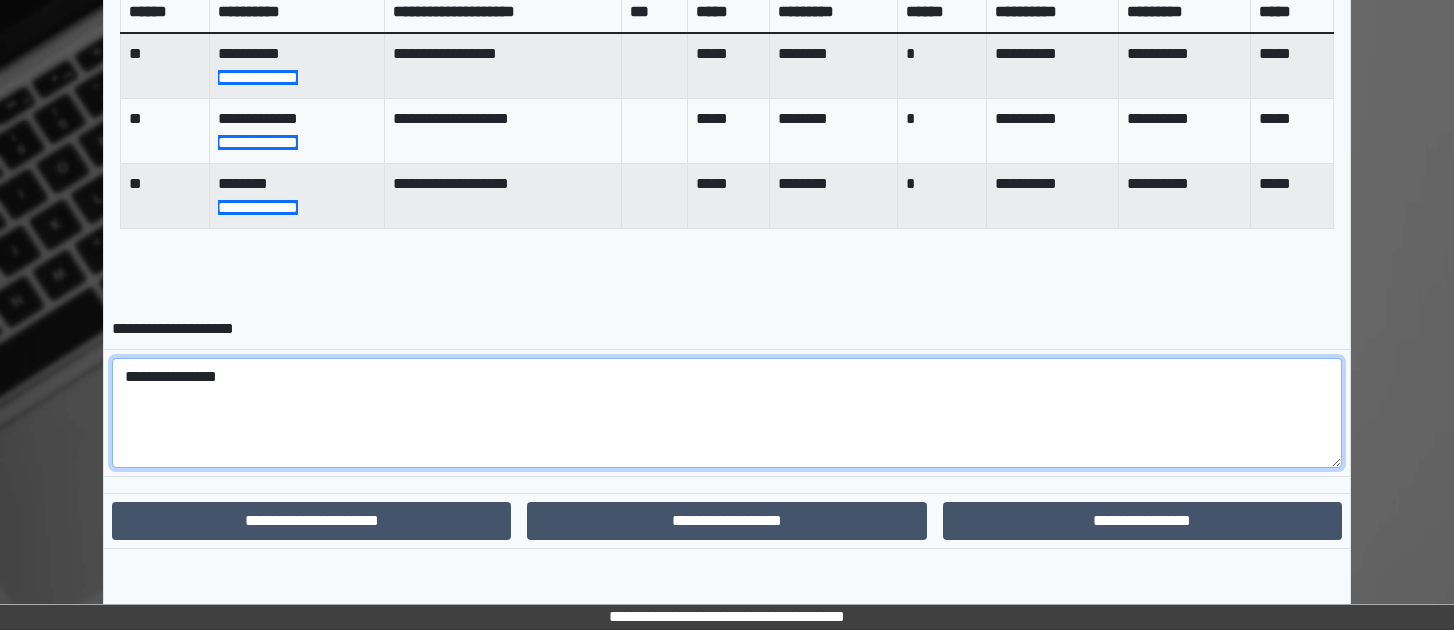 type on "**********" 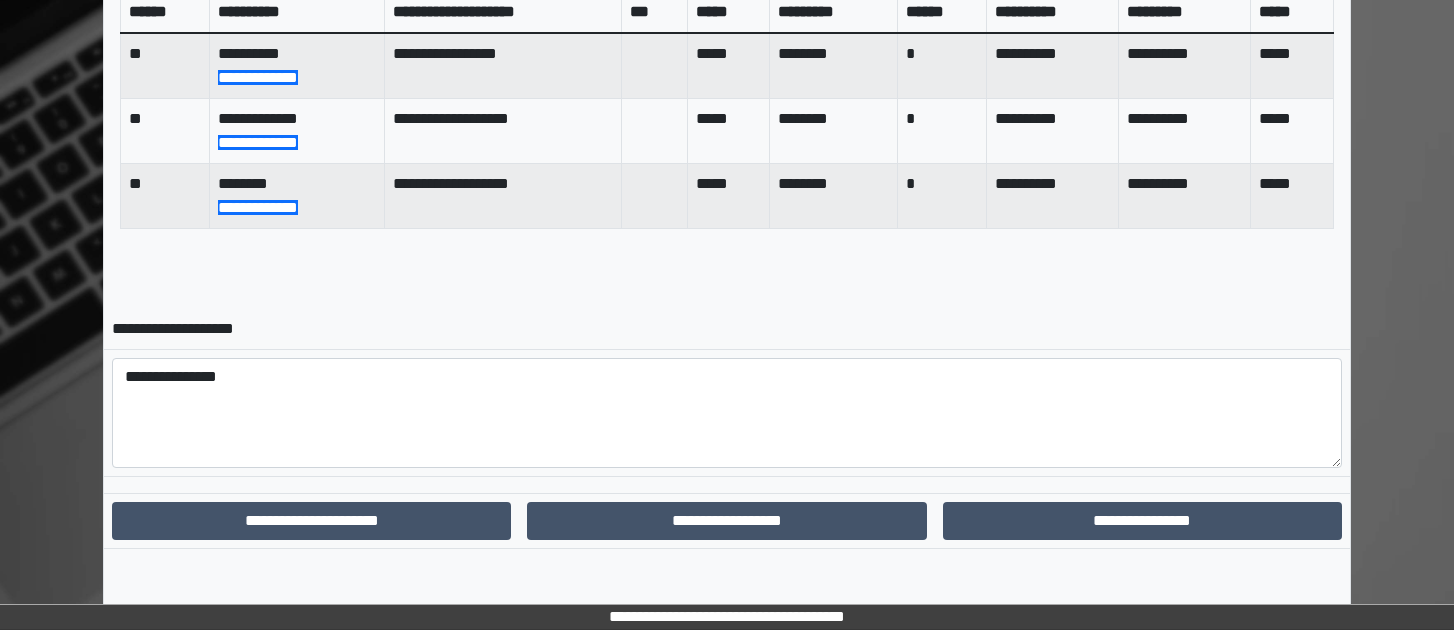 click at bounding box center [727, 484] 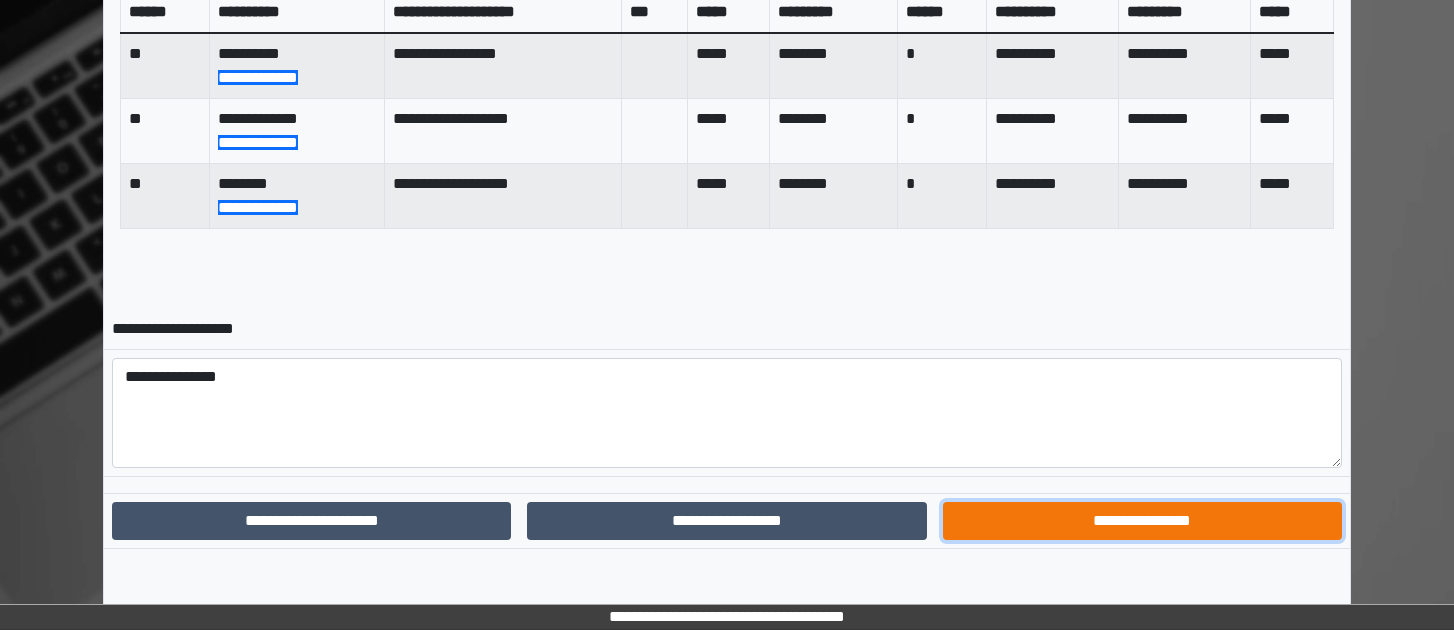 click on "**********" at bounding box center (1142, 521) 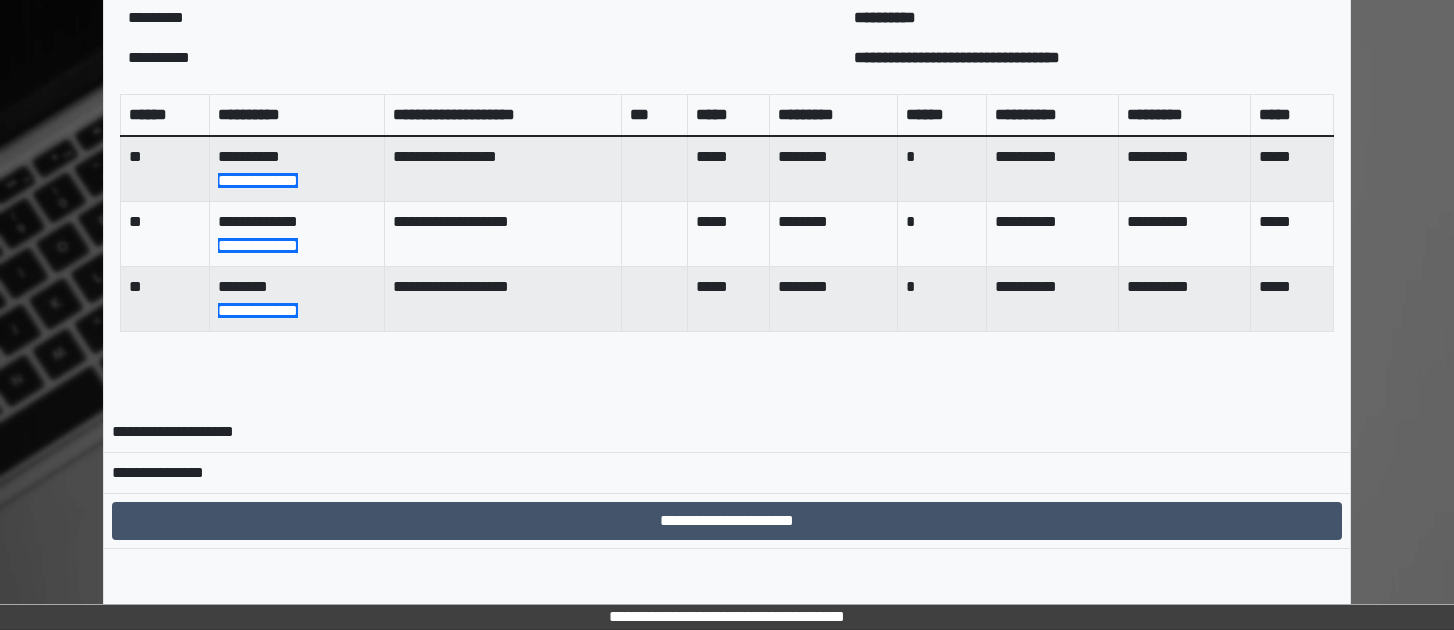 scroll, scrollTop: 848, scrollLeft: 0, axis: vertical 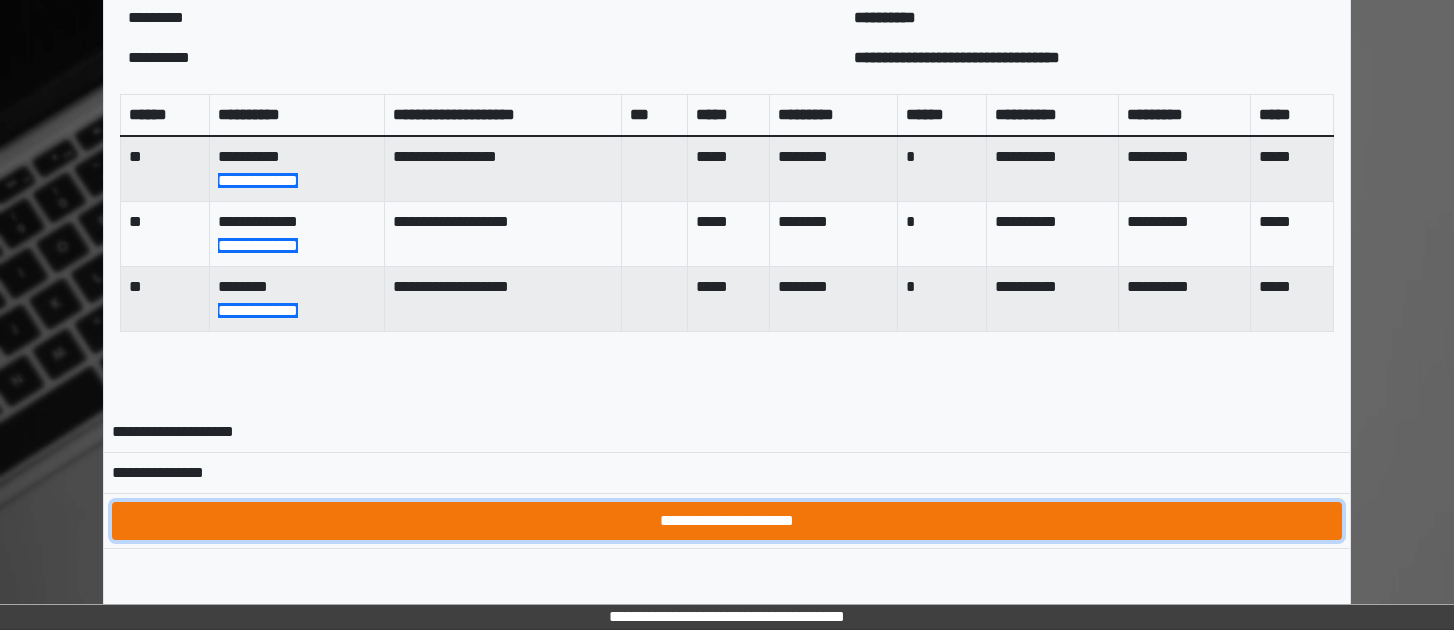 click on "**********" at bounding box center [727, 521] 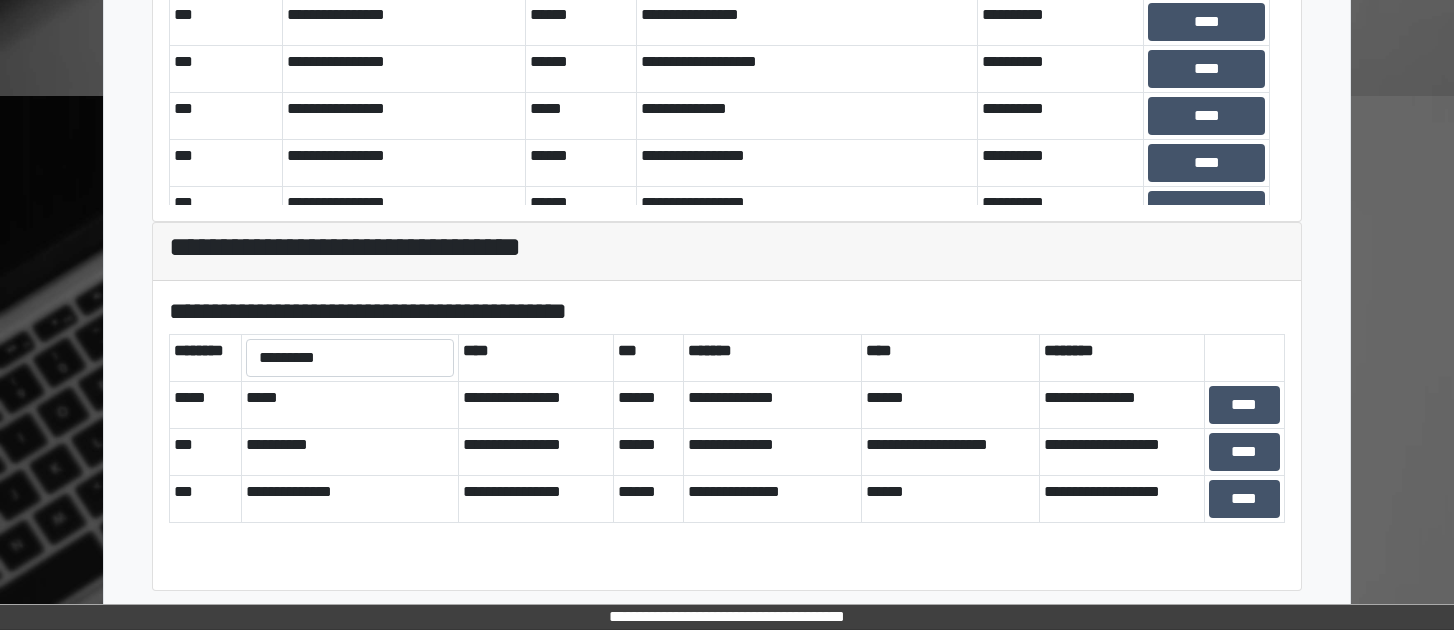scroll, scrollTop: 685, scrollLeft: 0, axis: vertical 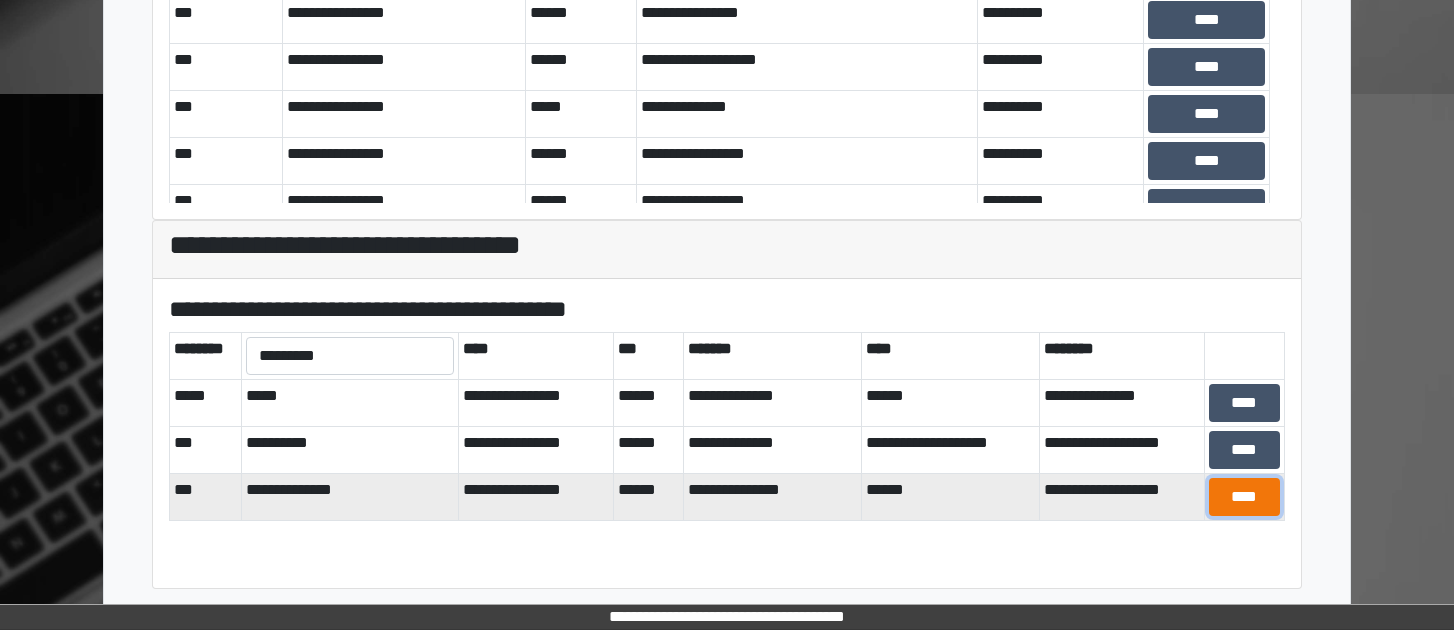 click on "****" at bounding box center (1244, 497) 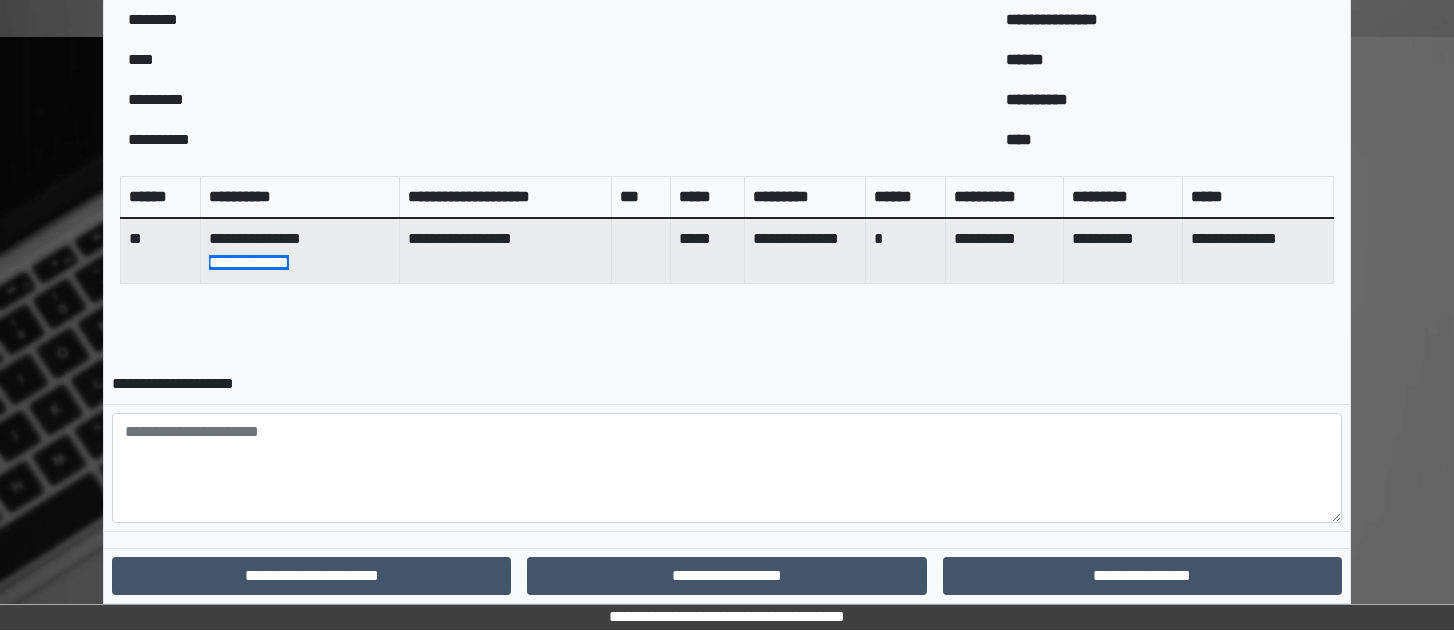 scroll, scrollTop: 797, scrollLeft: 0, axis: vertical 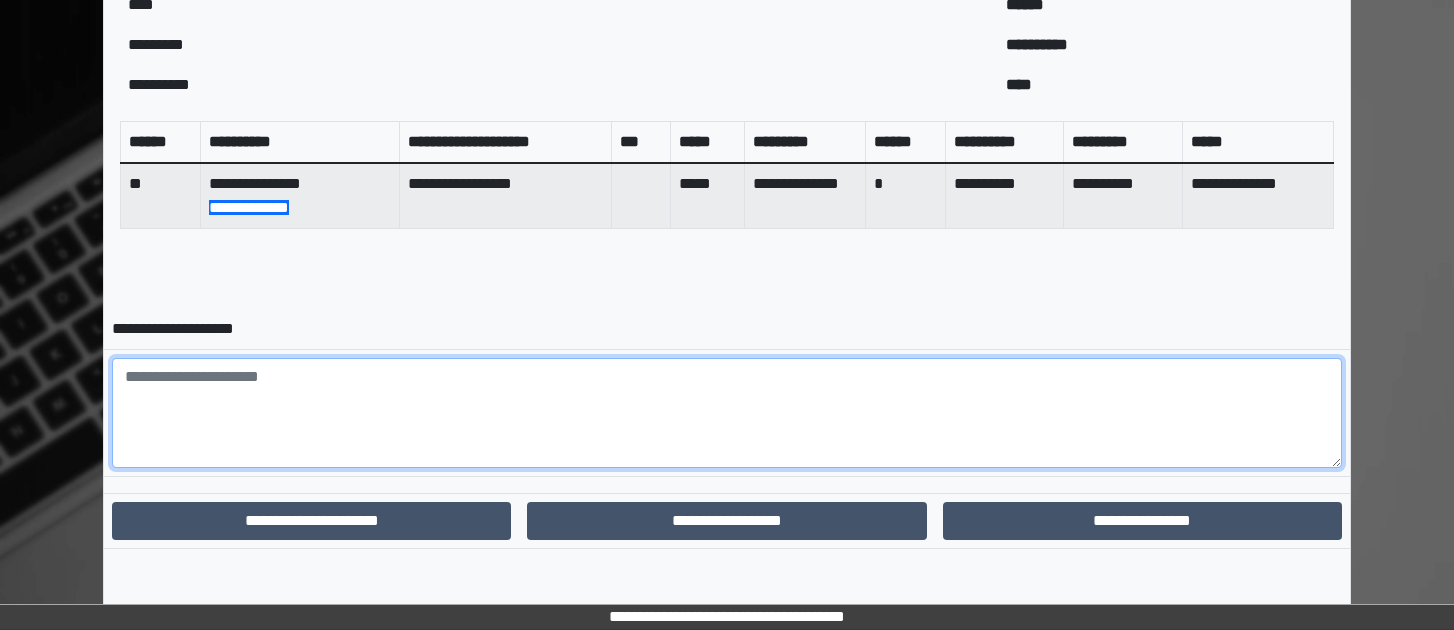 click at bounding box center [727, 413] 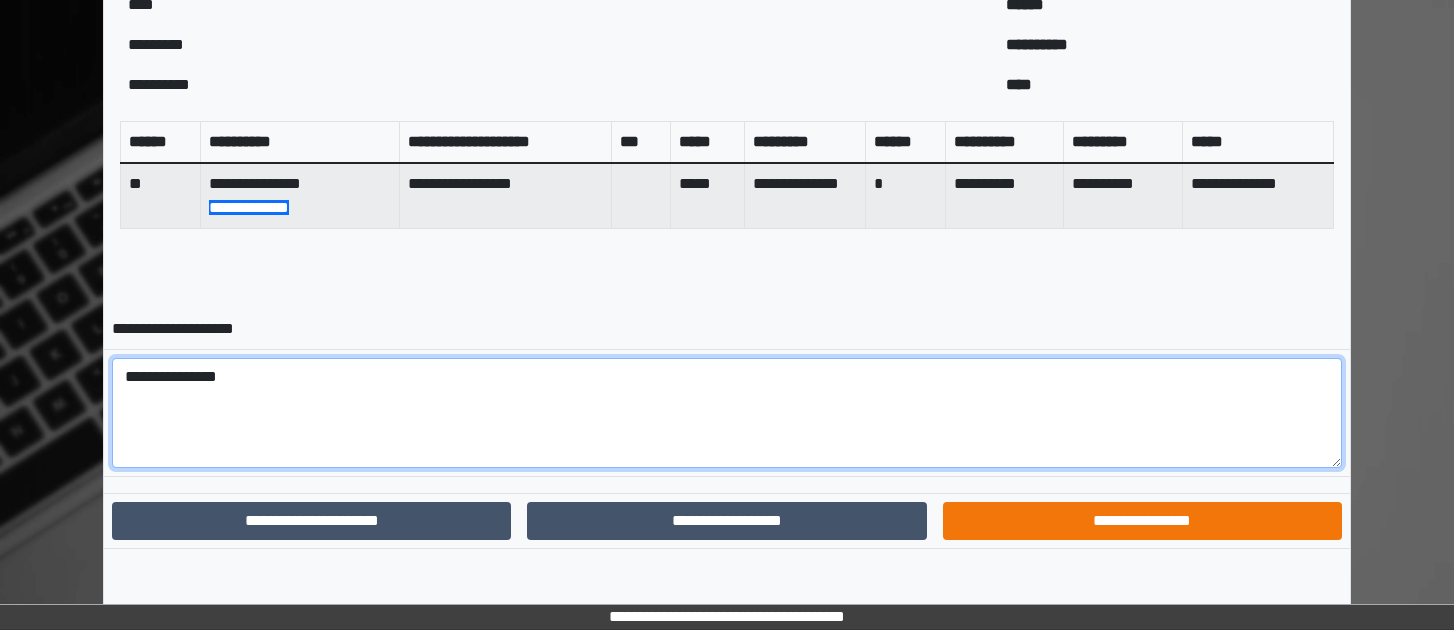 type on "**********" 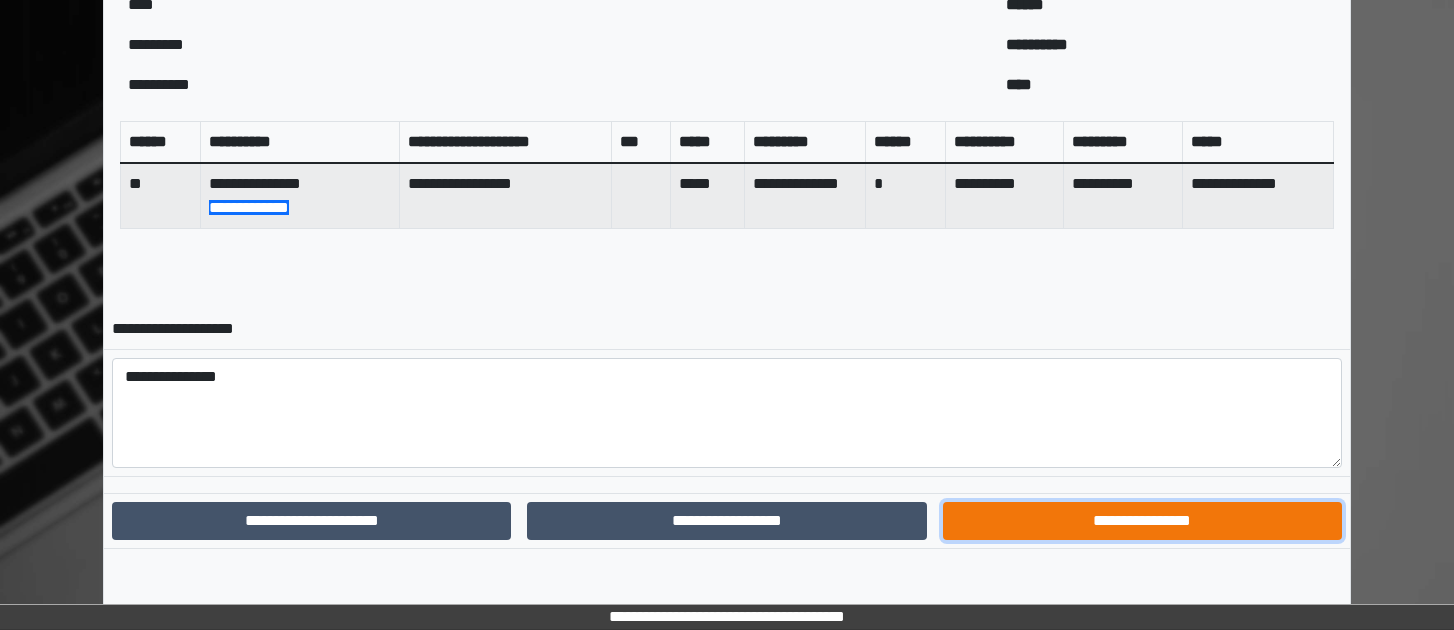 click on "**********" at bounding box center (1142, 521) 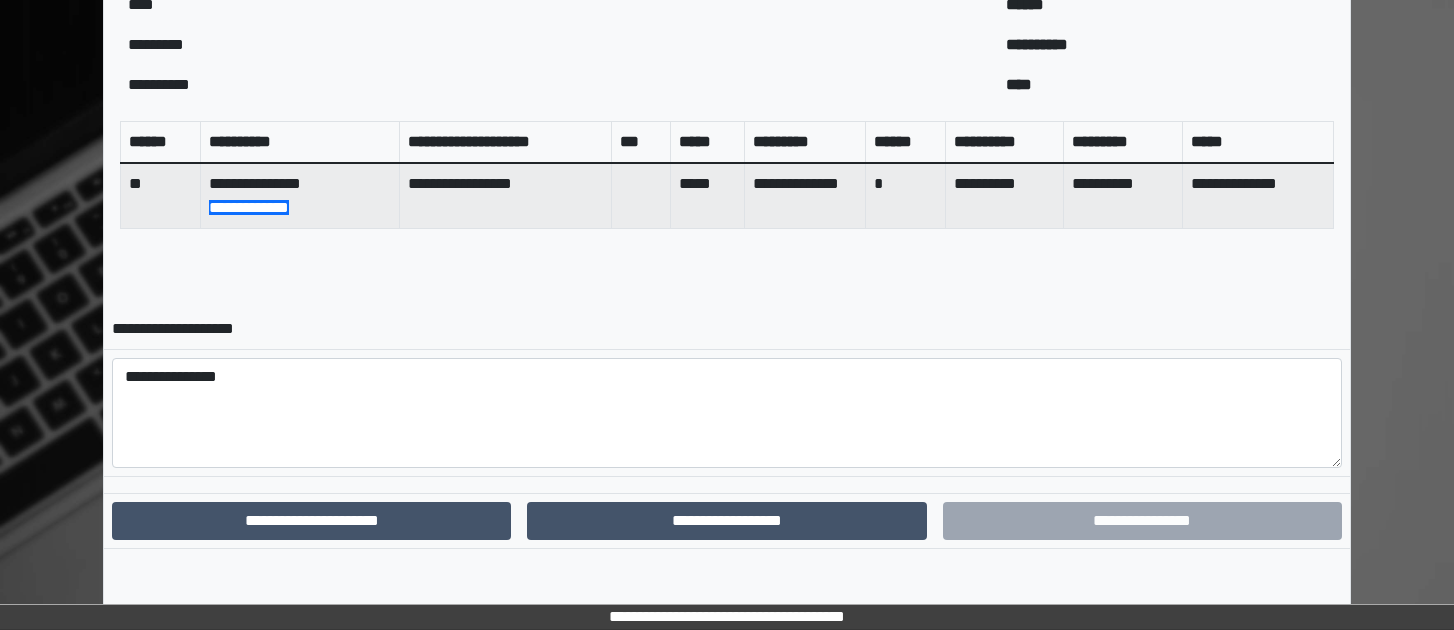 scroll, scrollTop: 718, scrollLeft: 0, axis: vertical 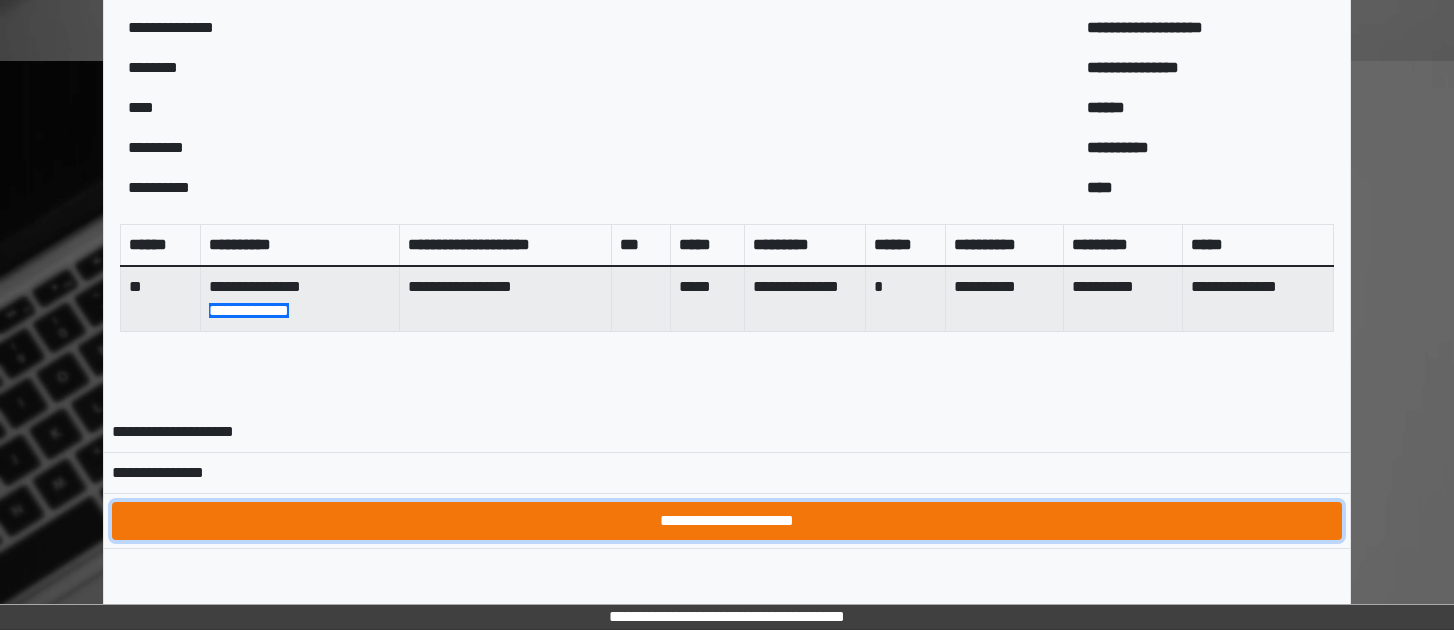 click on "**********" at bounding box center [727, 521] 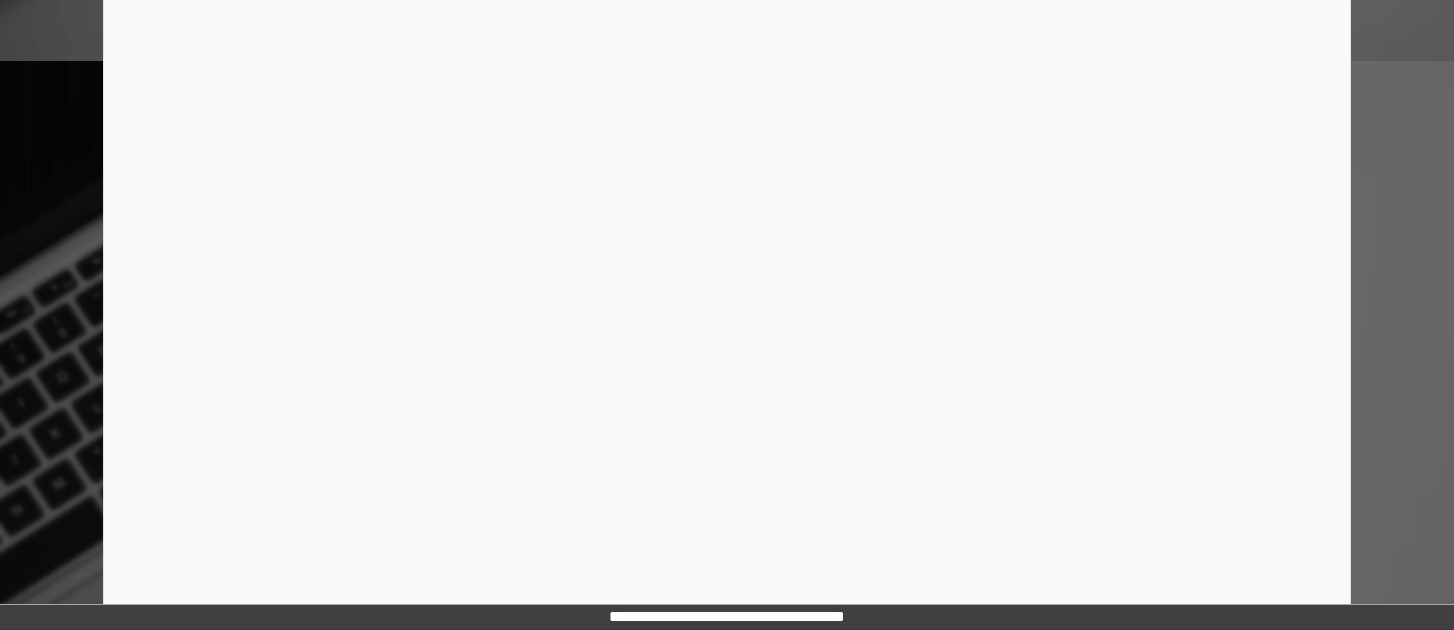 scroll, scrollTop: 0, scrollLeft: 0, axis: both 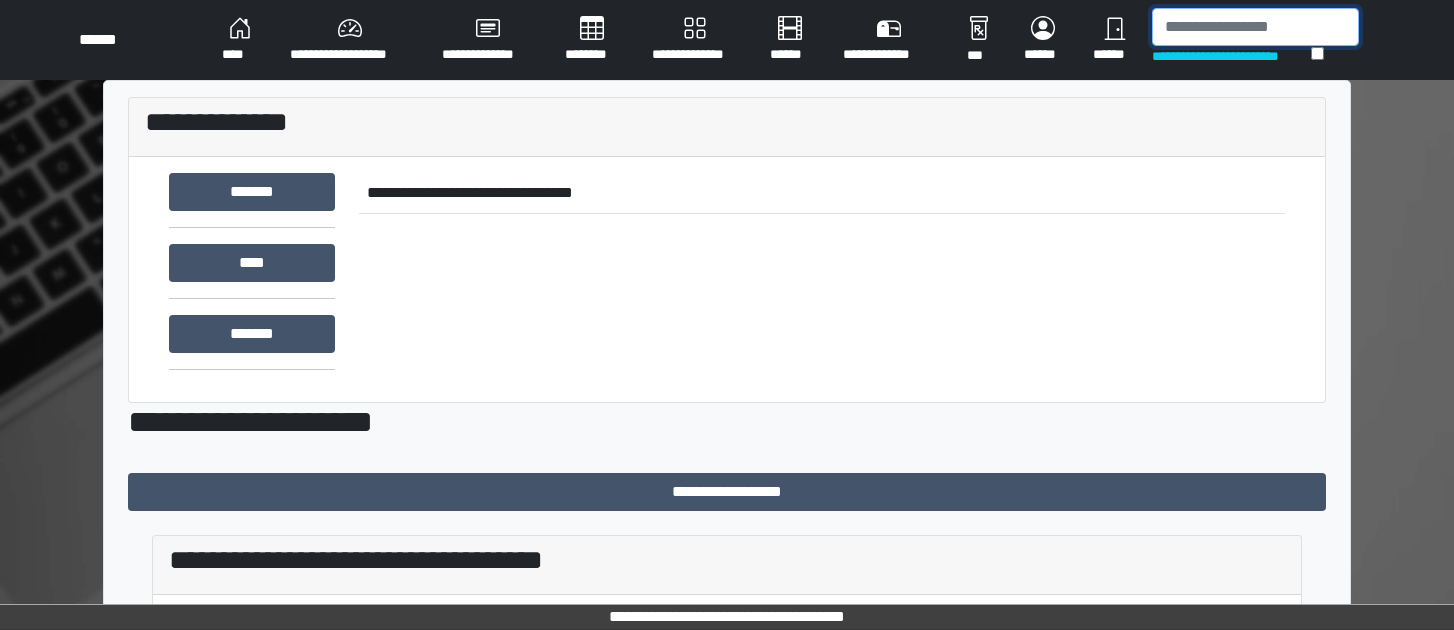 click at bounding box center (1255, 27) 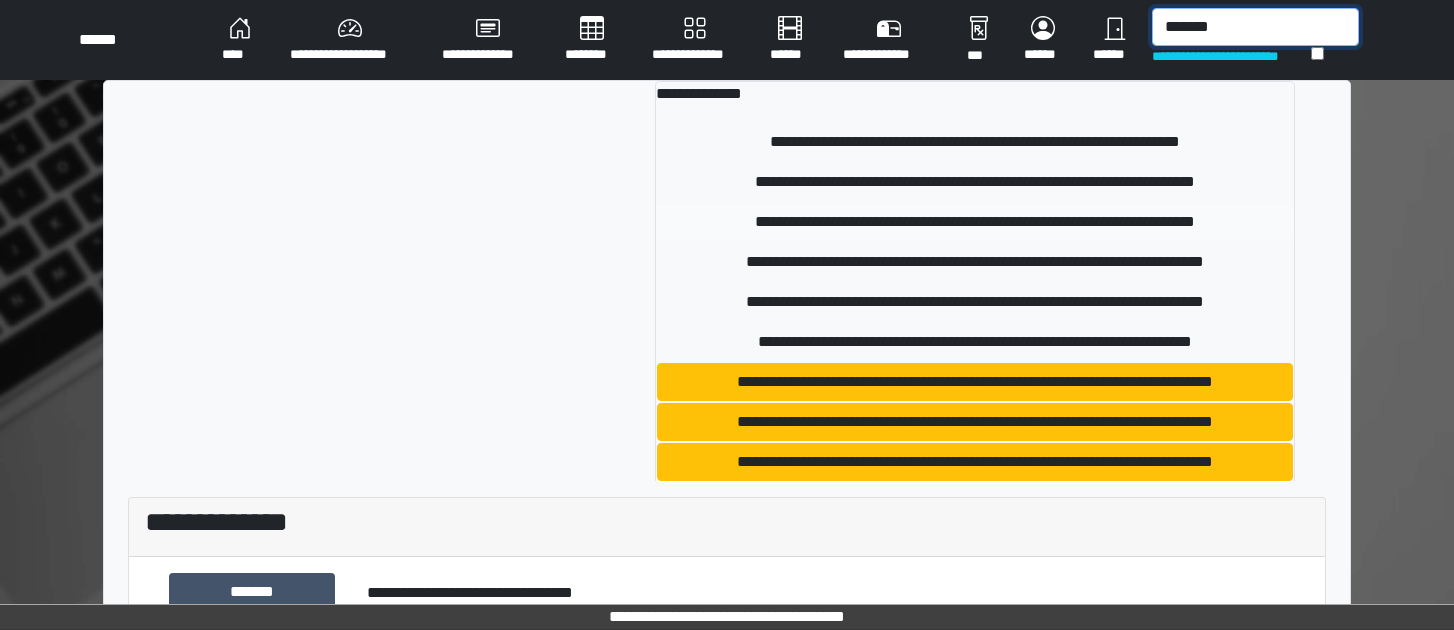 type on "*******" 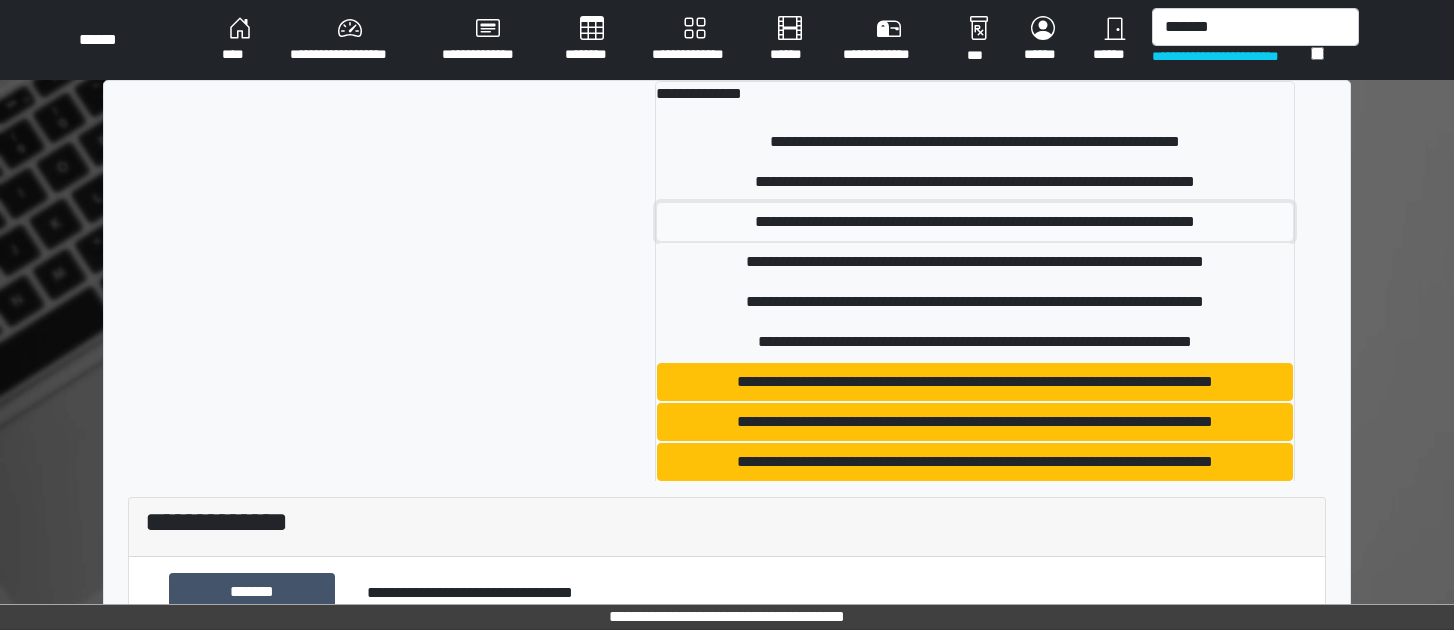 click on "**********" at bounding box center [974, 222] 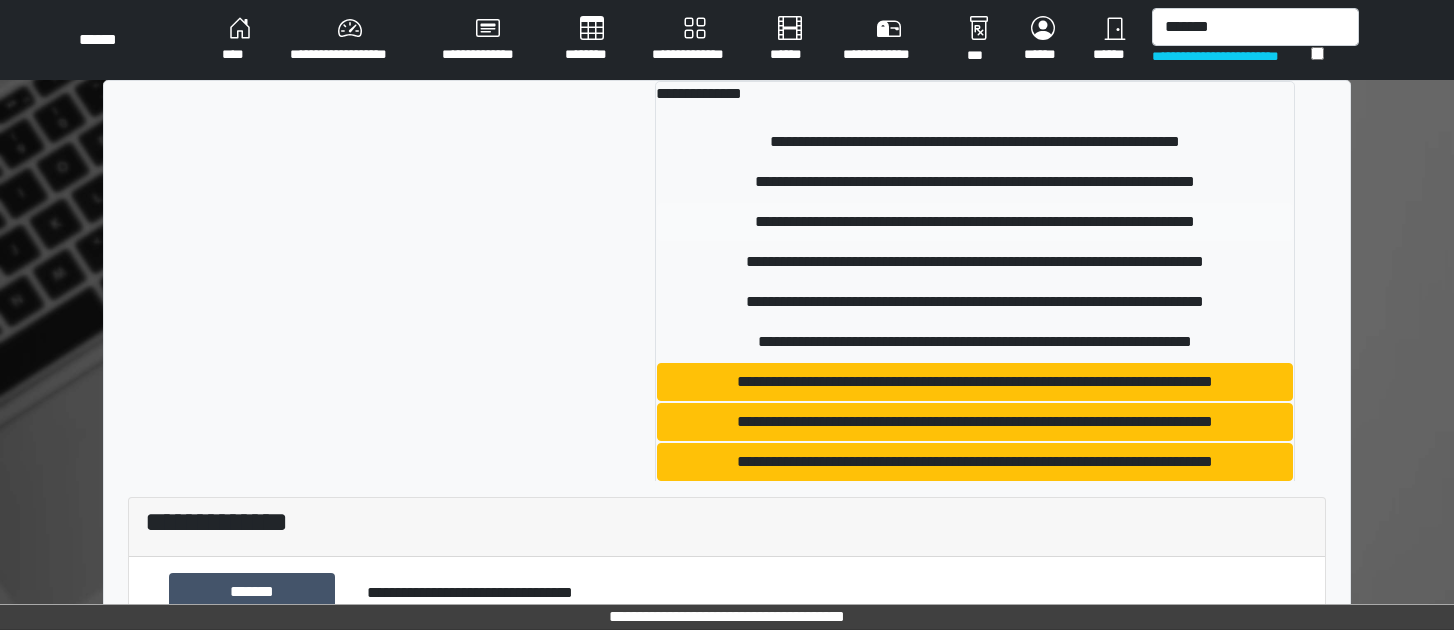type 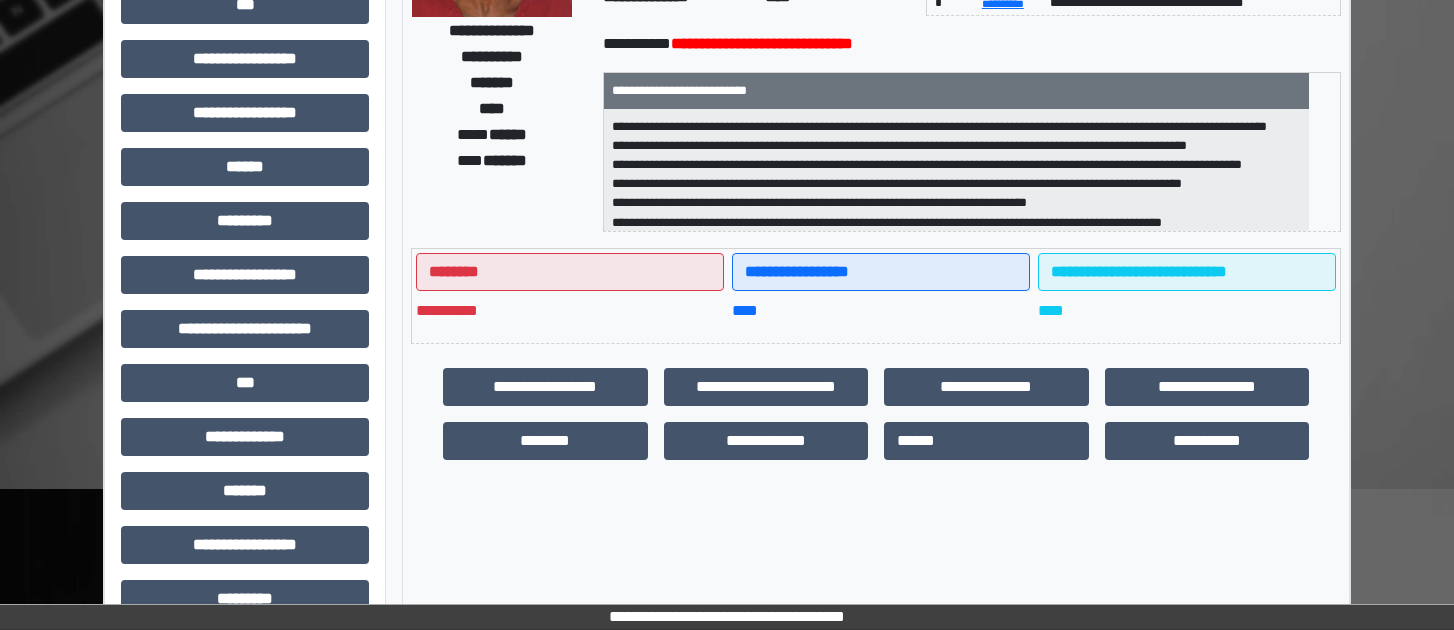 scroll, scrollTop: 300, scrollLeft: 0, axis: vertical 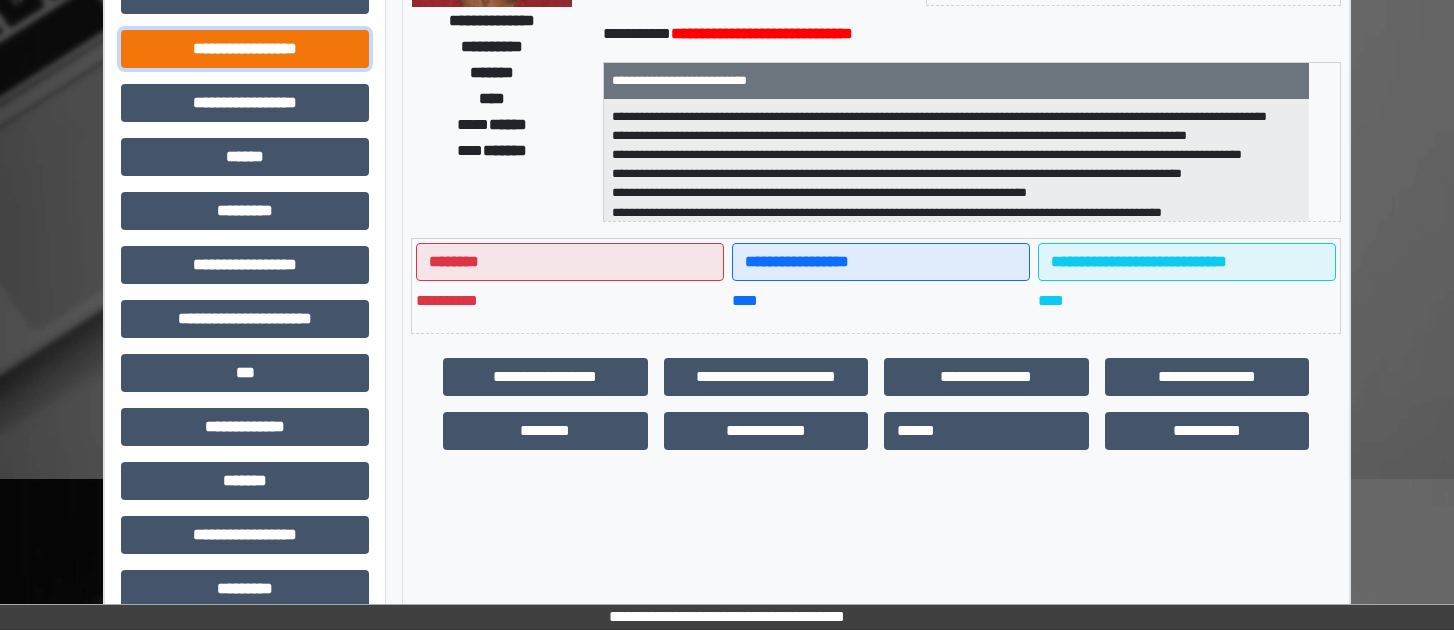 click on "**********" at bounding box center [245, 49] 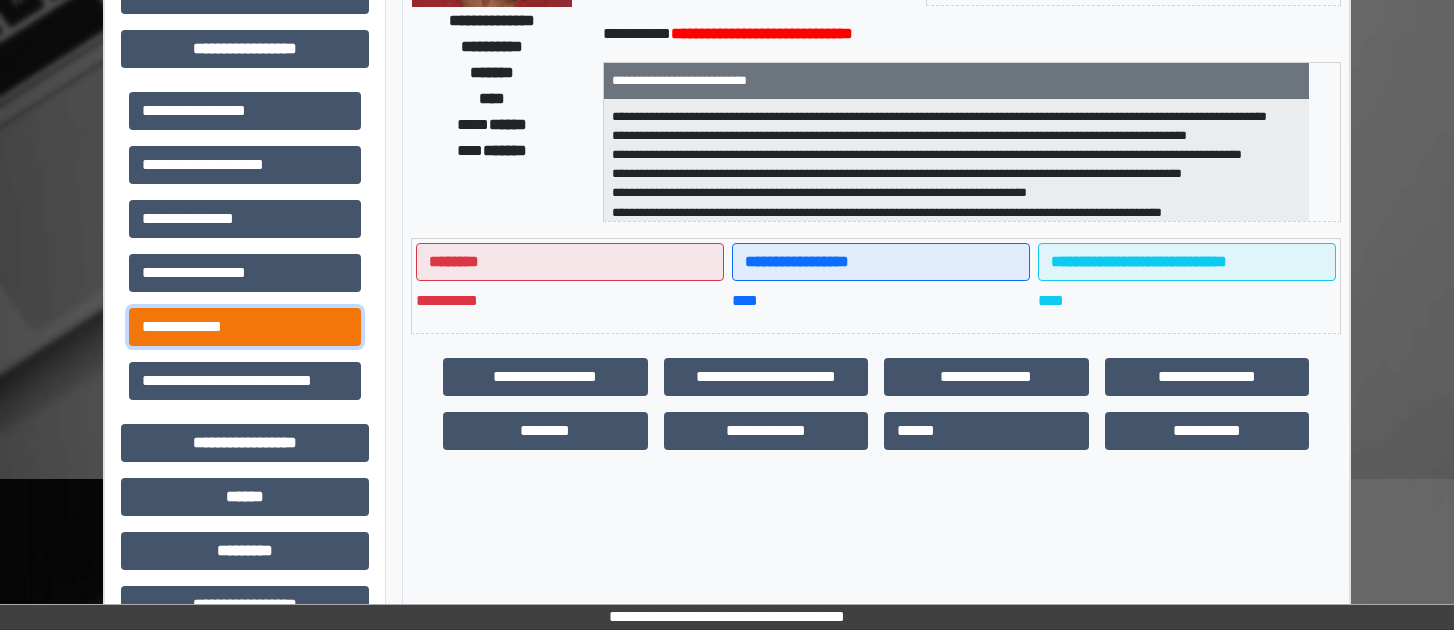 click on "**********" at bounding box center [245, 327] 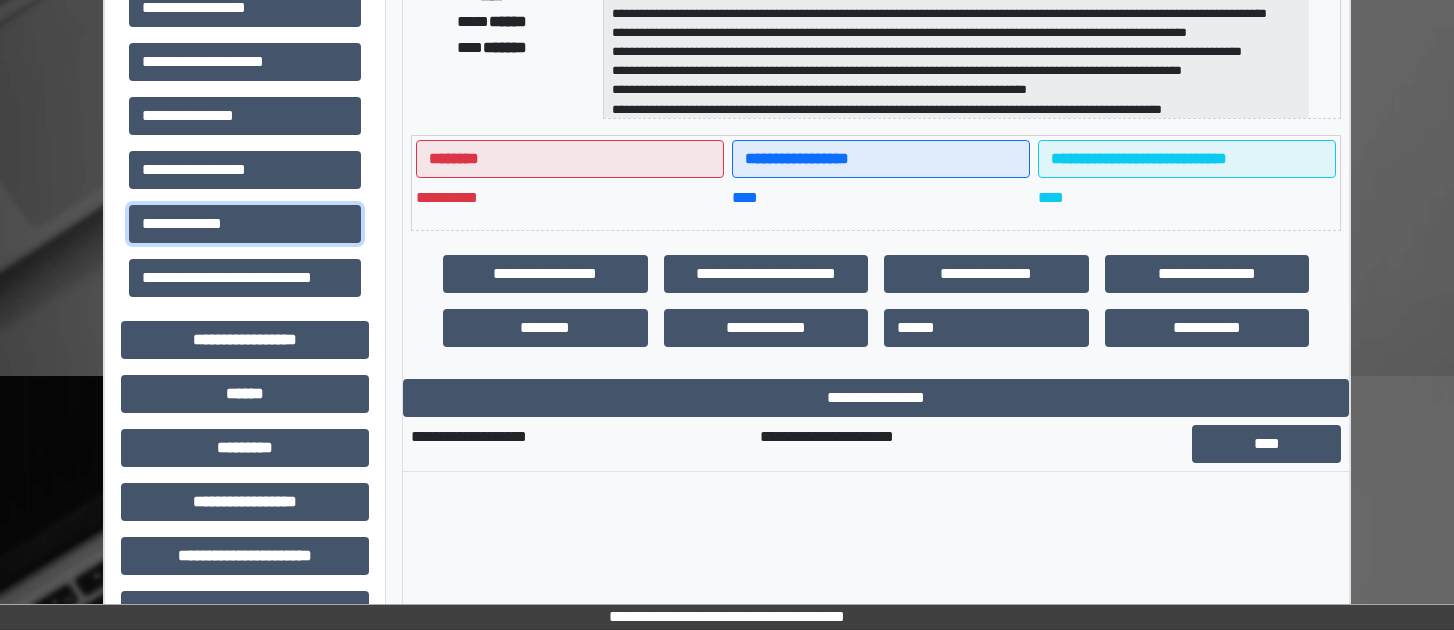 scroll, scrollTop: 500, scrollLeft: 0, axis: vertical 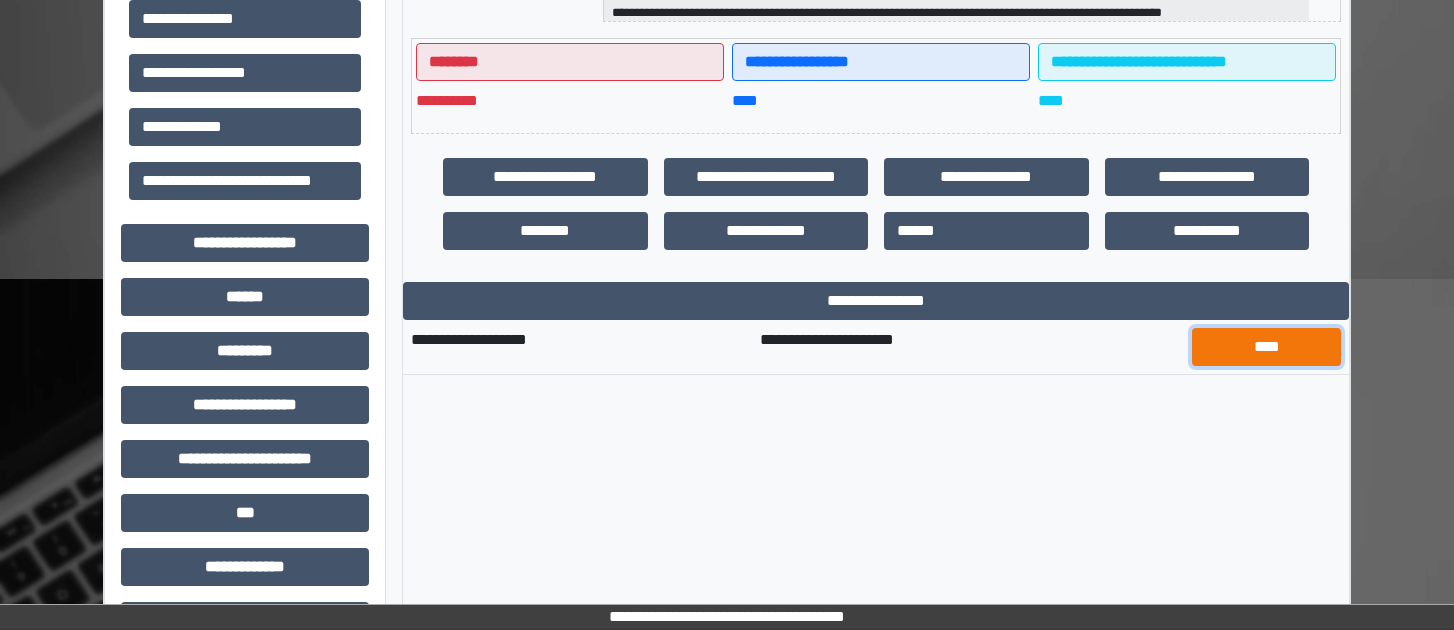 click on "****" at bounding box center (1266, 347) 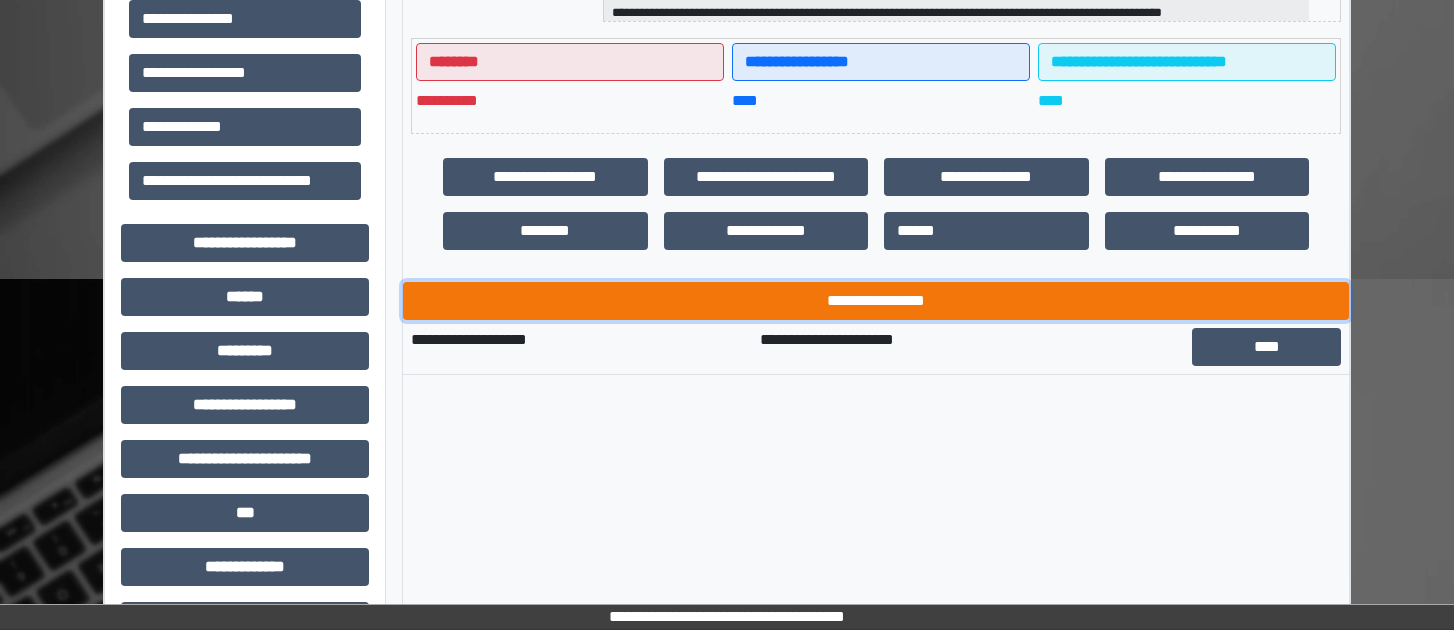 click on "**********" at bounding box center (876, 301) 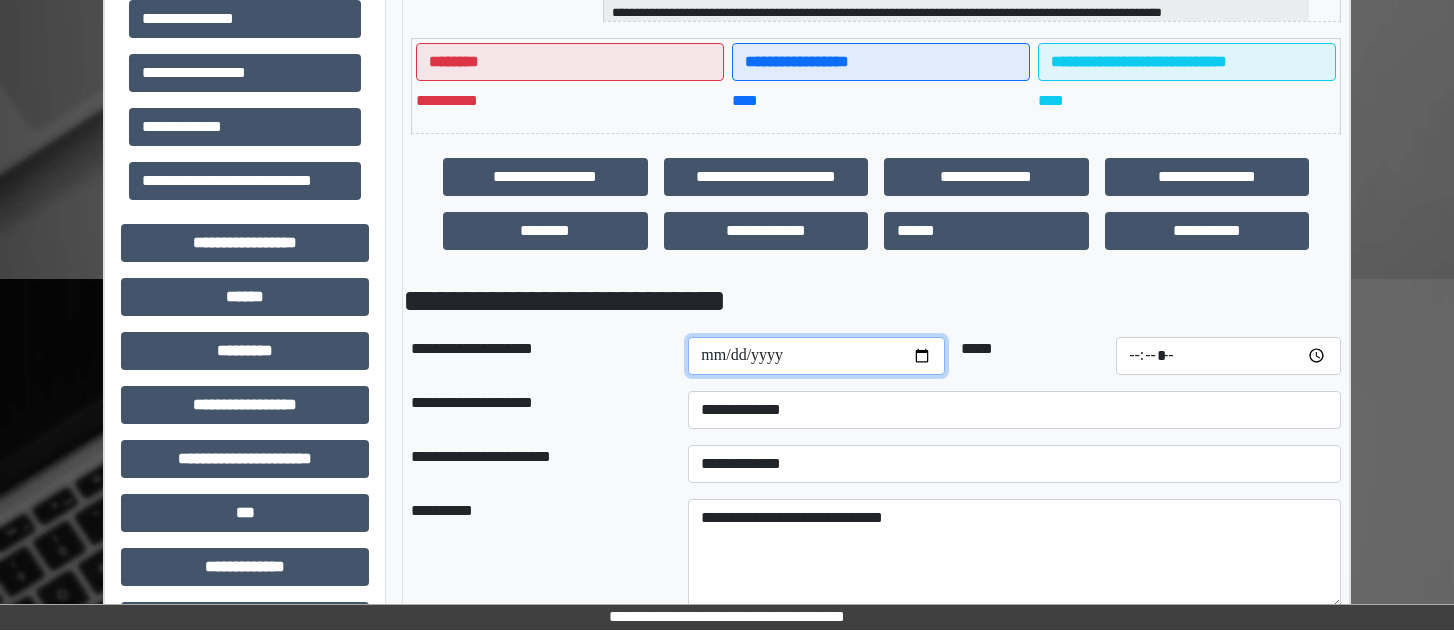 click at bounding box center [816, 356] 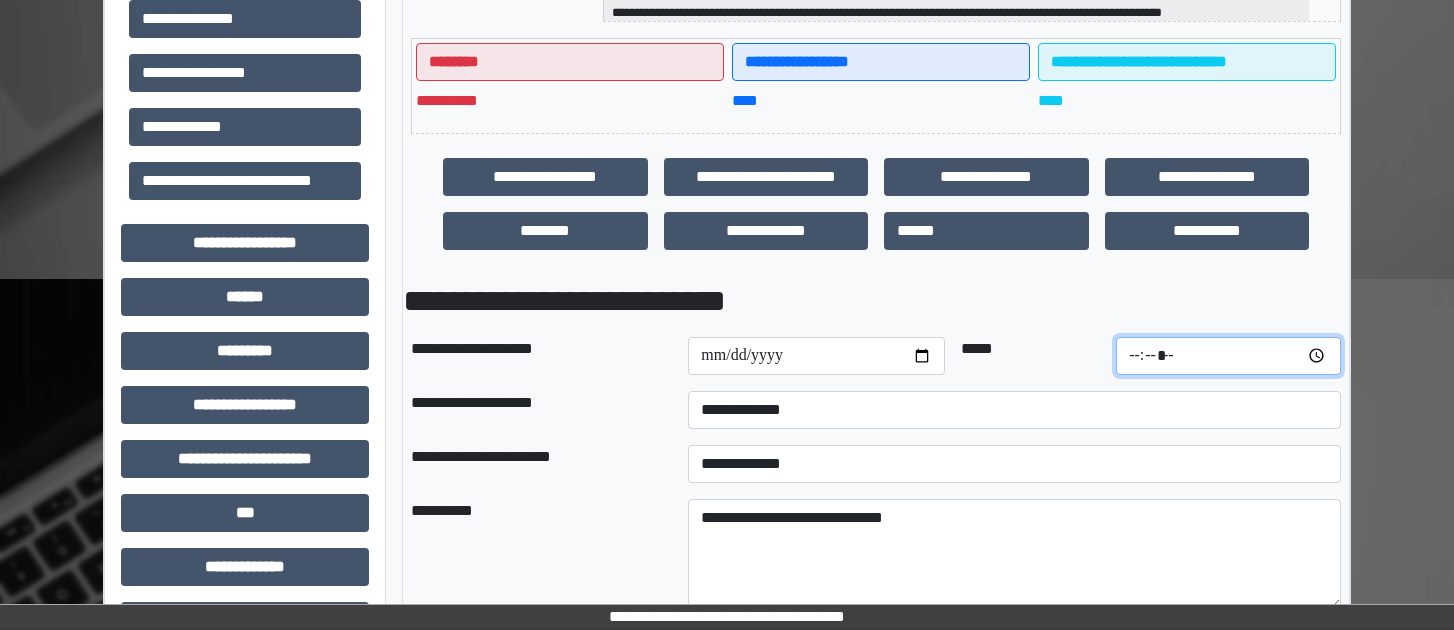 click at bounding box center [1228, 356] 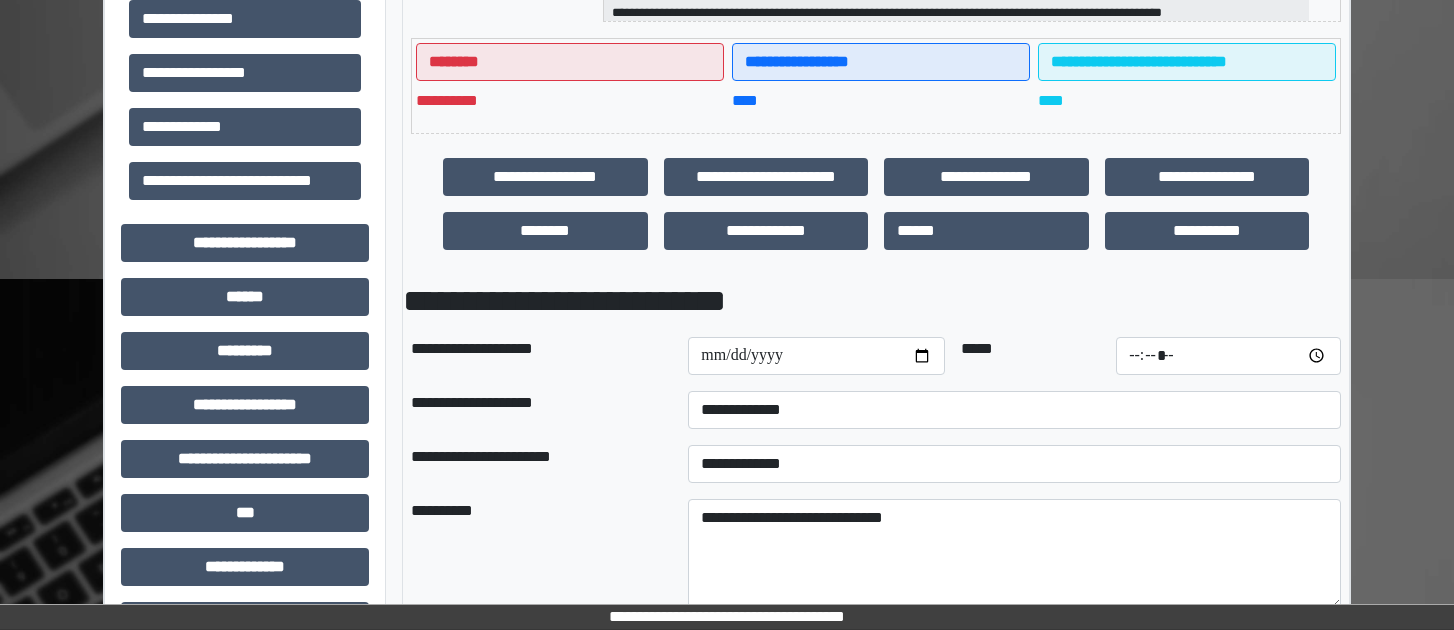 click at bounding box center [1228, 356] 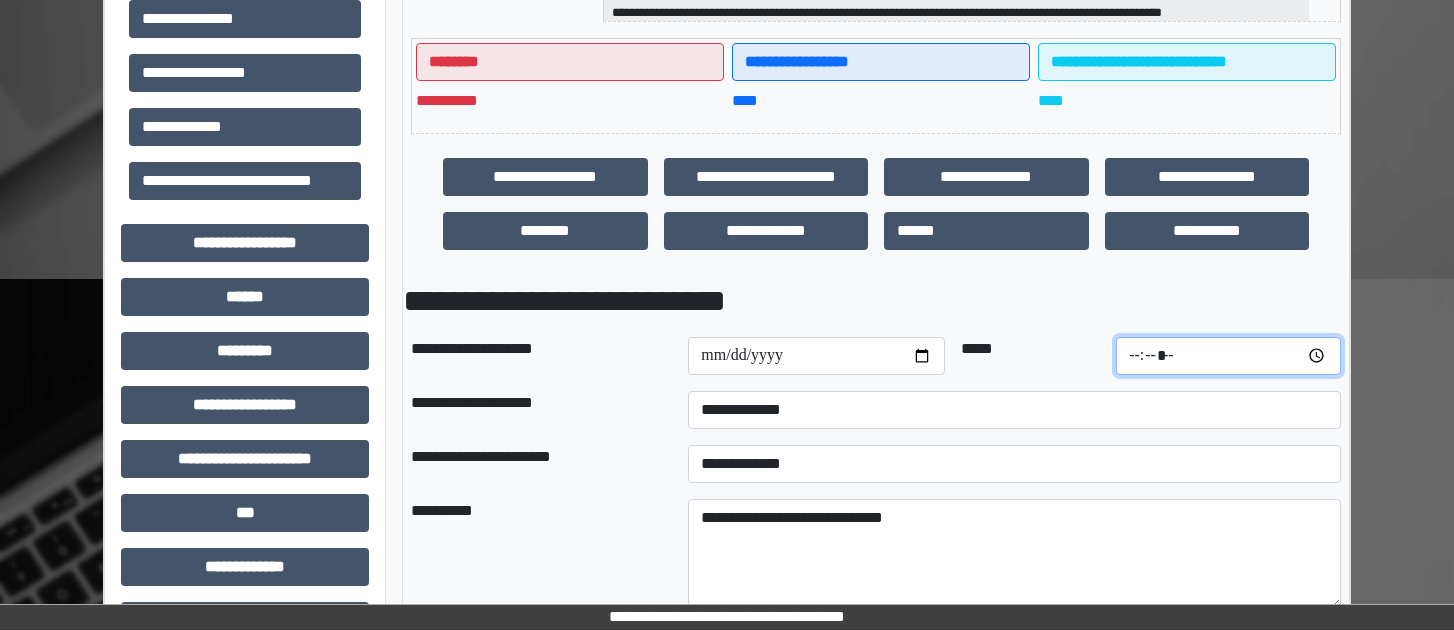 click at bounding box center (1228, 356) 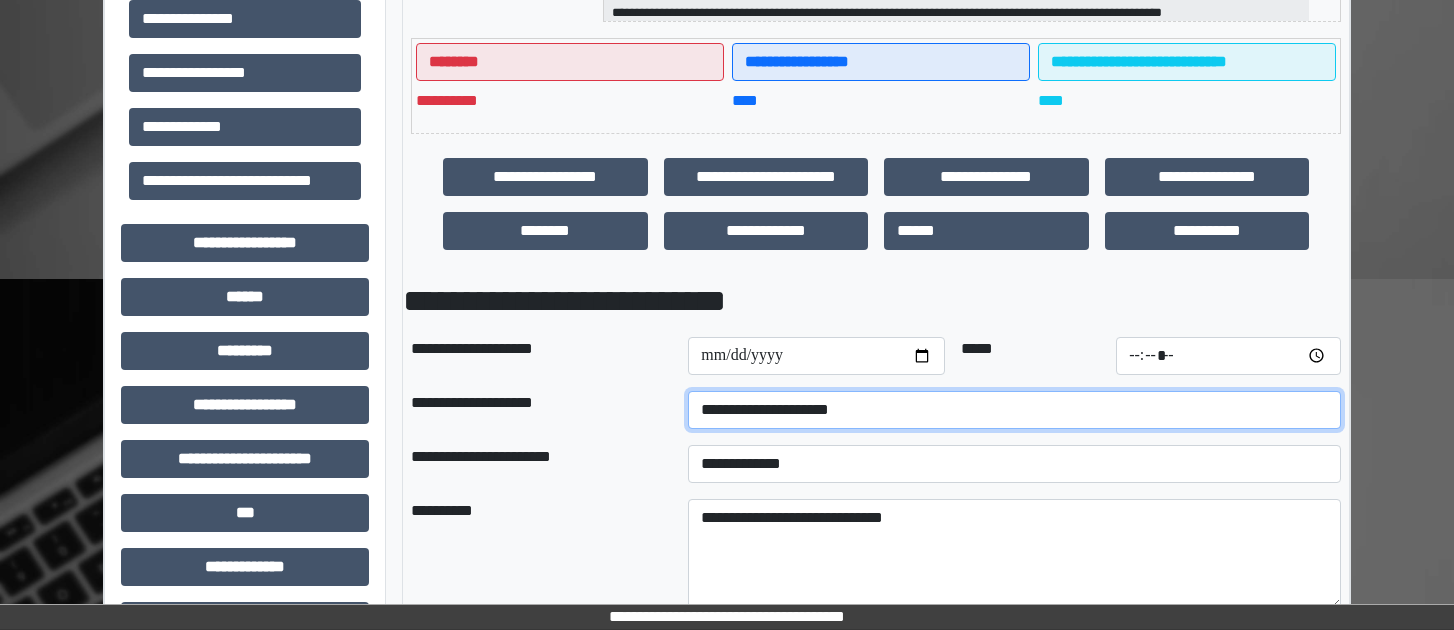 select on "****" 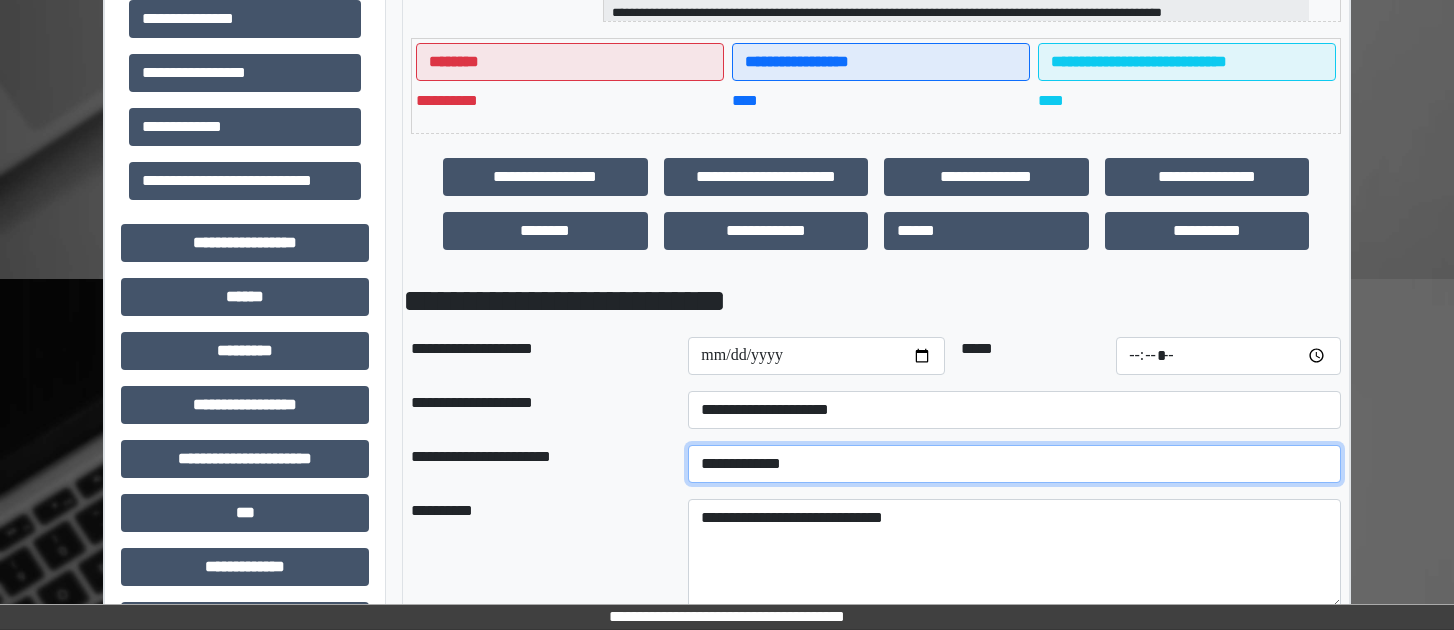 select on "*" 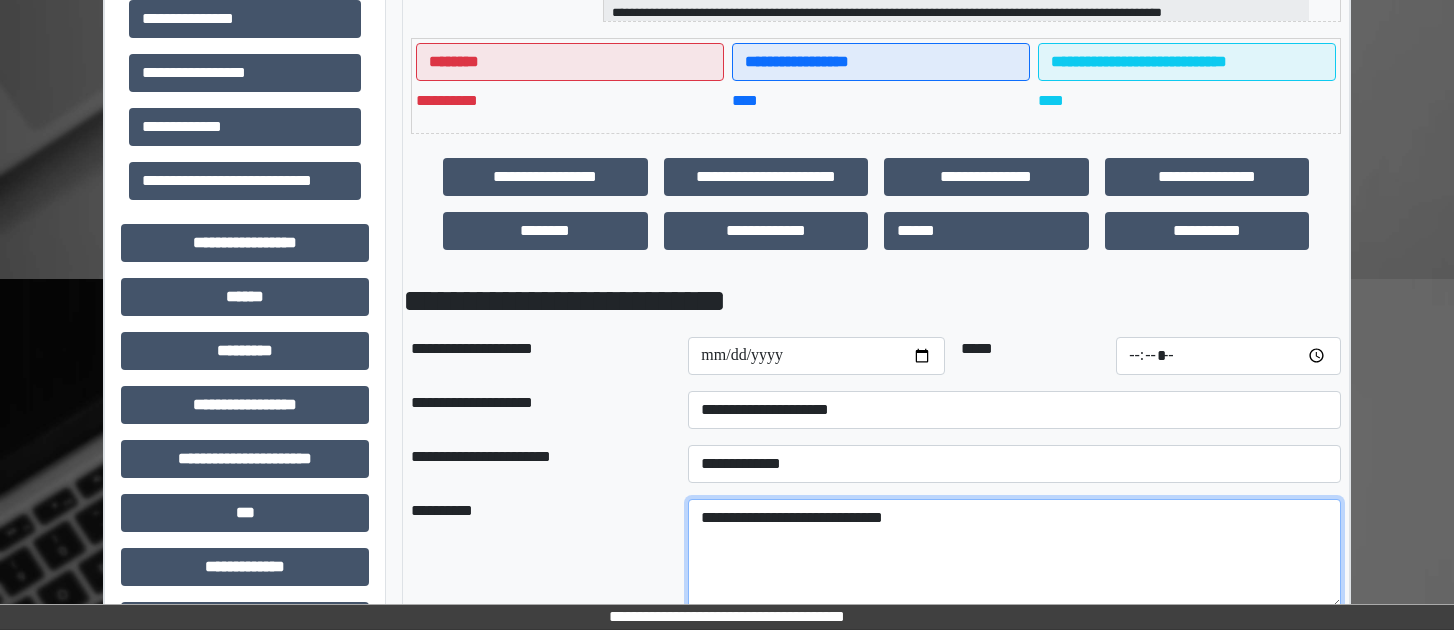 click on "**********" at bounding box center (1014, 554) 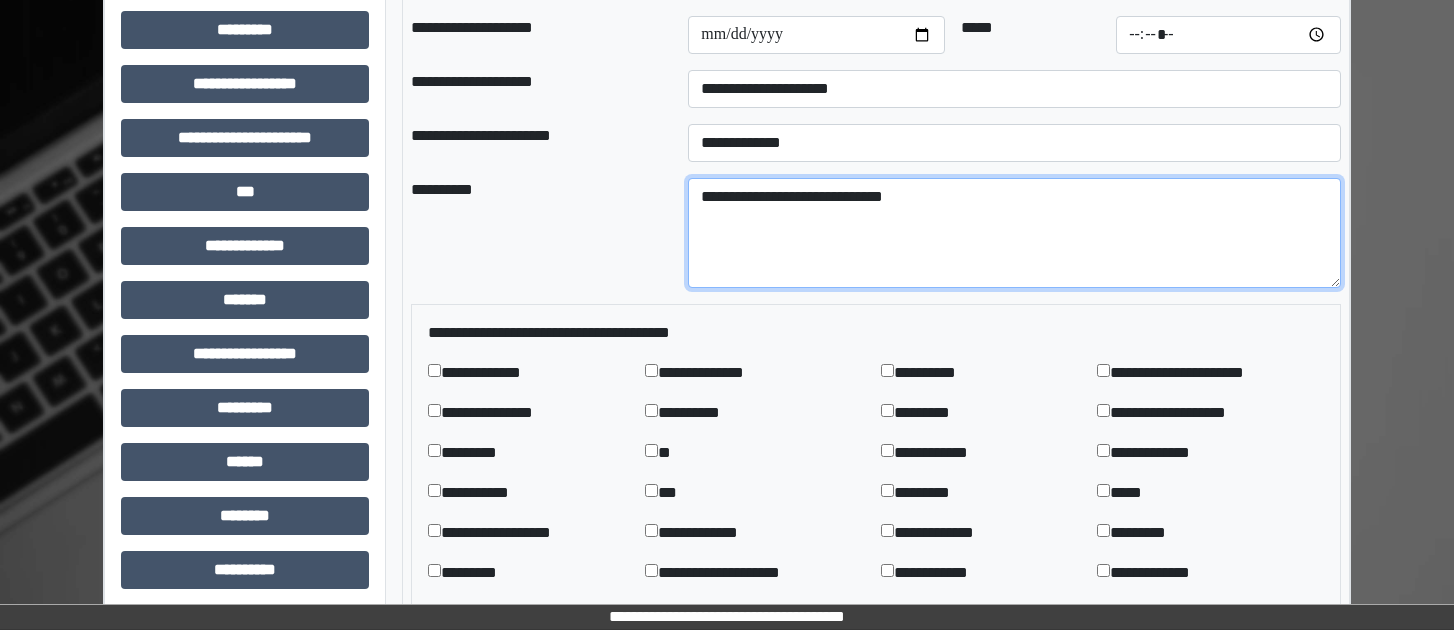 scroll, scrollTop: 900, scrollLeft: 0, axis: vertical 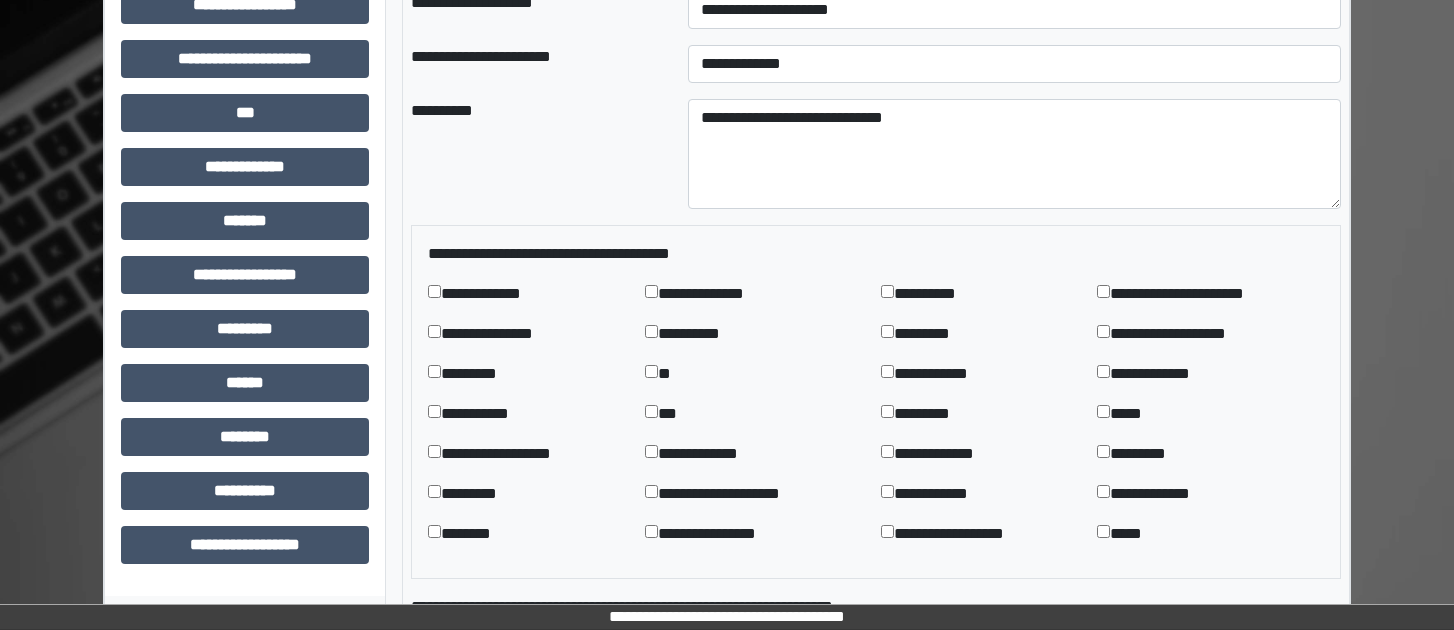 click on "*********" at bounding box center [937, 414] 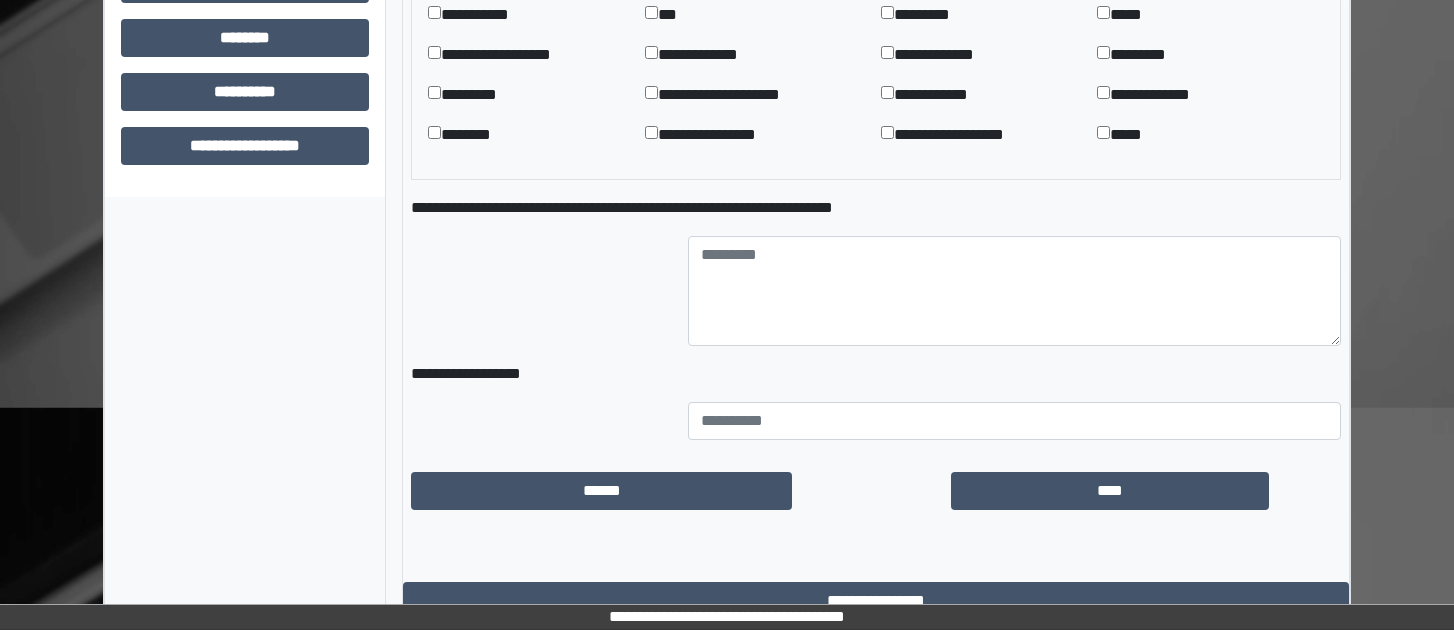 scroll, scrollTop: 1300, scrollLeft: 0, axis: vertical 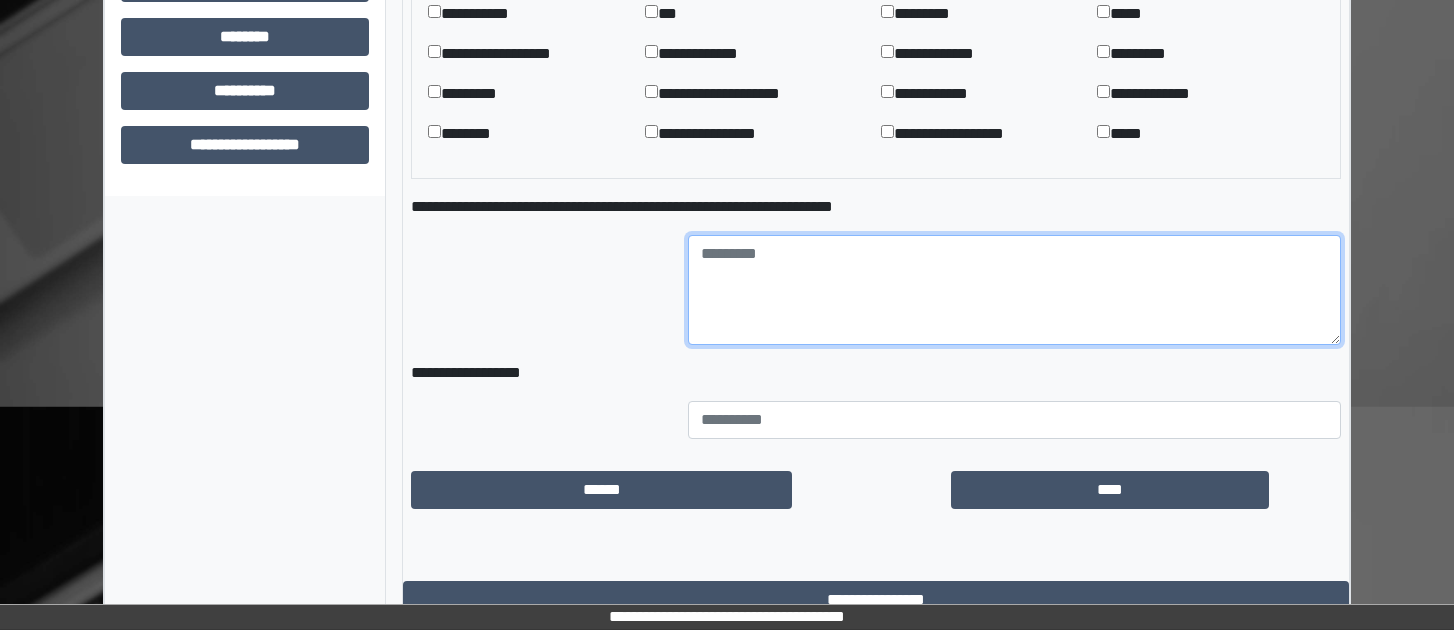click at bounding box center (1014, 290) 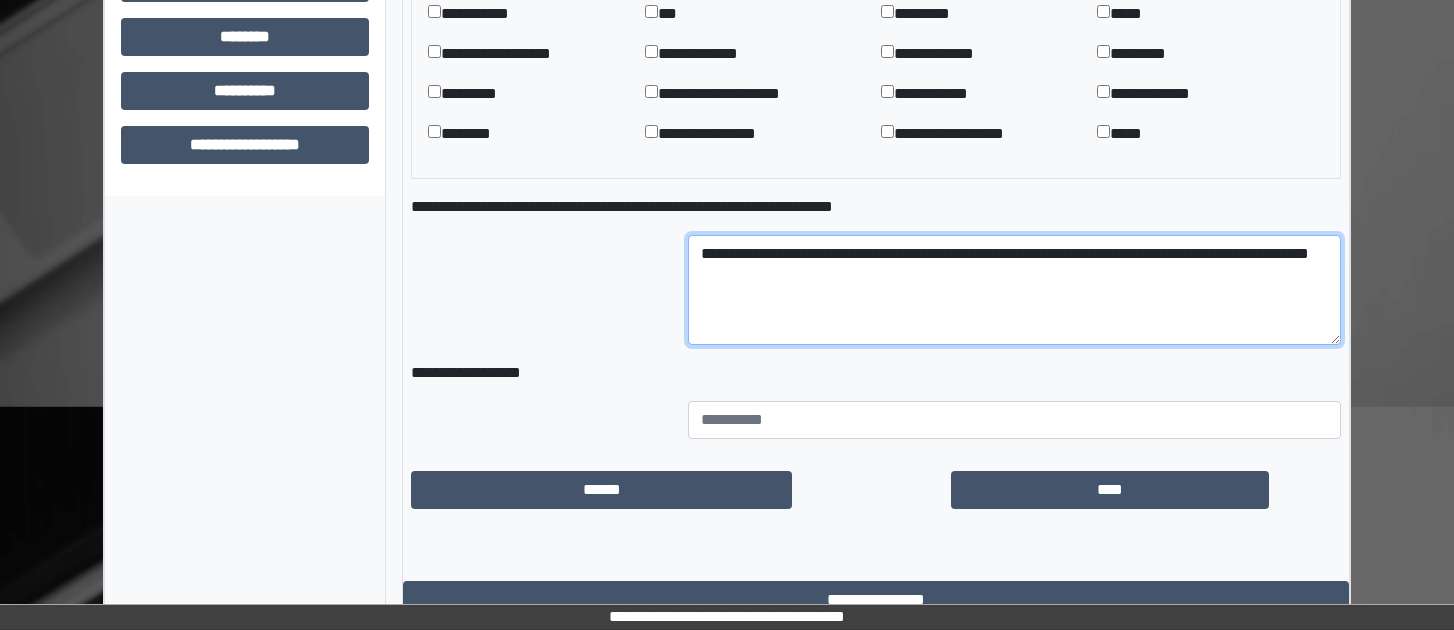 type on "**********" 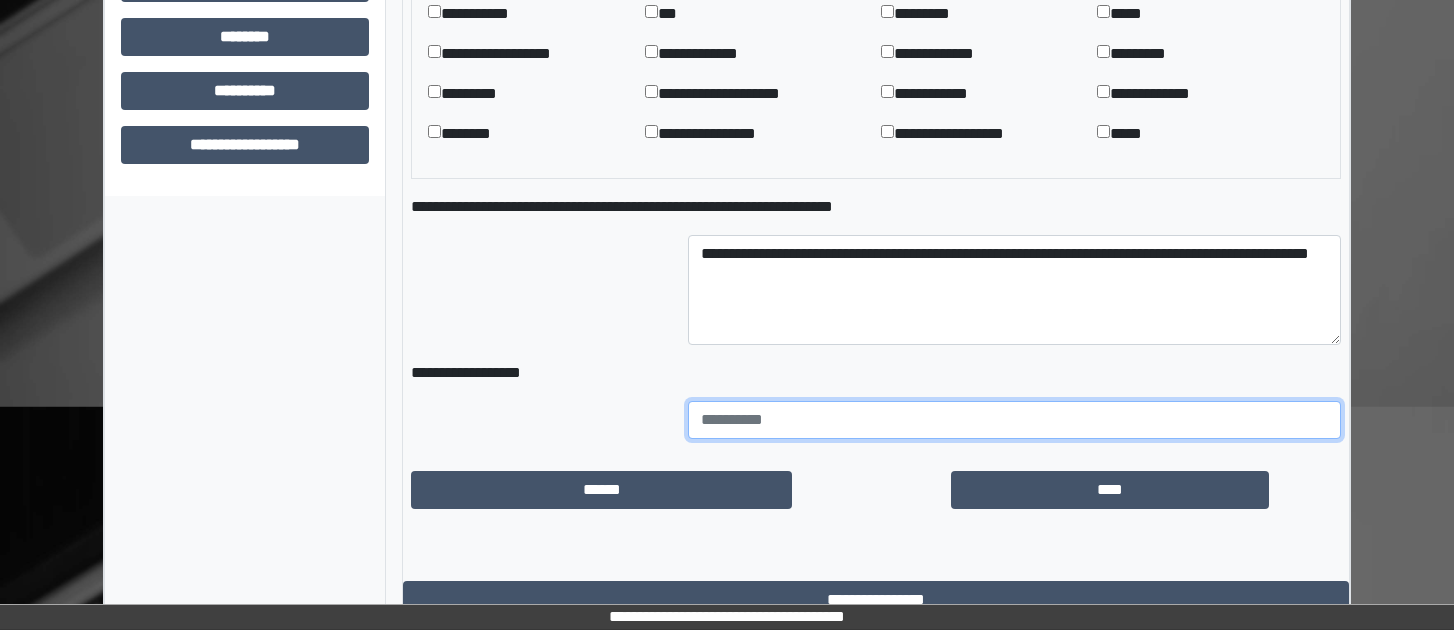 click at bounding box center [1014, 420] 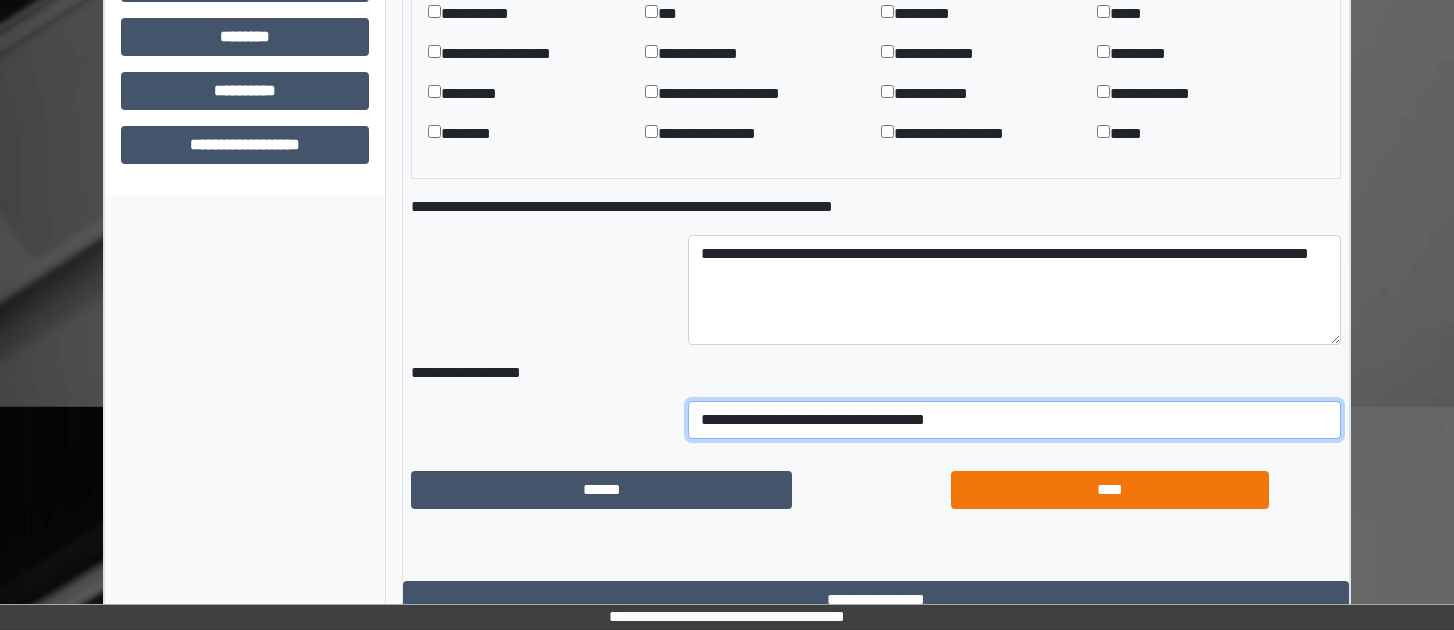 type on "**********" 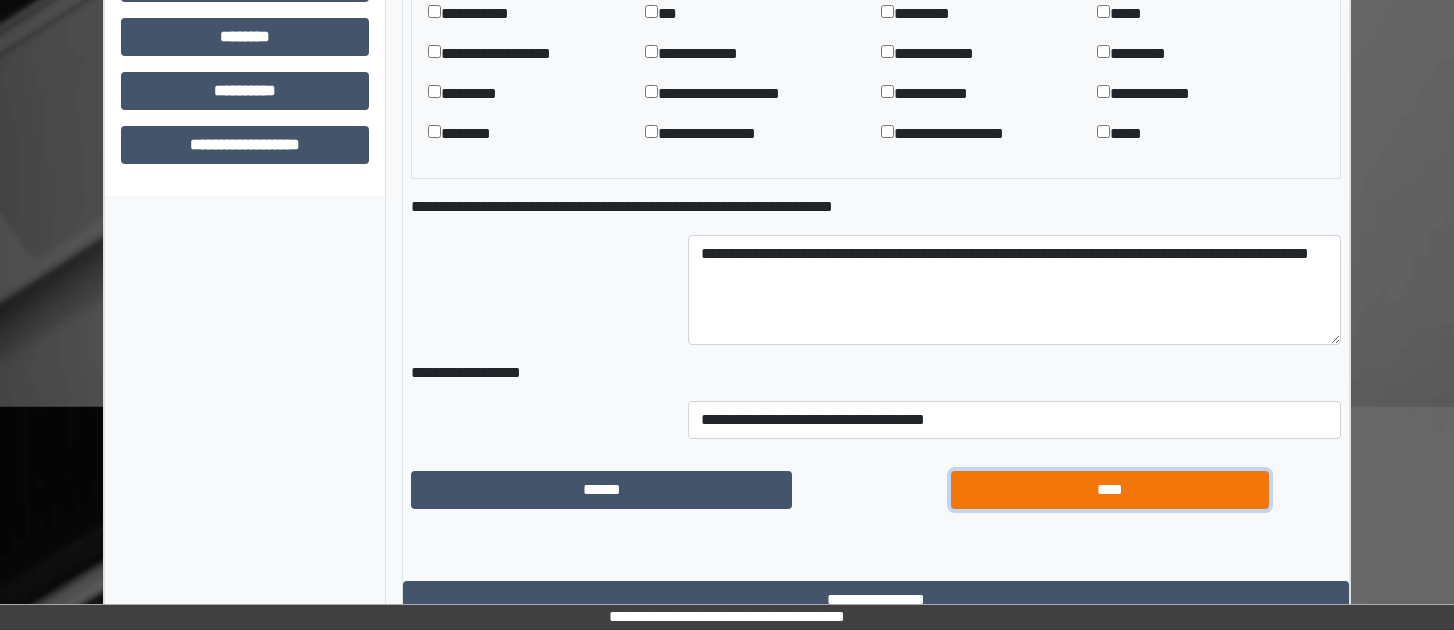 click on "****" at bounding box center (1110, 490) 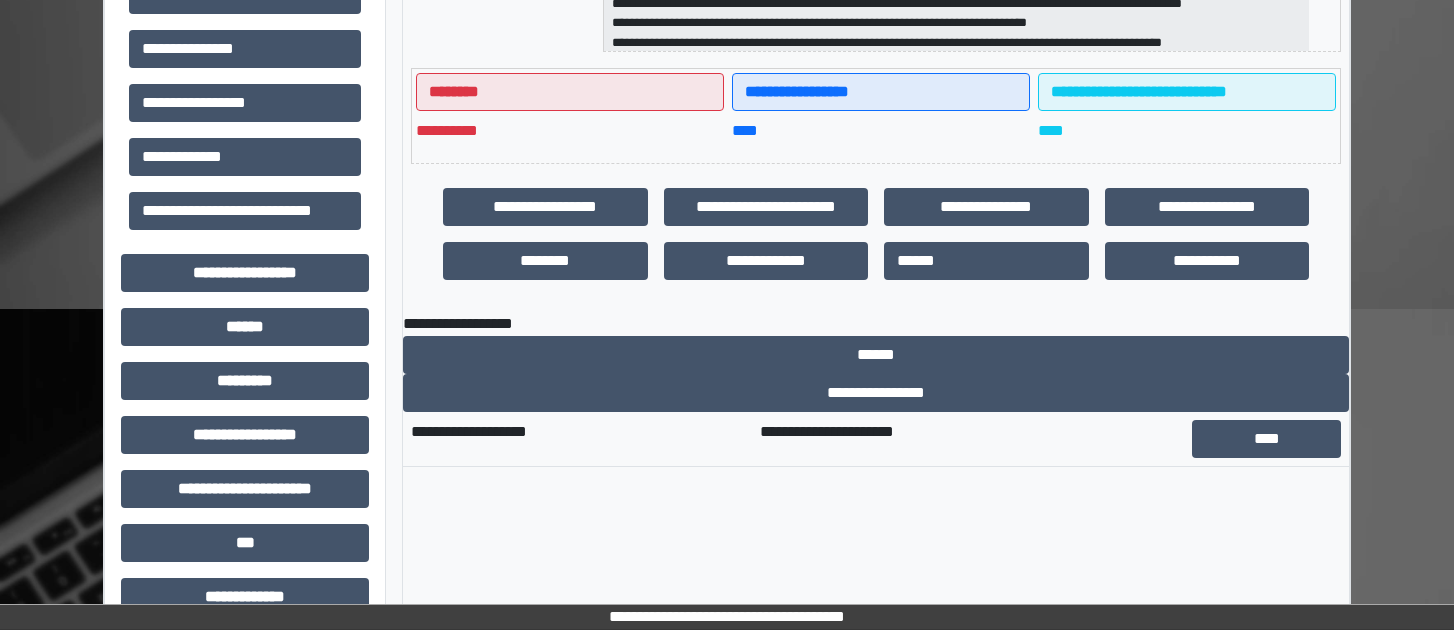 scroll, scrollTop: 384, scrollLeft: 0, axis: vertical 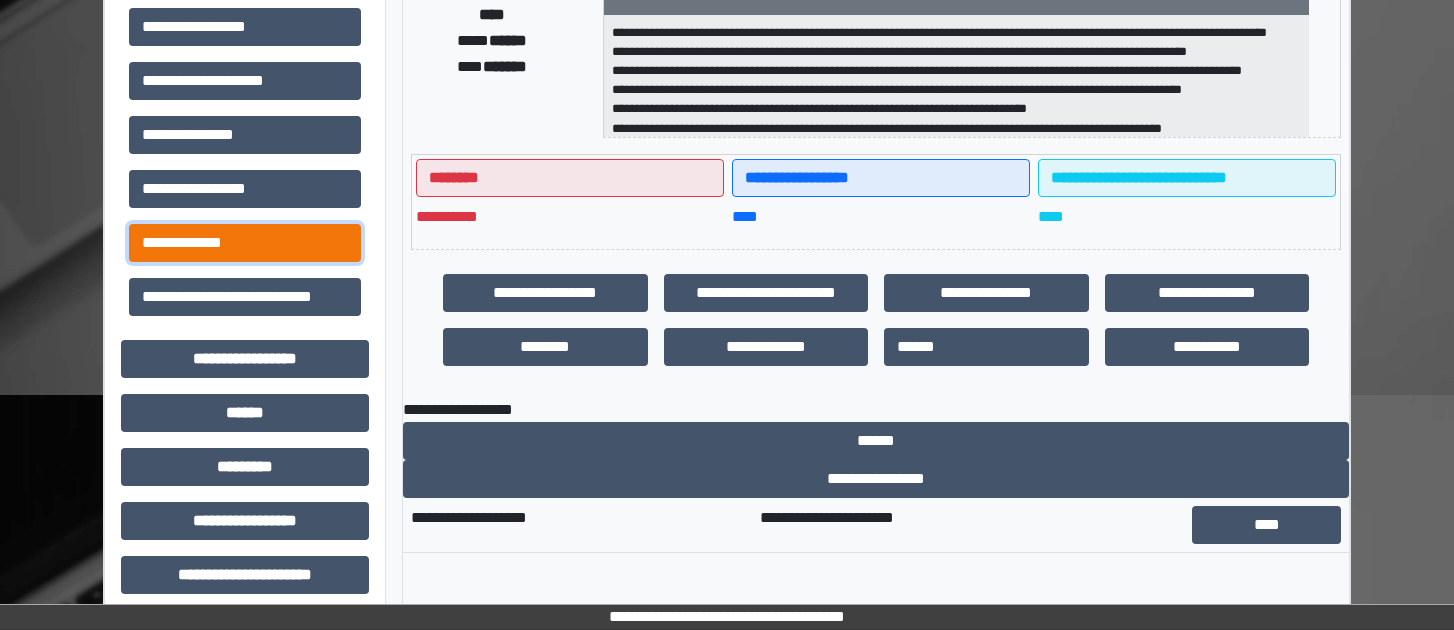 click on "**********" at bounding box center (245, 243) 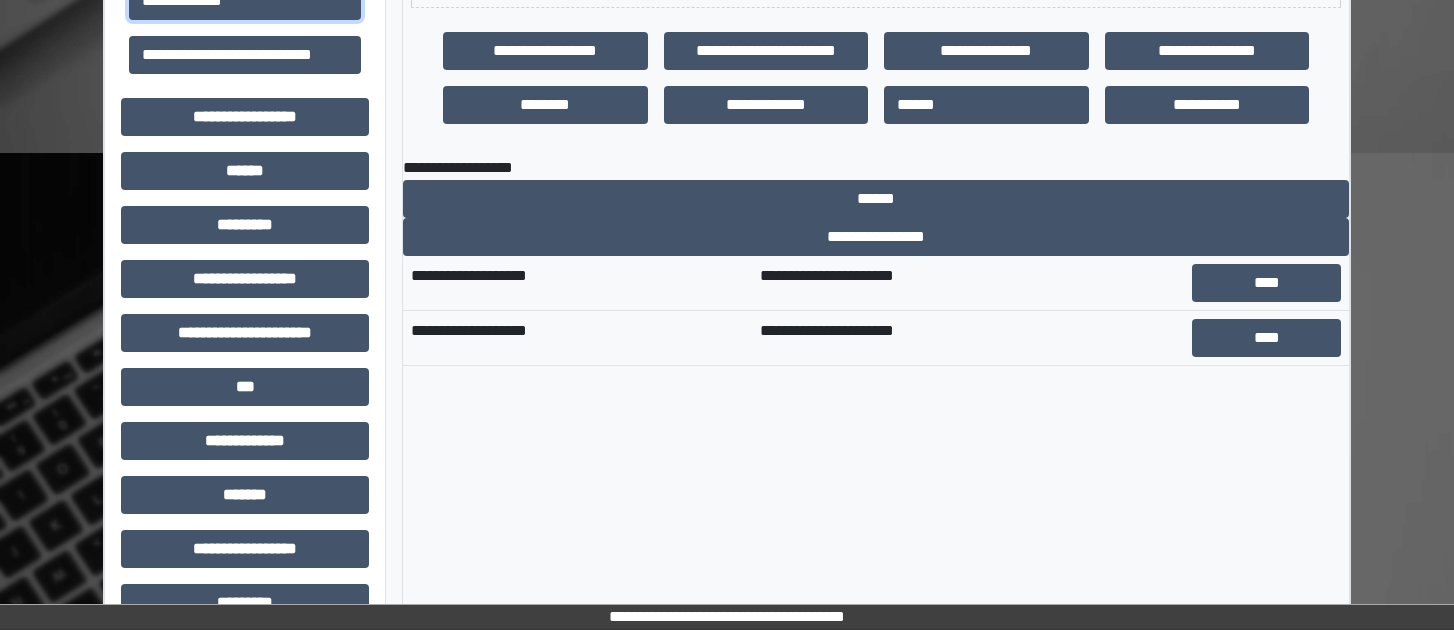 scroll, scrollTop: 684, scrollLeft: 0, axis: vertical 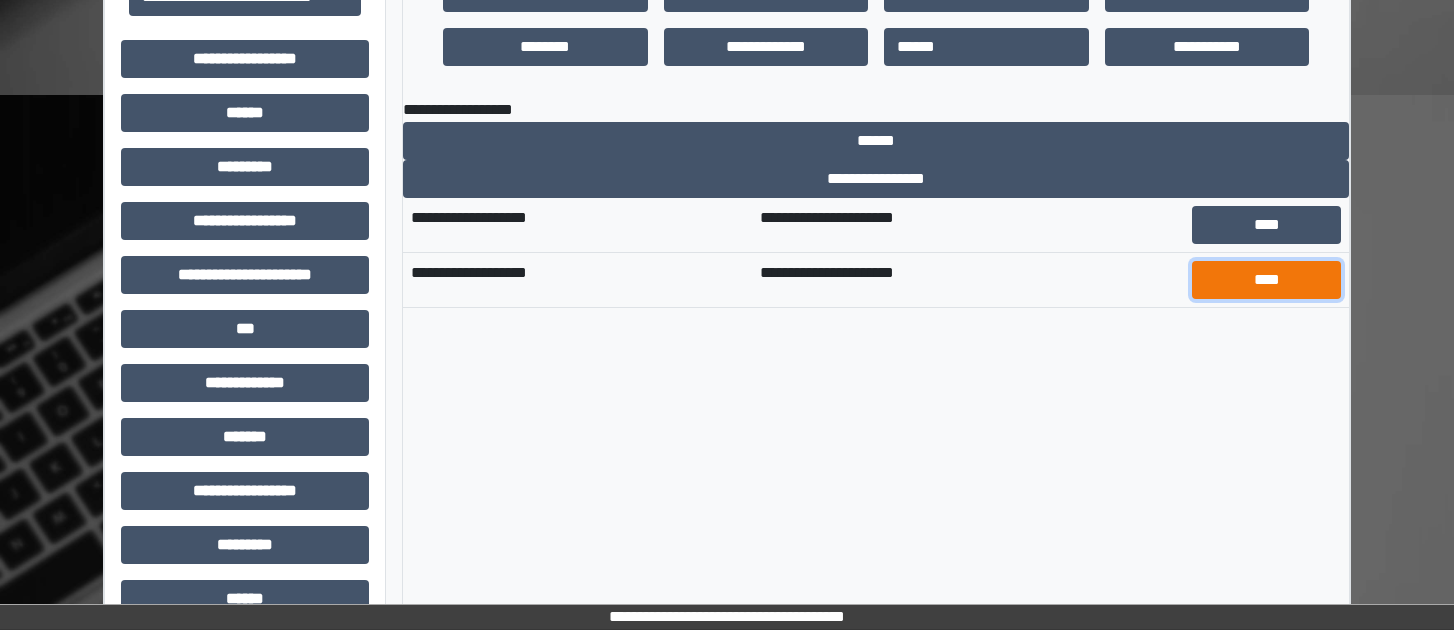 click on "****" at bounding box center (1266, 280) 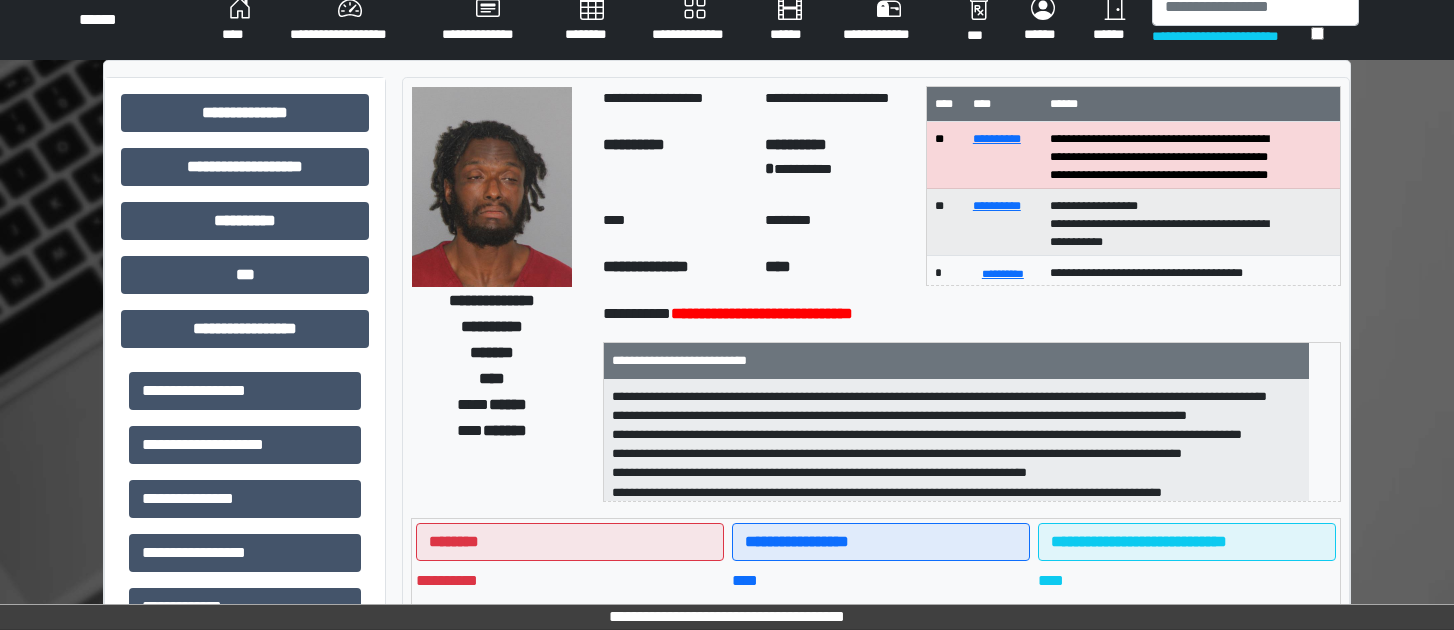 scroll, scrollTop: 0, scrollLeft: 0, axis: both 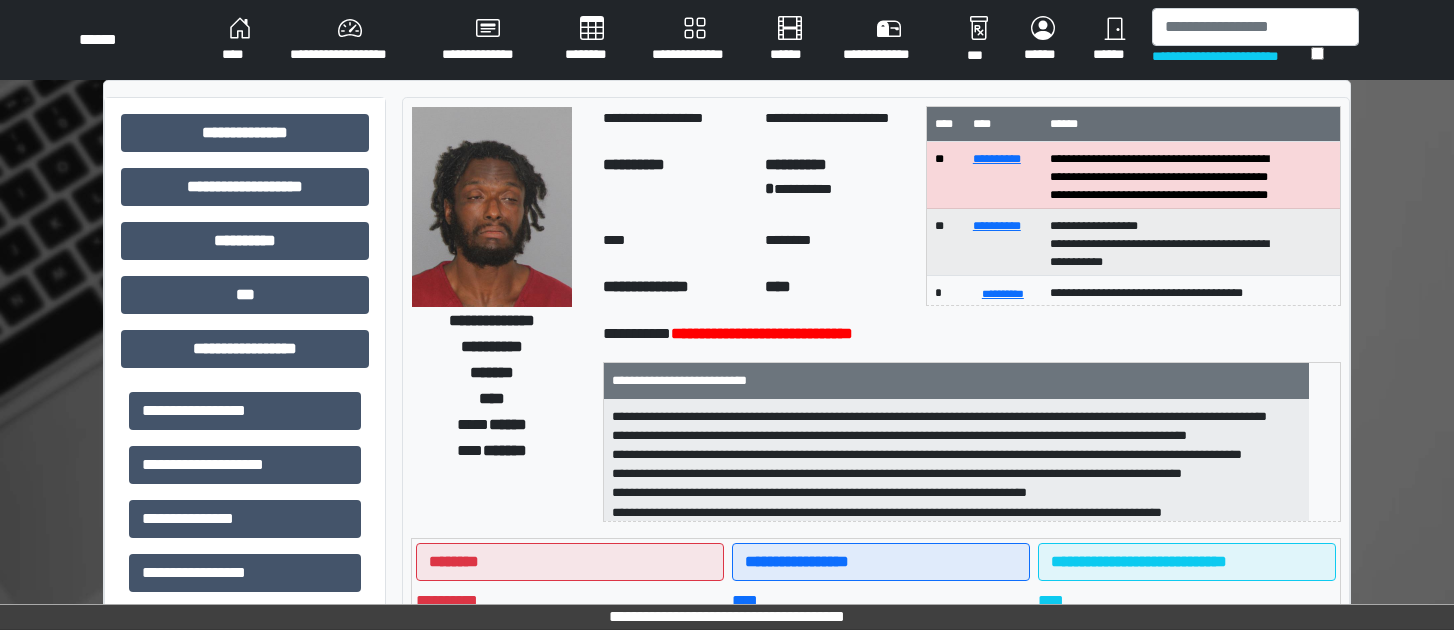 click on "**********" at bounding box center (1255, 40) 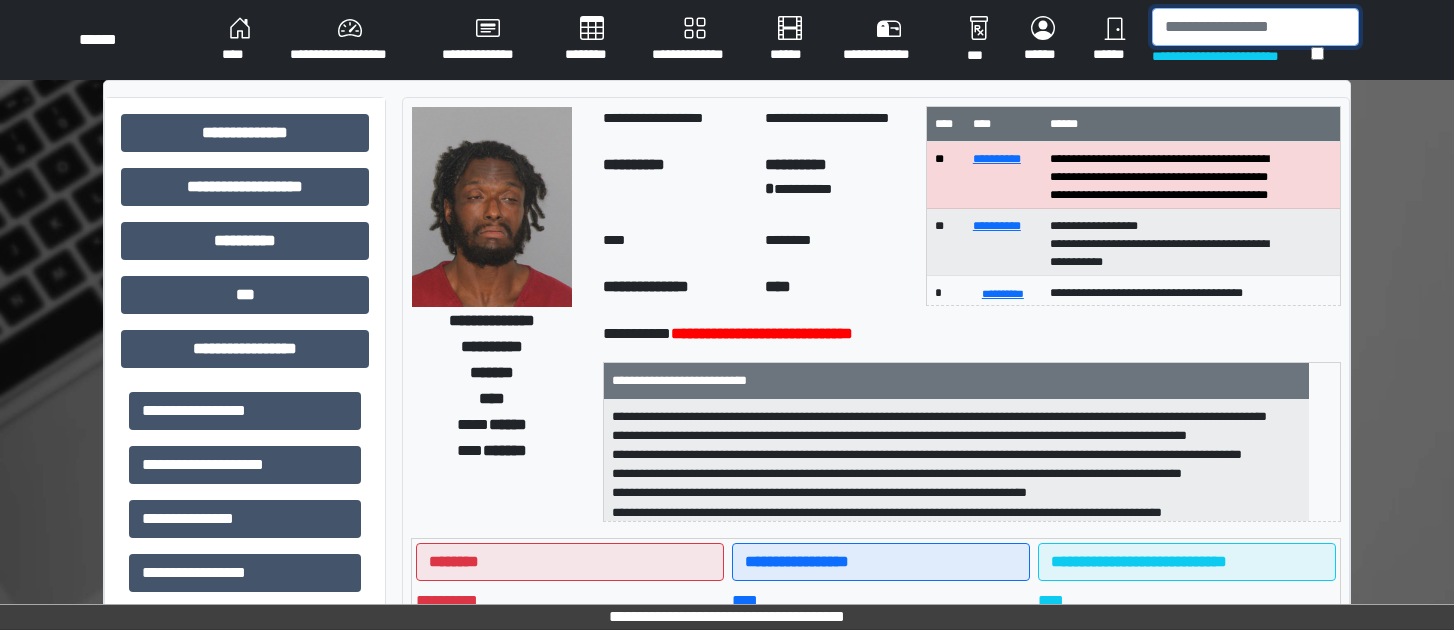 click at bounding box center [1255, 27] 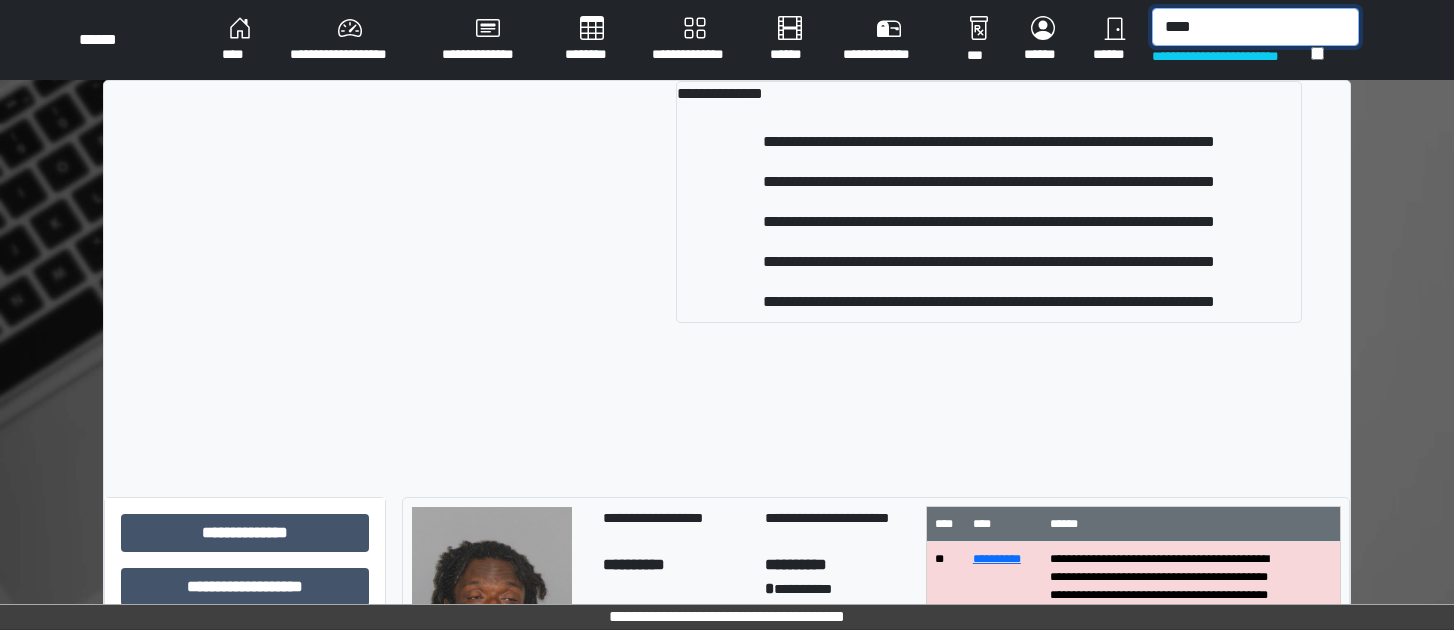 type on "****" 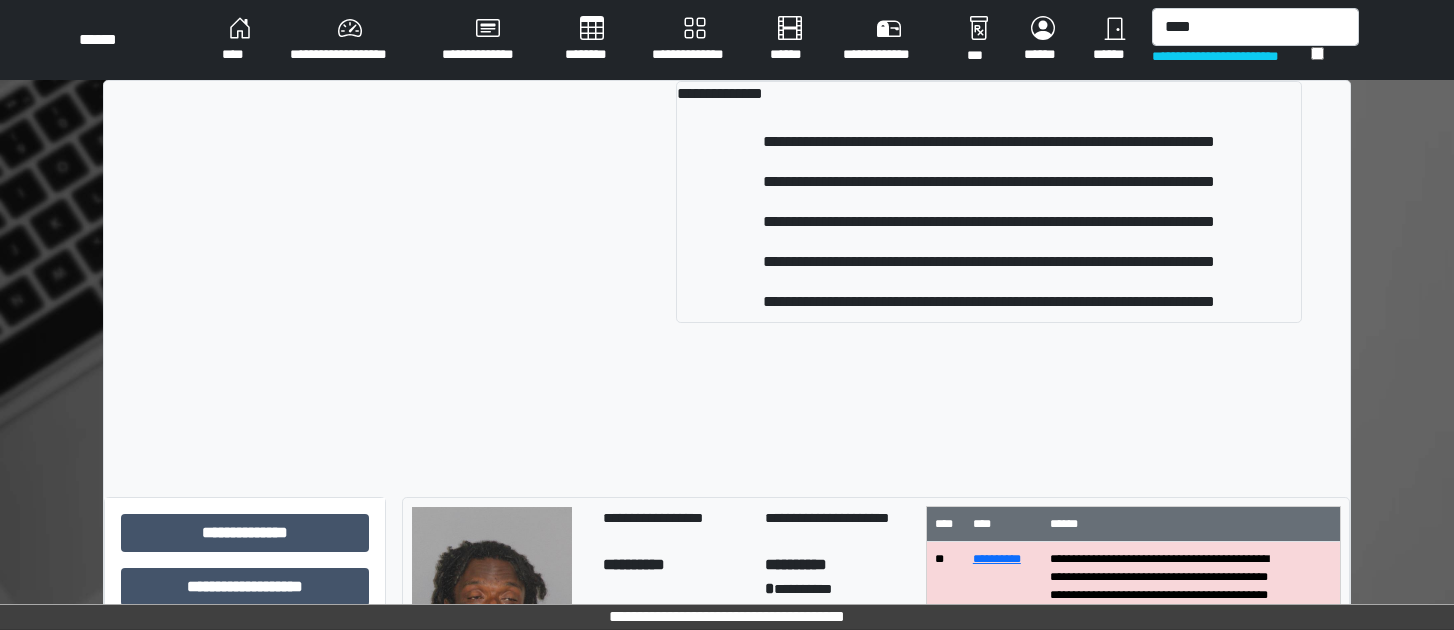 click on "[FIRST] [LAST]" at bounding box center [727, 281] 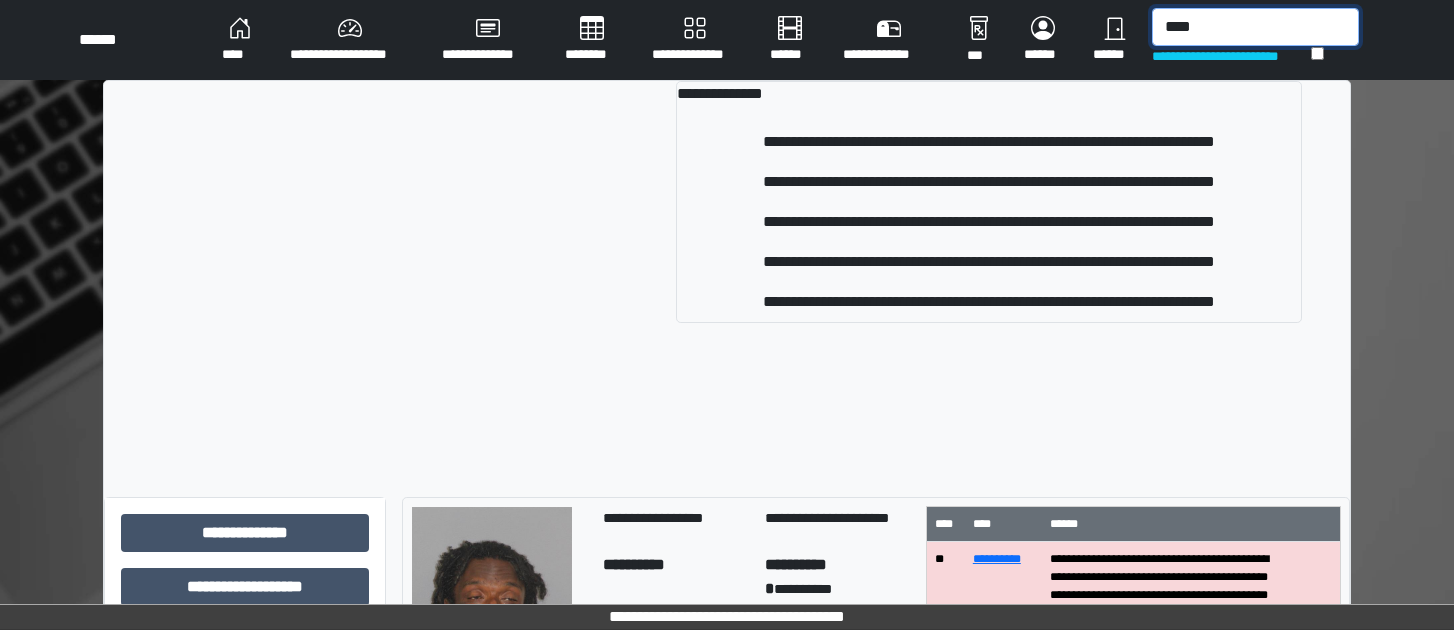 drag, startPoint x: 1107, startPoint y: 28, endPoint x: 1089, endPoint y: 28, distance: 18 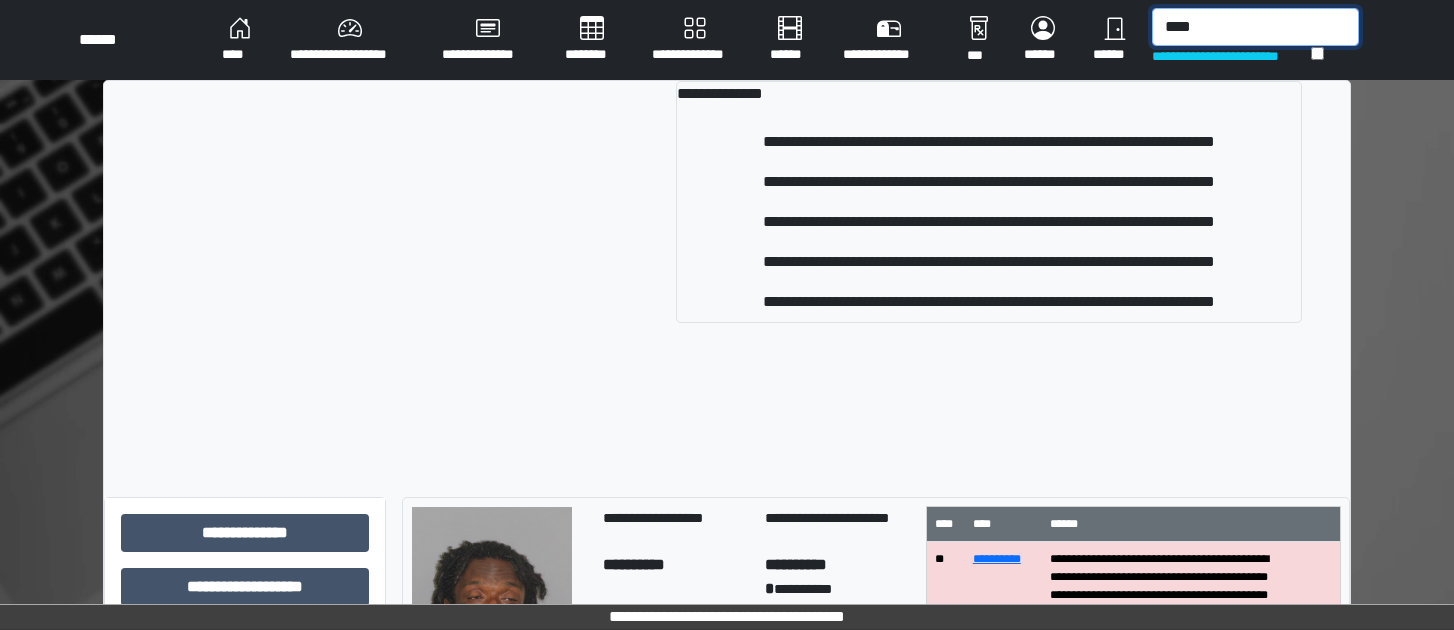 click on "**********" at bounding box center [790, 40] 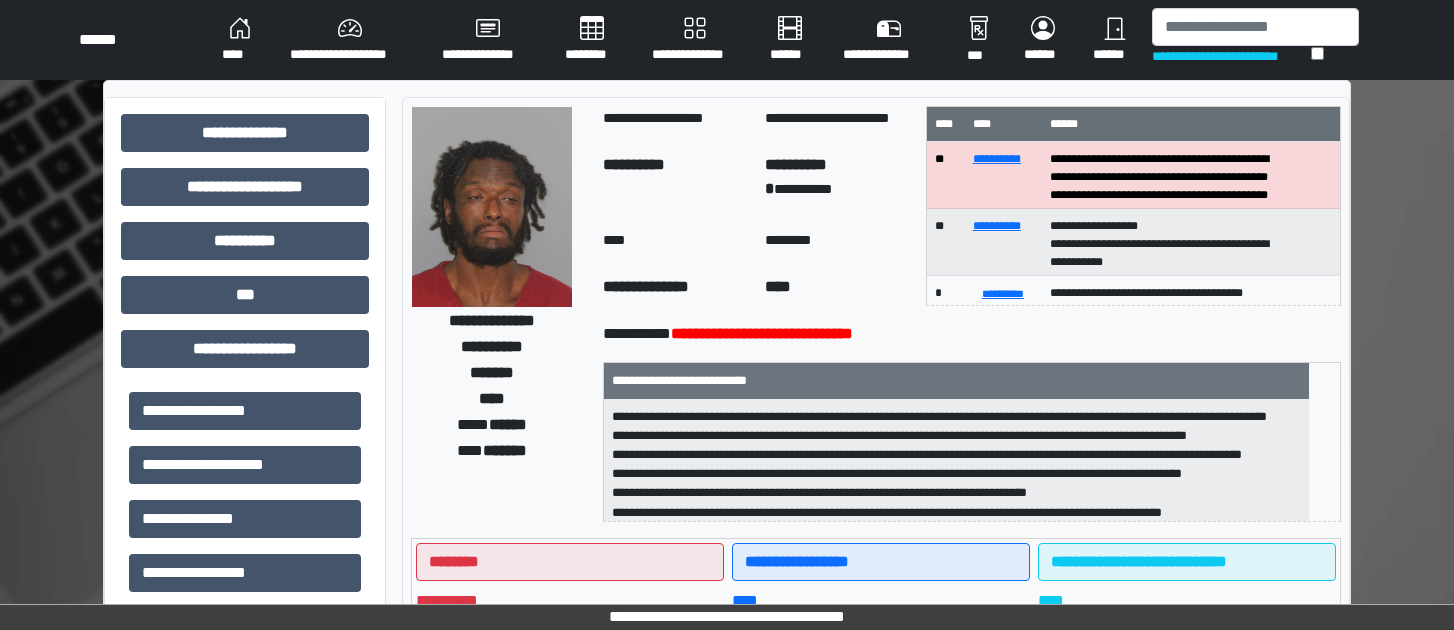 click on "**********" at bounding box center (350, 40) 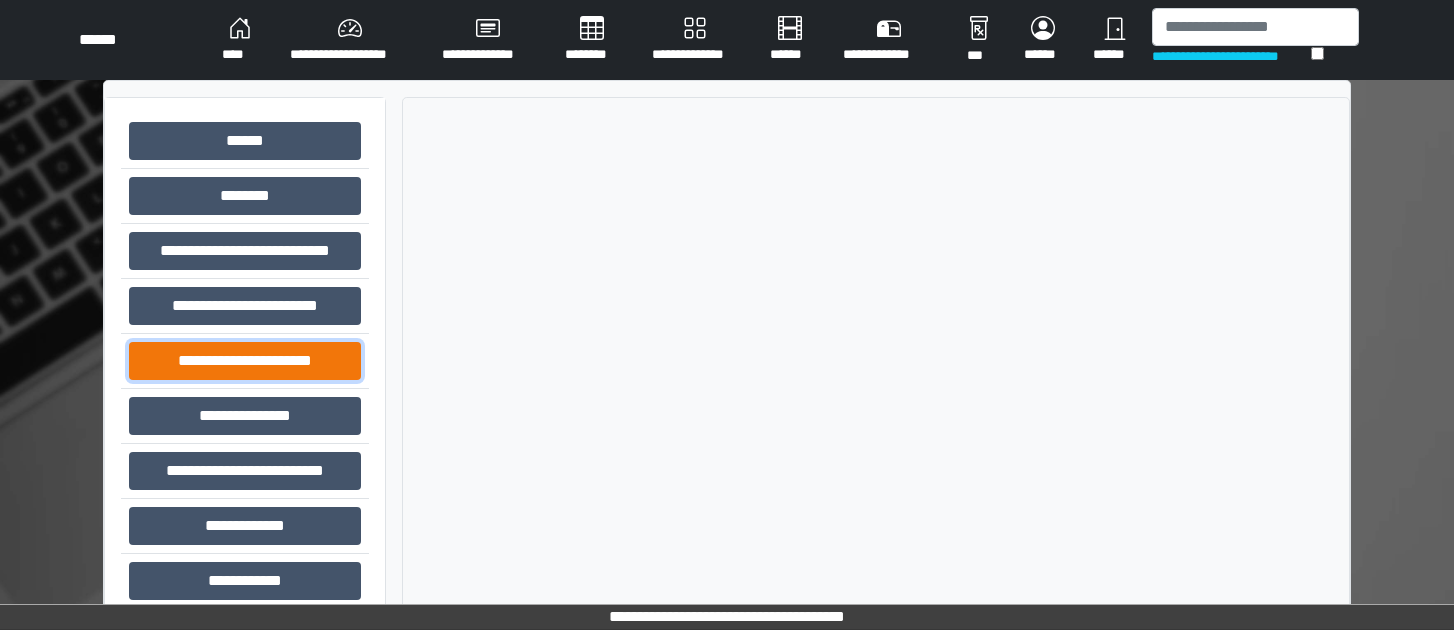 click on "**********" at bounding box center (245, 361) 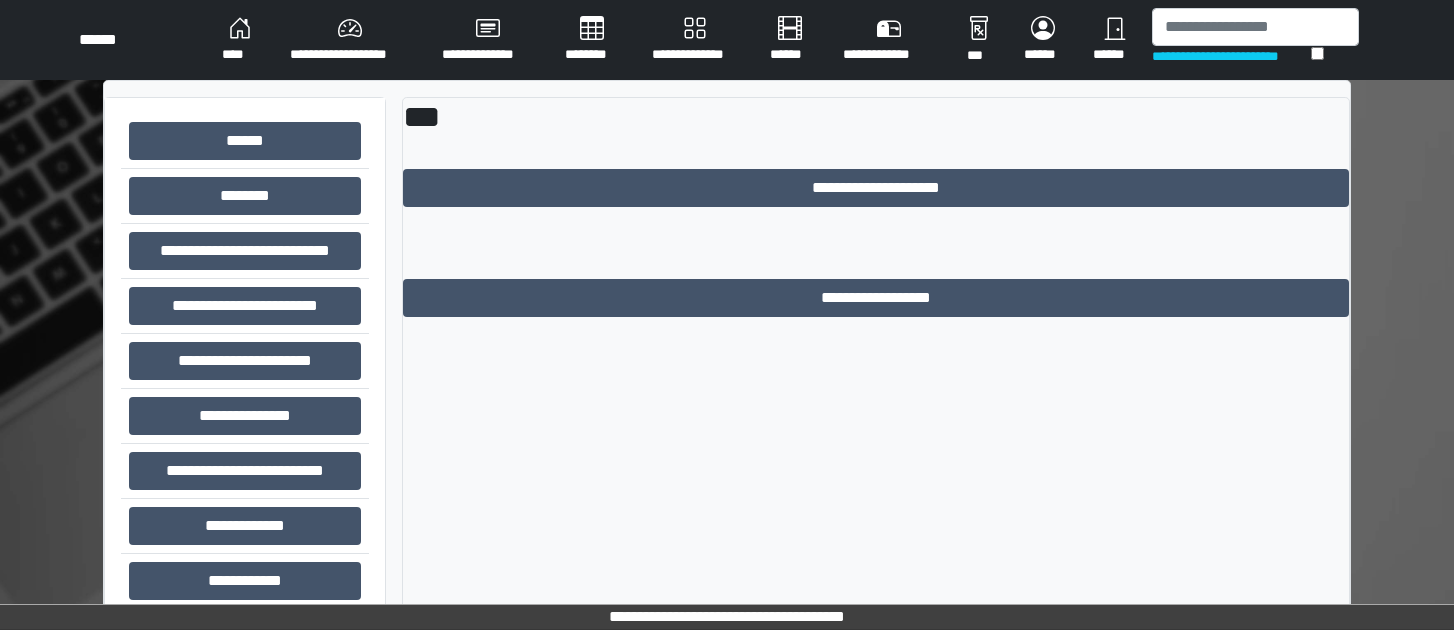 click on "**********" at bounding box center (876, 452) 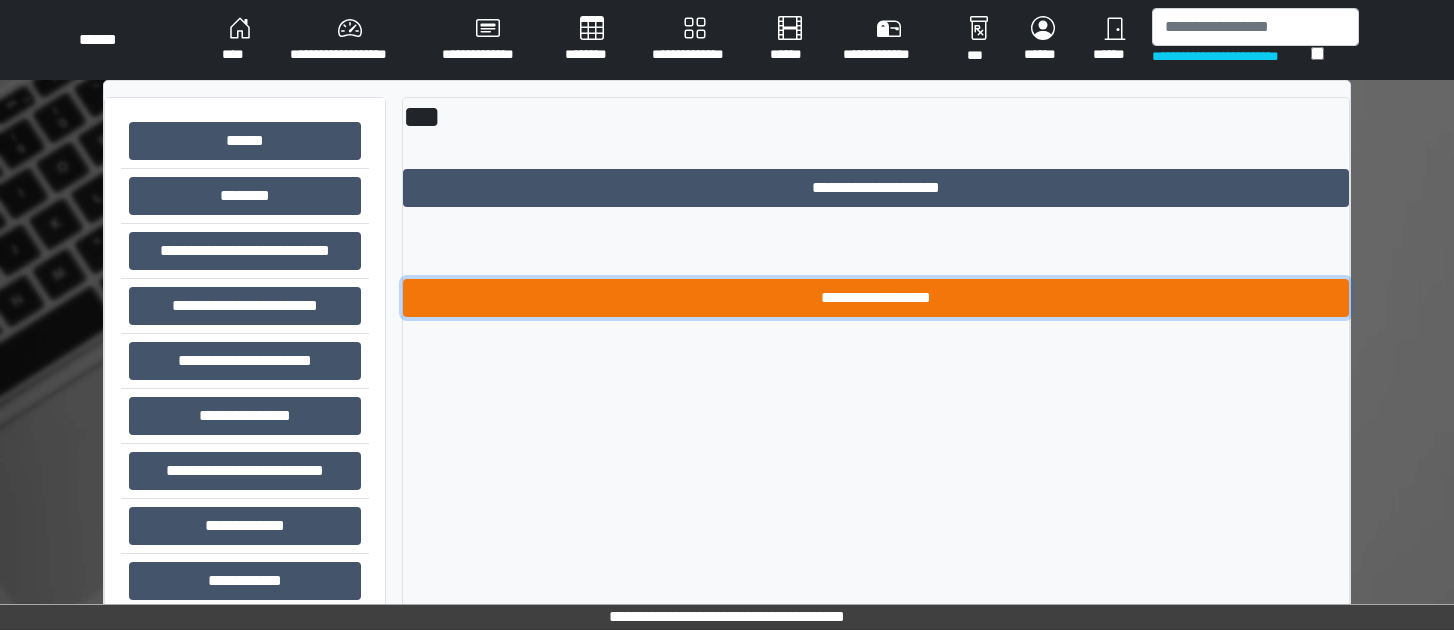 click on "**********" at bounding box center (876, 298) 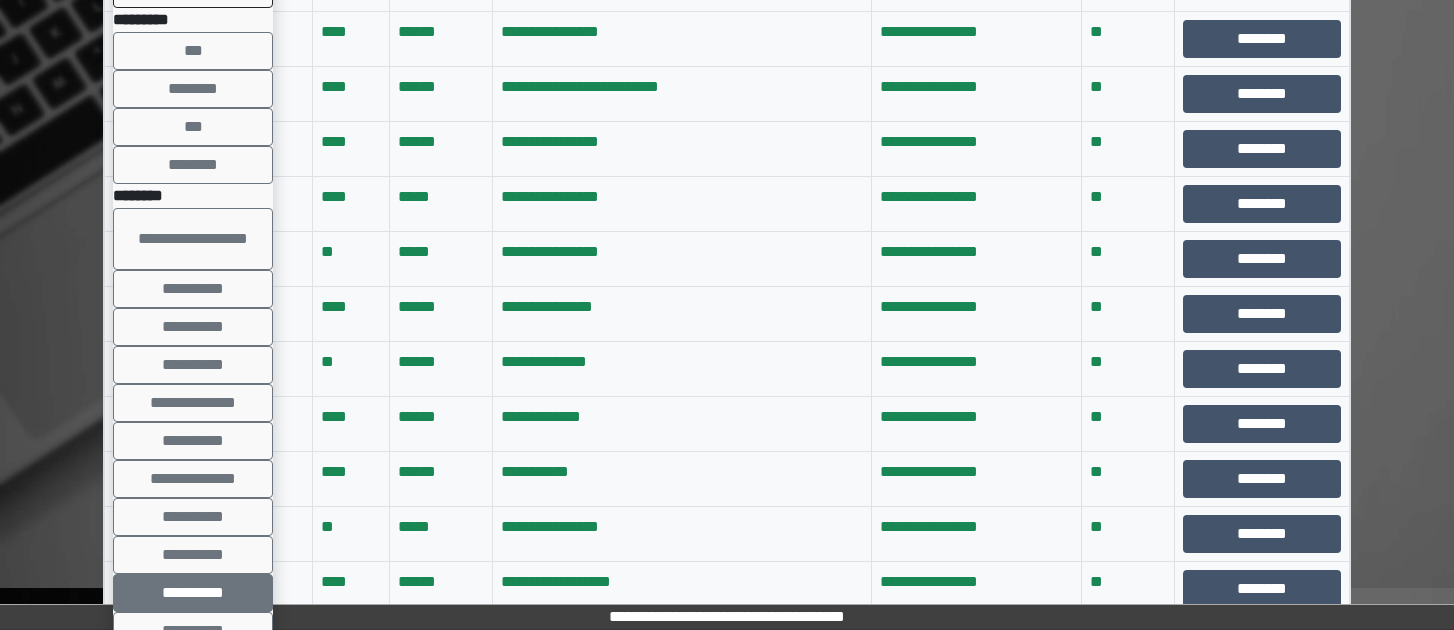 scroll, scrollTop: 200, scrollLeft: 0, axis: vertical 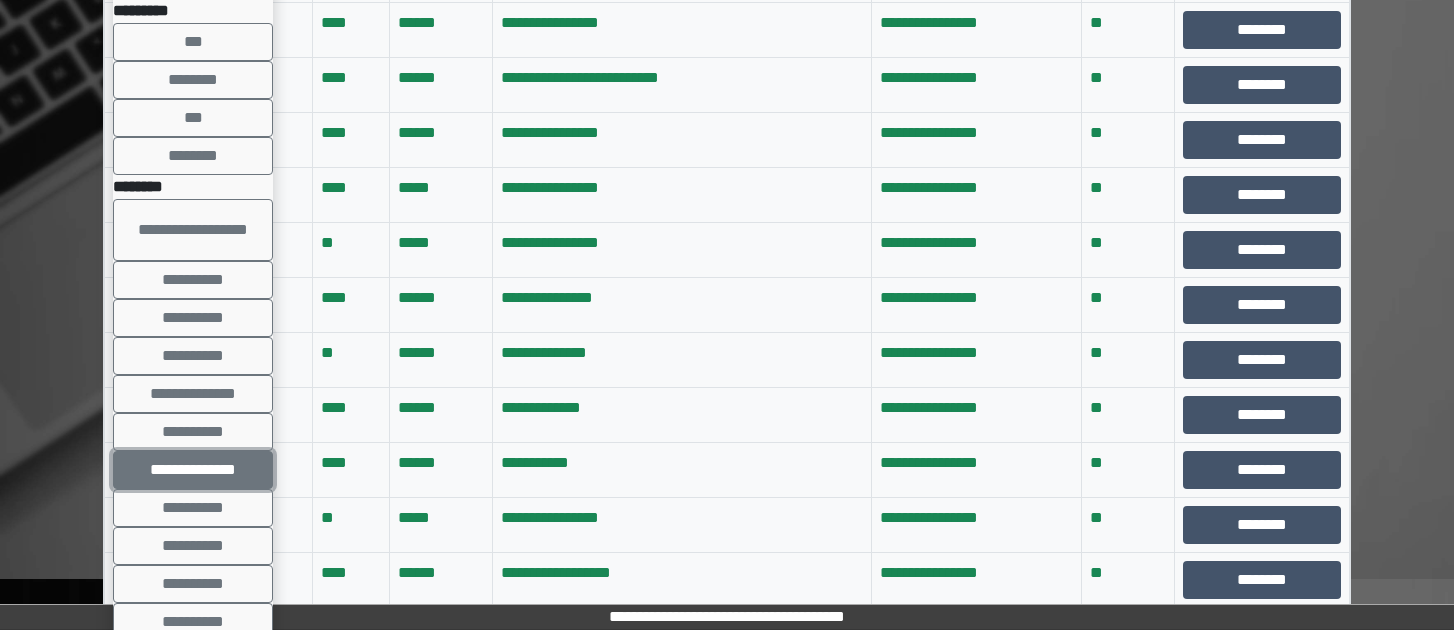 click on "**********" at bounding box center (193, 470) 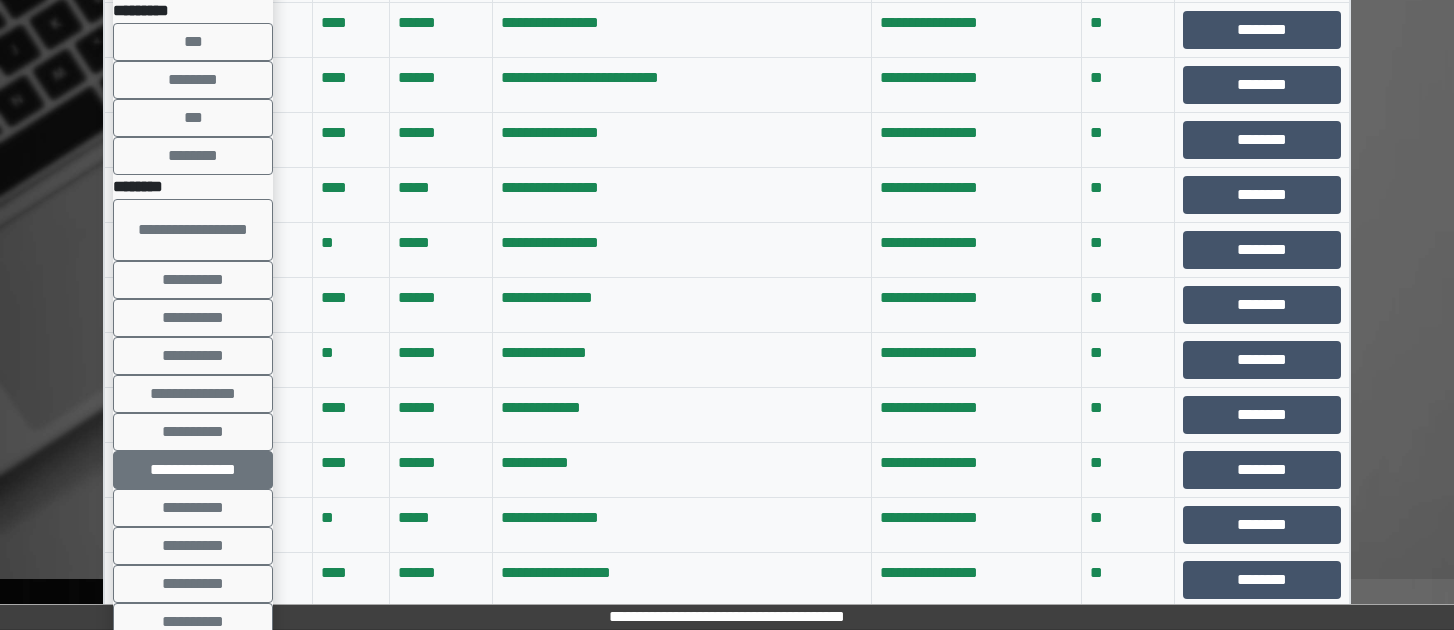 scroll, scrollTop: 0, scrollLeft: 0, axis: both 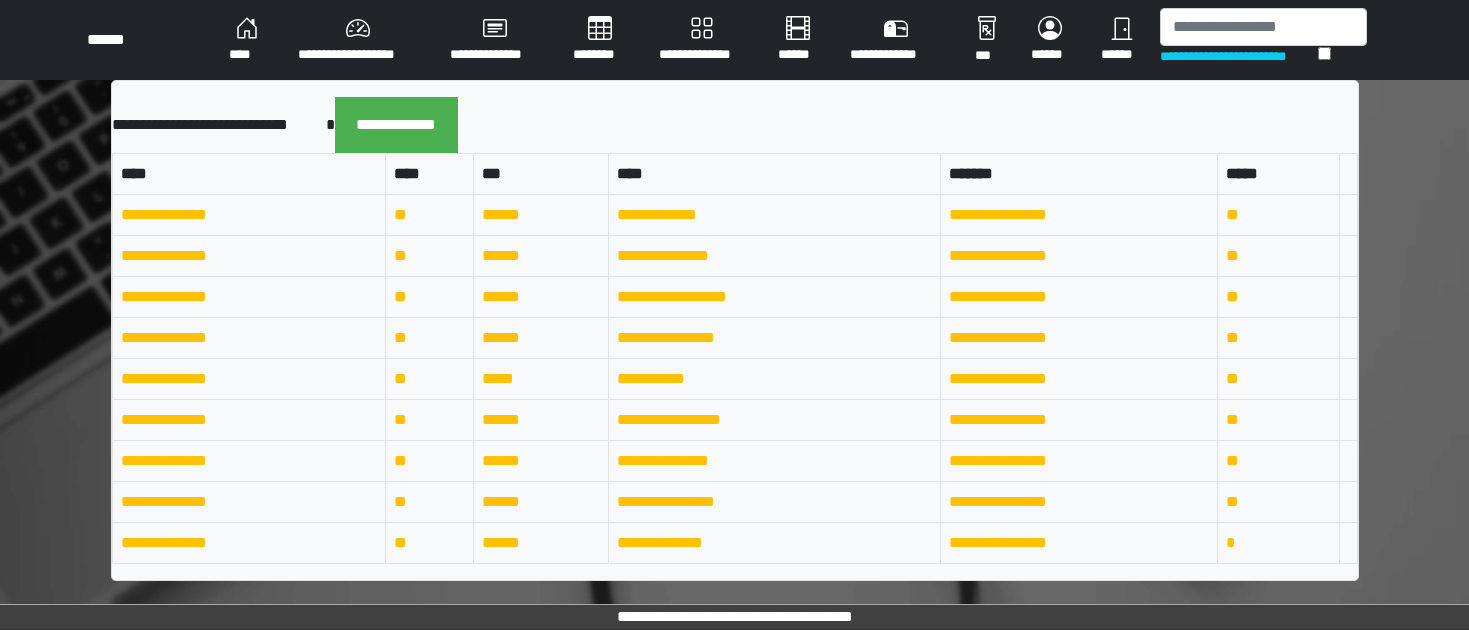 click on "****" at bounding box center (247, 40) 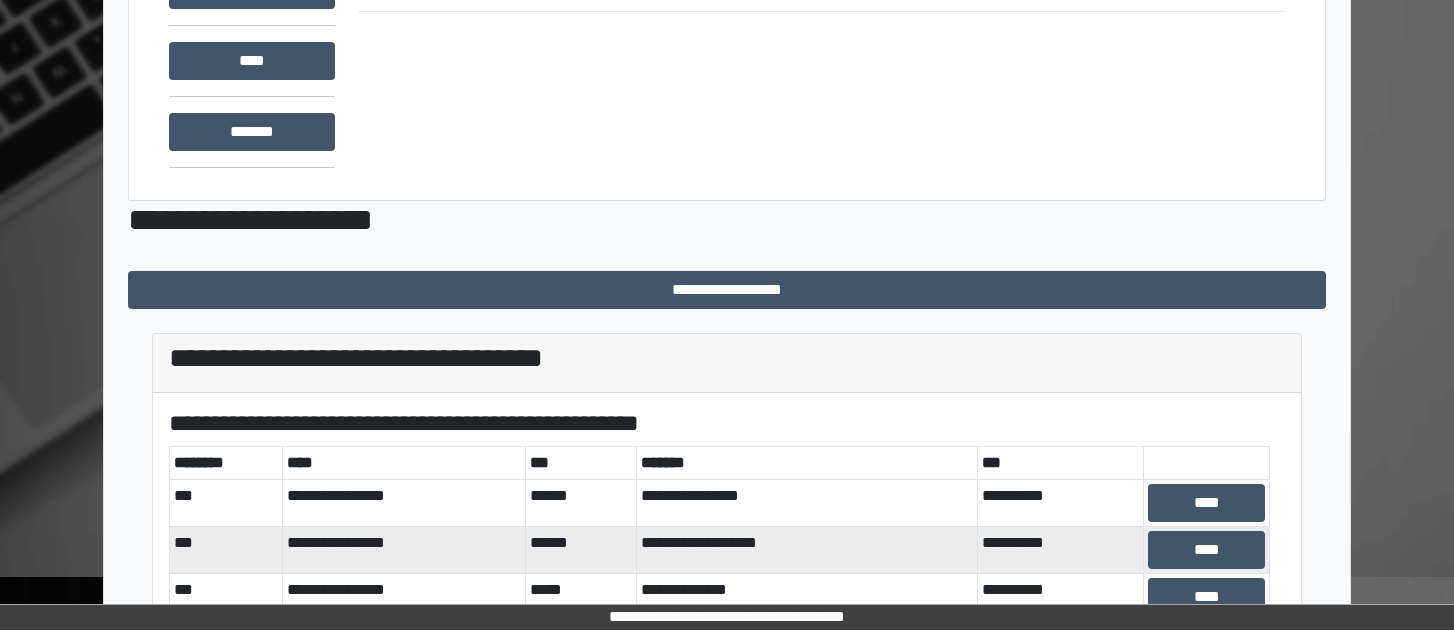 scroll, scrollTop: 400, scrollLeft: 0, axis: vertical 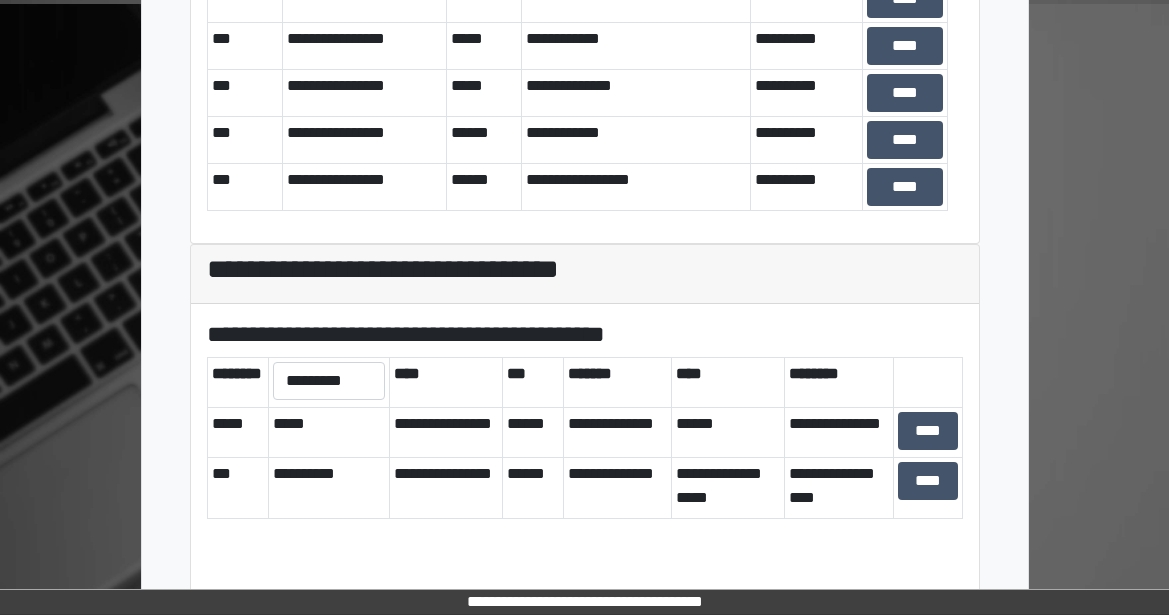 click on "[FIRST] [LAST]
[STREET]
[CITY] [STATE] [ZIP]
[COUNTRY]
[ADDRESS_LINE_2]
[ADDRESS_LINE_3]
[ADDRESS_LINE_4]
[POSTAL_CODE] [COUNTRY] [CITY] [STATE] [ADDRESS_LINE_5]
[COUNTRY]
[POSTAL_CODE] [COUNTRY] [CITY] [STATE]
[COUNTRY]
[POSTAL_CODE] [COUNTRY] [CITY] [STATE]
[COUNTRY]
[POSTAL_CODE] [COUNTRY] [CITY] [STATE]" at bounding box center (584, 37) 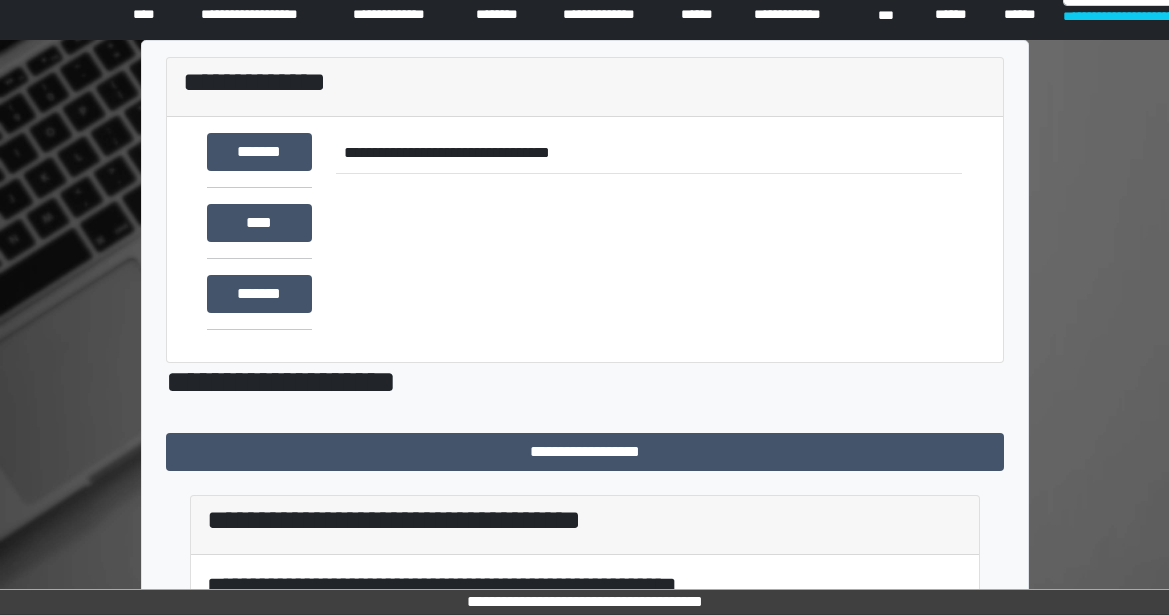 scroll, scrollTop: 0, scrollLeft: 0, axis: both 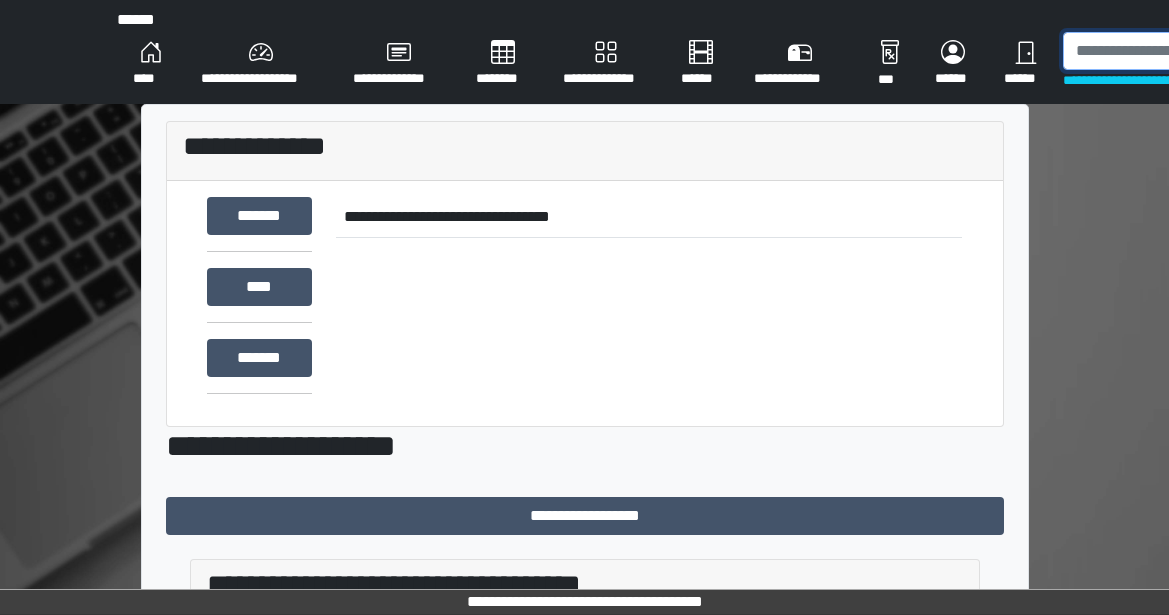 click at bounding box center (1166, 51) 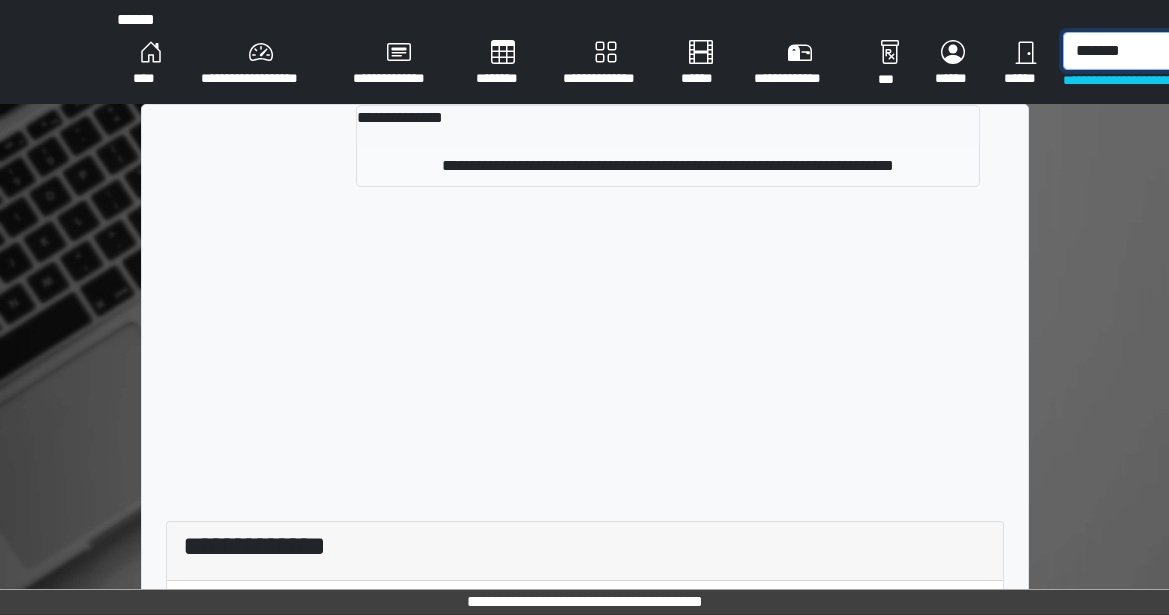 type on "*******" 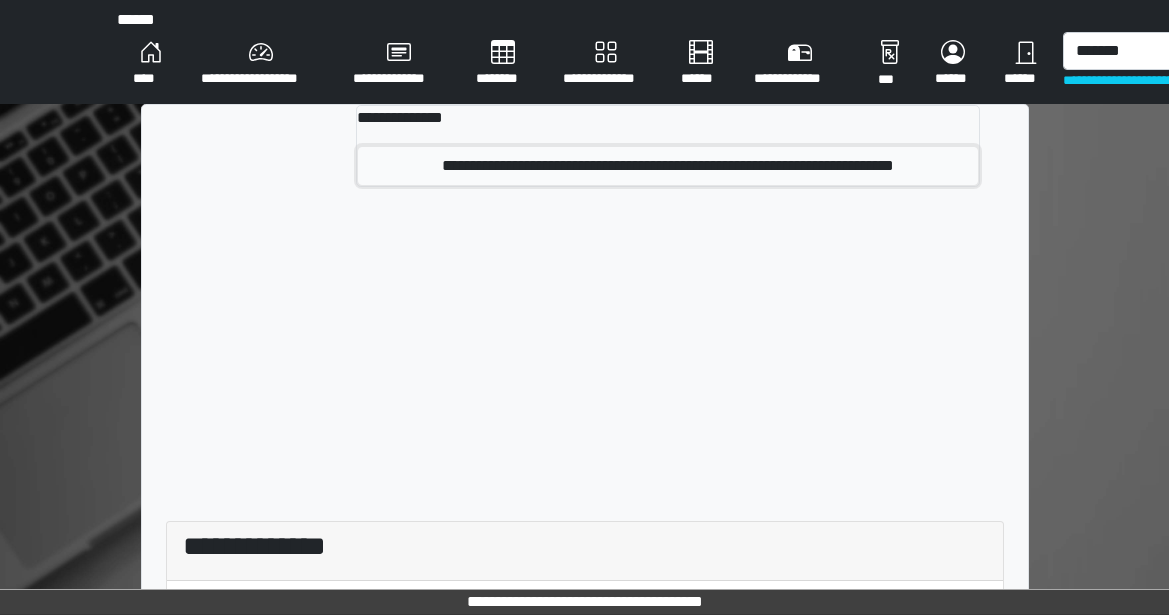 click on "**********" at bounding box center (668, 166) 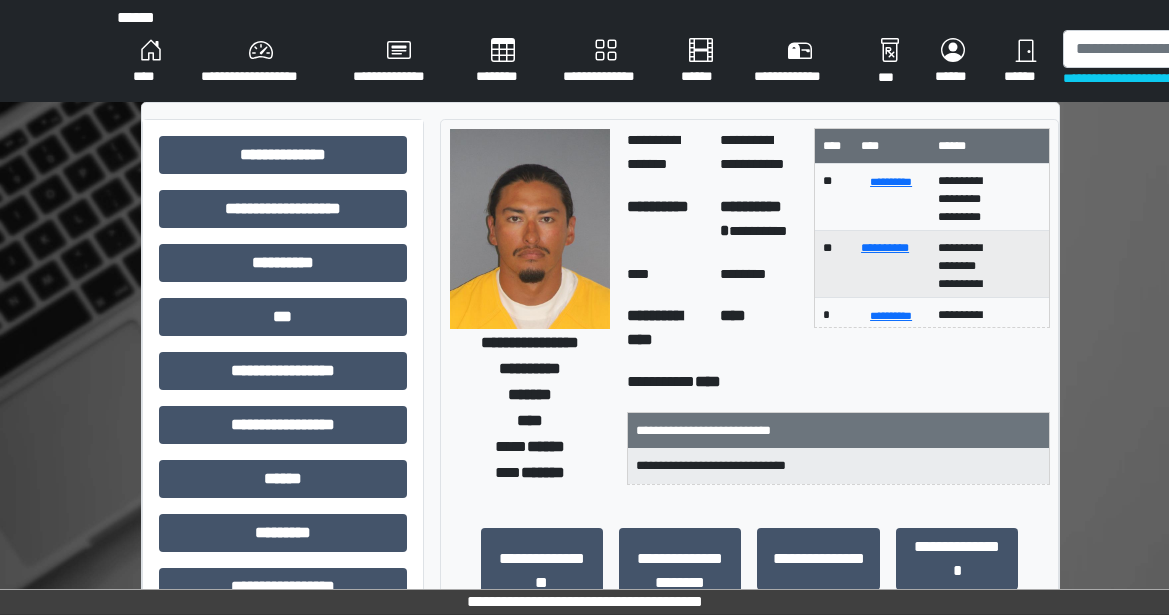 scroll, scrollTop: 0, scrollLeft: 0, axis: both 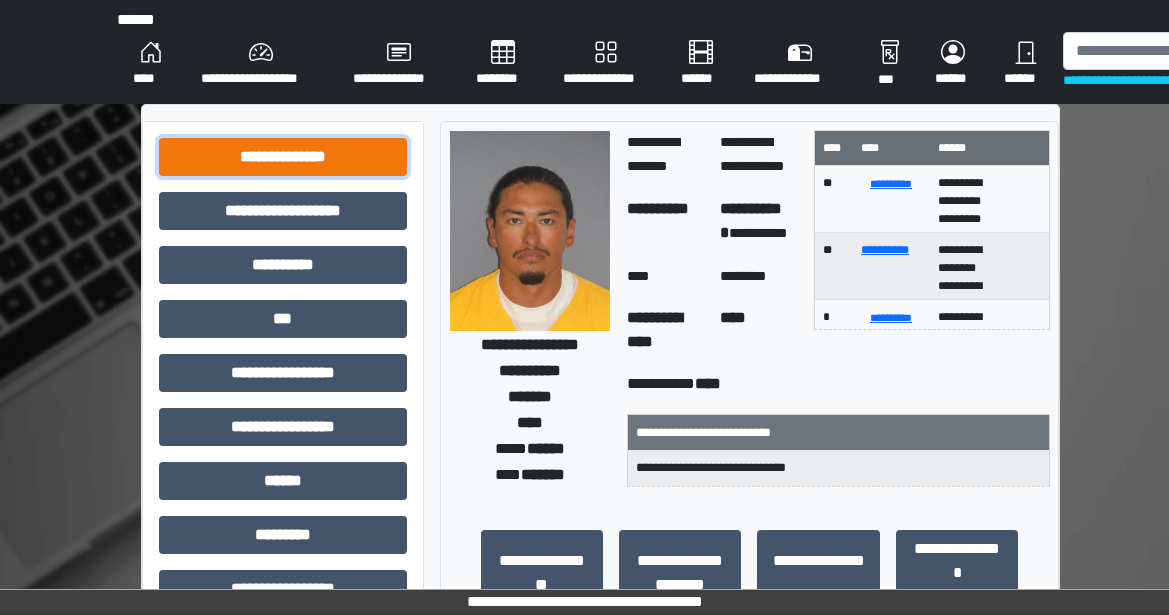 click on "**********" at bounding box center [283, 157] 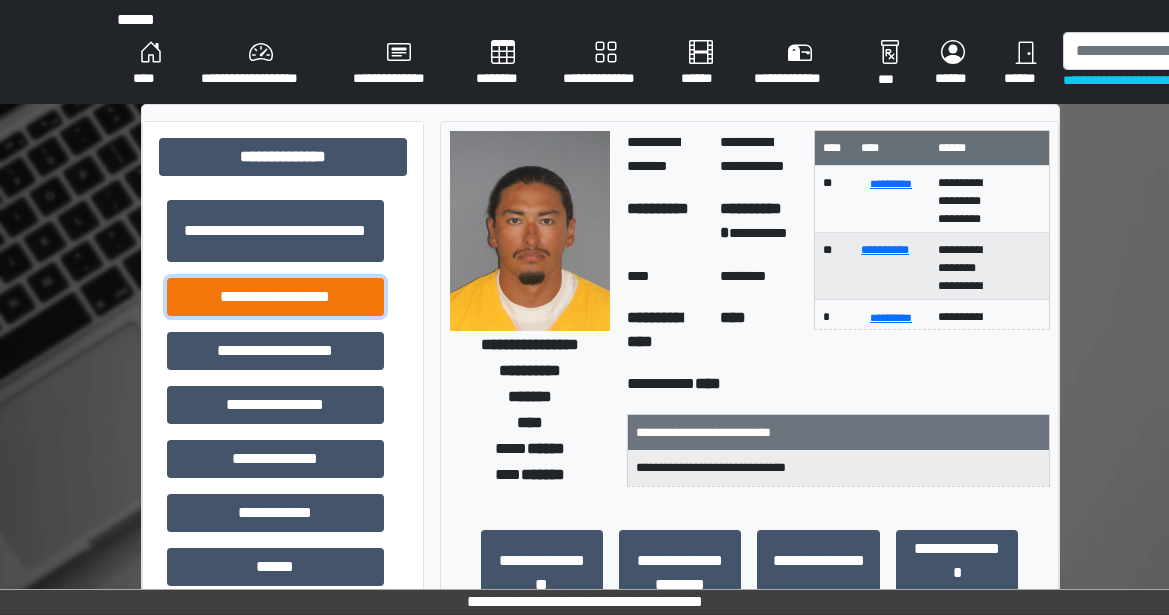 click on "**********" at bounding box center [275, 297] 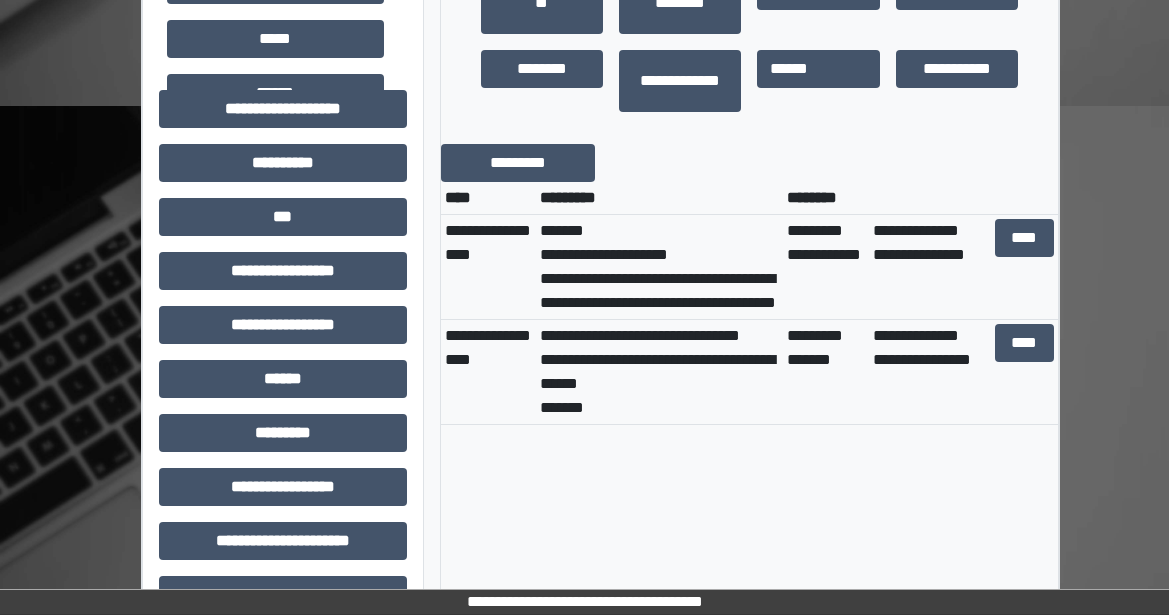 scroll, scrollTop: 600, scrollLeft: 0, axis: vertical 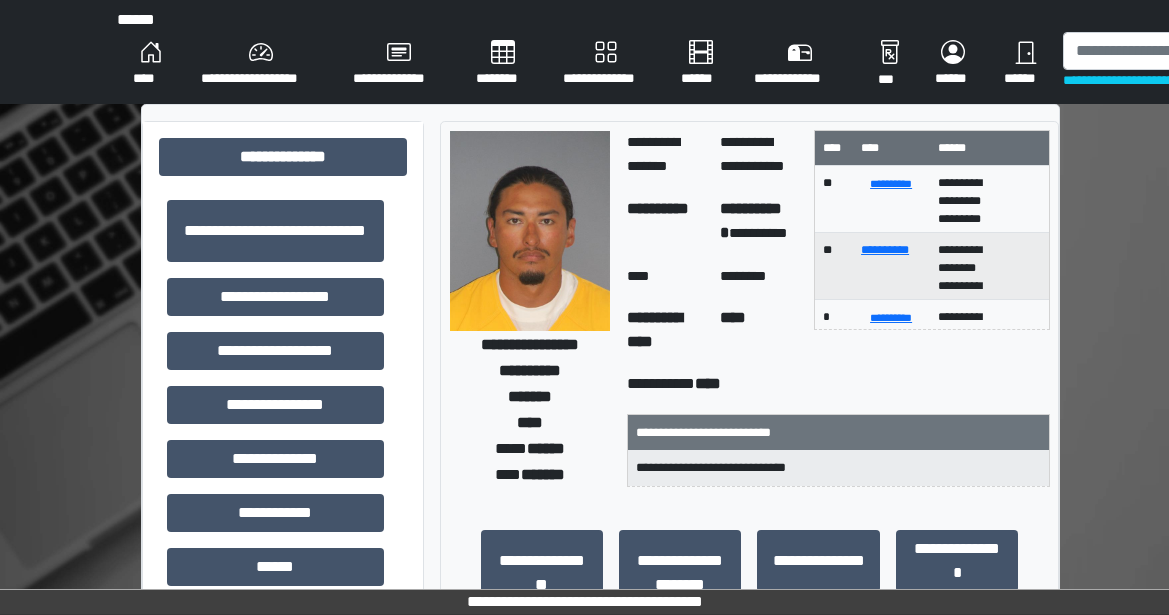 drag, startPoint x: 47, startPoint y: 68, endPoint x: 117, endPoint y: 53, distance: 71.5891 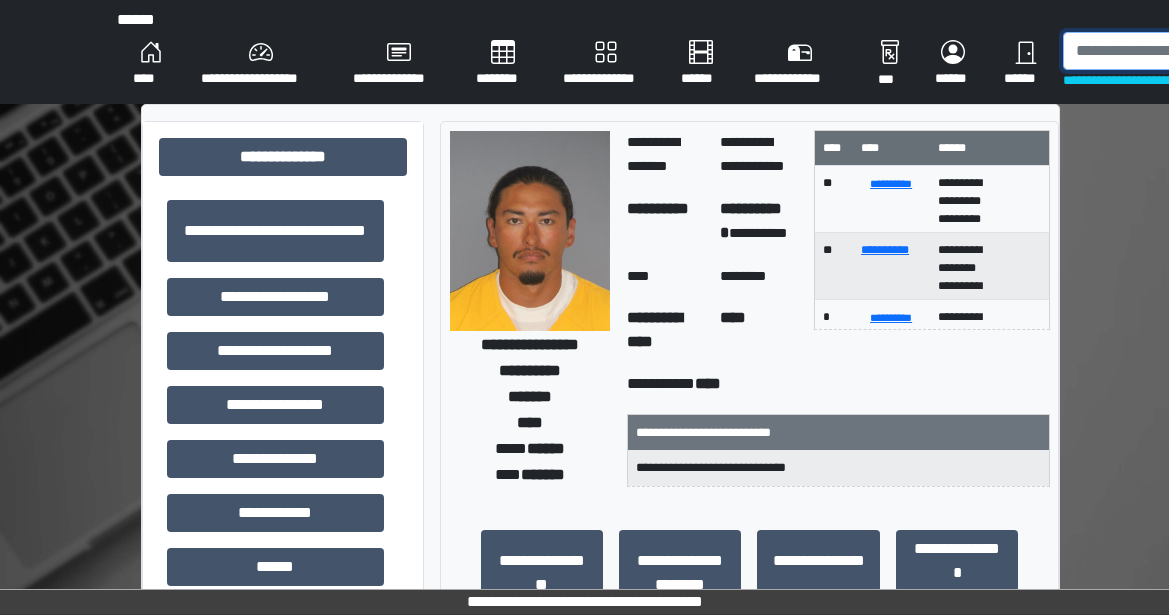 click at bounding box center (1166, 51) 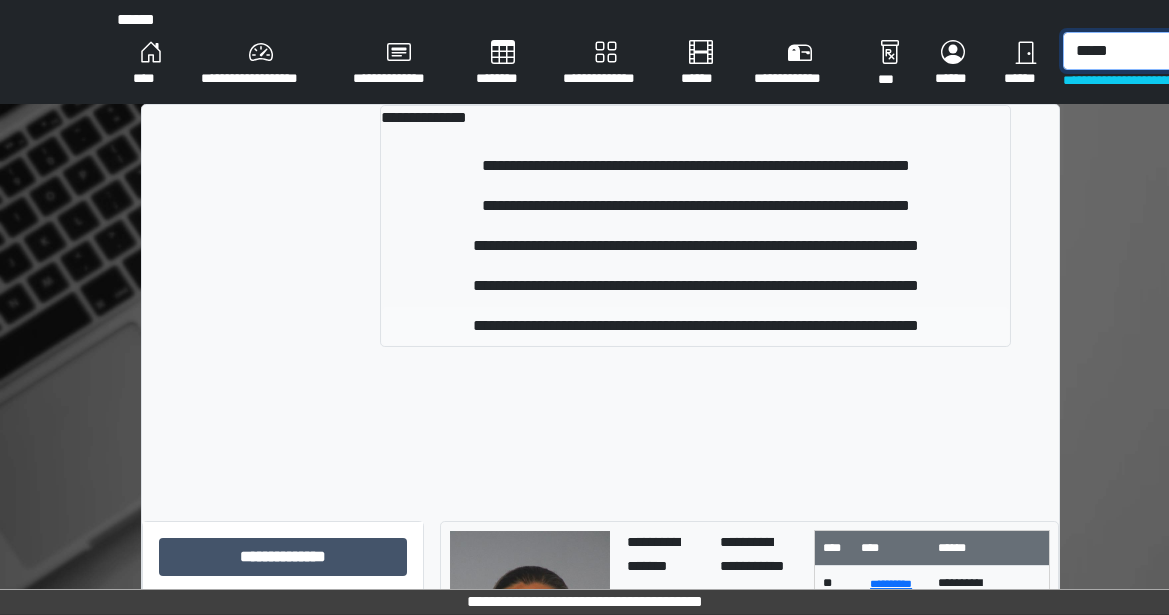 type on "*****" 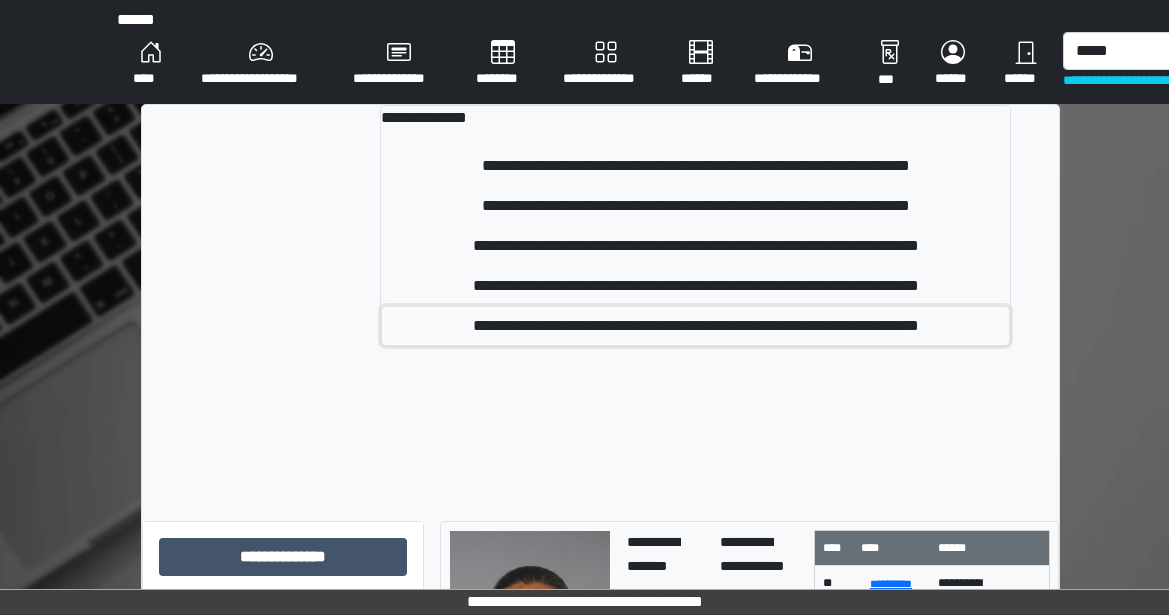 click on "**********" at bounding box center (695, 326) 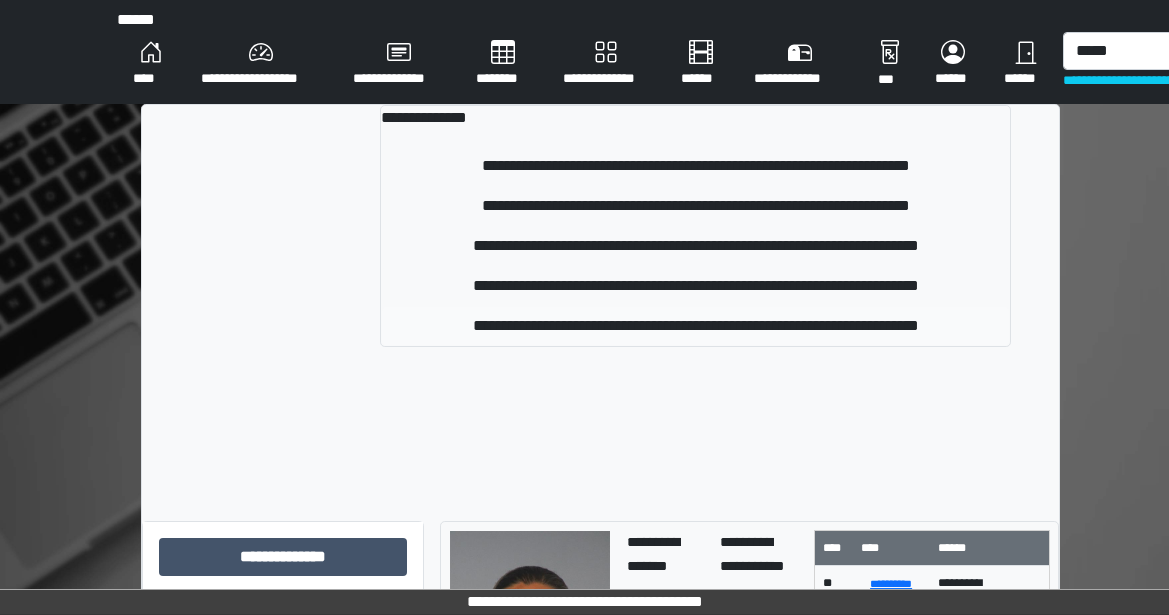 type 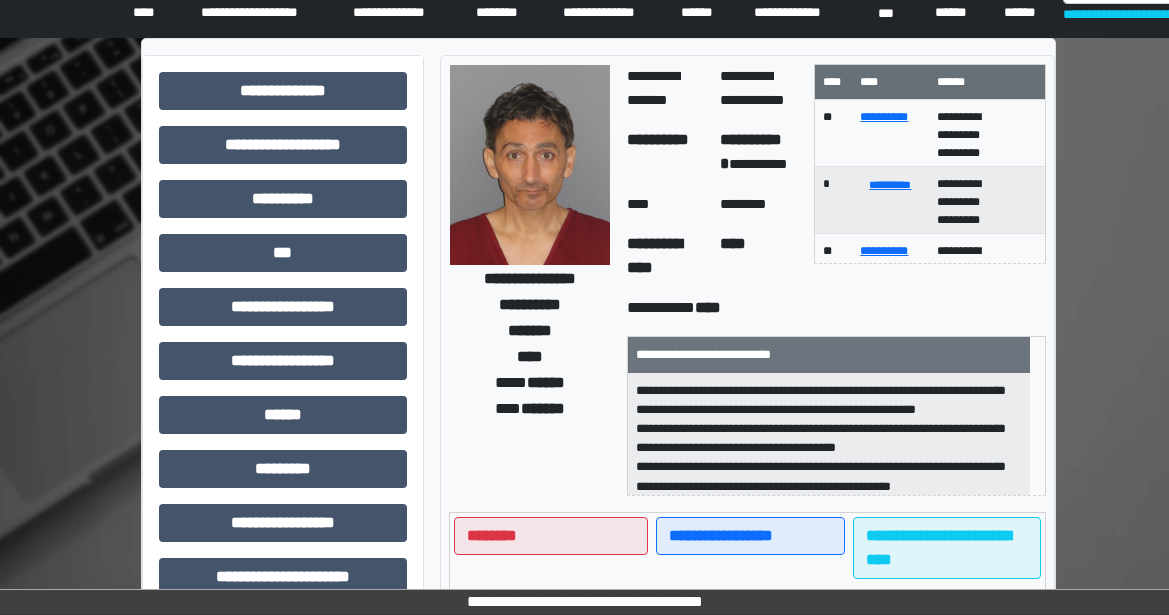 scroll, scrollTop: 100, scrollLeft: 0, axis: vertical 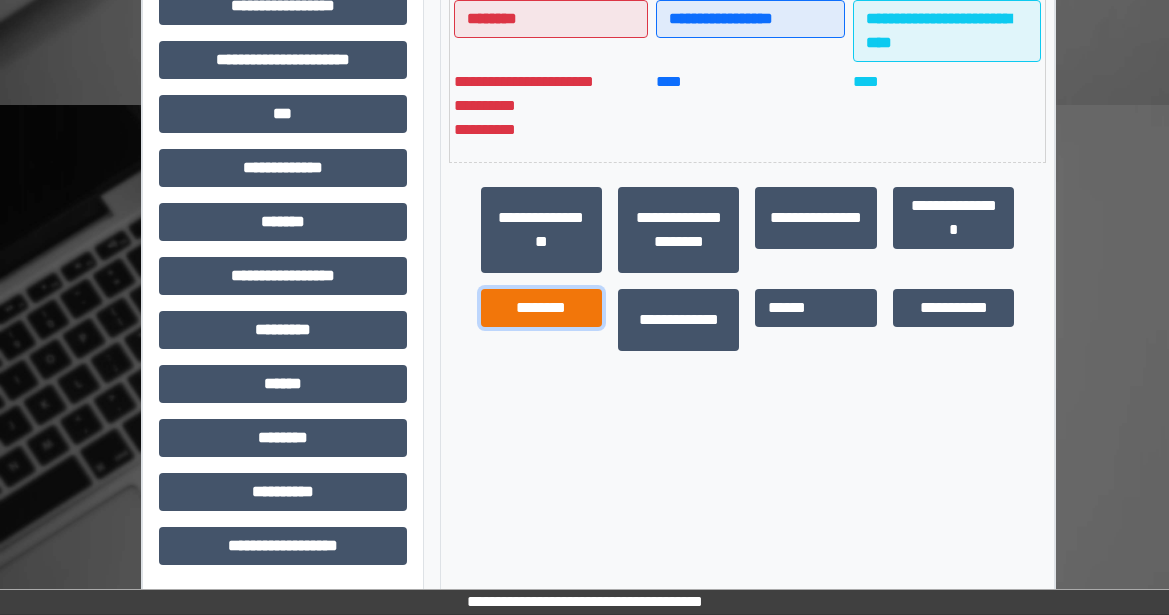 click on "********" at bounding box center (541, 308) 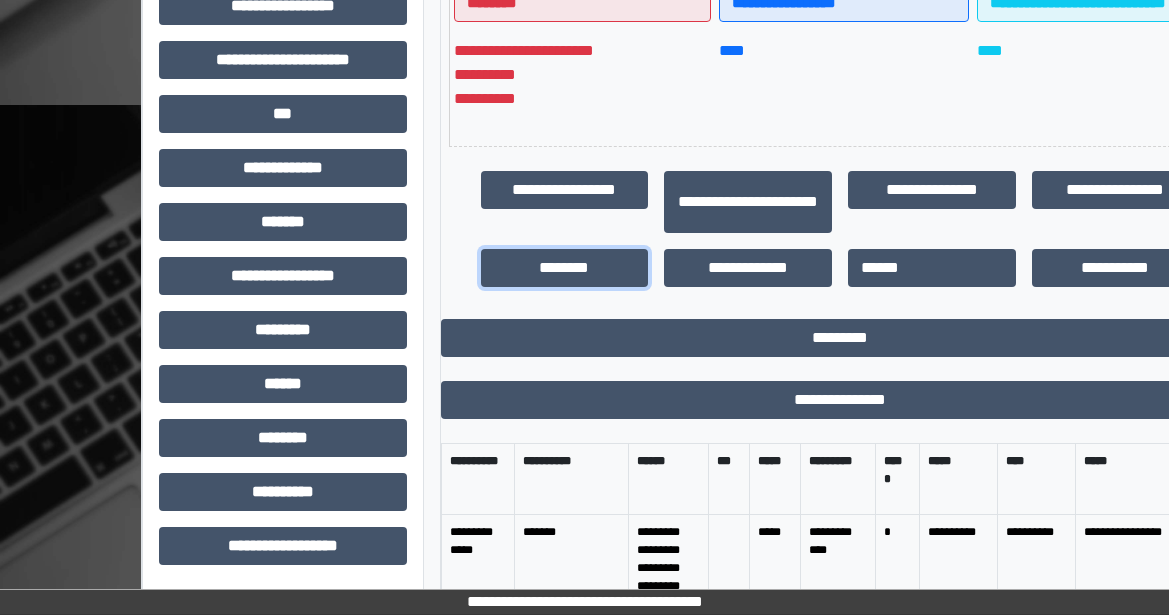 scroll, scrollTop: 256, scrollLeft: 0, axis: vertical 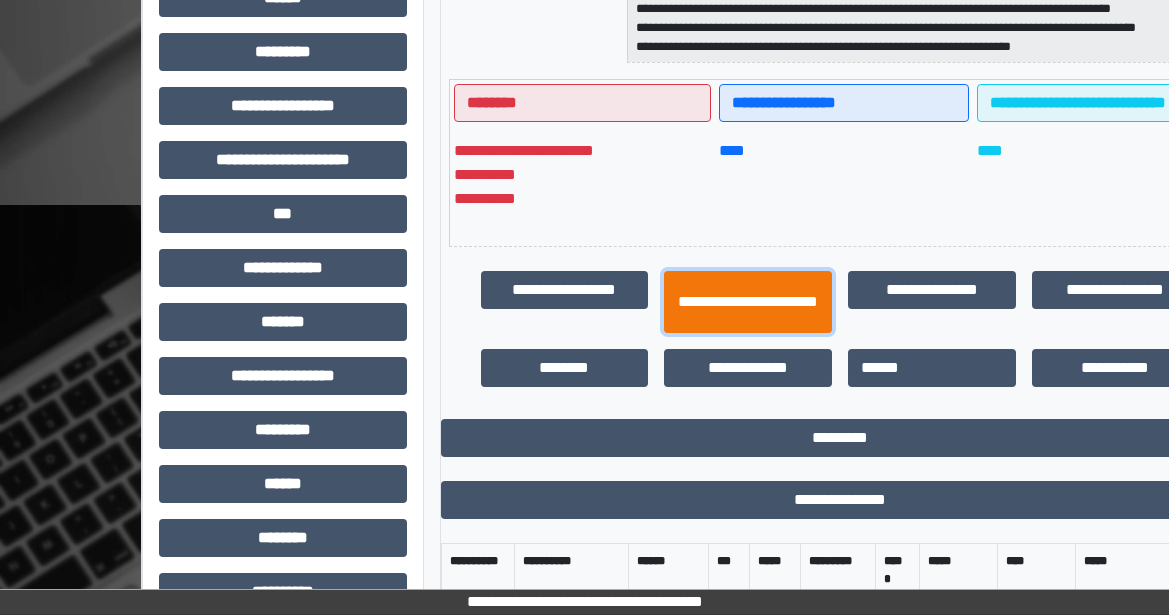 click on "**********" at bounding box center [748, 302] 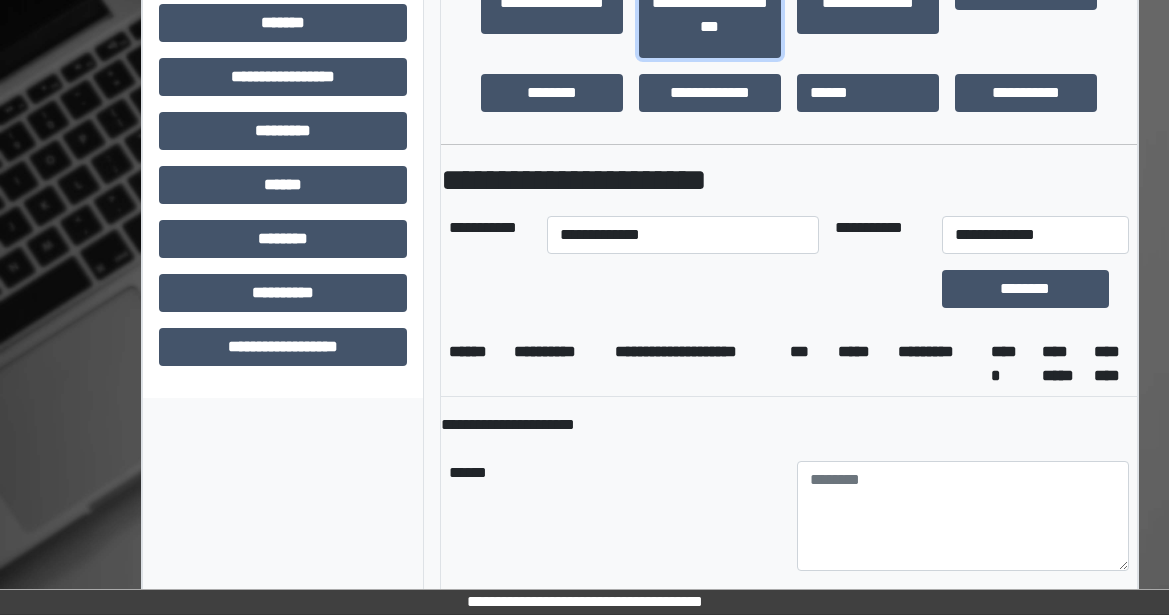 scroll, scrollTop: 783, scrollLeft: 0, axis: vertical 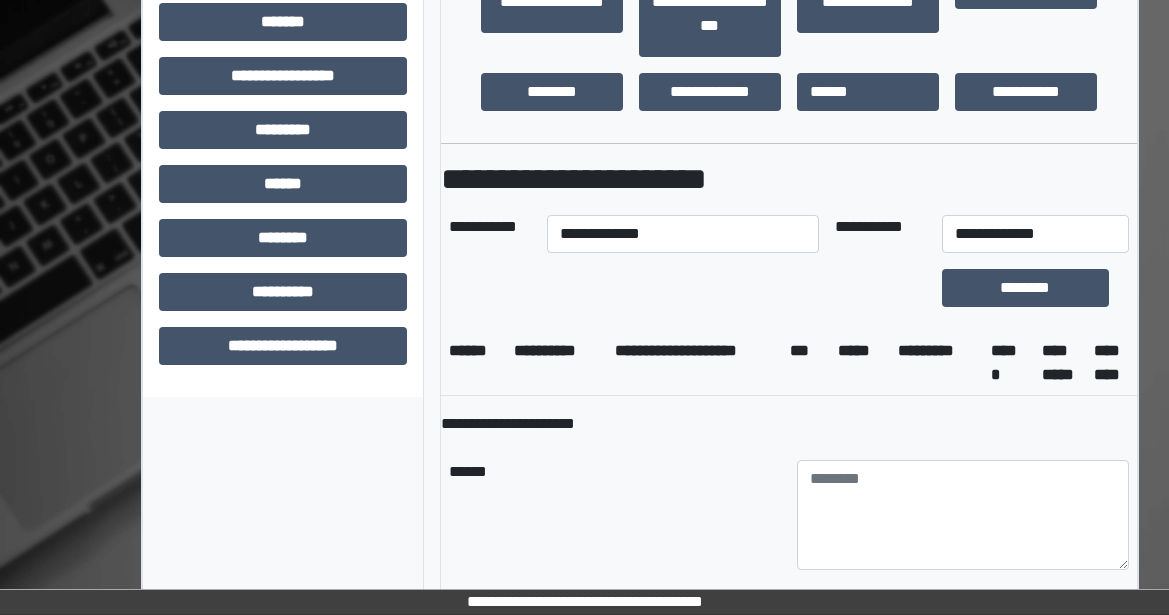 drag, startPoint x: 618, startPoint y: 229, endPoint x: 620, endPoint y: 255, distance: 26.076809 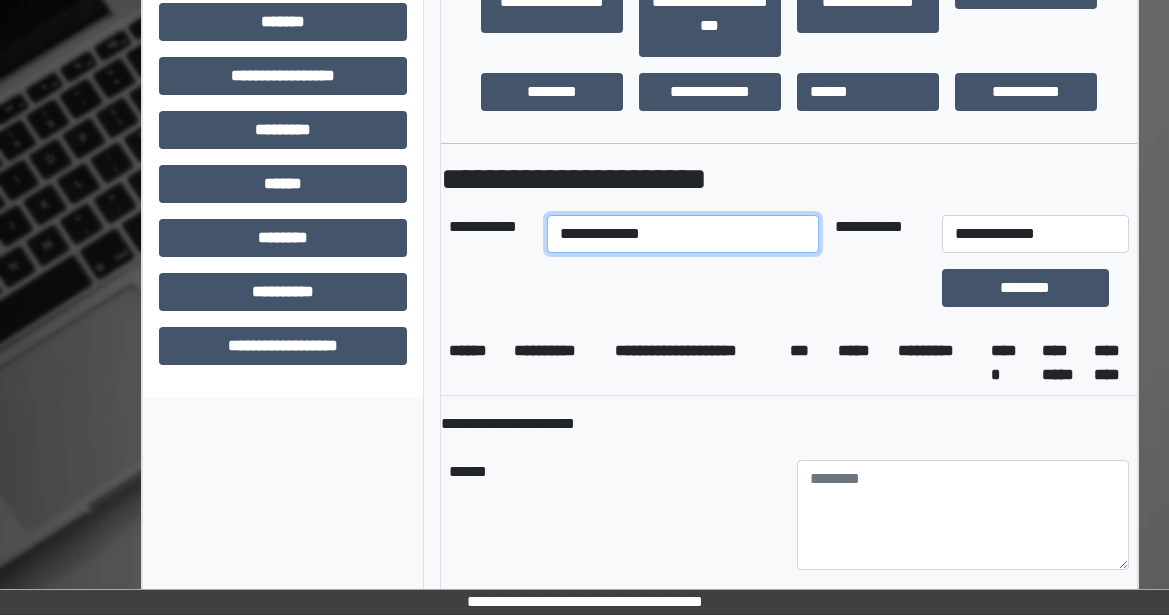 drag, startPoint x: 620, startPoint y: 255, endPoint x: 639, endPoint y: 266, distance: 21.954498 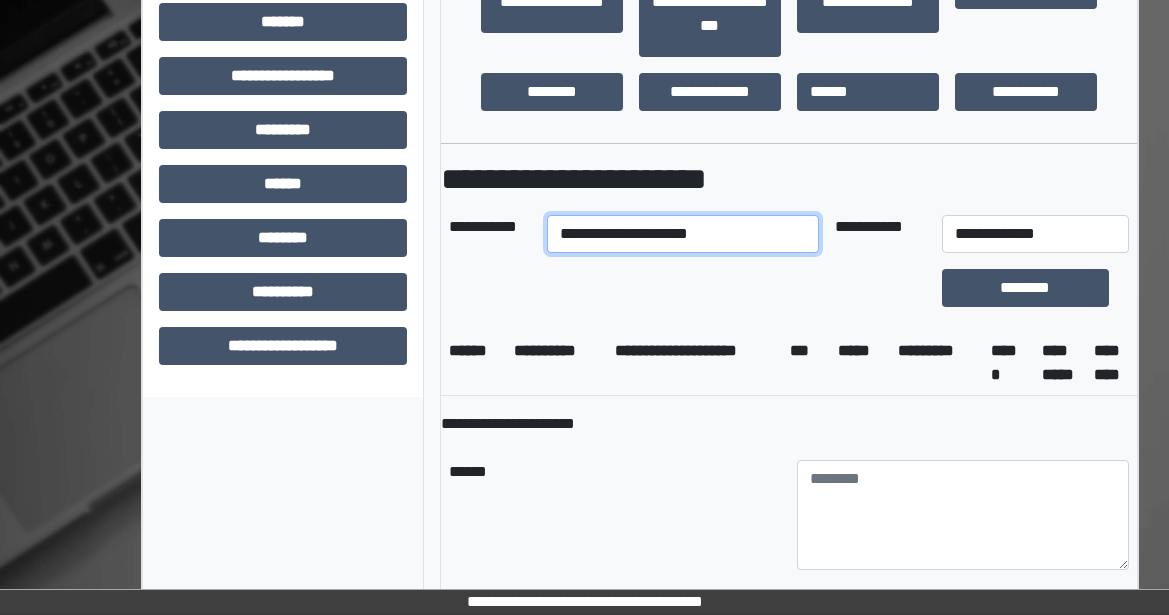 click on "**********" at bounding box center (683, 234) 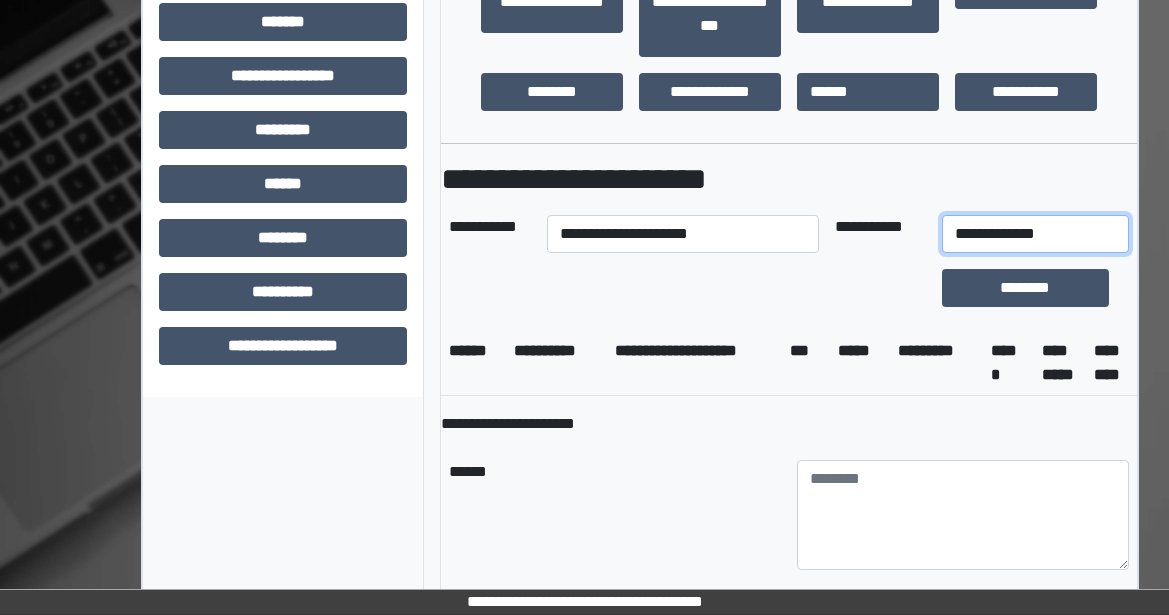 click on "**********" at bounding box center (1035, 234) 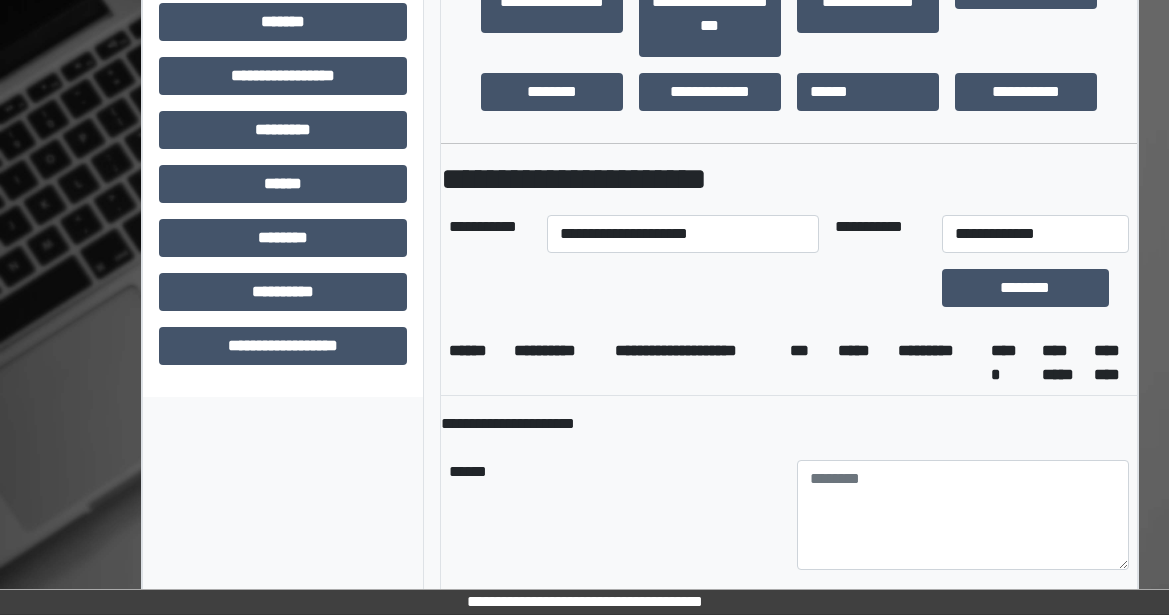 click on "**********" at bounding box center [789, 383] 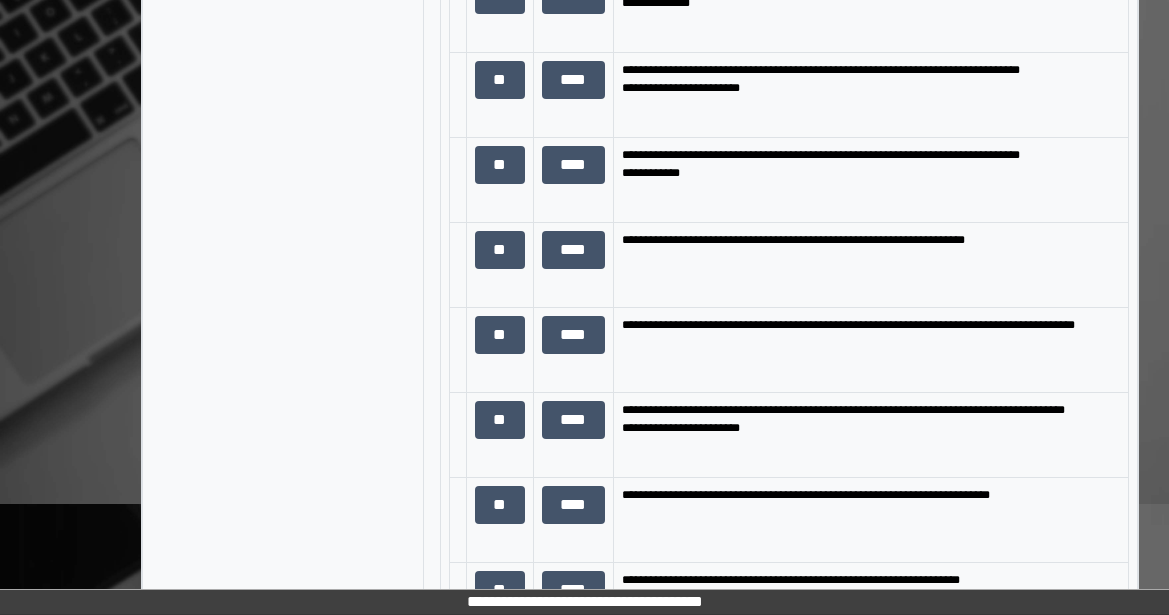 scroll, scrollTop: 1683, scrollLeft: 0, axis: vertical 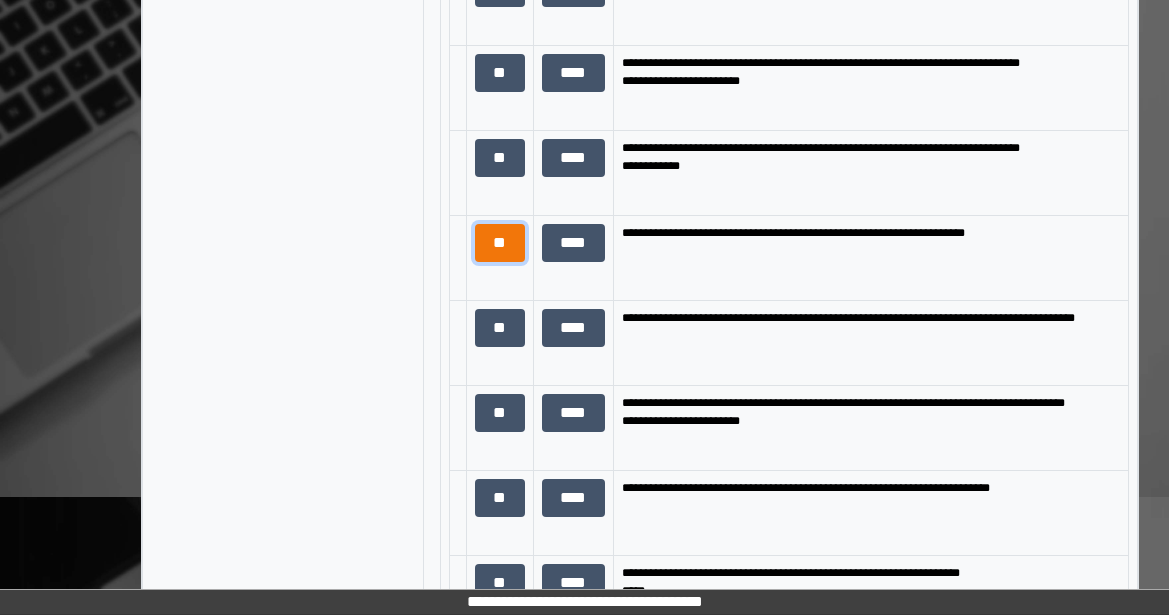 click on "**" at bounding box center (500, 243) 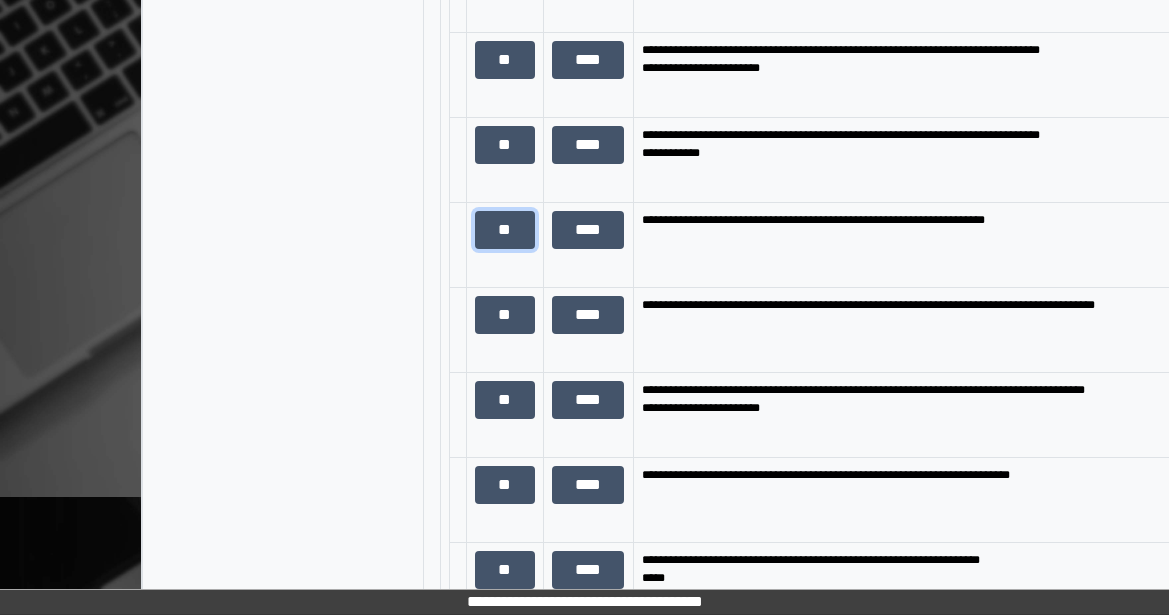 scroll, scrollTop: 256, scrollLeft: 0, axis: vertical 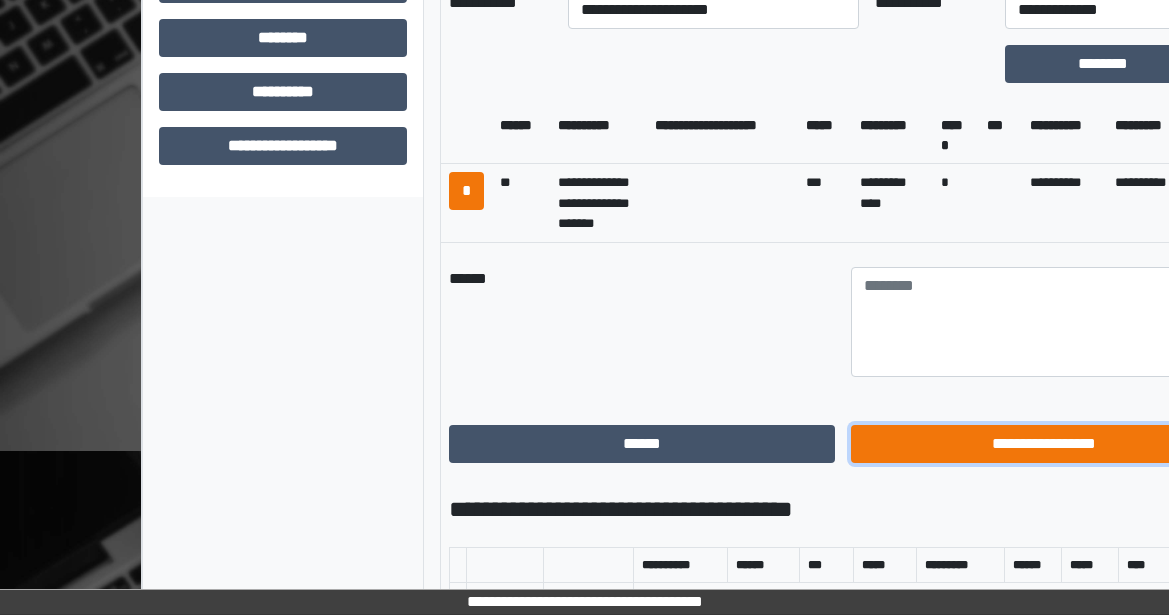 click on "**********" at bounding box center (1044, 444) 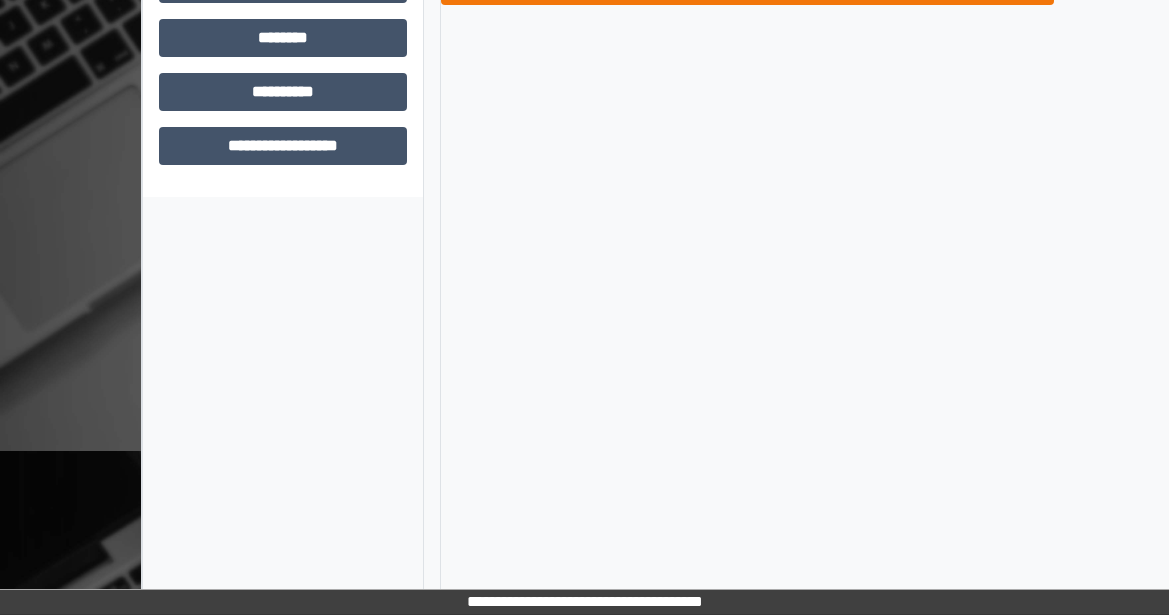 scroll, scrollTop: 583, scrollLeft: 0, axis: vertical 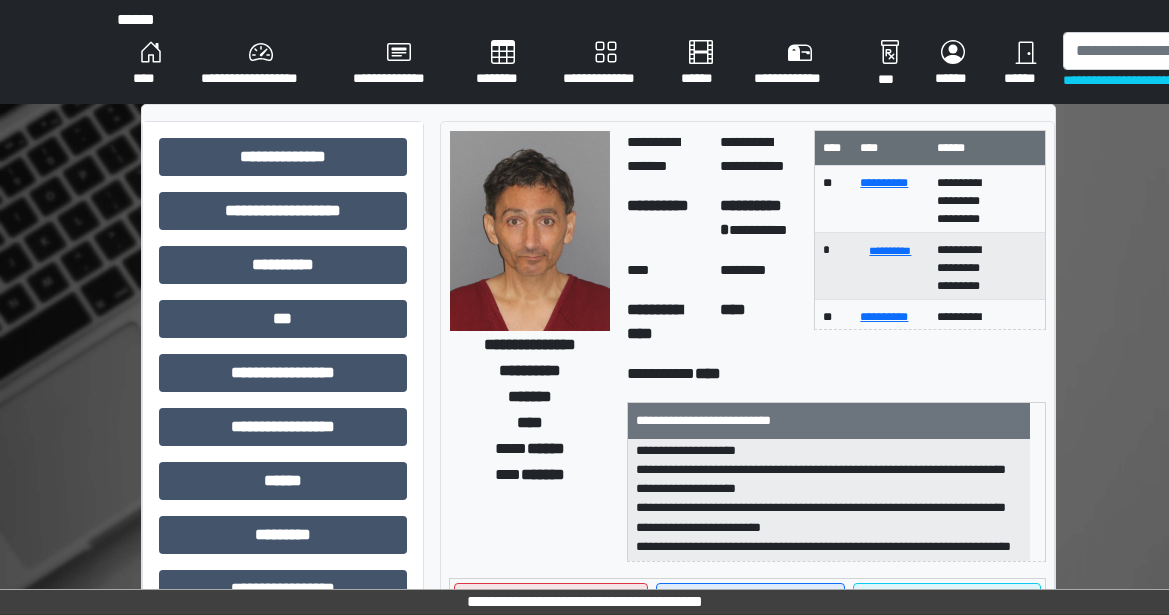 click on "**********" at bounding box center (261, 64) 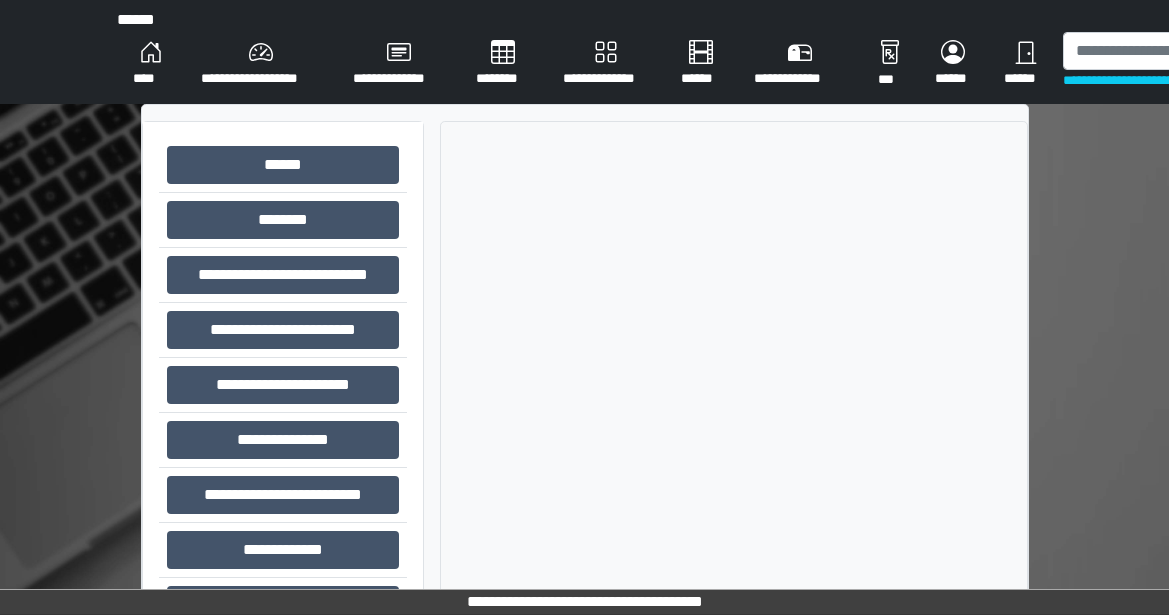 drag, startPoint x: 156, startPoint y: 65, endPoint x: 210, endPoint y: 86, distance: 57.939625 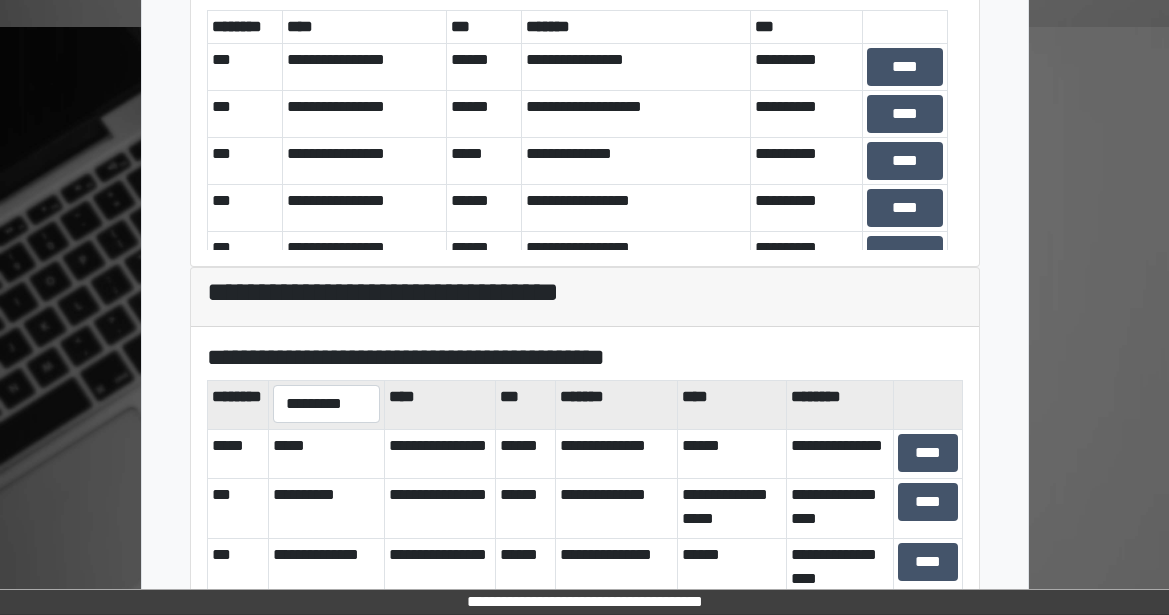 scroll, scrollTop: 724, scrollLeft: 0, axis: vertical 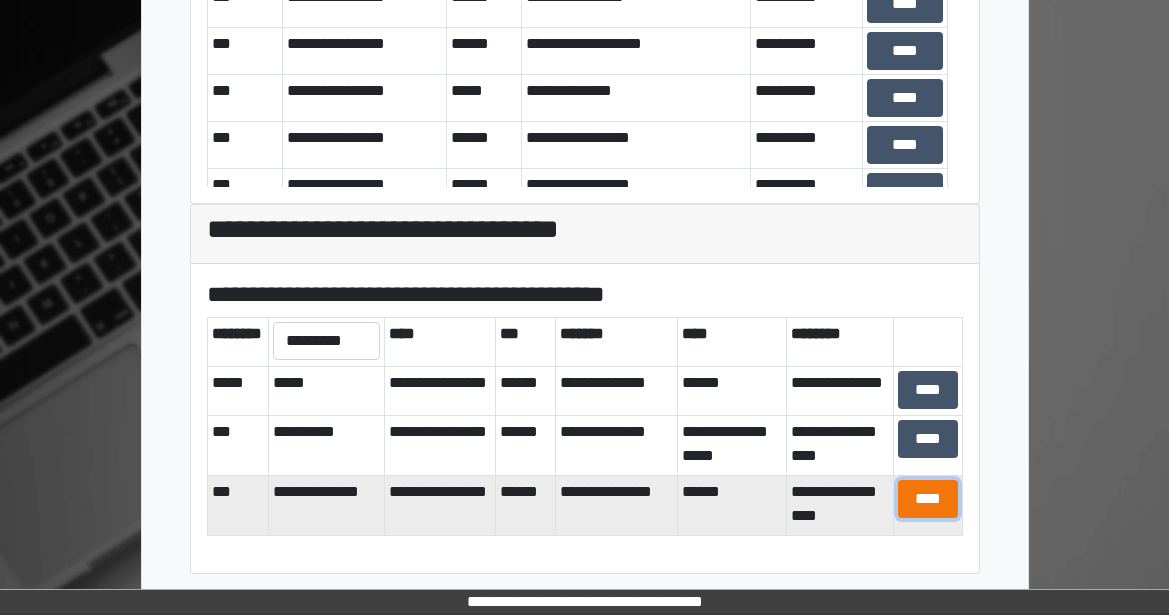 click on "****" at bounding box center [928, 499] 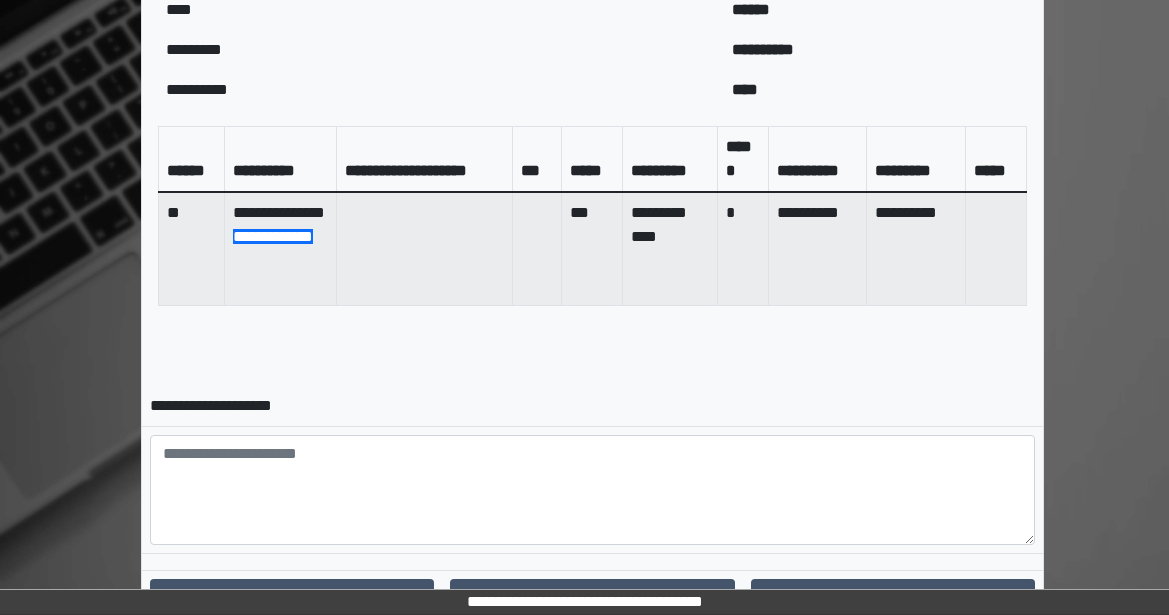 scroll, scrollTop: 908, scrollLeft: 0, axis: vertical 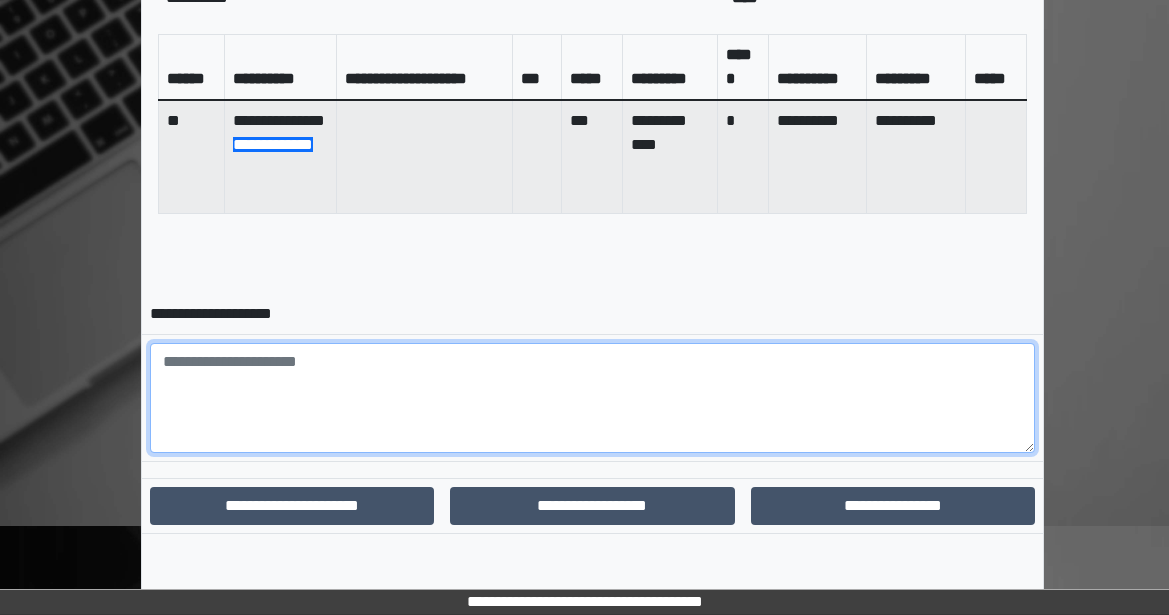 drag, startPoint x: 486, startPoint y: 368, endPoint x: 508, endPoint y: 379, distance: 24.596748 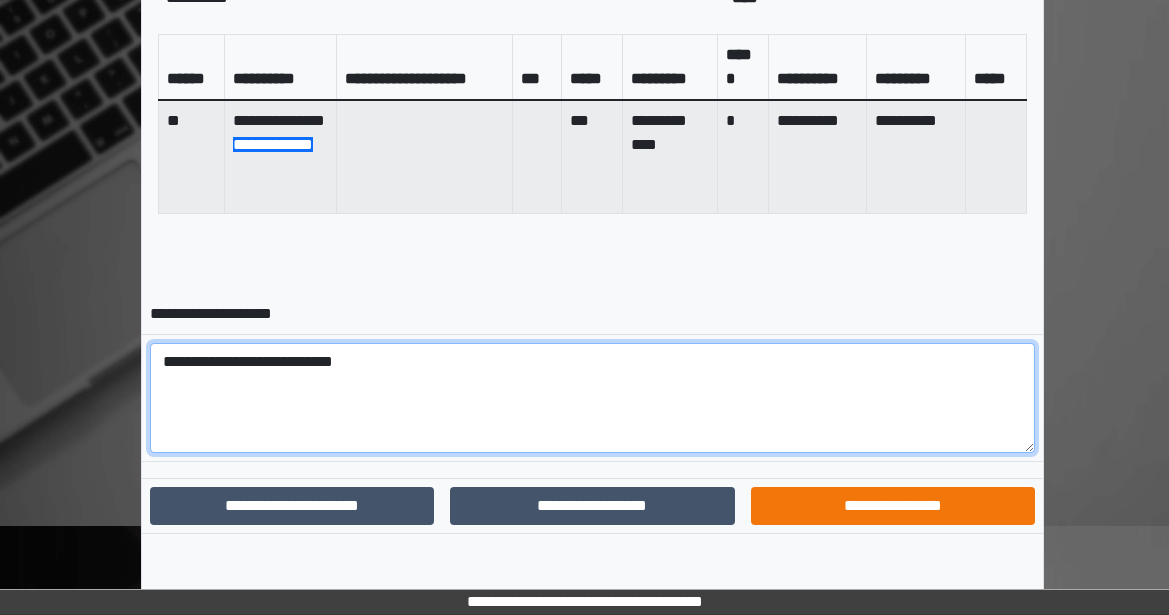 type on "**********" 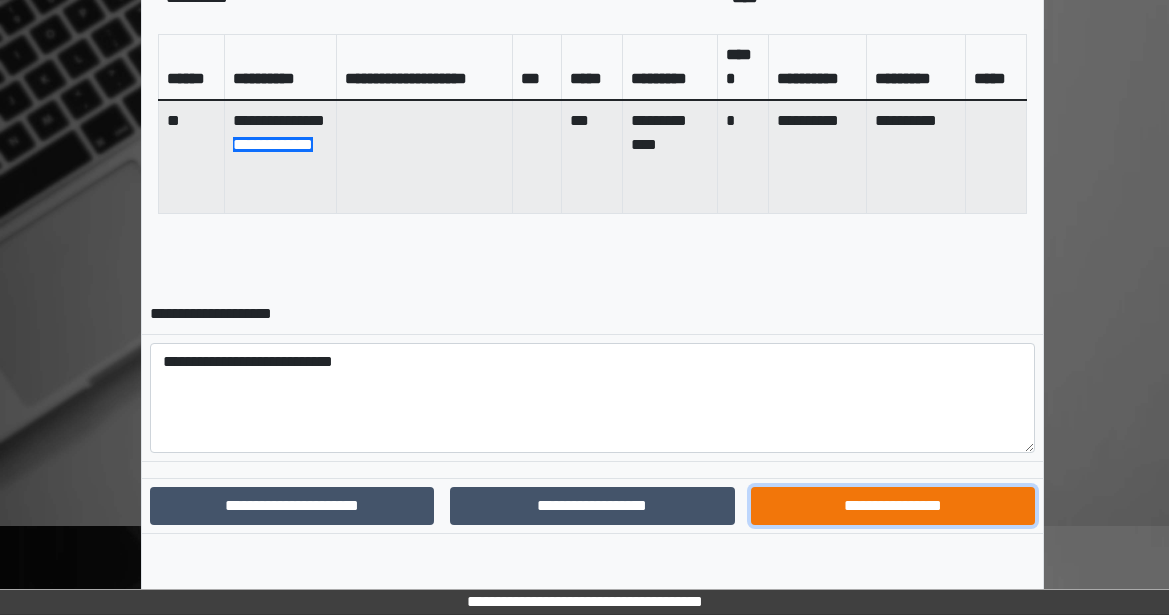 click on "**********" at bounding box center (893, 506) 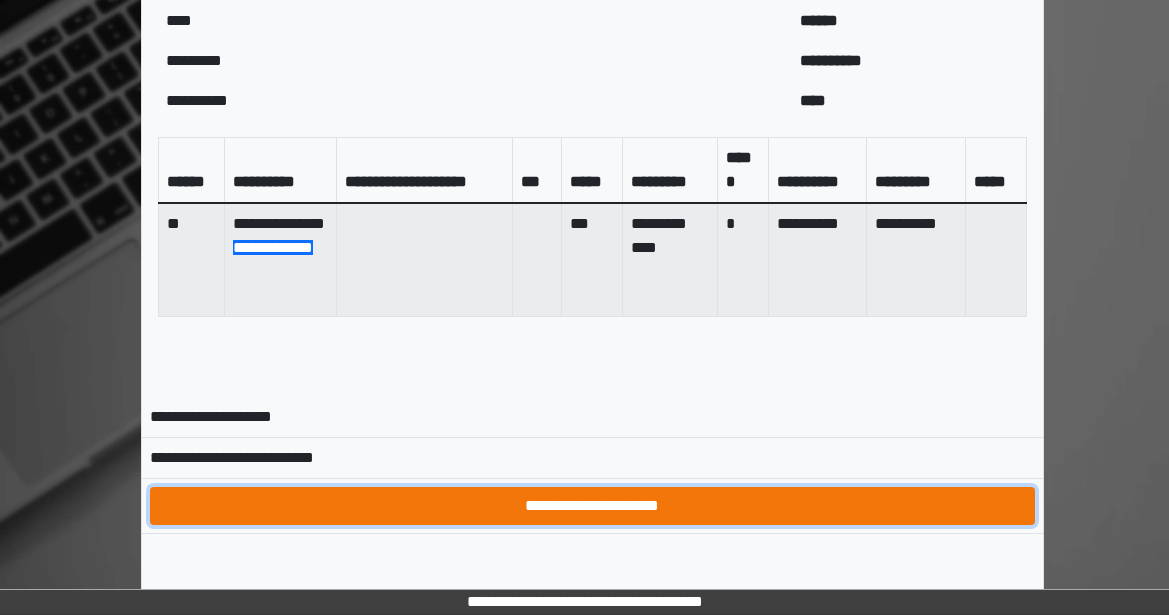 click on "**********" at bounding box center [593, 506] 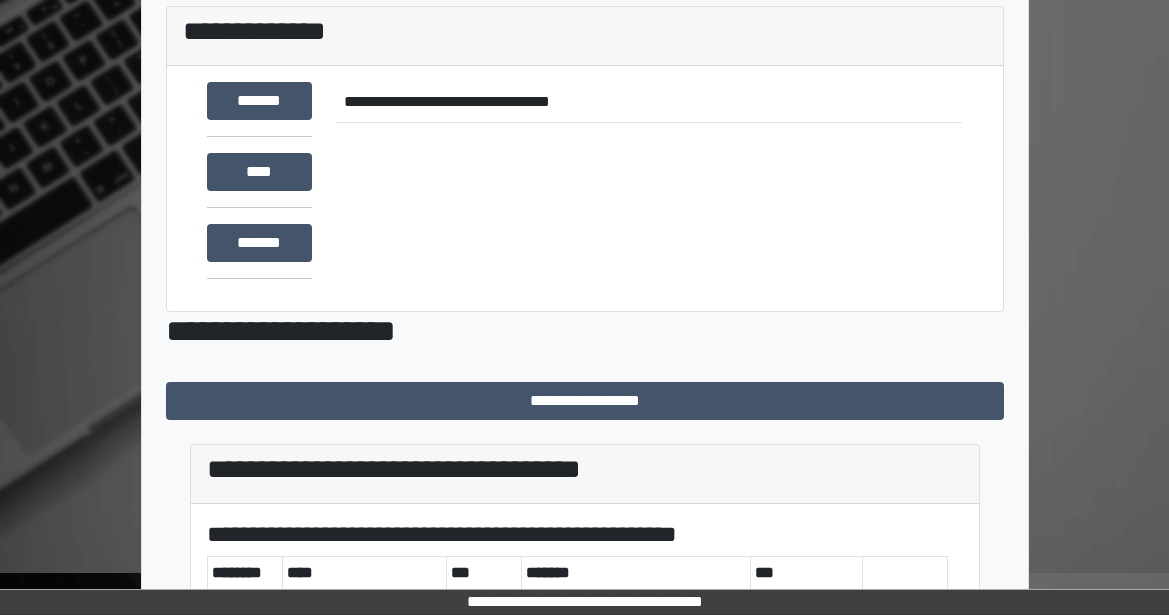 scroll, scrollTop: 0, scrollLeft: 0, axis: both 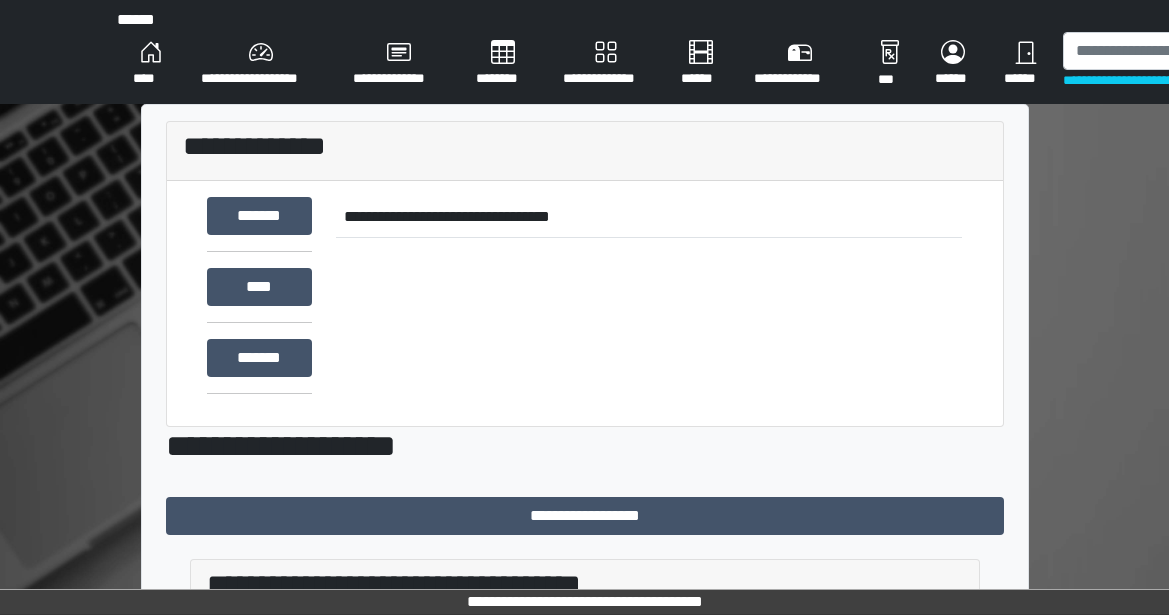 click on "[FIRST] [LAST]
[STREET]
[CITY] [STATE] [ZIP]
[COUNTRY]
[ADDRESS_LINE_2]
[ADDRESS_LINE_3]
[ADDRESS_LINE_4]
[POSTAL_CODE] [COUNTRY] [CITY] [STATE] [ADDRESS_LINE_5]
[COUNTRY]
[POSTAL_CODE] [COUNTRY] [CITY] [STATE]
[COUNTRY]
[POSTAL_CODE] [COUNTRY] [CITY] [STATE]
[COUNTRY]
[POSTAL_CODE] [COUNTRY] [CITY] [STATE]" at bounding box center [584, 721] 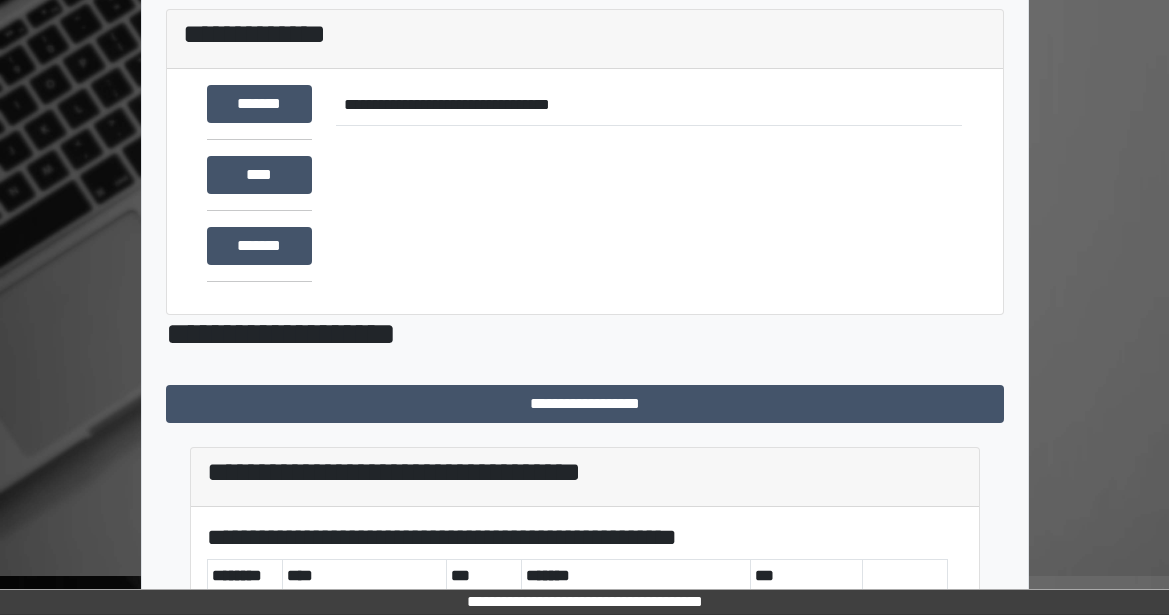 scroll, scrollTop: 0, scrollLeft: 0, axis: both 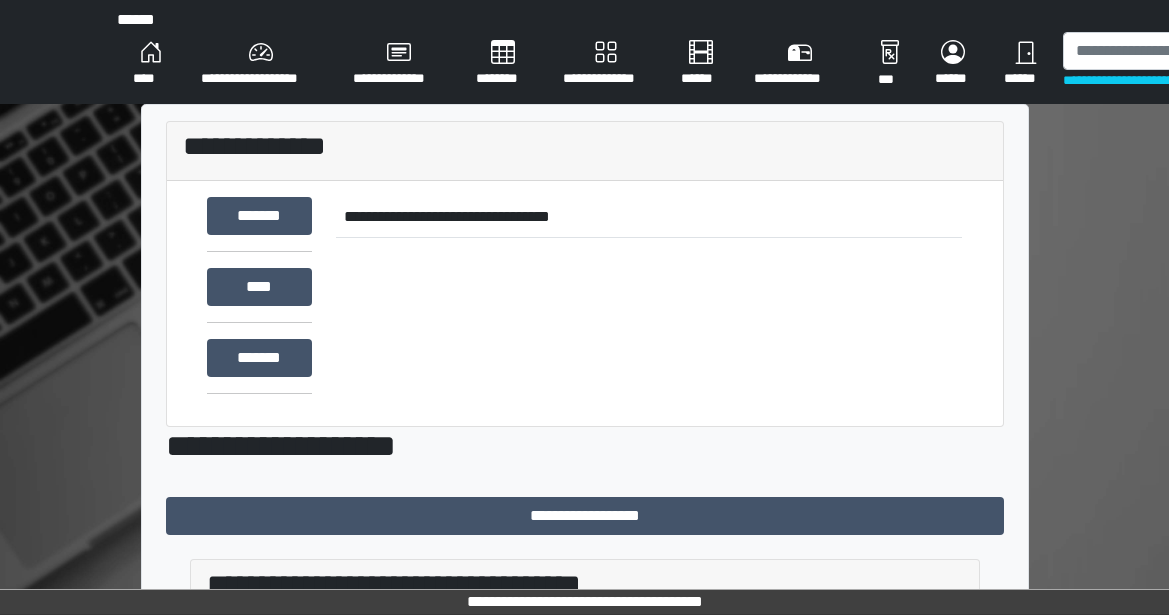 drag, startPoint x: 683, startPoint y: 249, endPoint x: 589, endPoint y: 460, distance: 230.99135 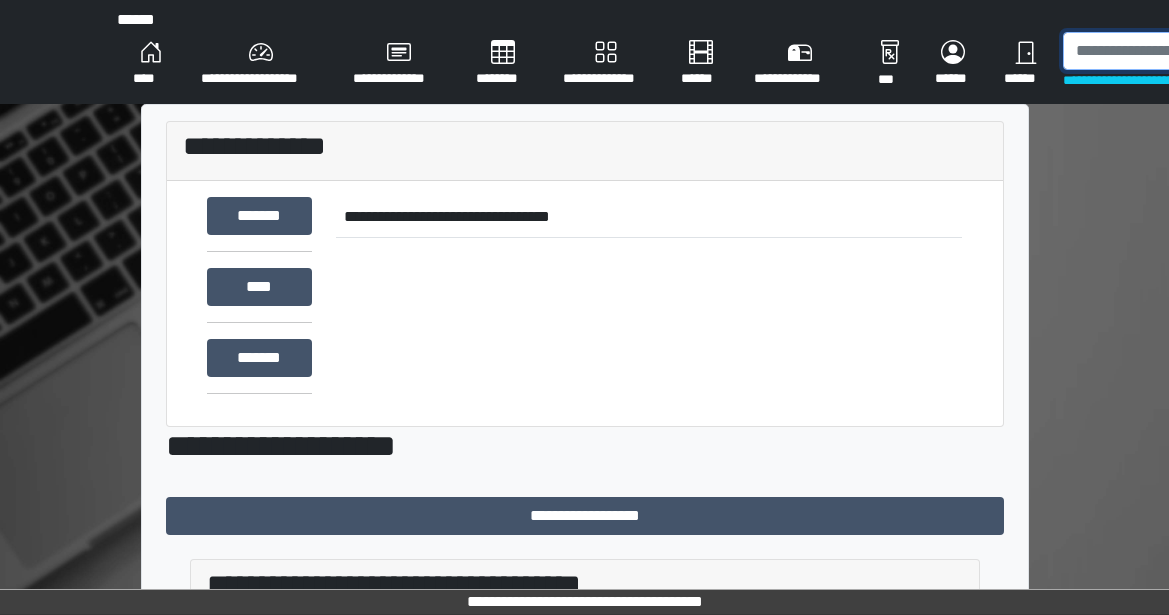 click at bounding box center (1166, 51) 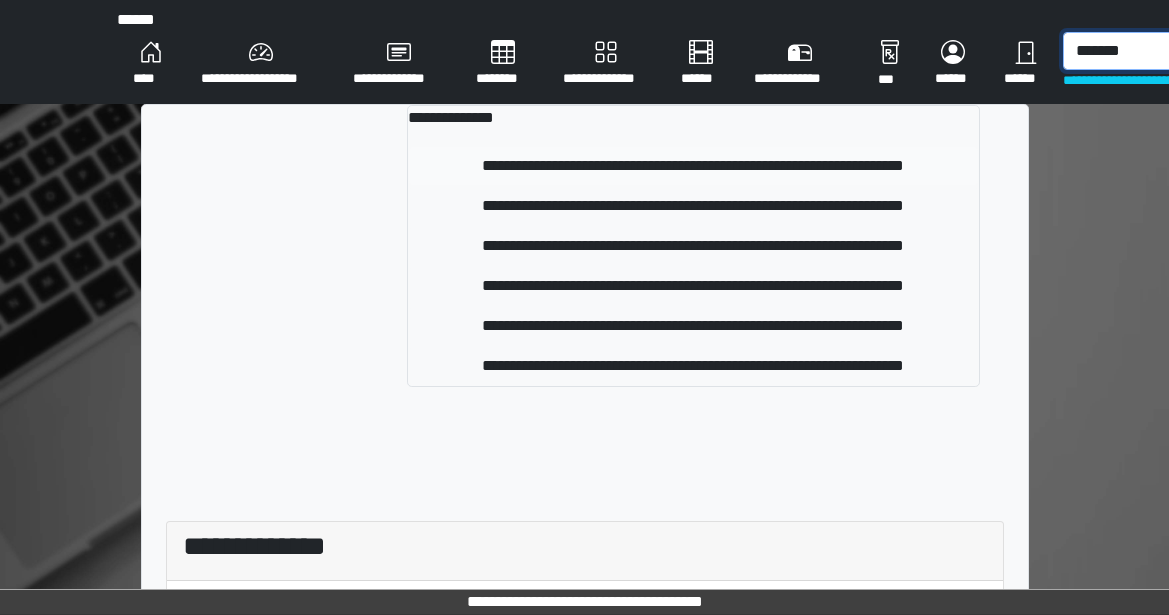 type on "*******" 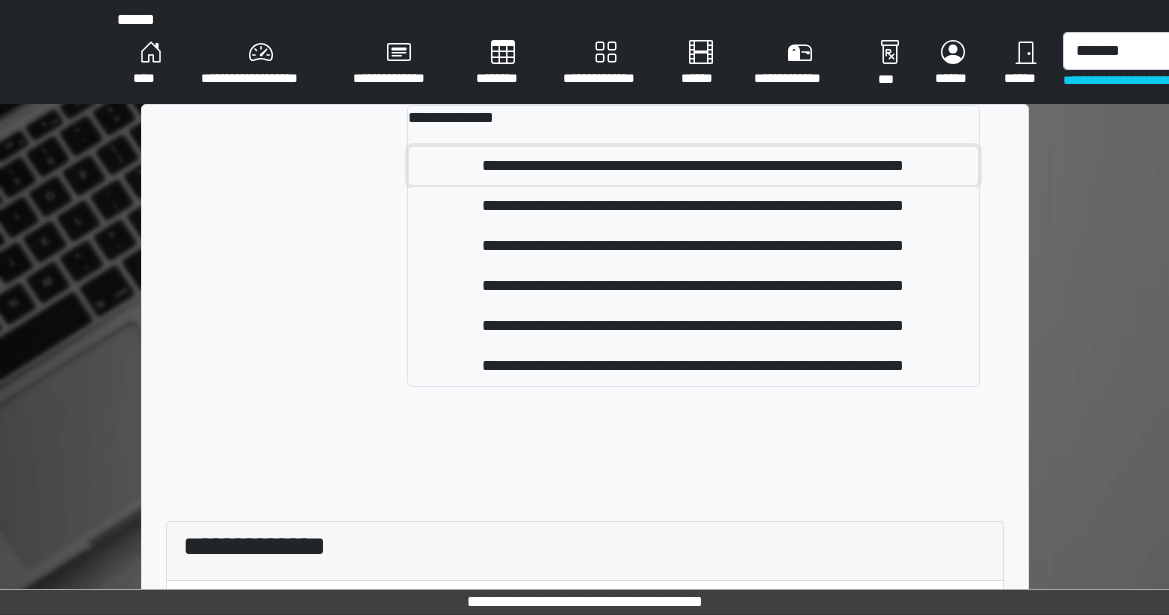 click on "**********" at bounding box center [693, 166] 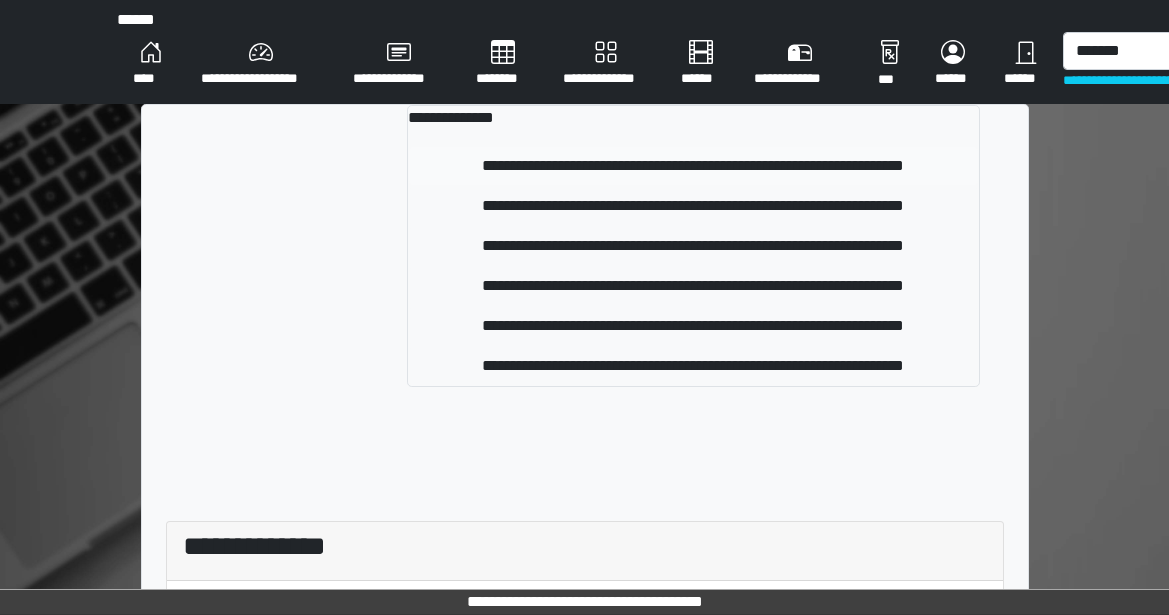 type 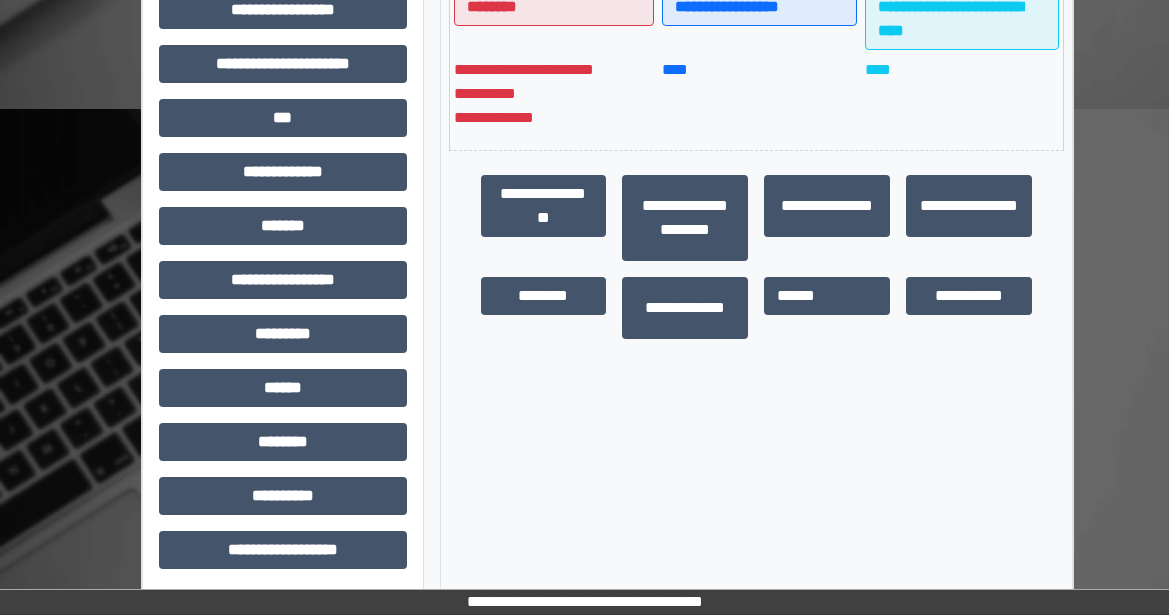 scroll, scrollTop: 583, scrollLeft: 0, axis: vertical 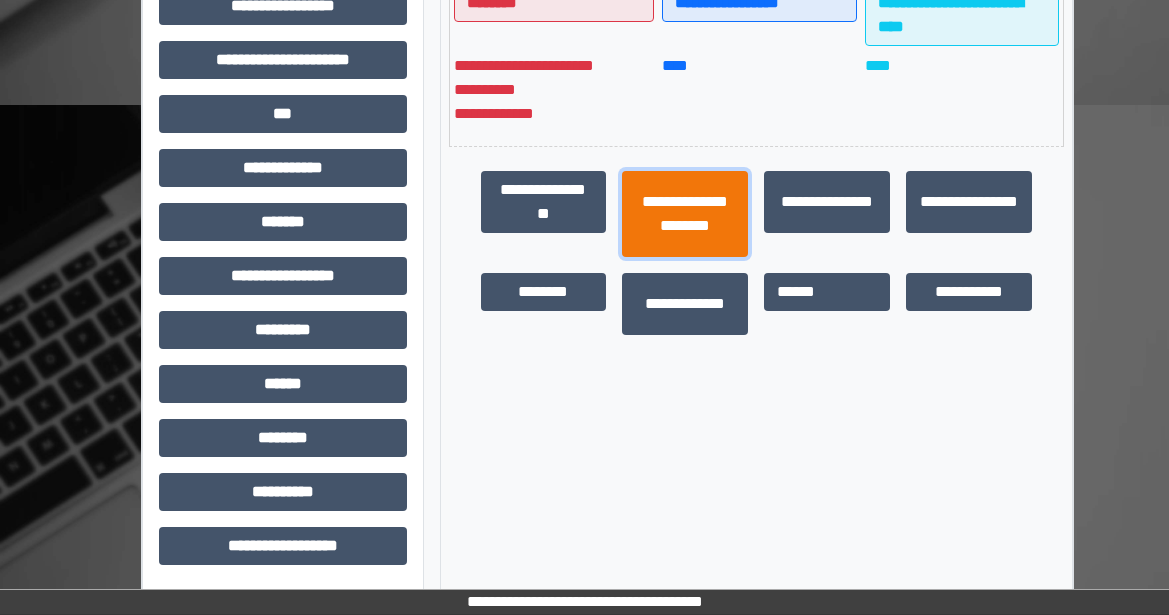 click on "**********" at bounding box center (685, 214) 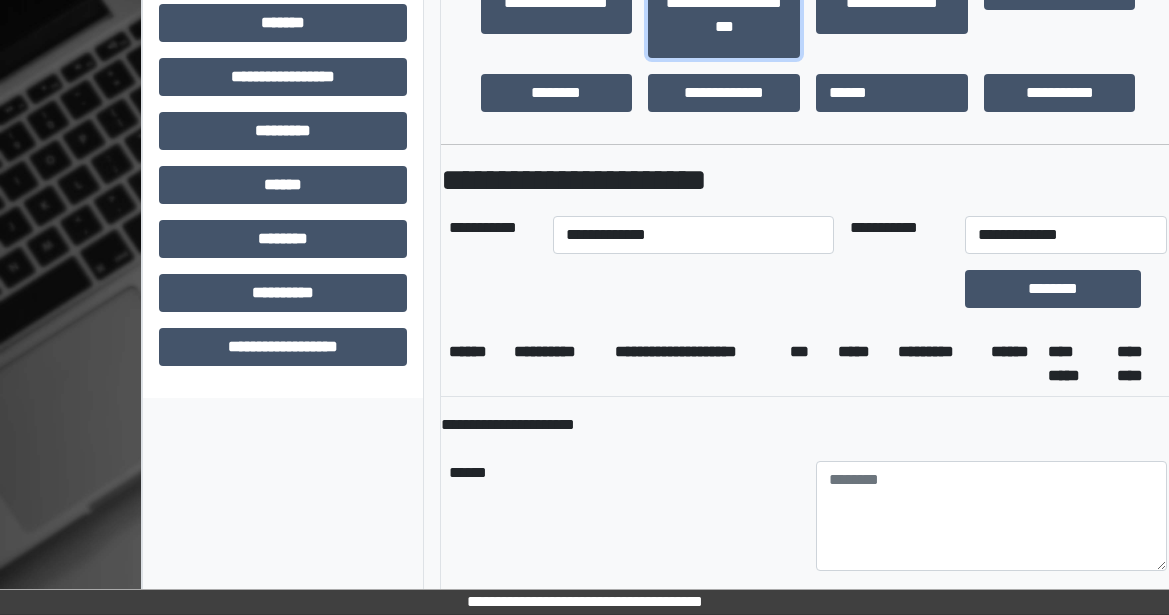 scroll, scrollTop: 783, scrollLeft: 0, axis: vertical 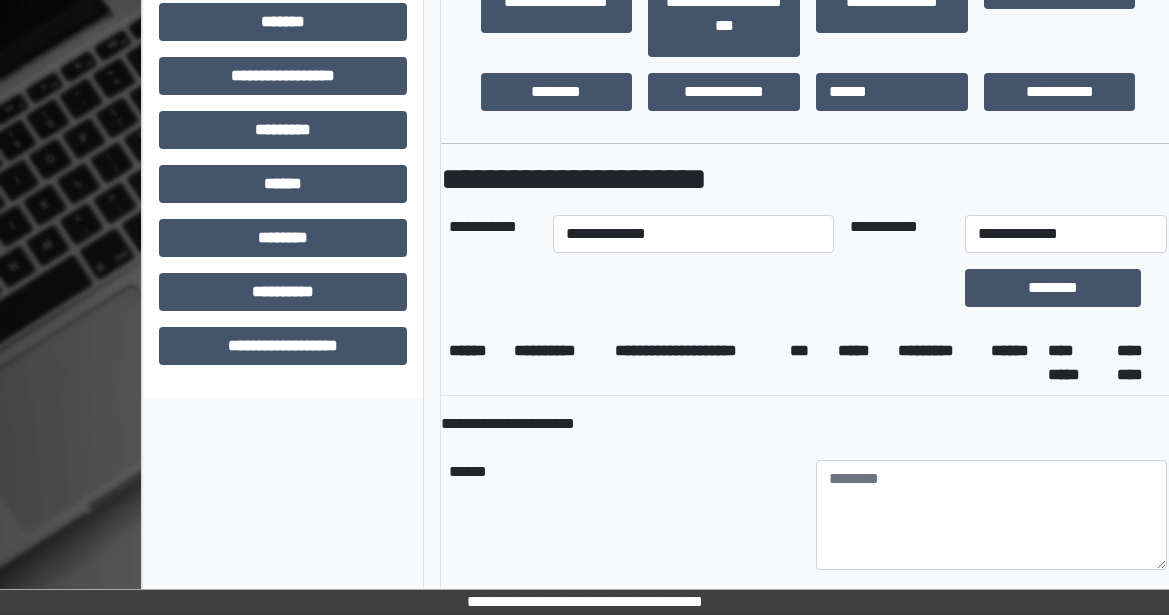 click on "**********" at bounding box center (808, 1596) 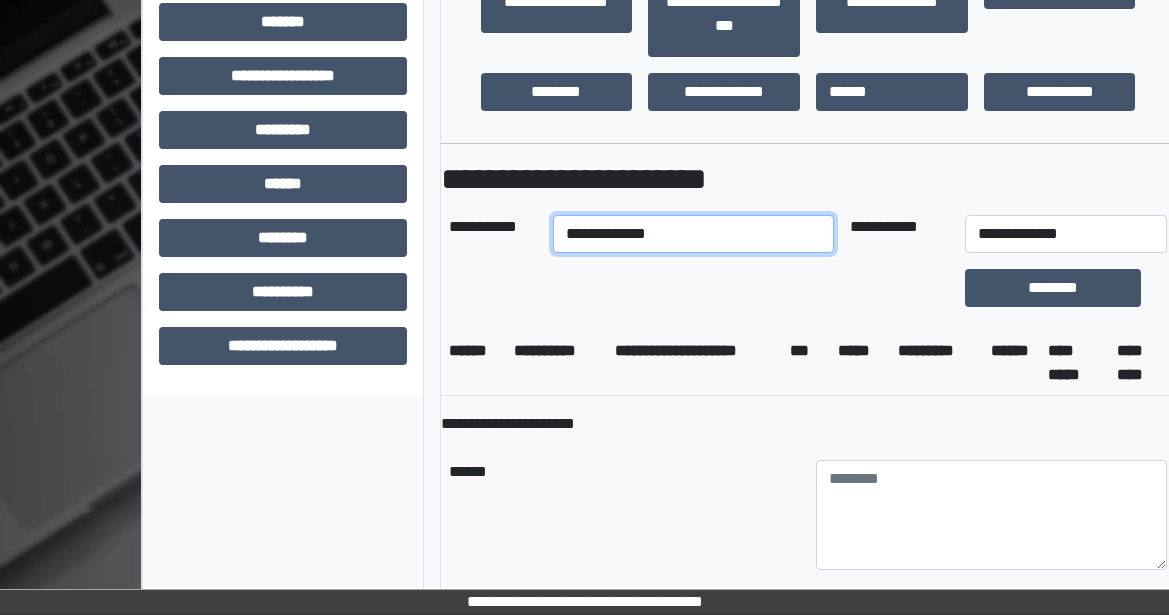 click on "**********" at bounding box center [693, 234] 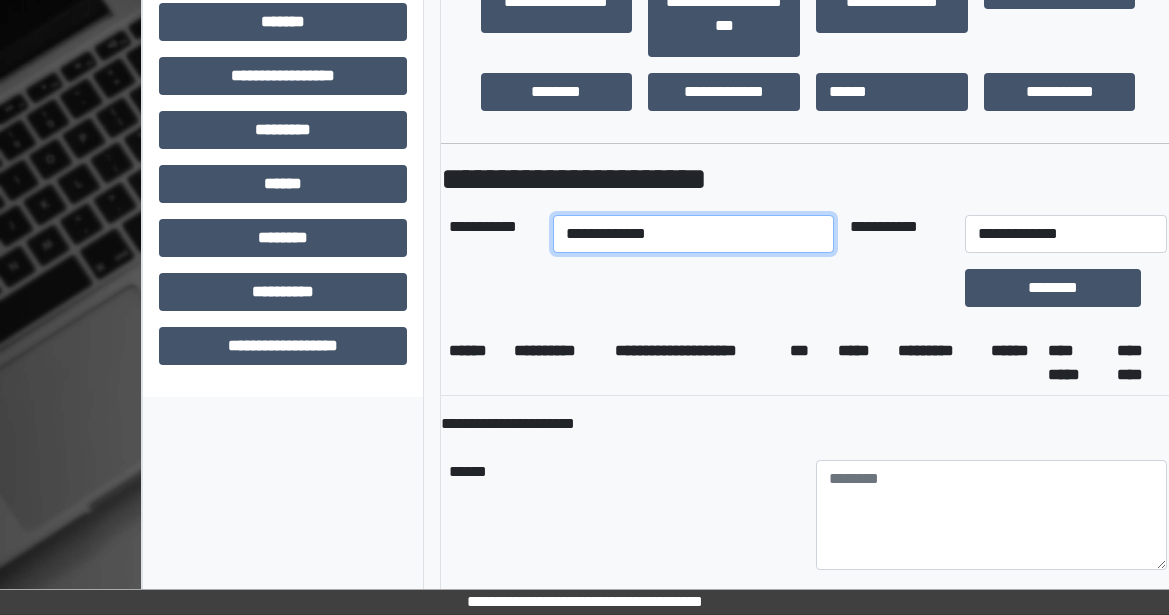select on "****" 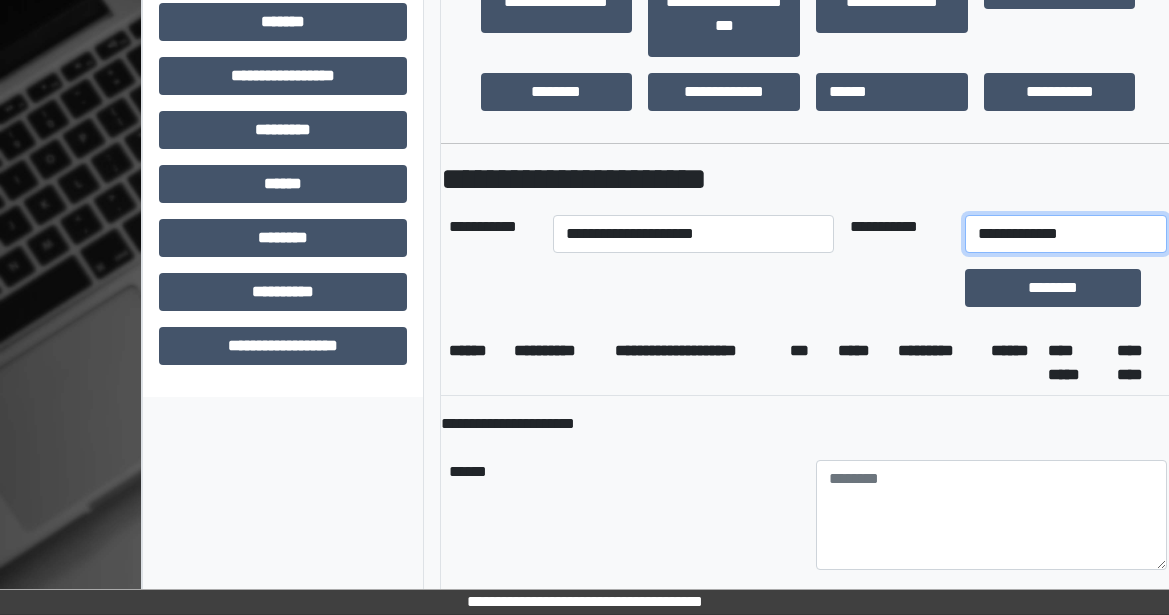click on "**********" at bounding box center (1066, 234) 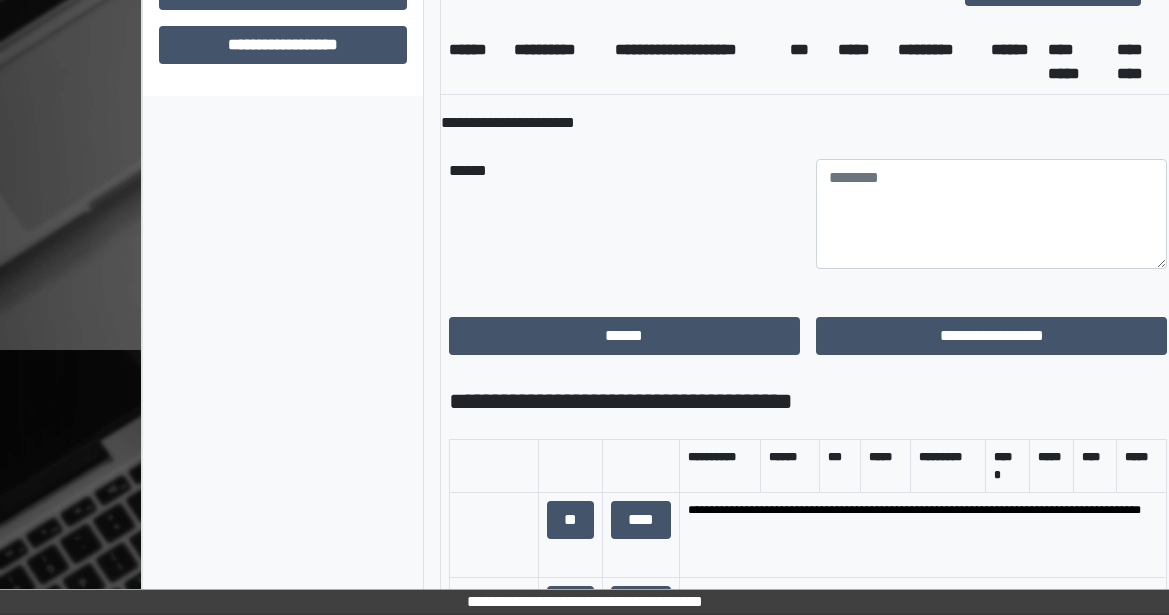 scroll, scrollTop: 1383, scrollLeft: 0, axis: vertical 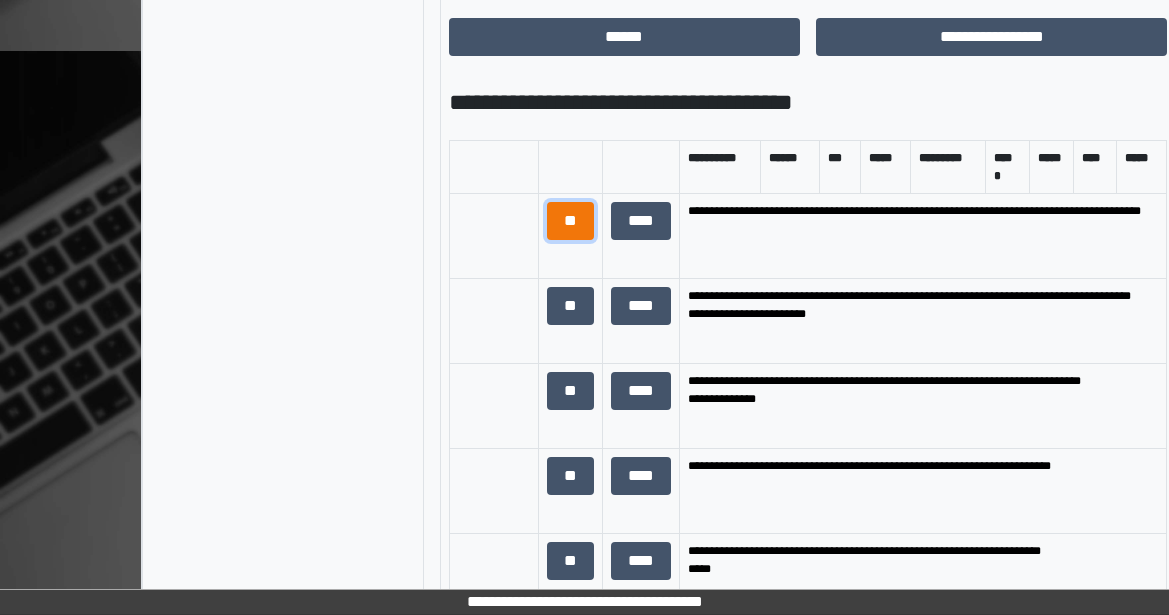 click on "**" at bounding box center (570, 221) 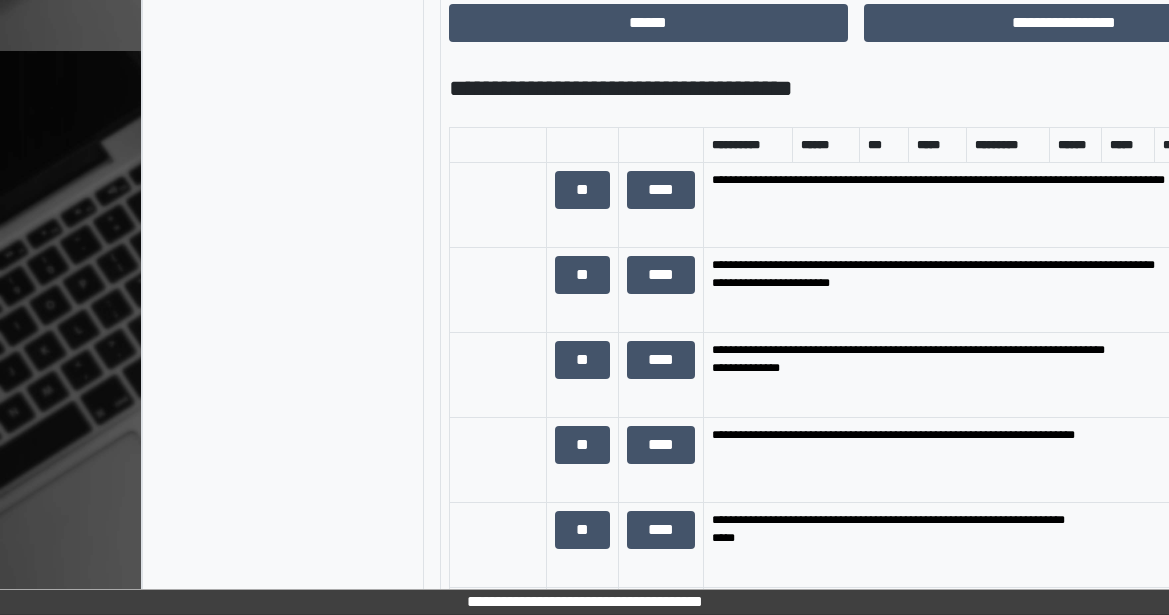 drag, startPoint x: 744, startPoint y: 370, endPoint x: 367, endPoint y: 332, distance: 378.91028 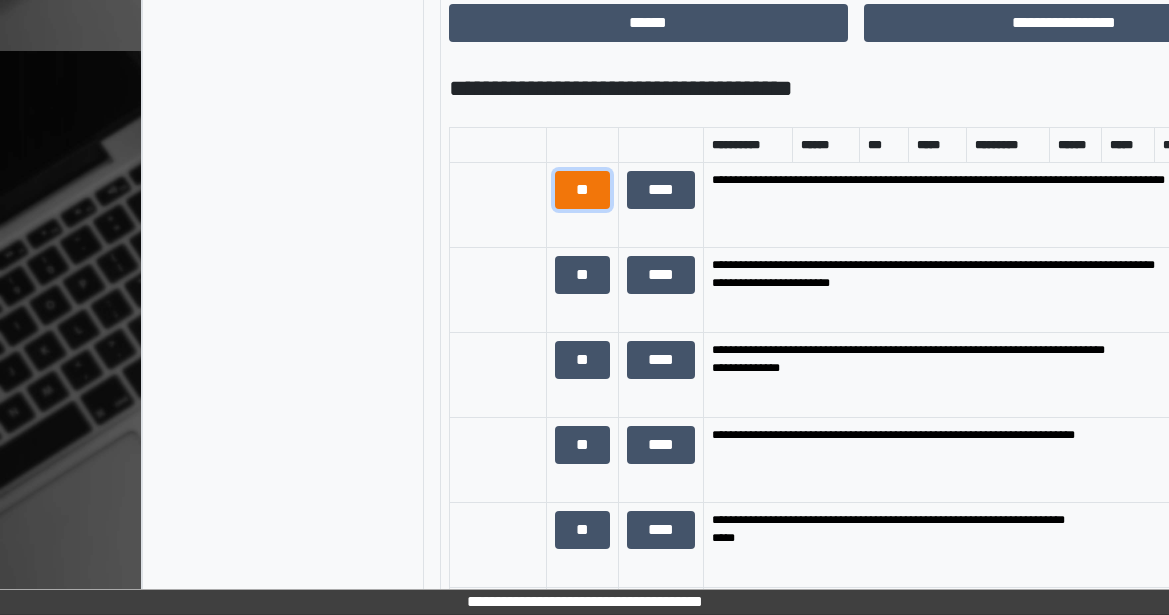 click on "**" at bounding box center [582, 190] 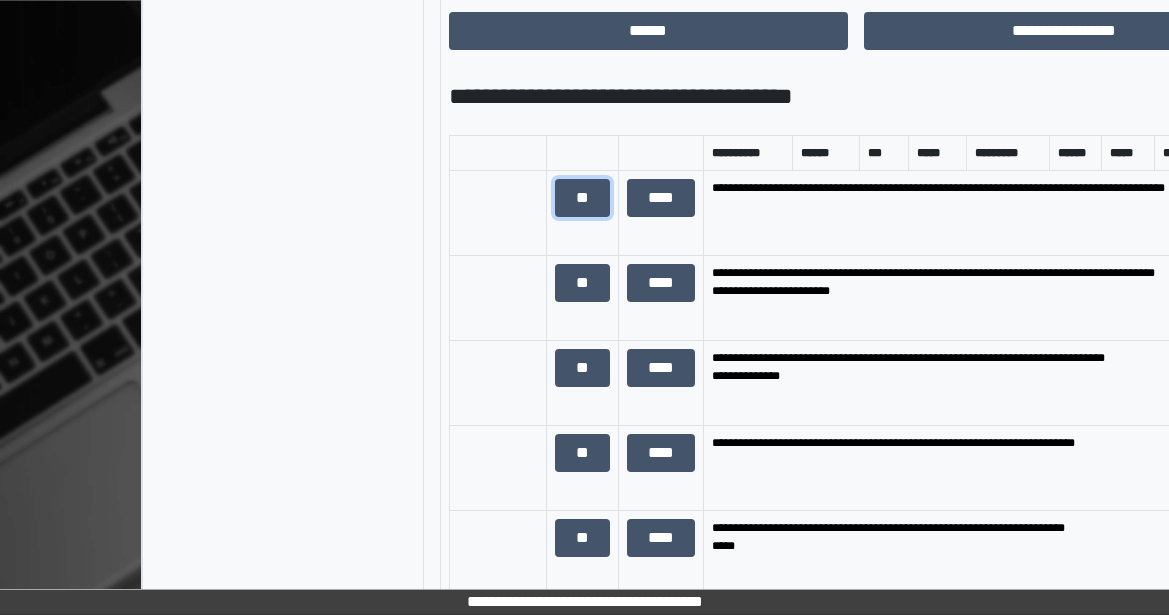 scroll, scrollTop: 1483, scrollLeft: 0, axis: vertical 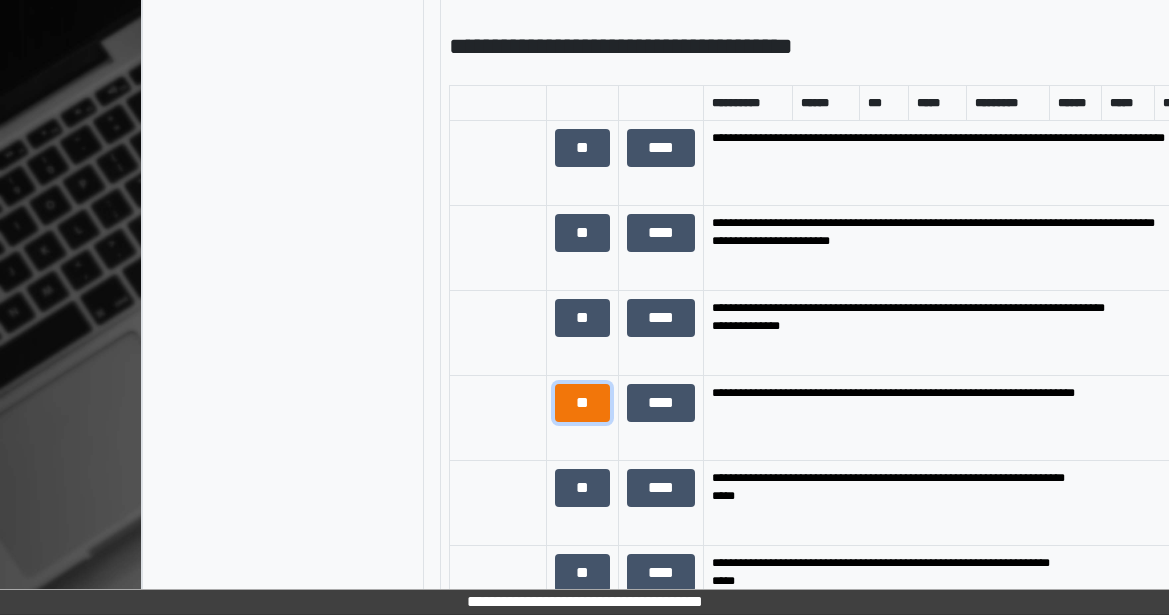 click on "**" at bounding box center (582, 403) 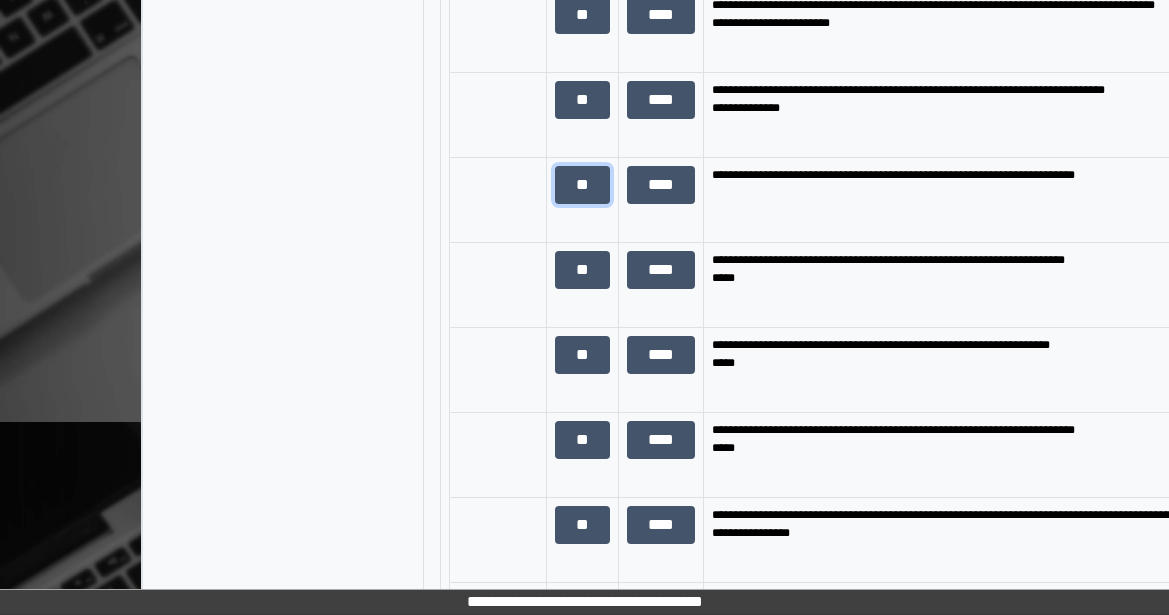 scroll, scrollTop: 1783, scrollLeft: 0, axis: vertical 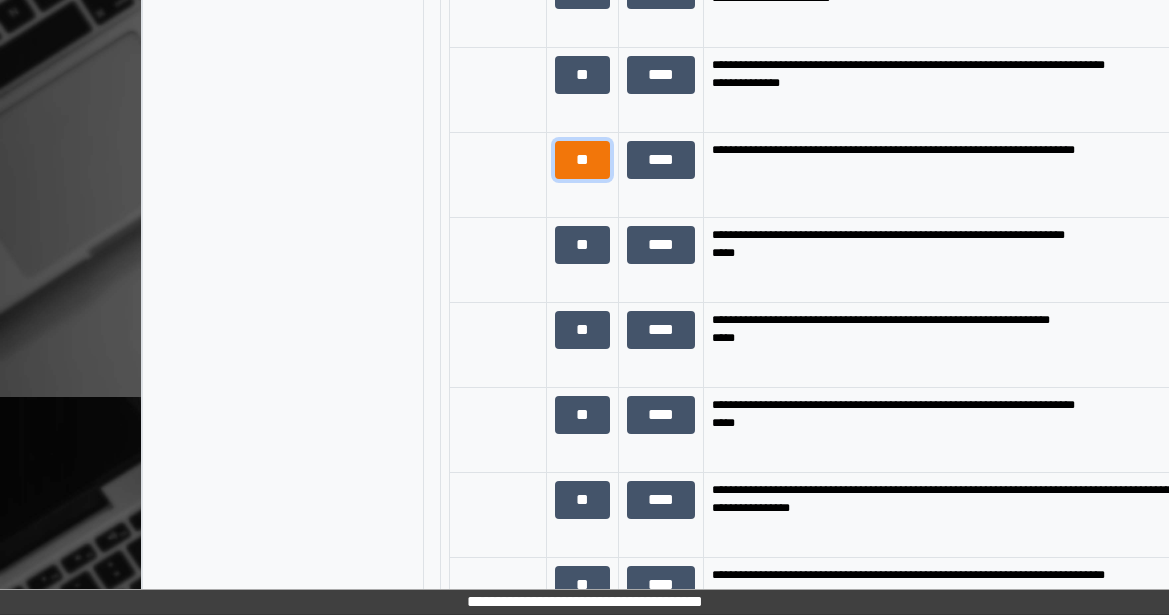 click on "**" at bounding box center [582, 160] 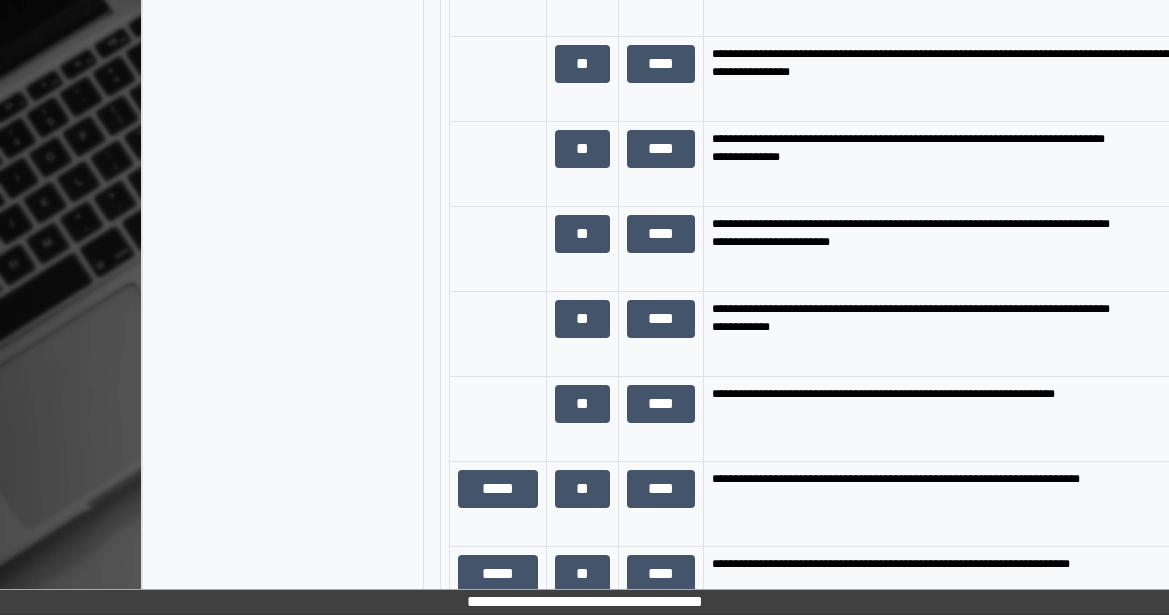 scroll, scrollTop: 2383, scrollLeft: 0, axis: vertical 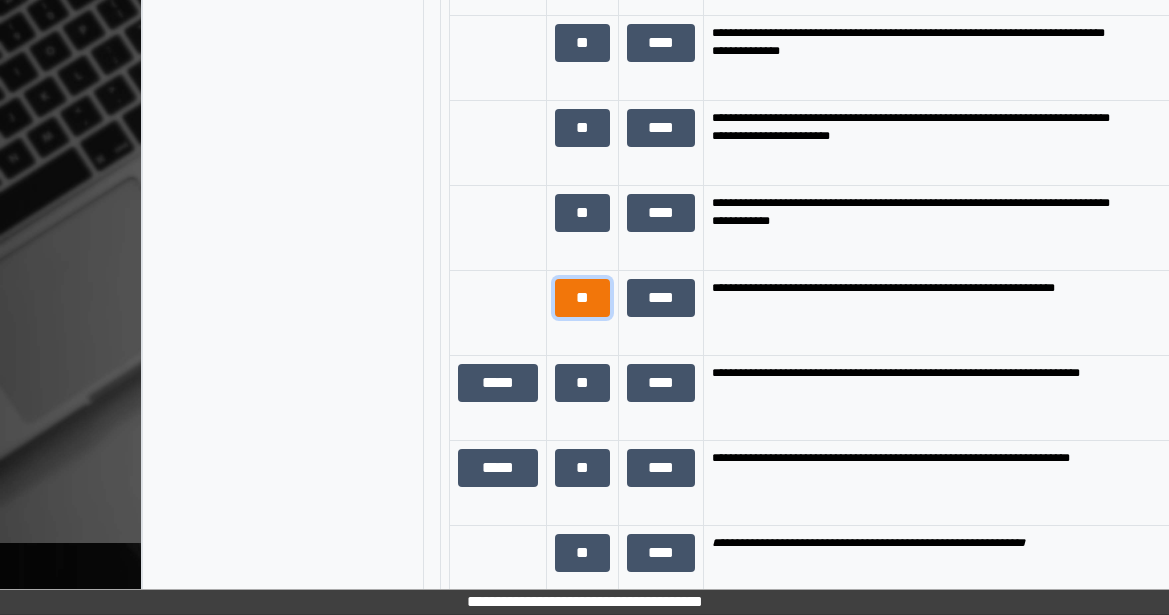 click on "**" at bounding box center [582, 298] 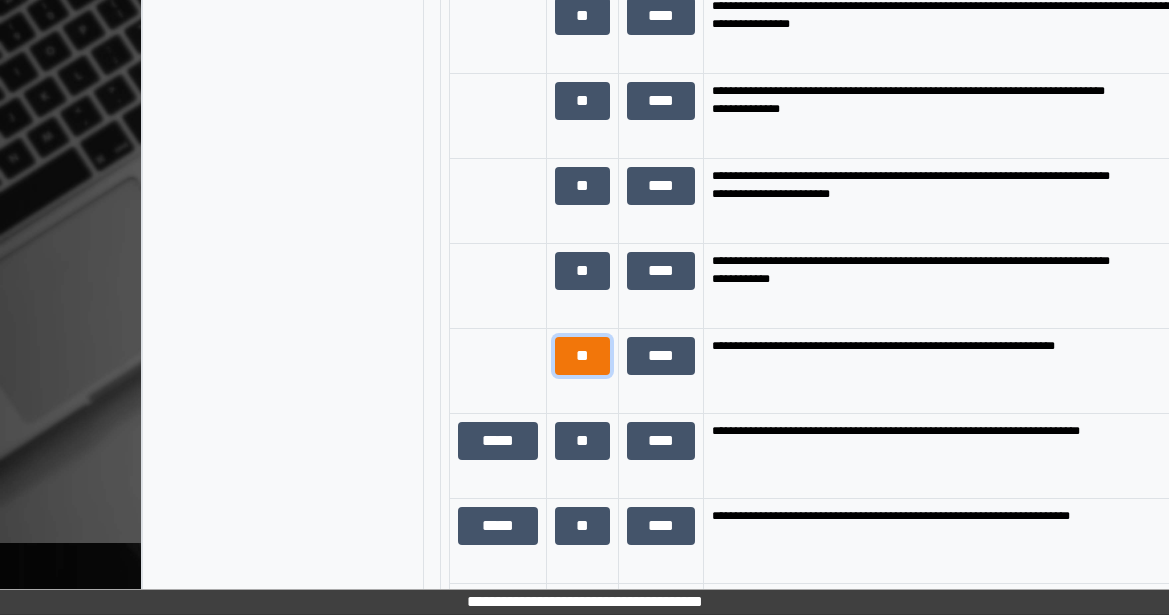 click on "**" at bounding box center (582, 356) 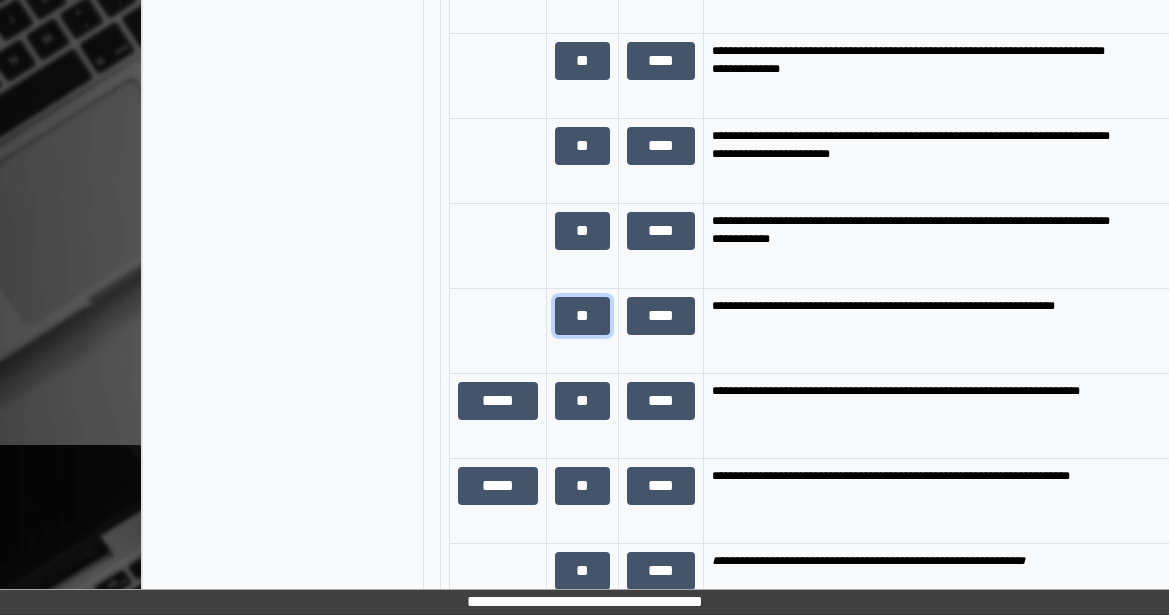 scroll, scrollTop: 2483, scrollLeft: 0, axis: vertical 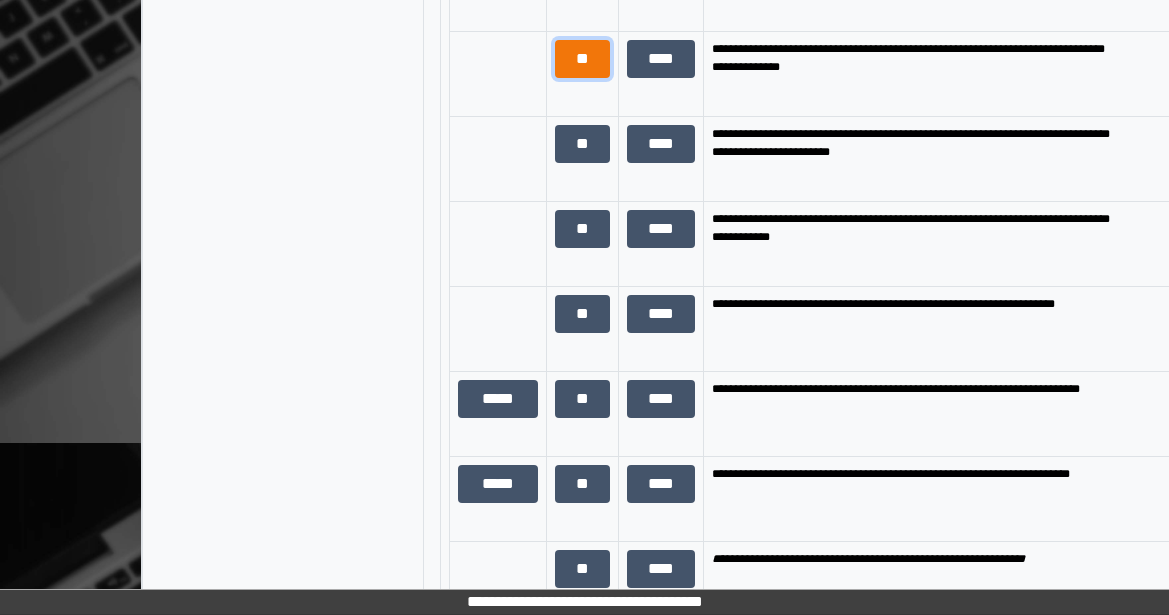 click on "**" at bounding box center (582, 59) 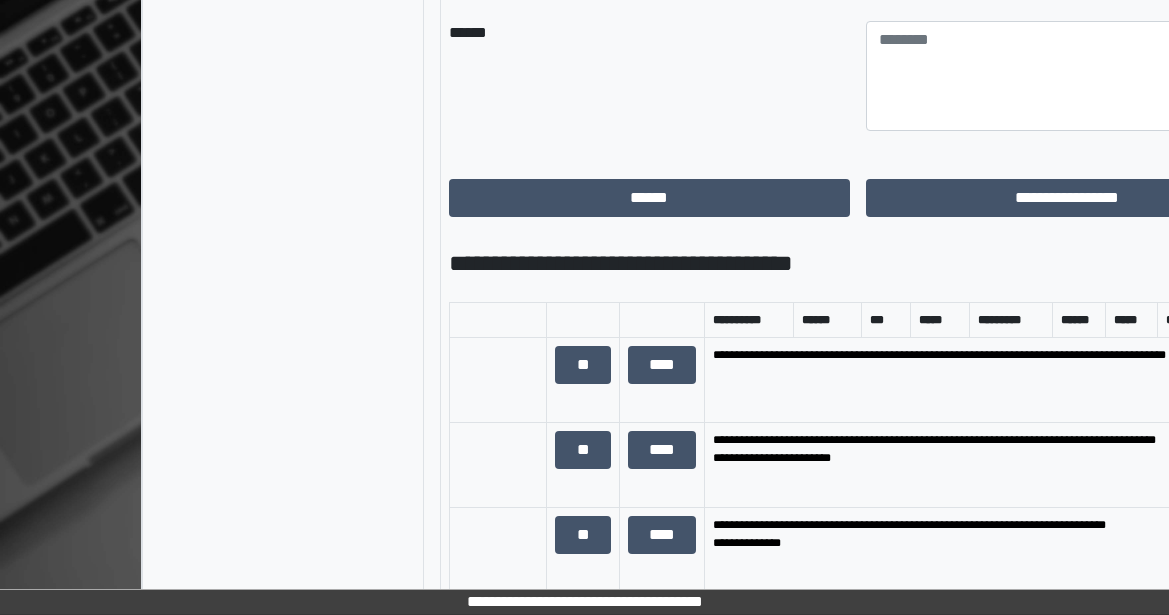 scroll, scrollTop: 1483, scrollLeft: 0, axis: vertical 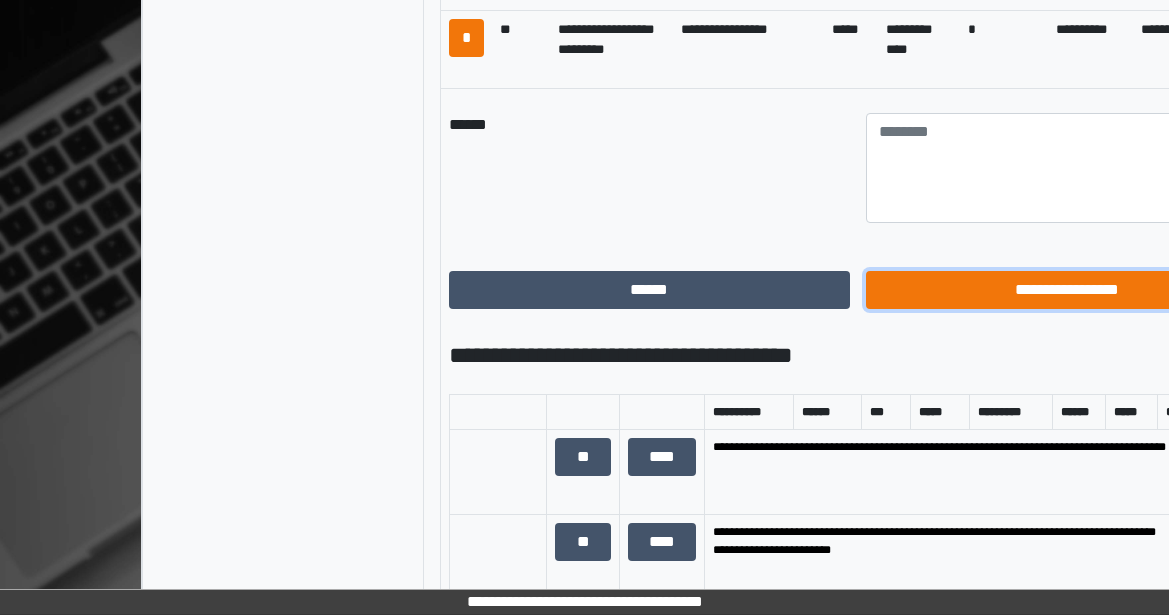 click on "**********" at bounding box center (1067, 290) 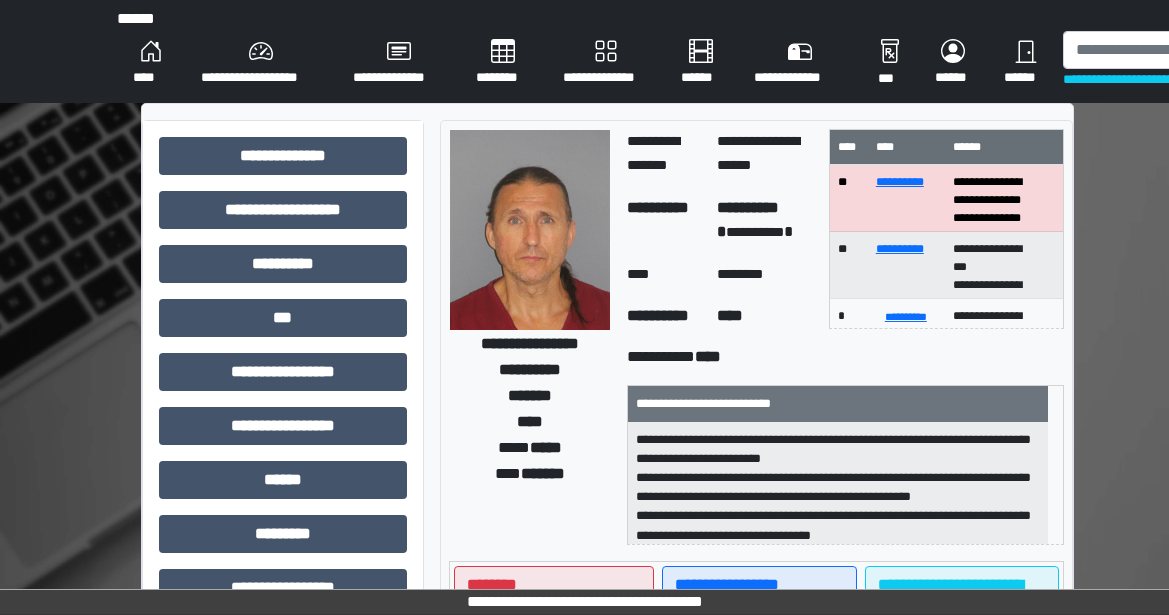 scroll, scrollTop: 0, scrollLeft: 0, axis: both 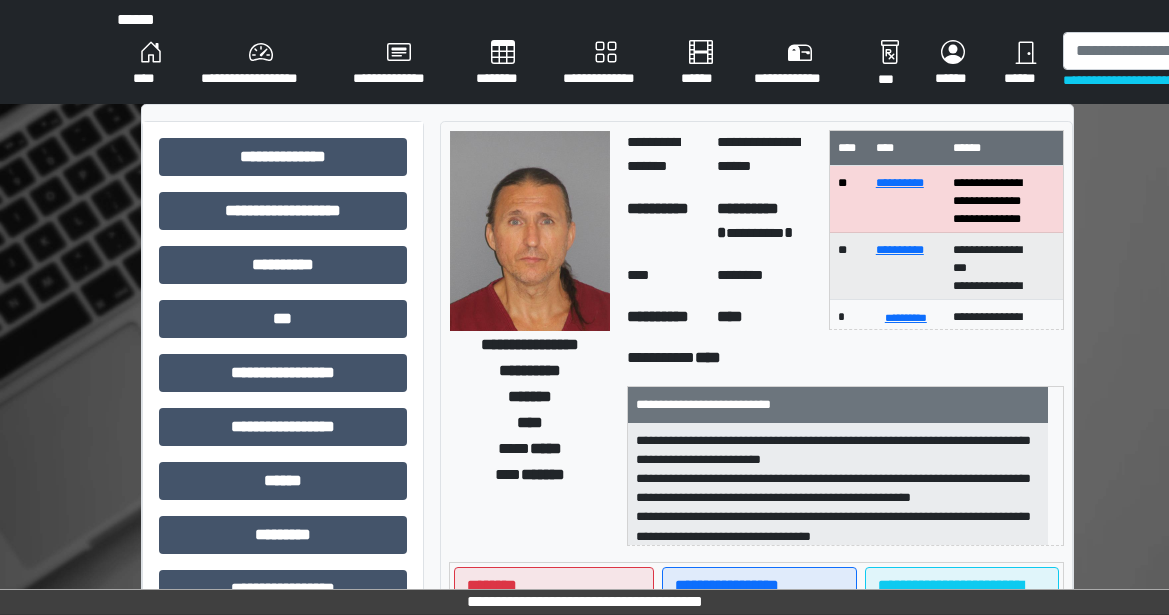 click on "****" at bounding box center [151, 64] 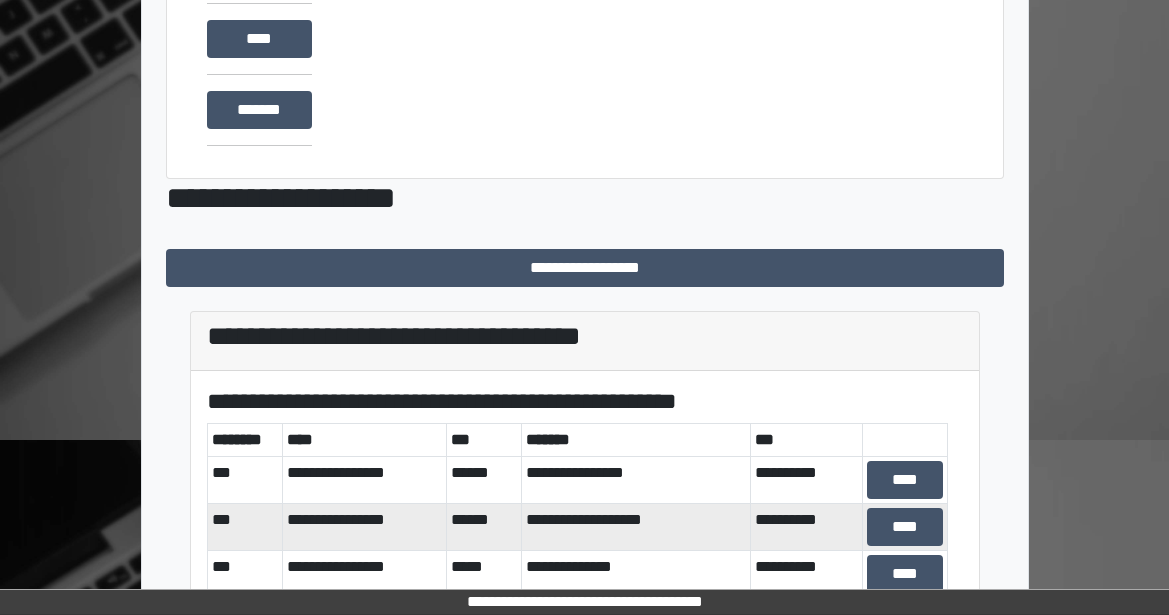 scroll, scrollTop: 500, scrollLeft: 0, axis: vertical 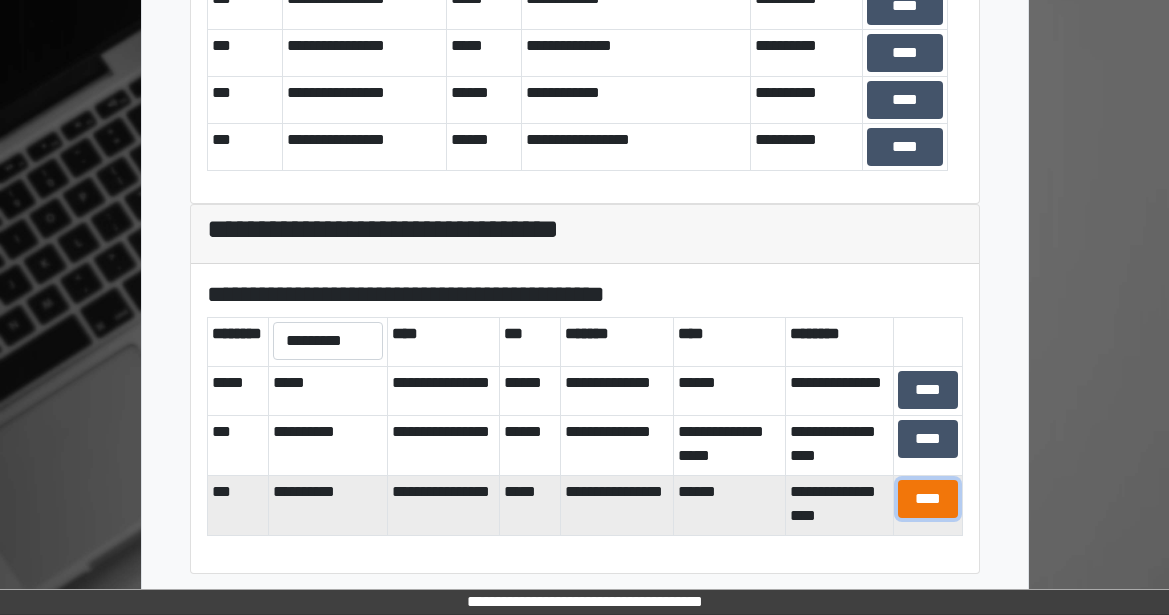 click on "****" at bounding box center [928, 499] 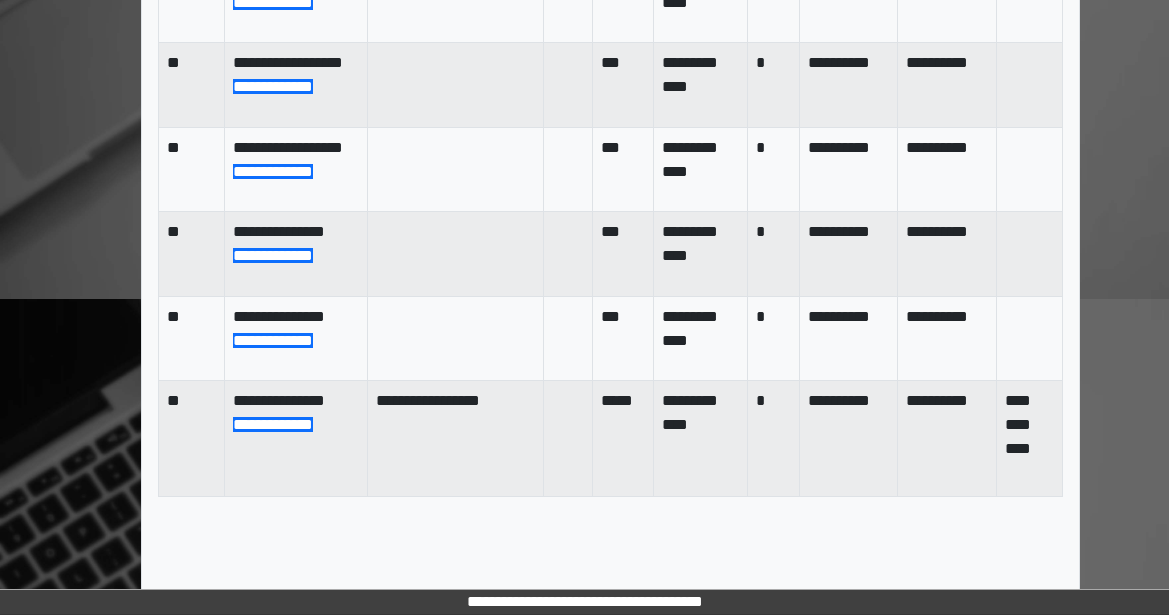 scroll, scrollTop: 1324, scrollLeft: 0, axis: vertical 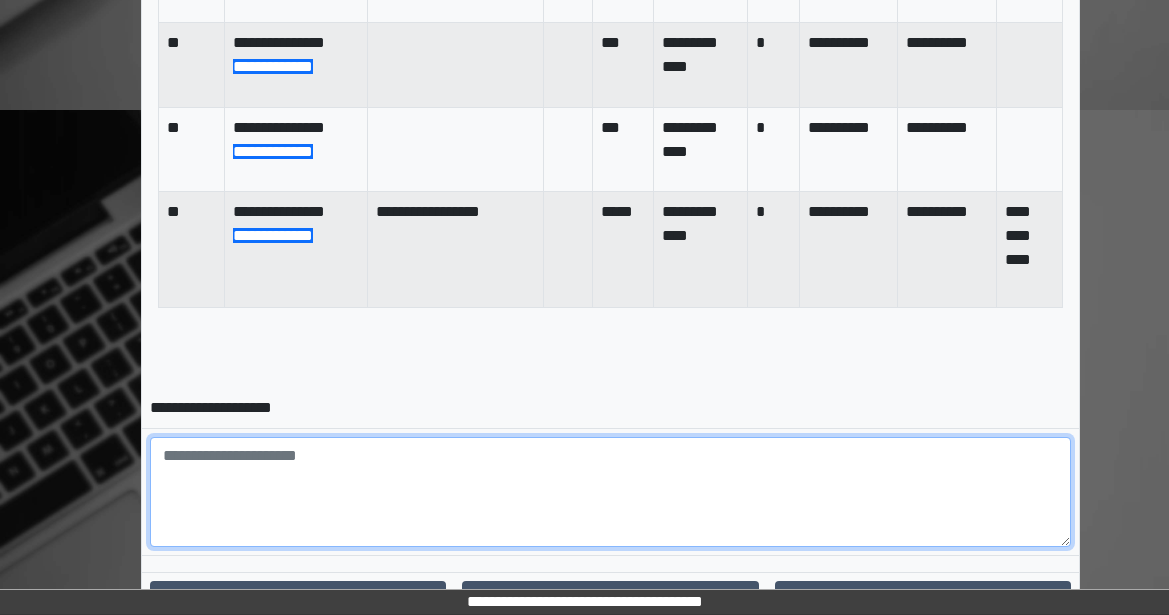 click at bounding box center (611, 492) 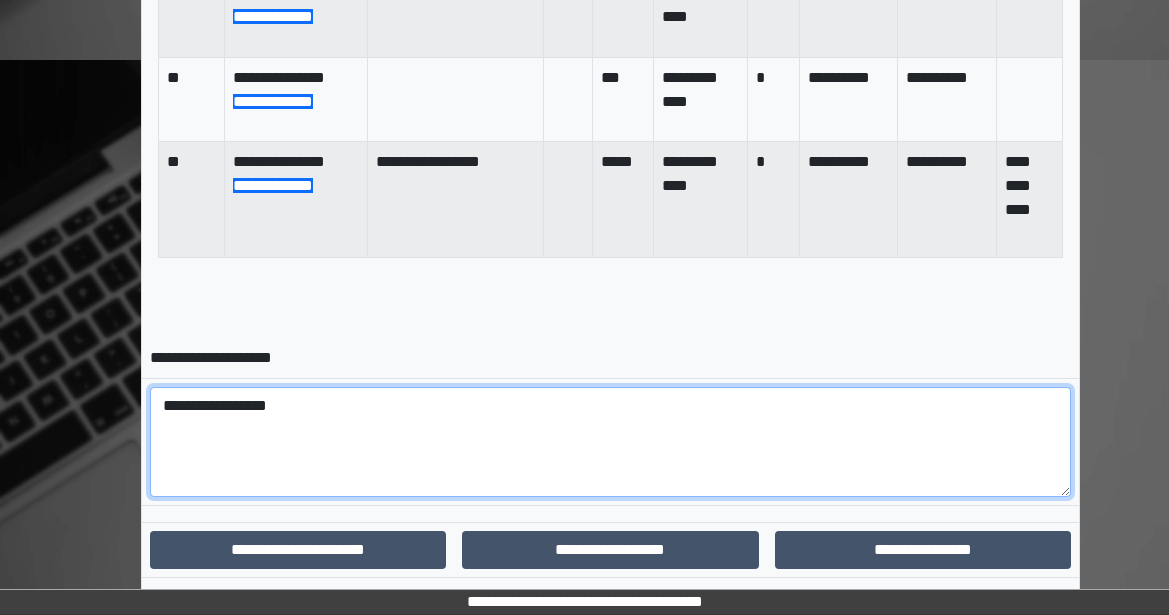 scroll, scrollTop: 1418, scrollLeft: 0, axis: vertical 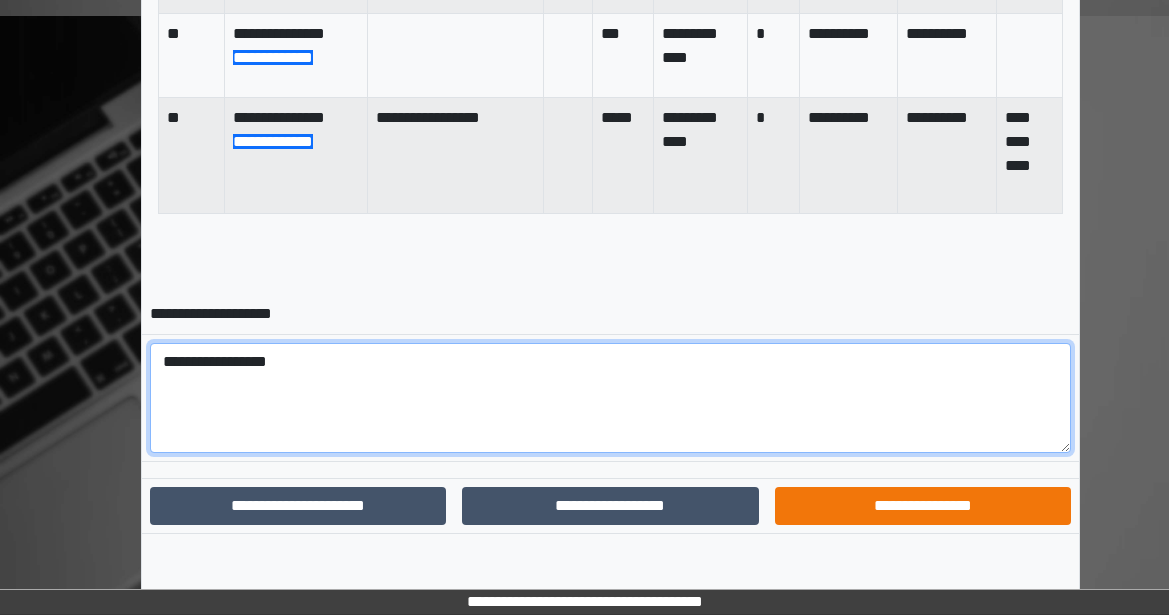 type on "**********" 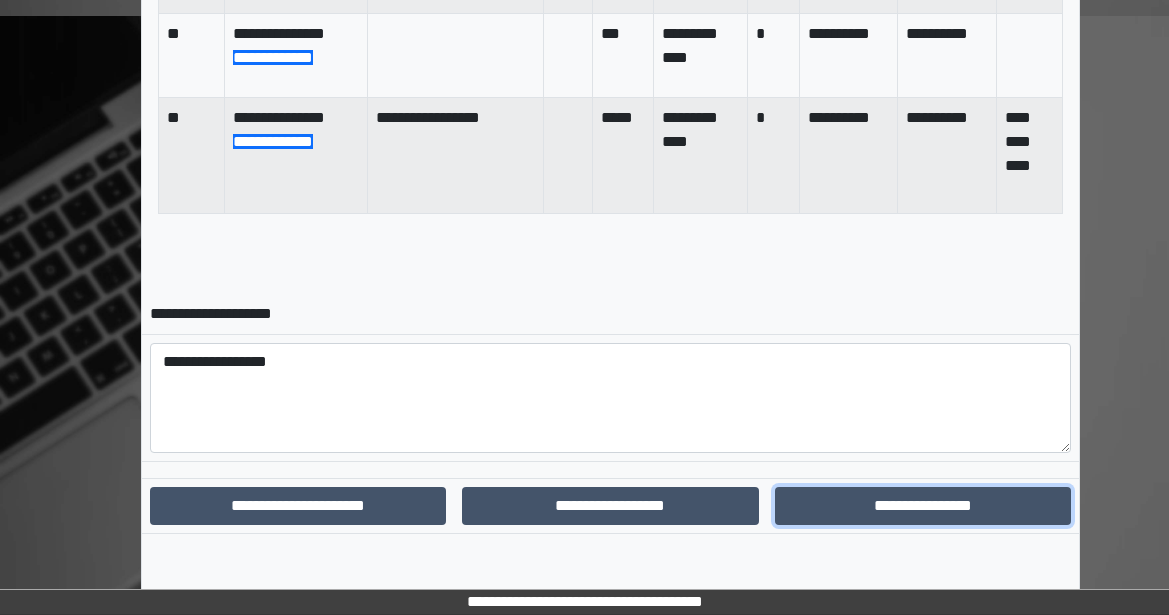 drag, startPoint x: 964, startPoint y: 515, endPoint x: 944, endPoint y: 514, distance: 20.024984 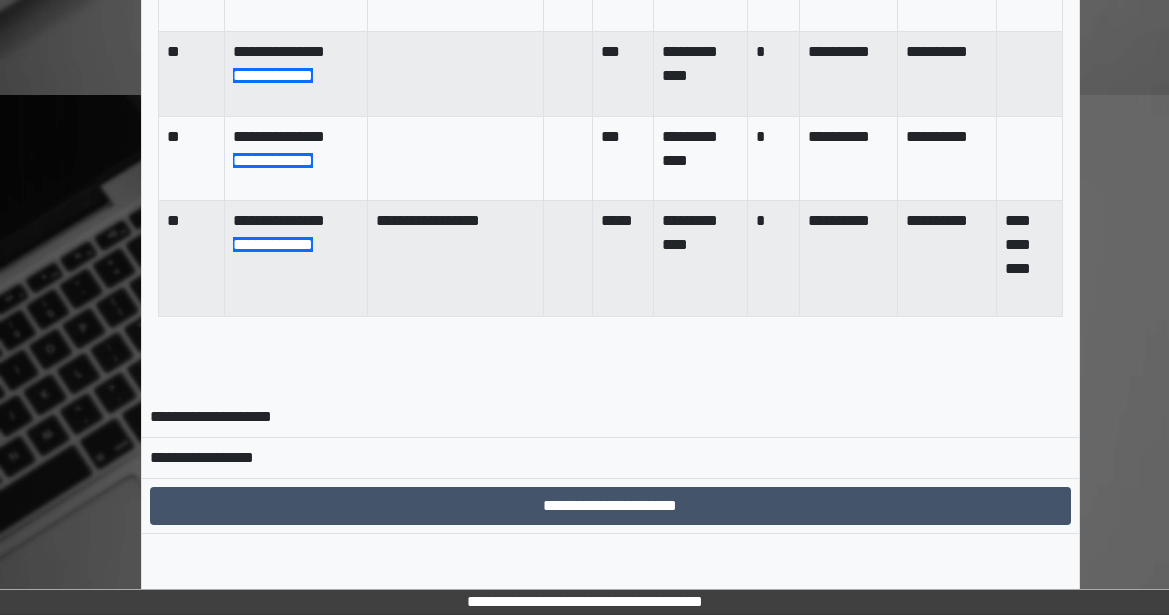 click on "**********" at bounding box center (611, 505) 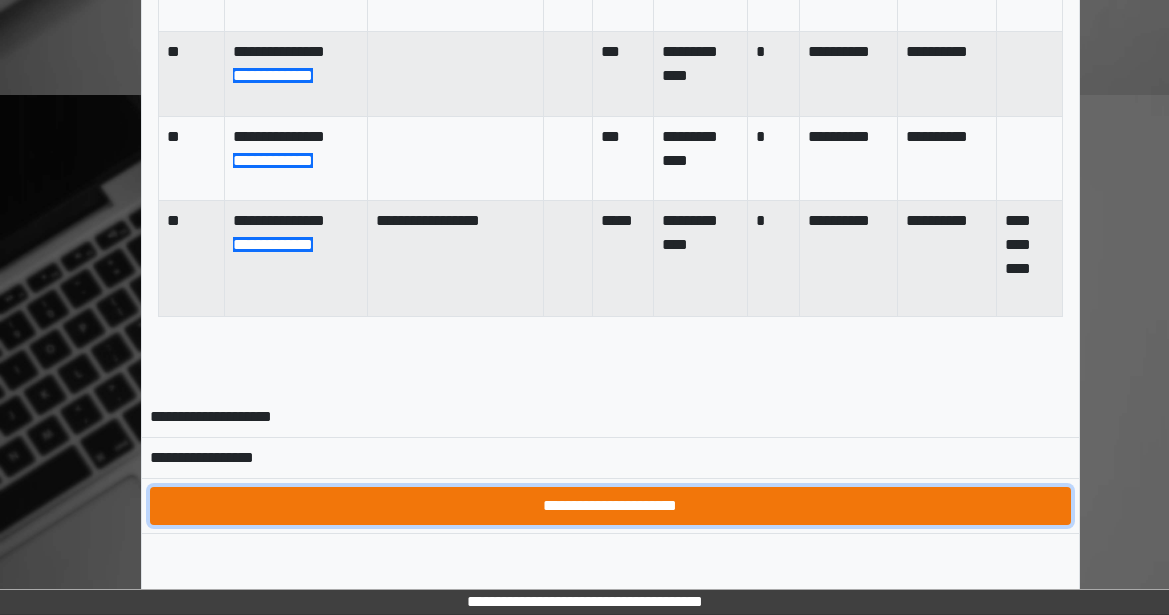 click on "**********" at bounding box center [611, 506] 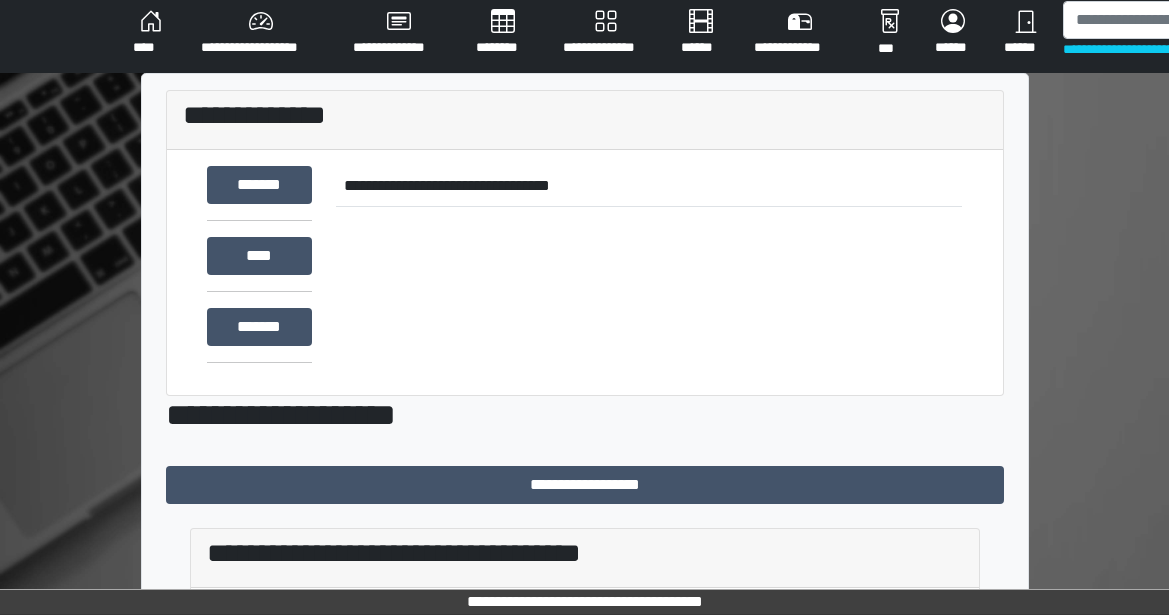 scroll, scrollTop: 0, scrollLeft: 0, axis: both 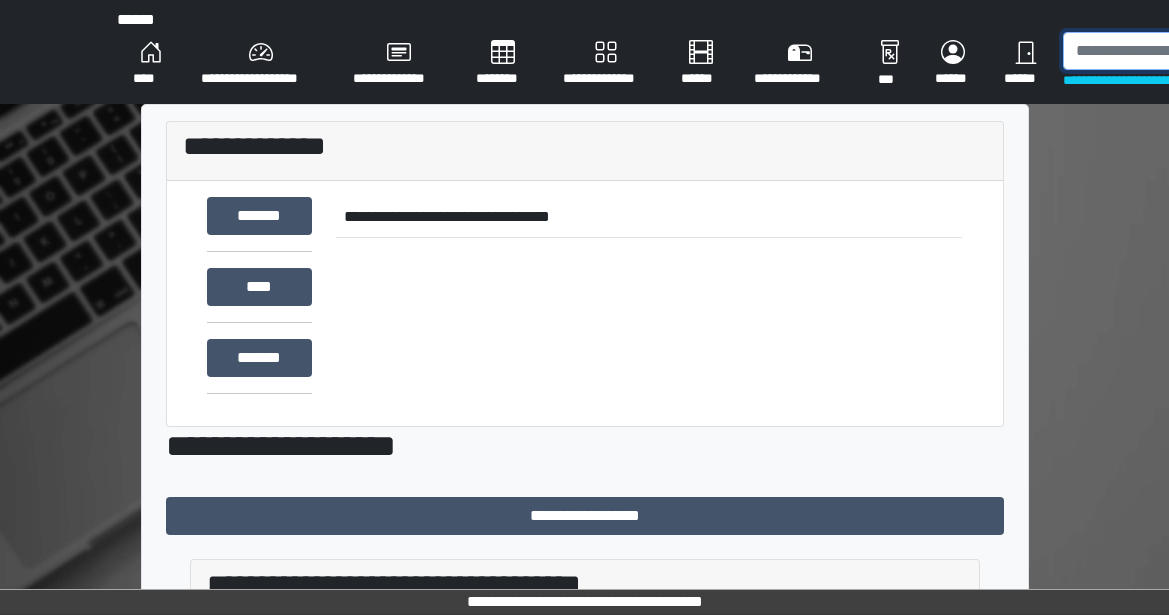 click at bounding box center (1166, 51) 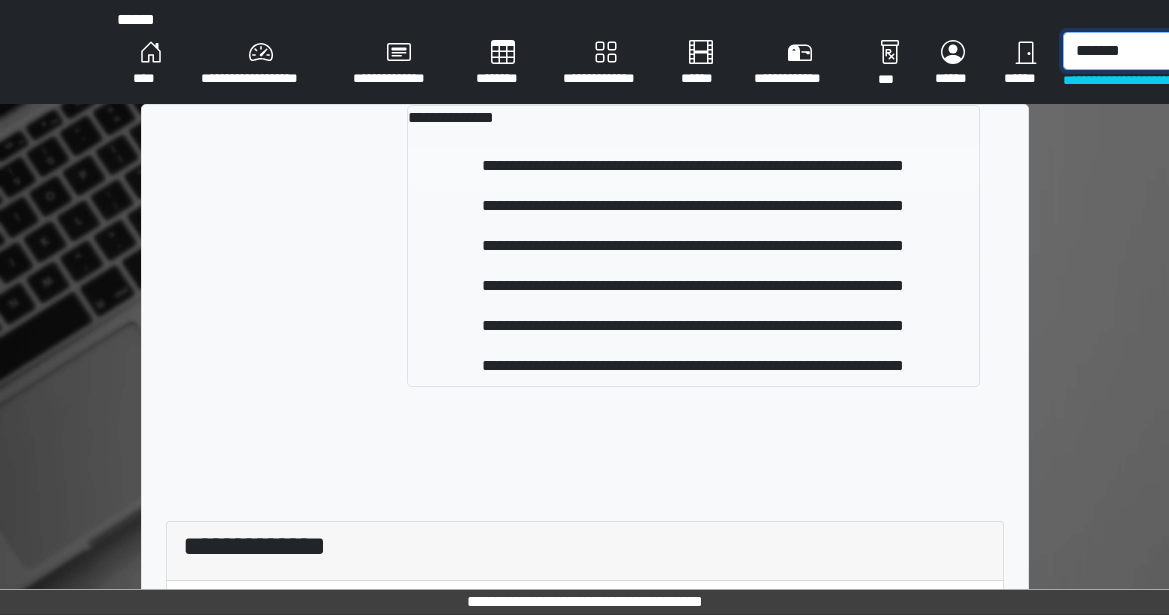 type on "*******" 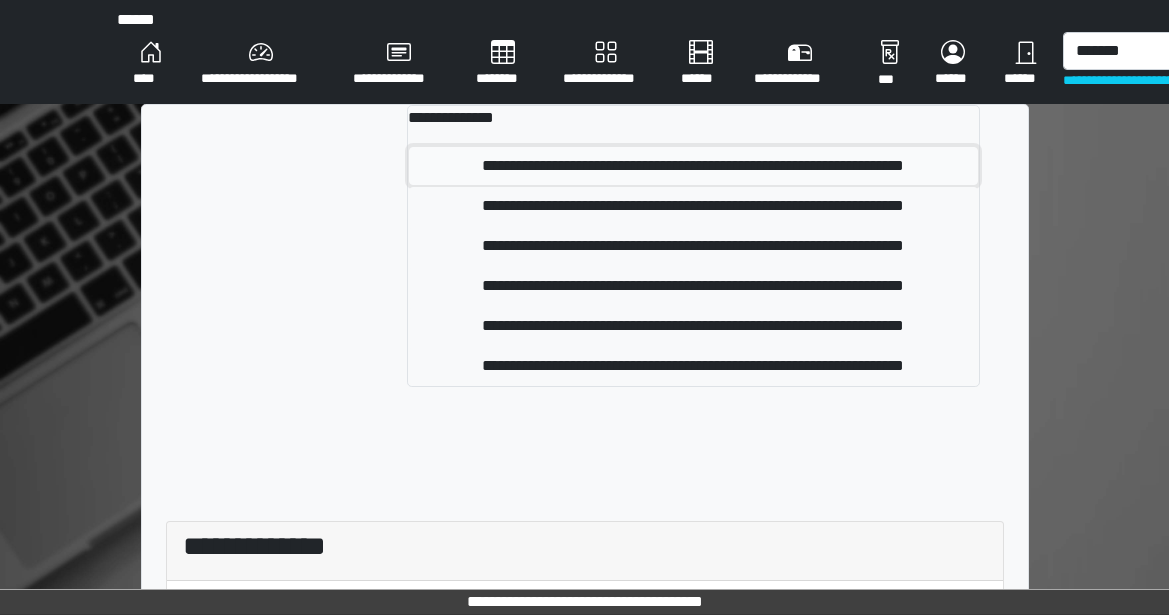 click on "**********" at bounding box center [693, 166] 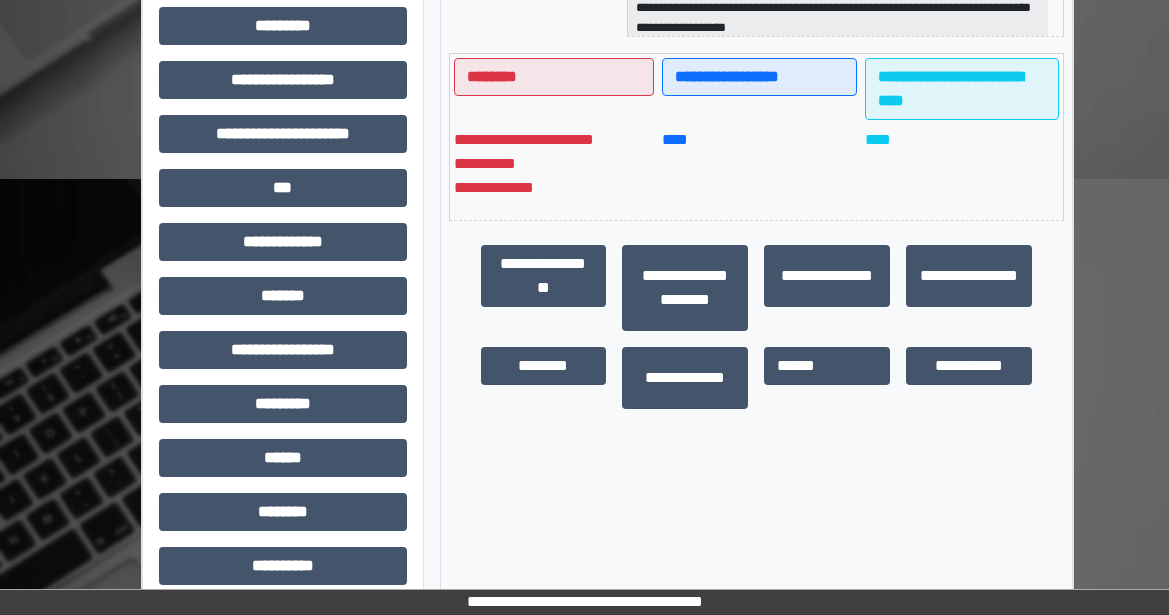 scroll, scrollTop: 583, scrollLeft: 0, axis: vertical 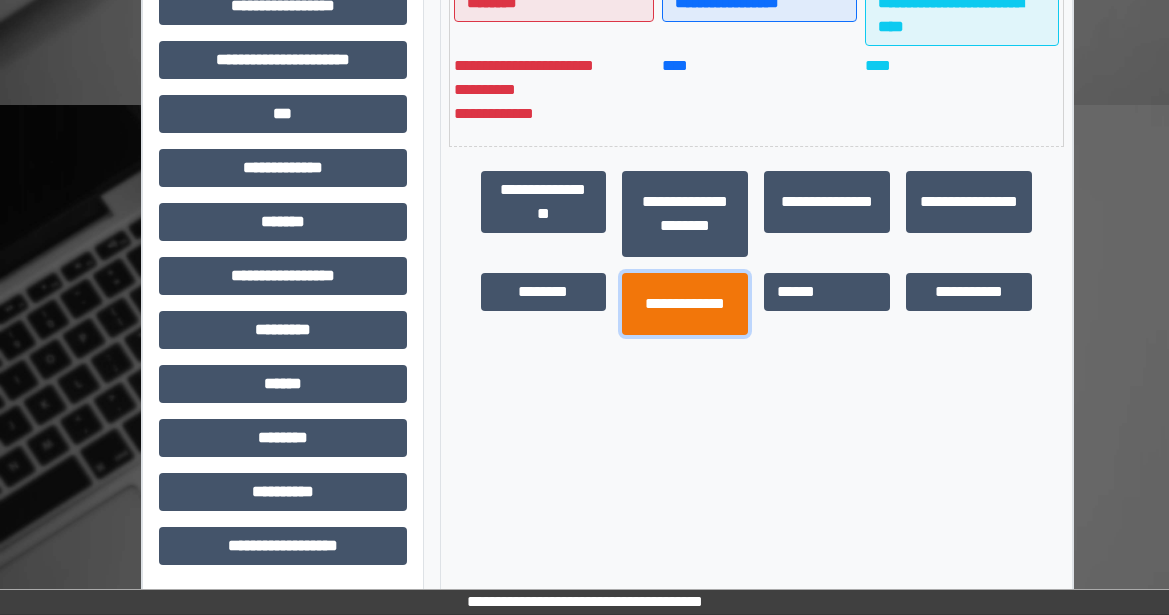 click on "**********" at bounding box center (685, 304) 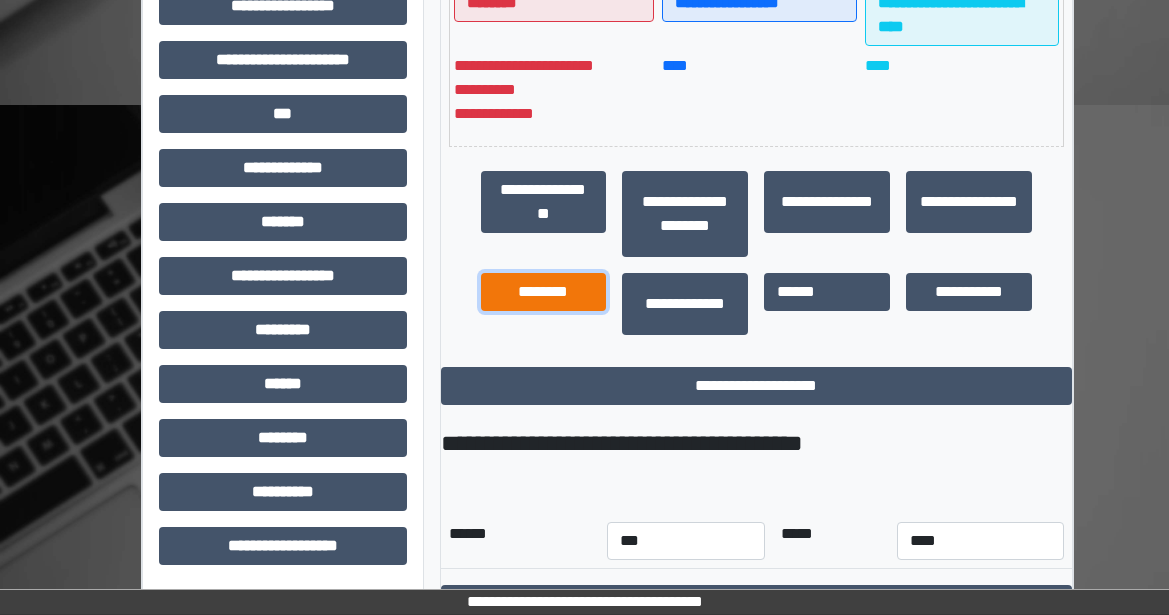 click on "********" at bounding box center (544, 292) 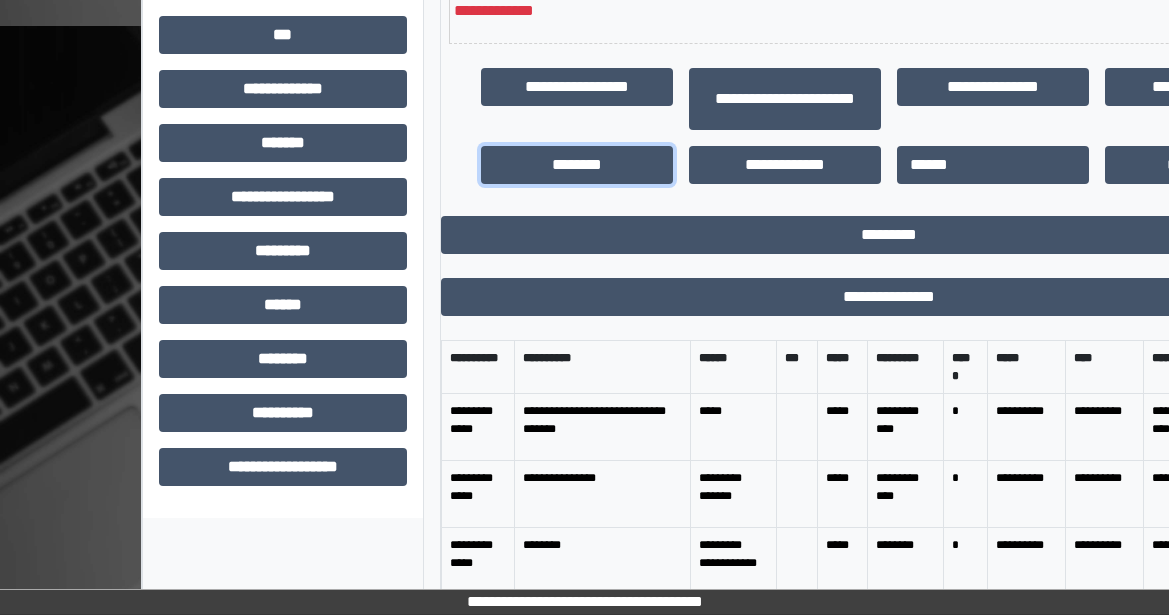 scroll, scrollTop: 885, scrollLeft: 0, axis: vertical 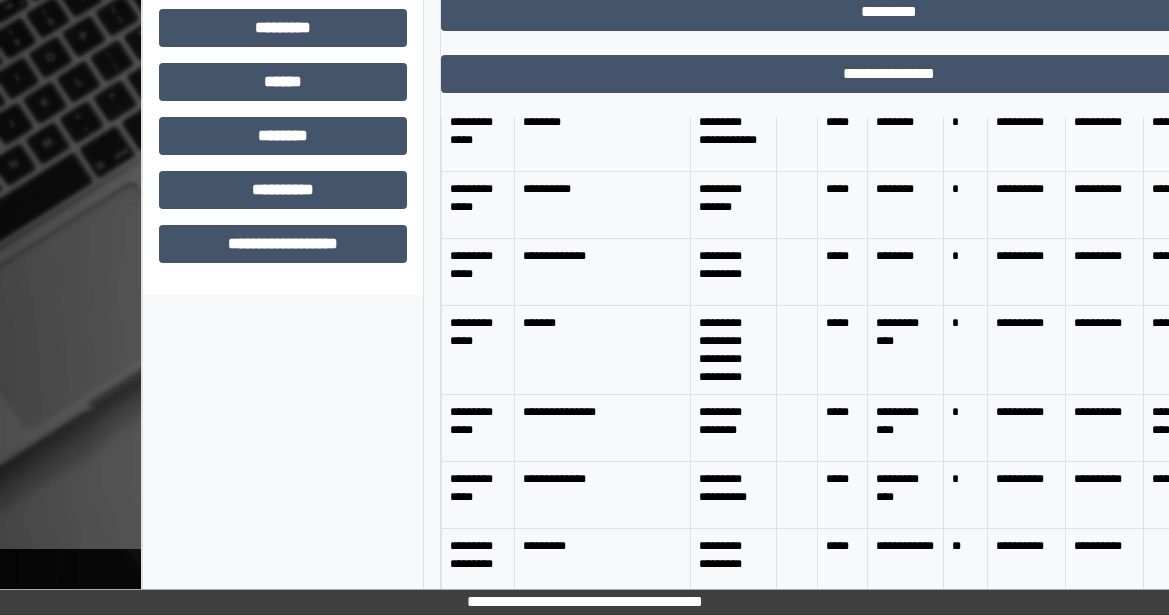 click on "**********" at bounding box center (283, -83) 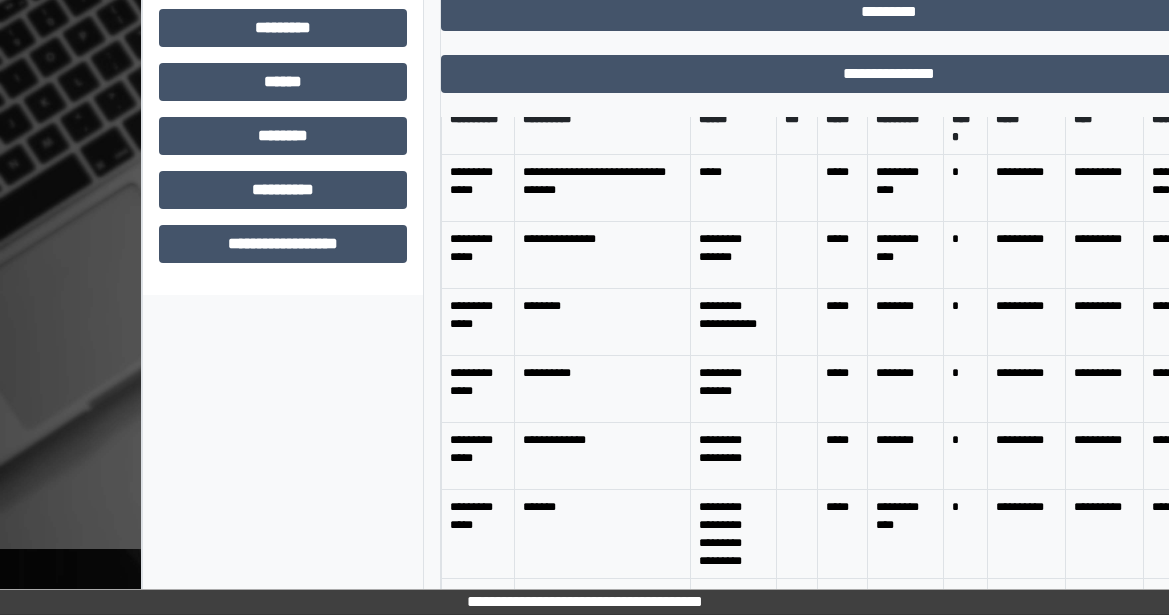 scroll, scrollTop: 0, scrollLeft: 0, axis: both 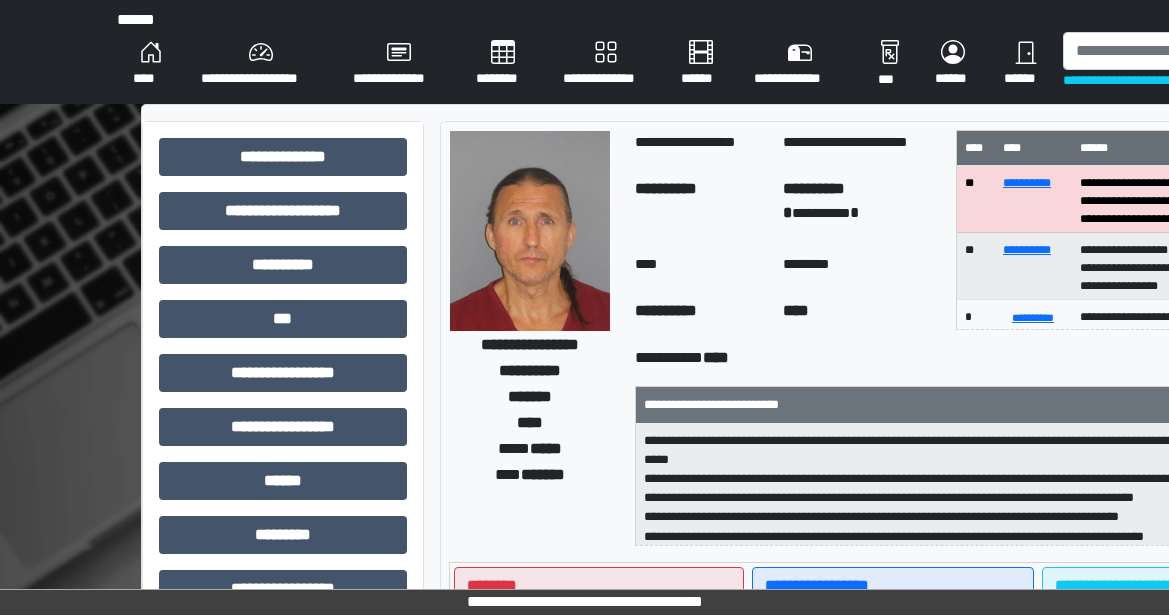 click on "**********" at bounding box center (261, 64) 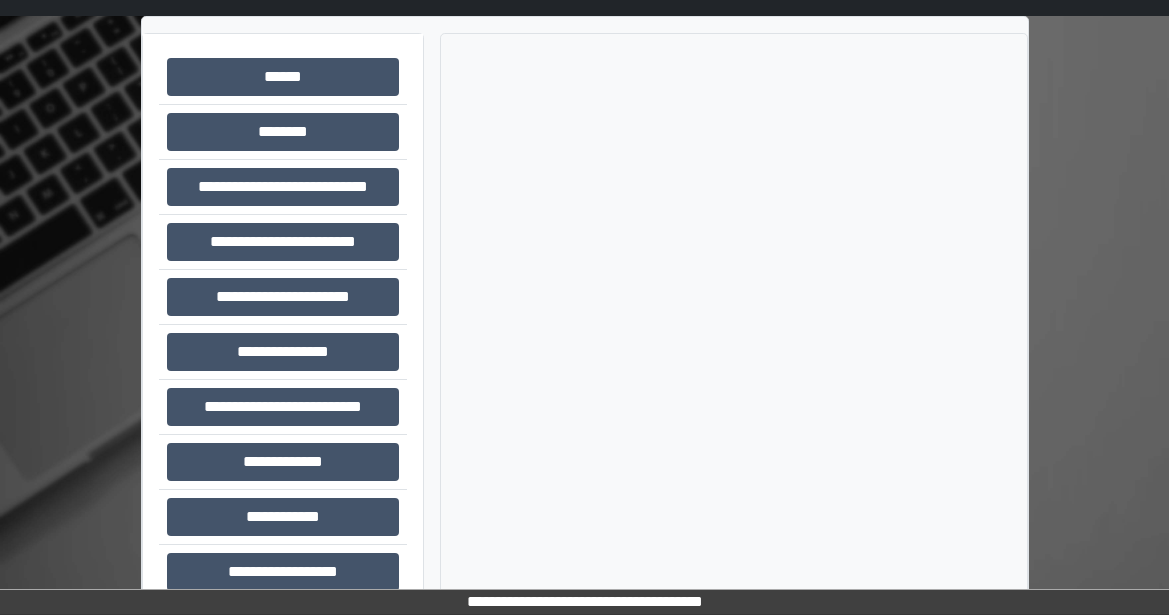 scroll, scrollTop: 233, scrollLeft: 0, axis: vertical 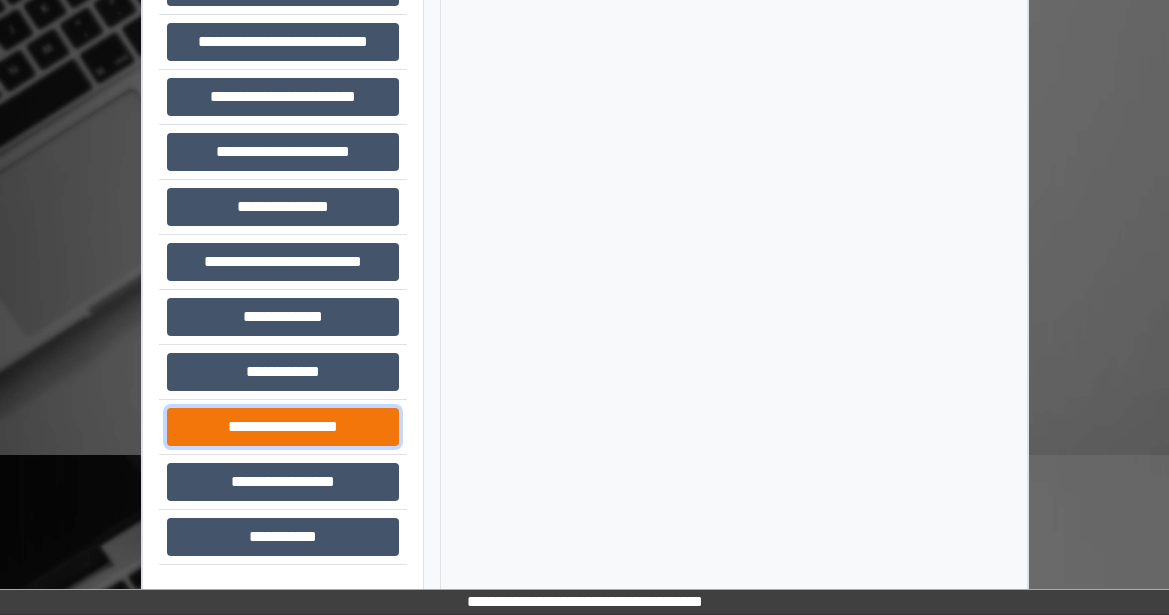 click on "**********" at bounding box center [283, 427] 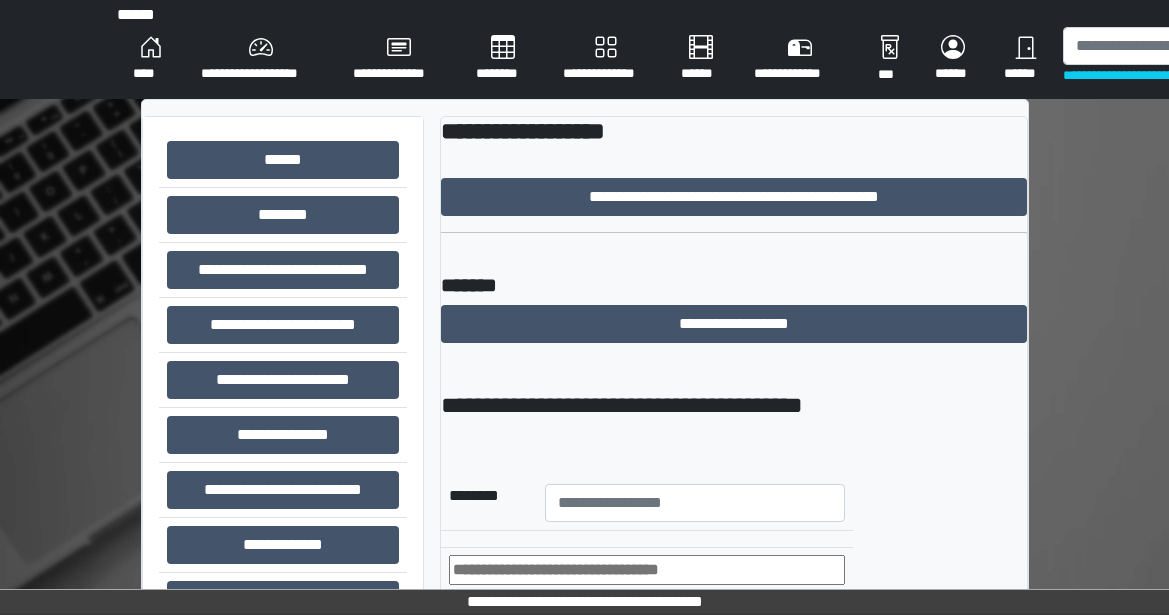 scroll, scrollTop: 0, scrollLeft: 0, axis: both 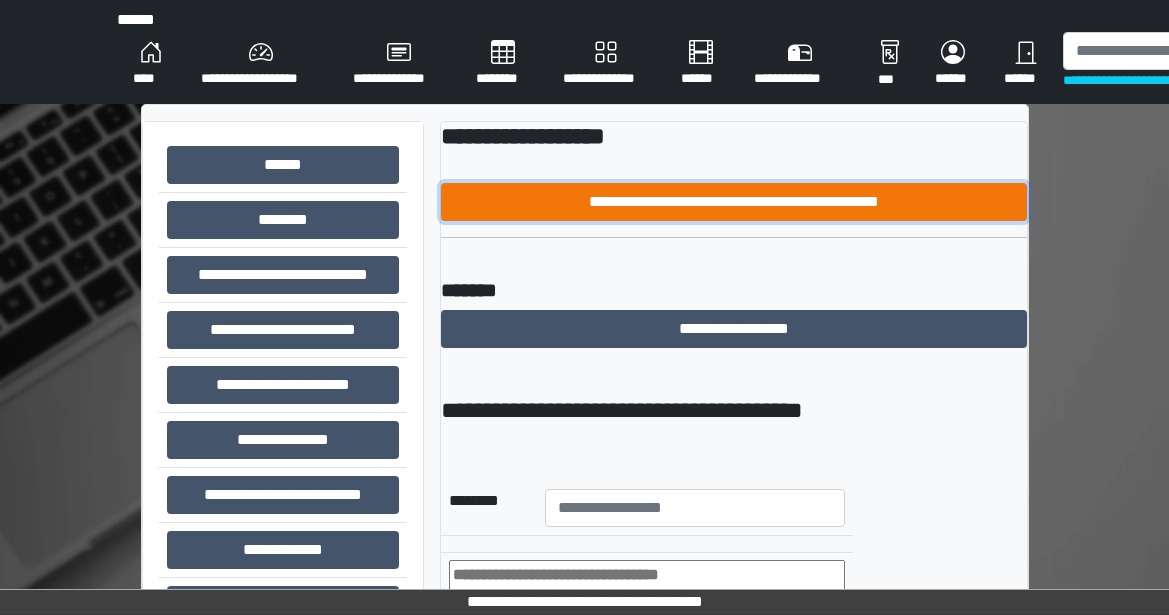 click on "**********" at bounding box center [734, 202] 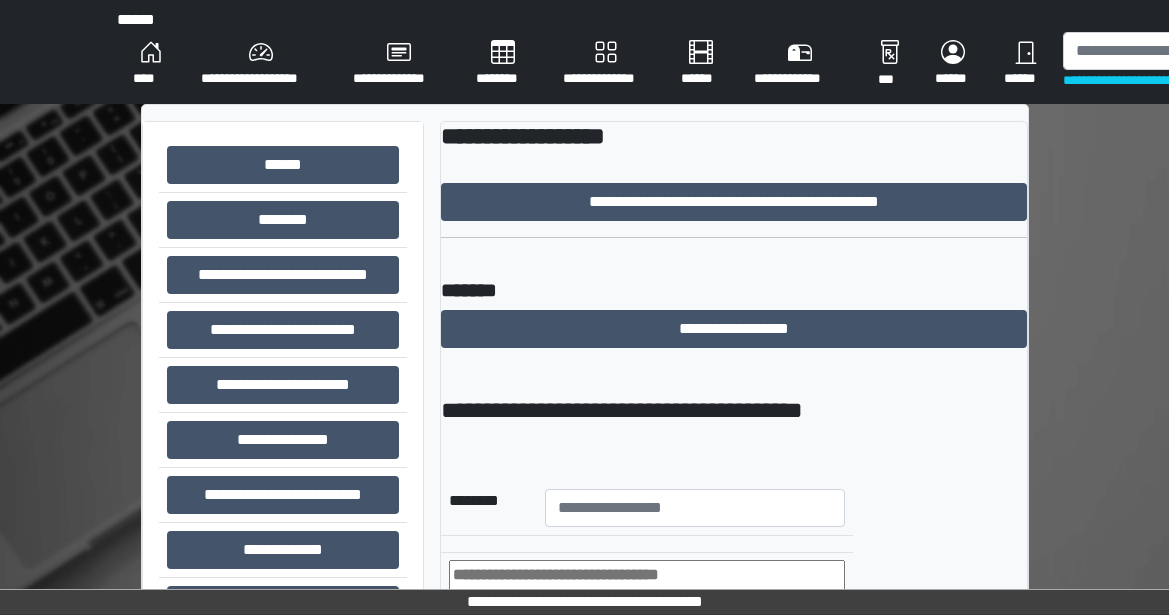 click on "**********" at bounding box center [1142, 80] 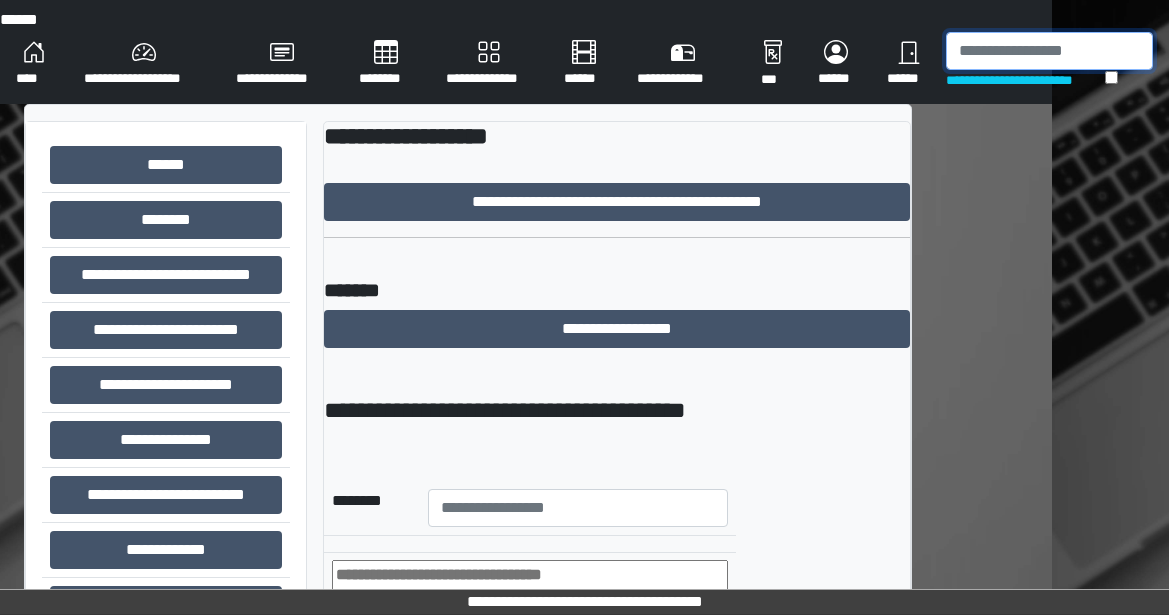 click at bounding box center [1049, 51] 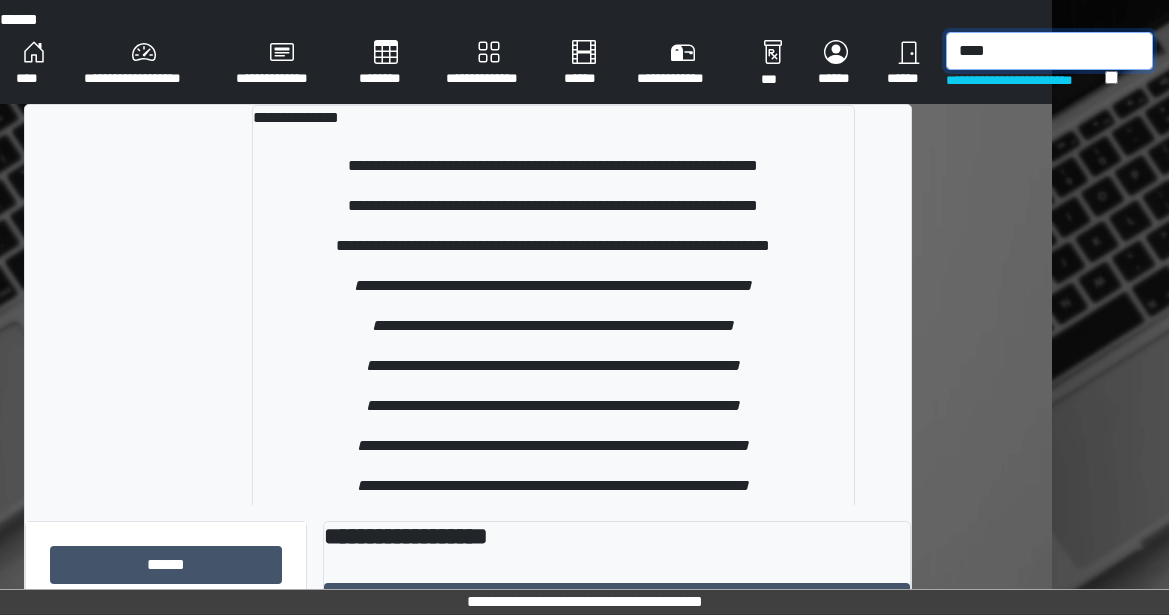 type on "****" 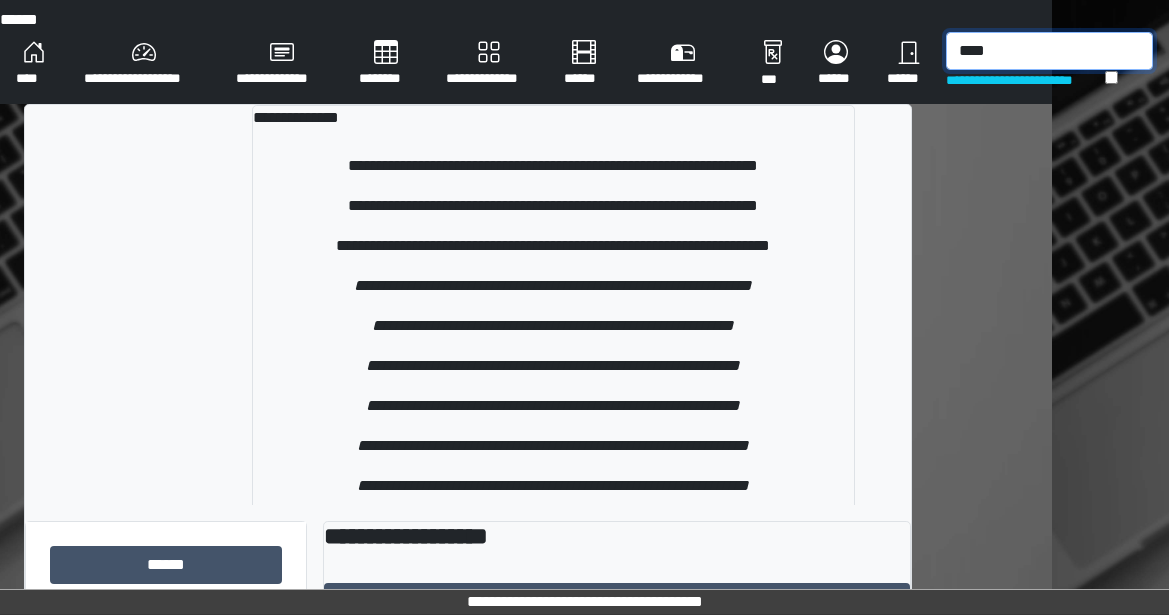 click on "****" at bounding box center (1049, 51) 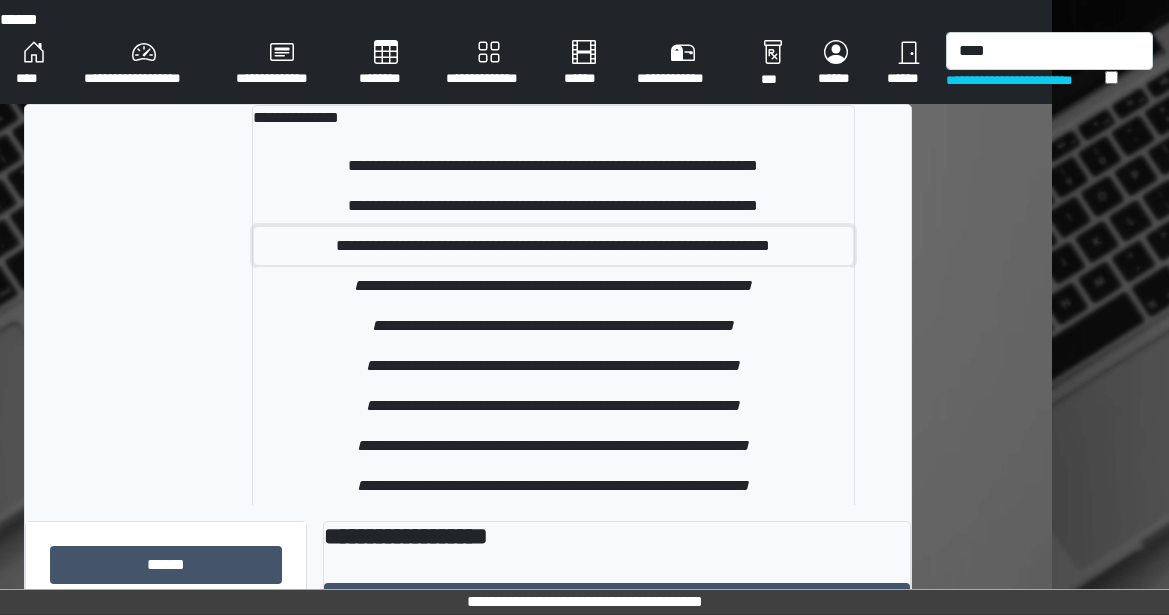 click on "**********" at bounding box center (553, 246) 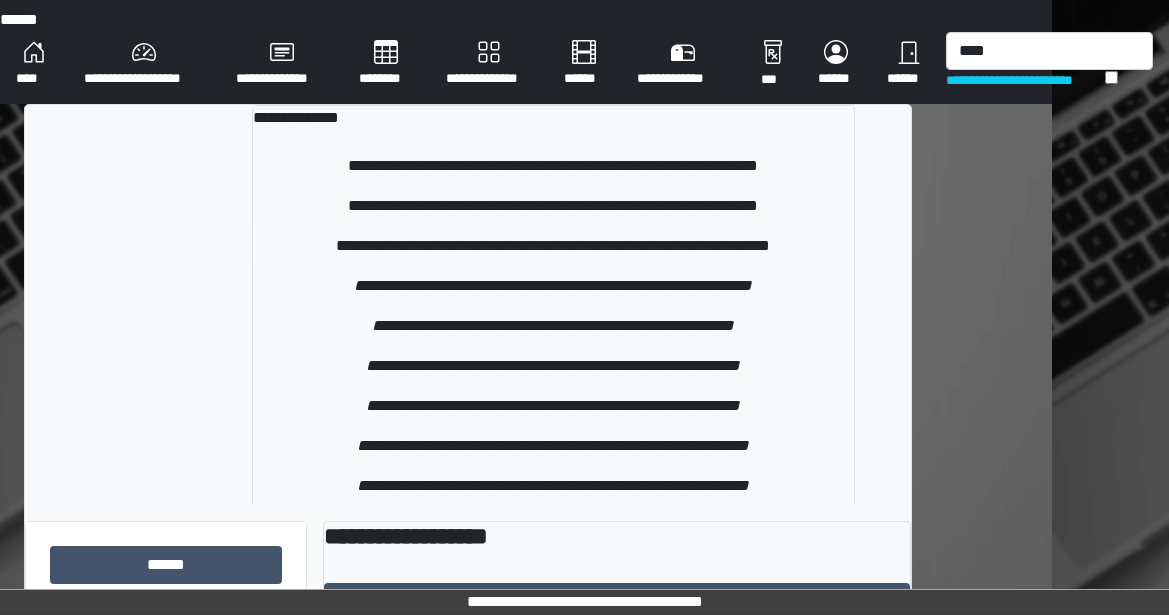 type 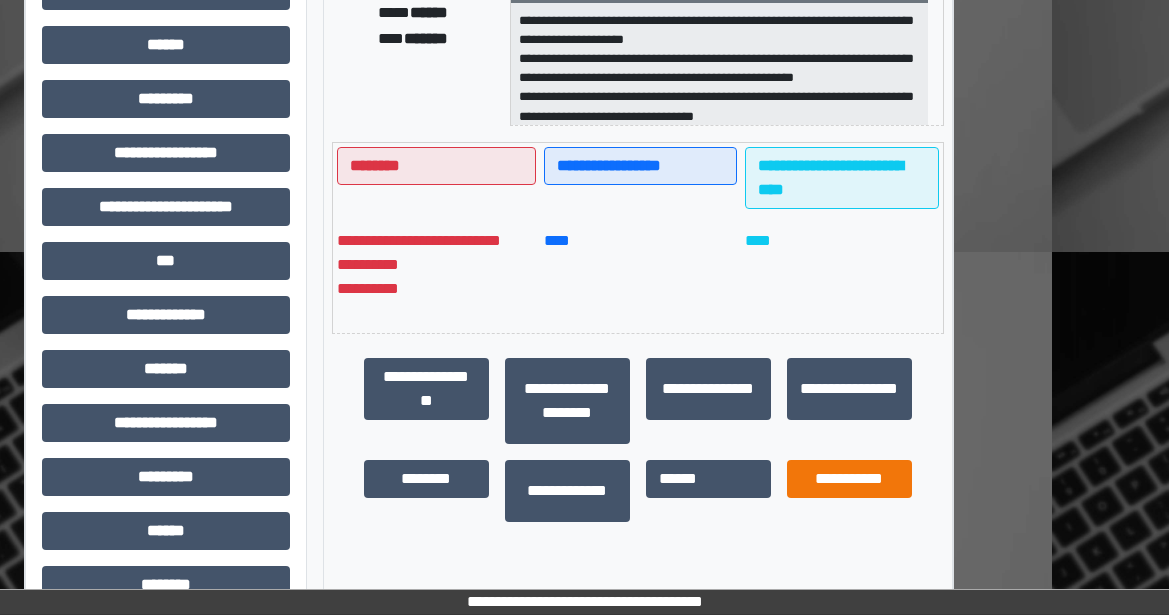scroll, scrollTop: 583, scrollLeft: 117, axis: both 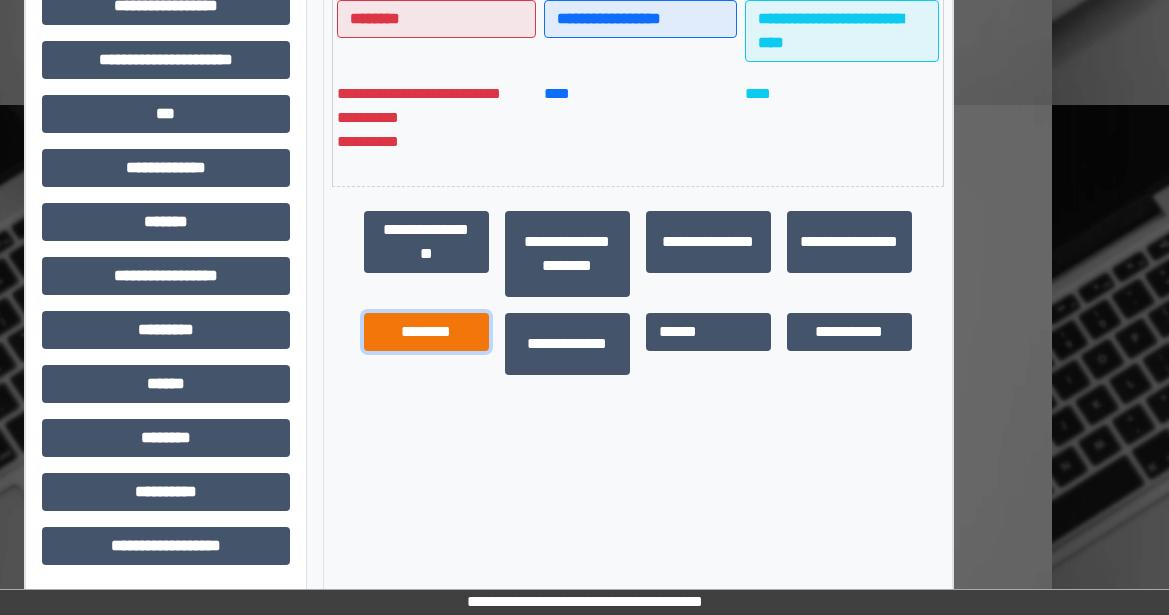 click on "********" at bounding box center (426, 332) 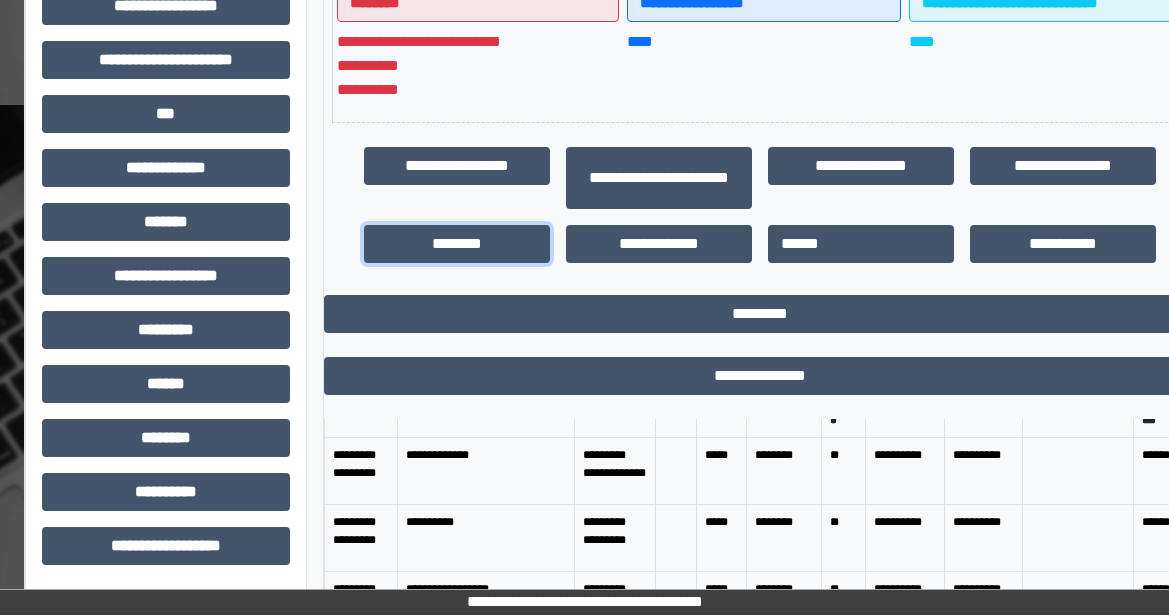 scroll, scrollTop: 0, scrollLeft: 0, axis: both 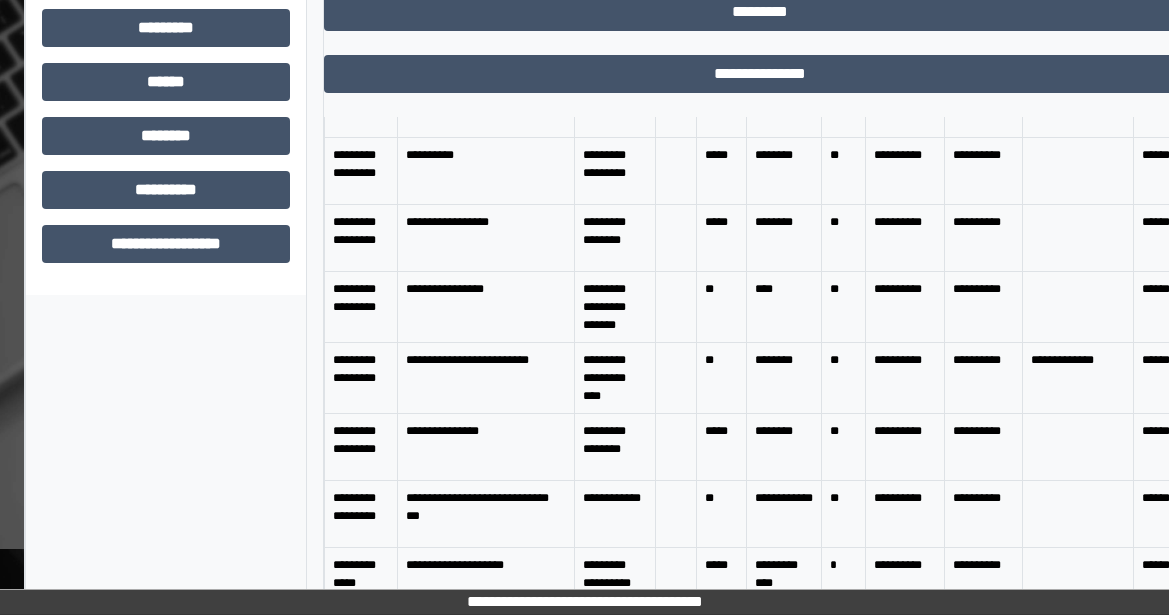 click on "********" at bounding box center (784, 378) 